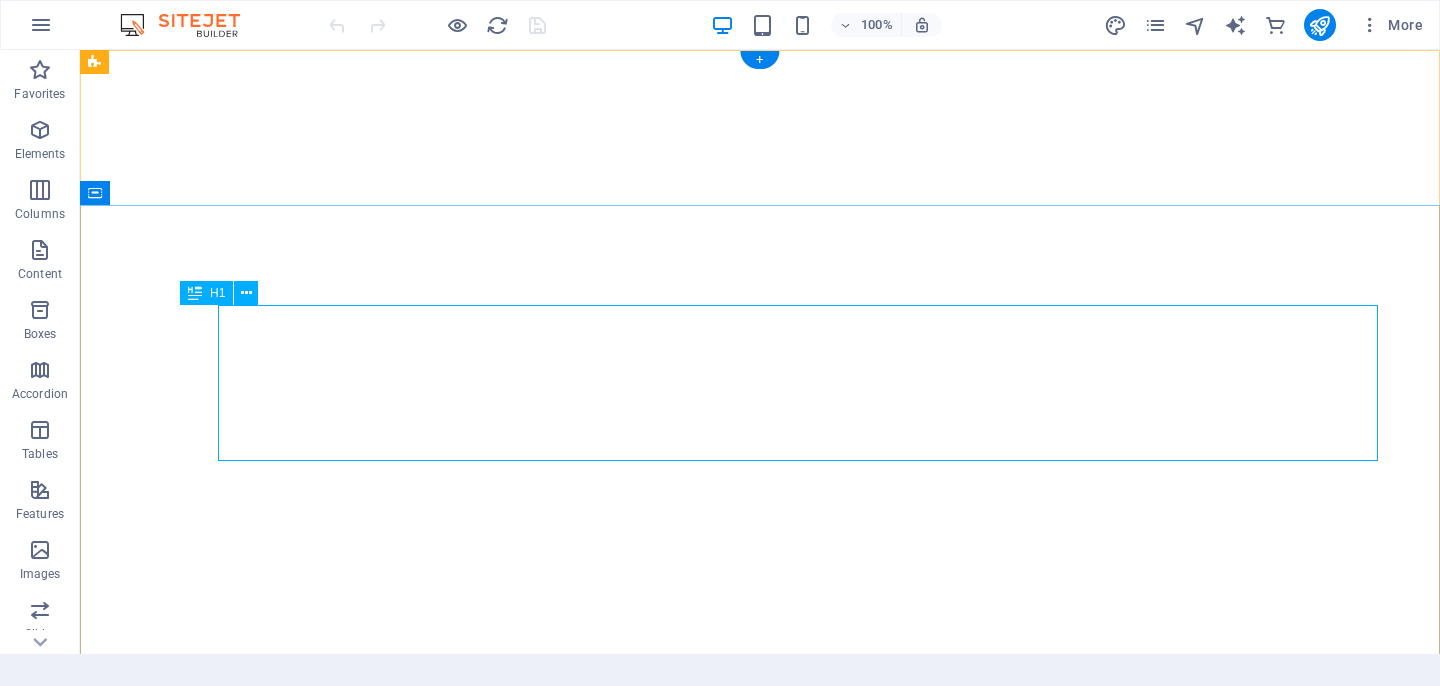 scroll, scrollTop: 0, scrollLeft: 0, axis: both 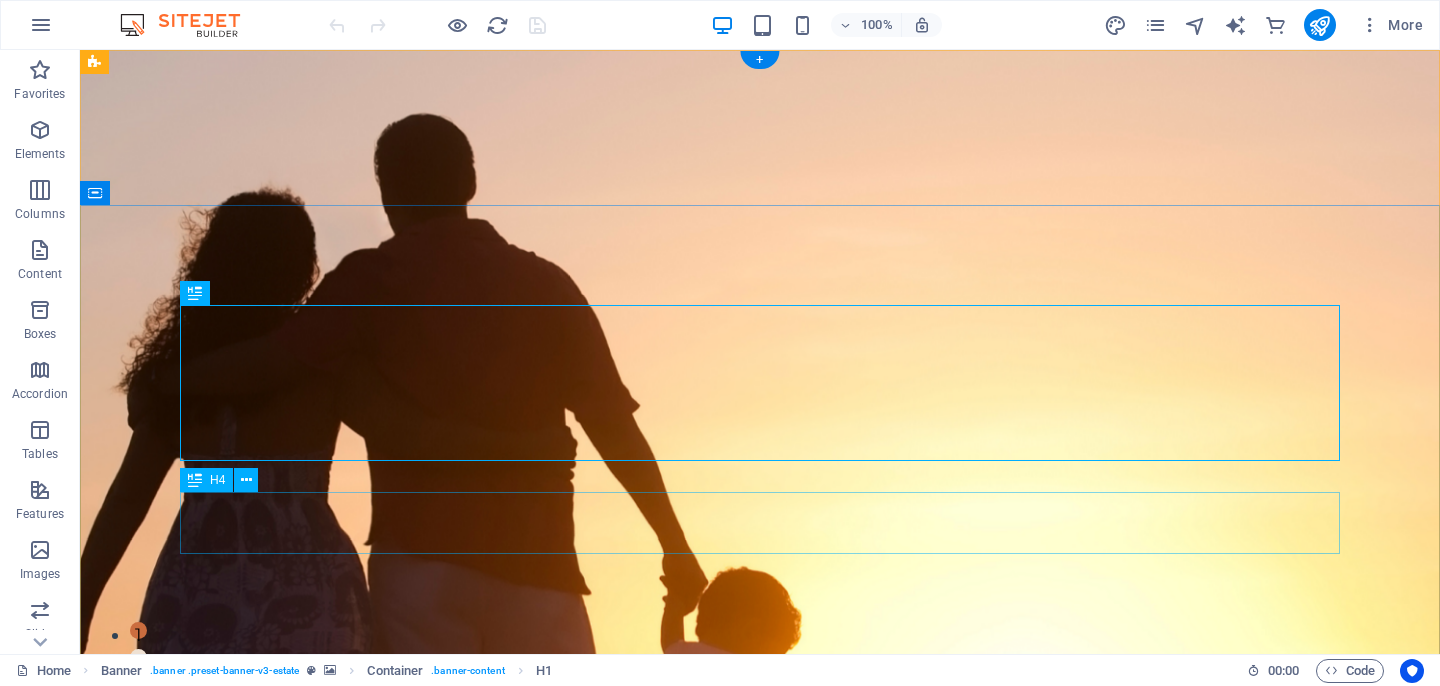 click on "whether you have chosen abortion, lost a child to abortion, or your life has been impacted by abortion, saveone can help you through the healing process" at bounding box center (760, 1209) 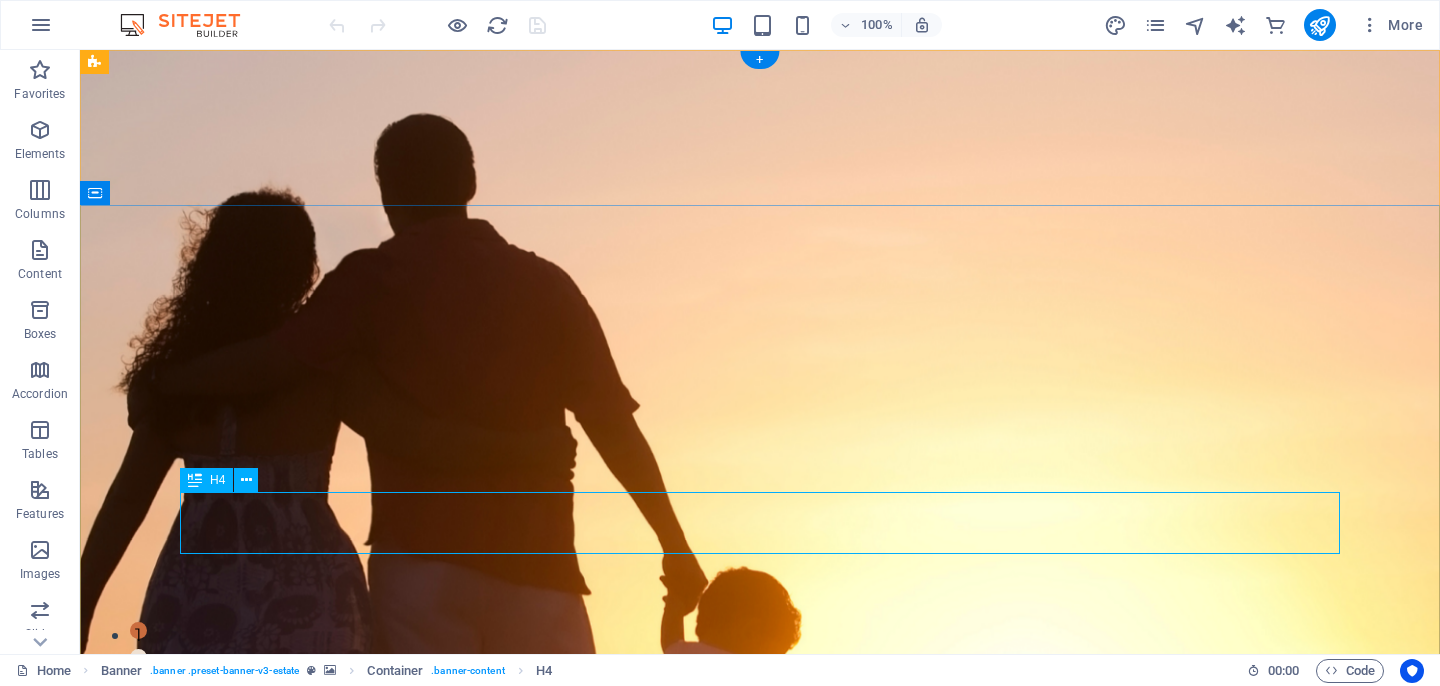 click on "whether you have chosen abortion, lost a child to abortion, or your life has been impacted by abortion, saveone can help you through the healing process" at bounding box center [760, 1209] 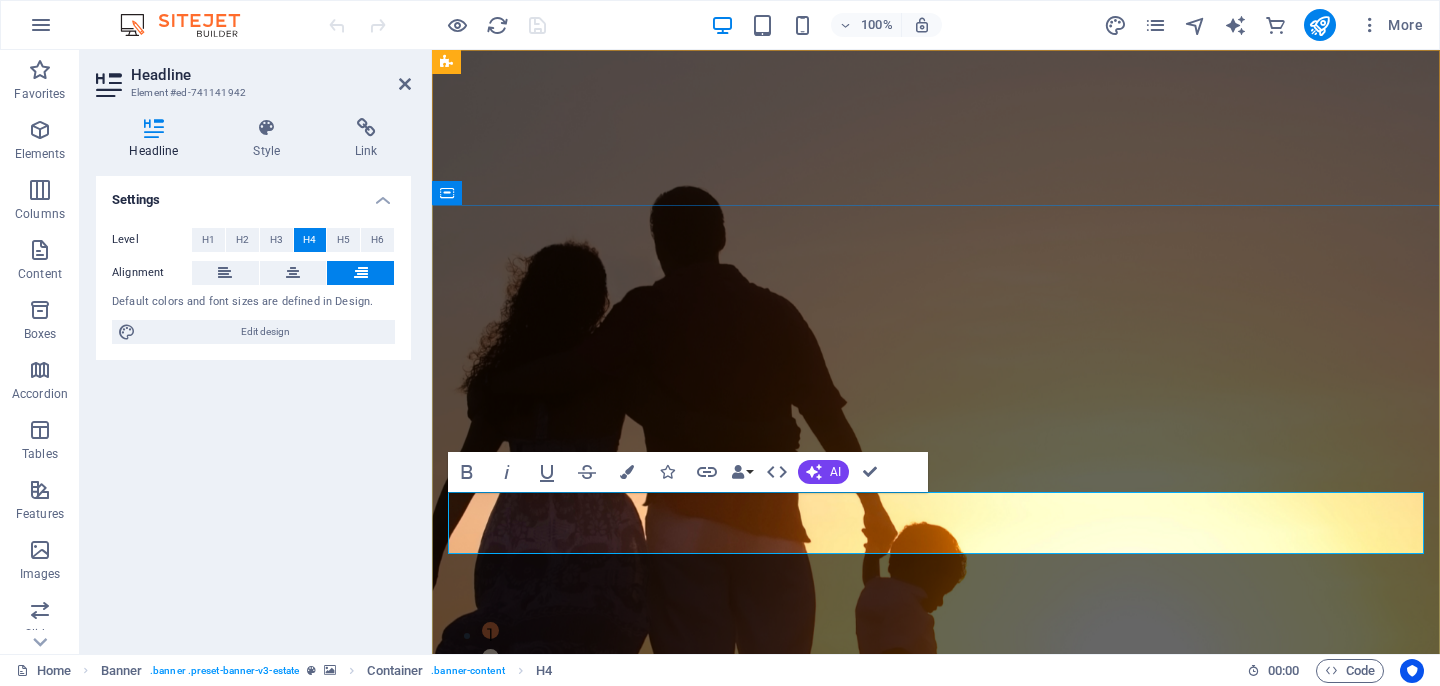 click on "whether you have chosen abortion, lost a child to abortion, or your life has been impacted by abortion, saveone can help you through the healing process" at bounding box center [936, 1209] 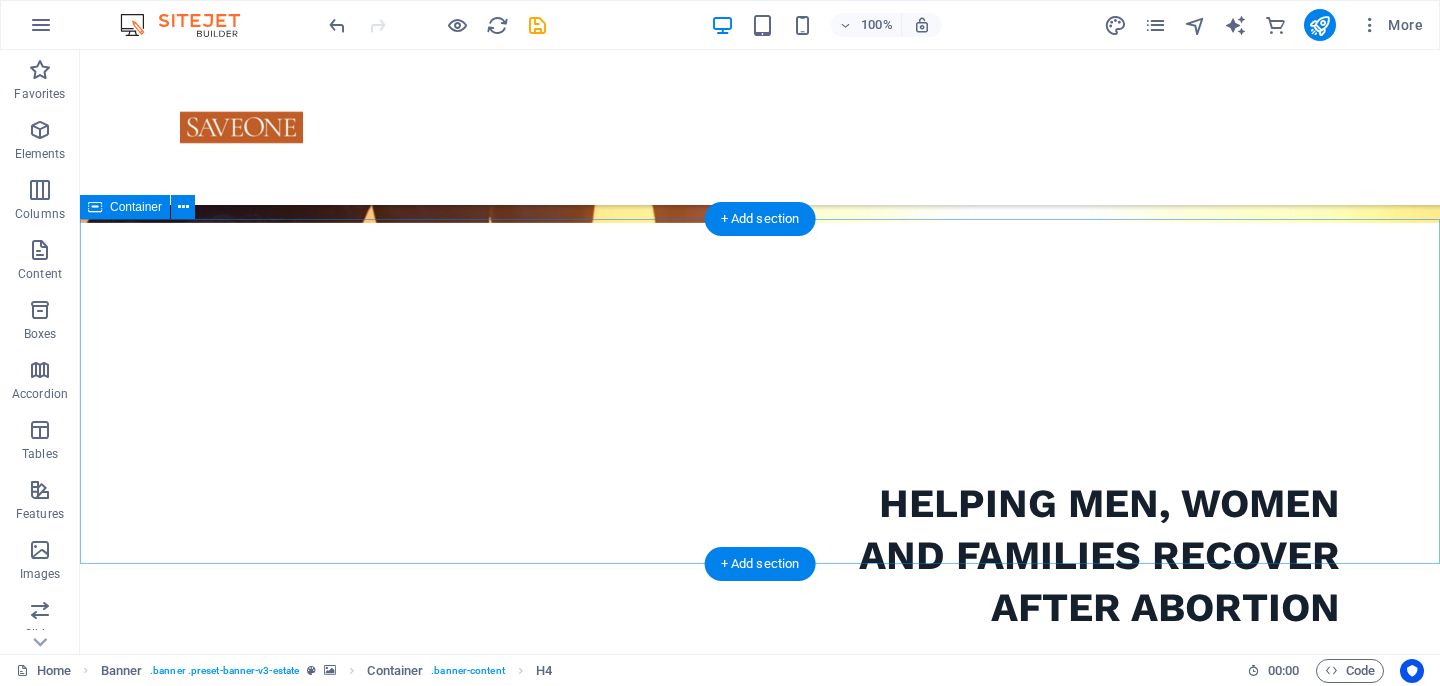 scroll, scrollTop: 524, scrollLeft: 0, axis: vertical 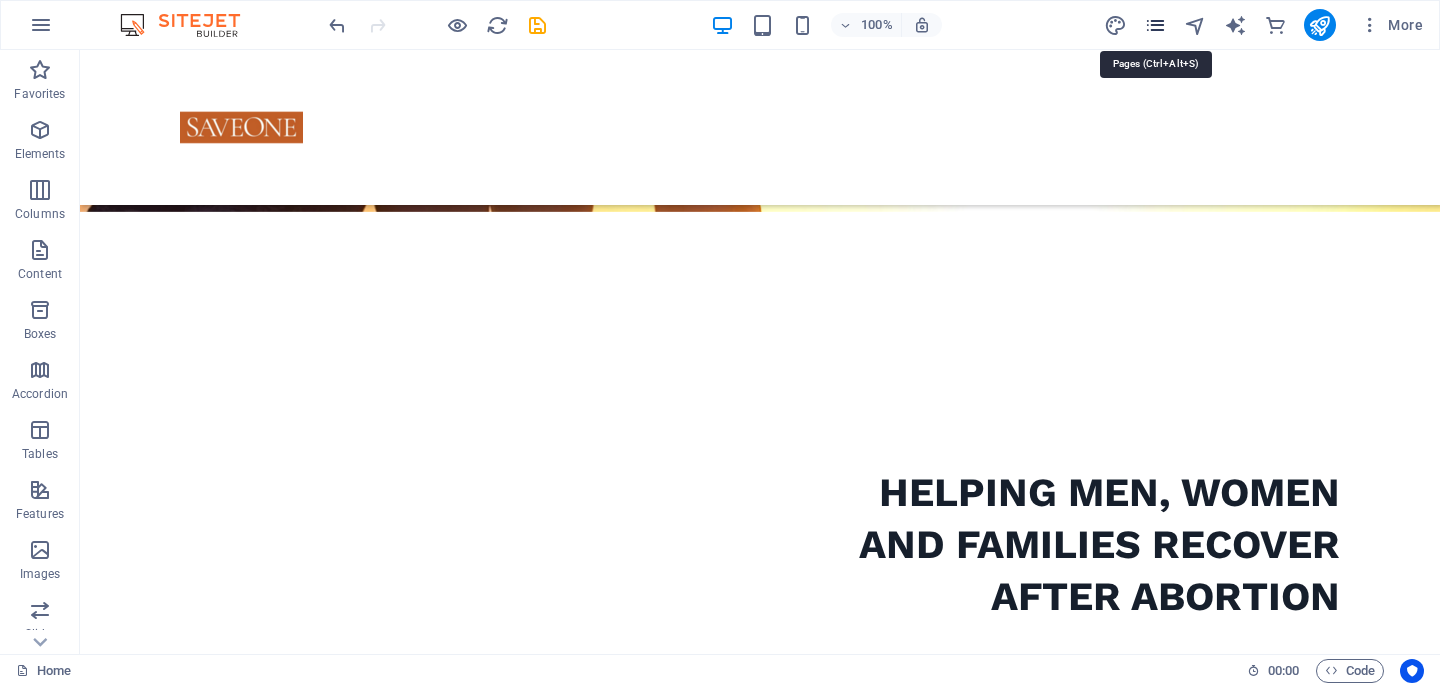 click at bounding box center [1155, 25] 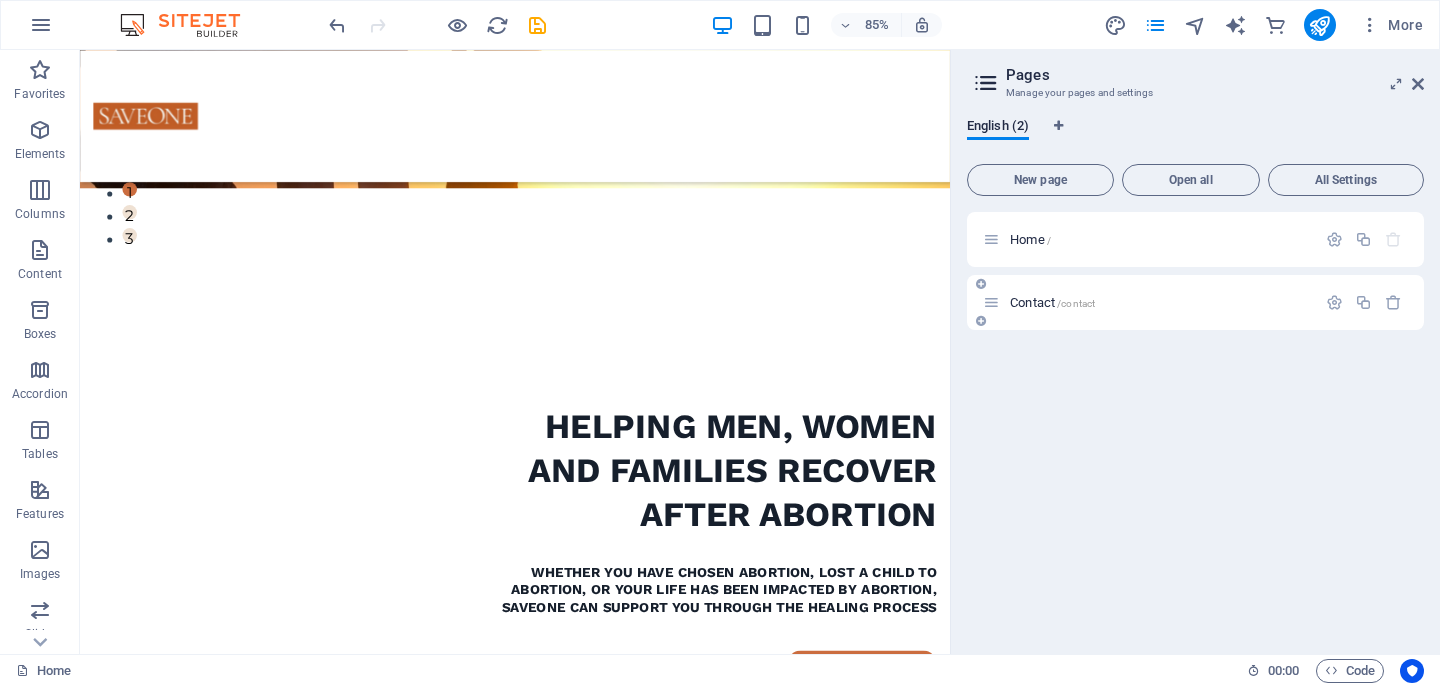 click on "Contact /contact" at bounding box center [1149, 302] 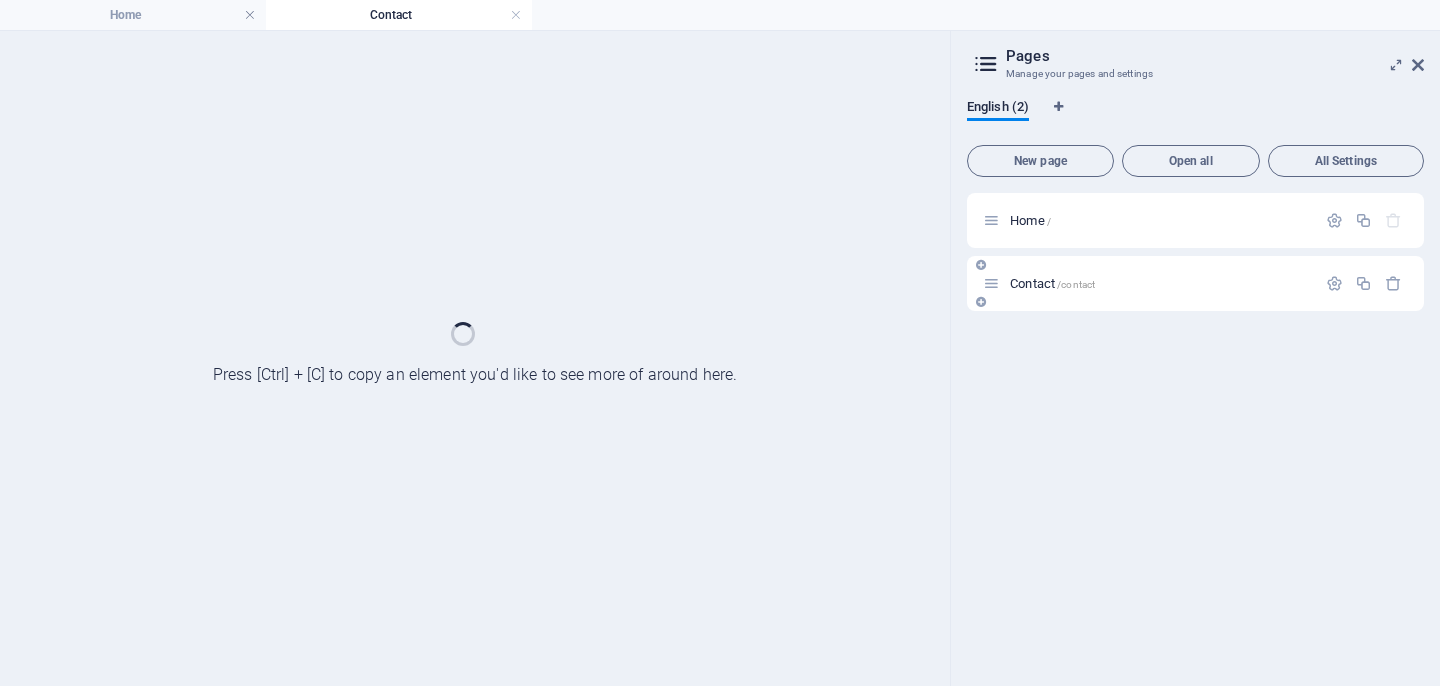 scroll, scrollTop: 0, scrollLeft: 0, axis: both 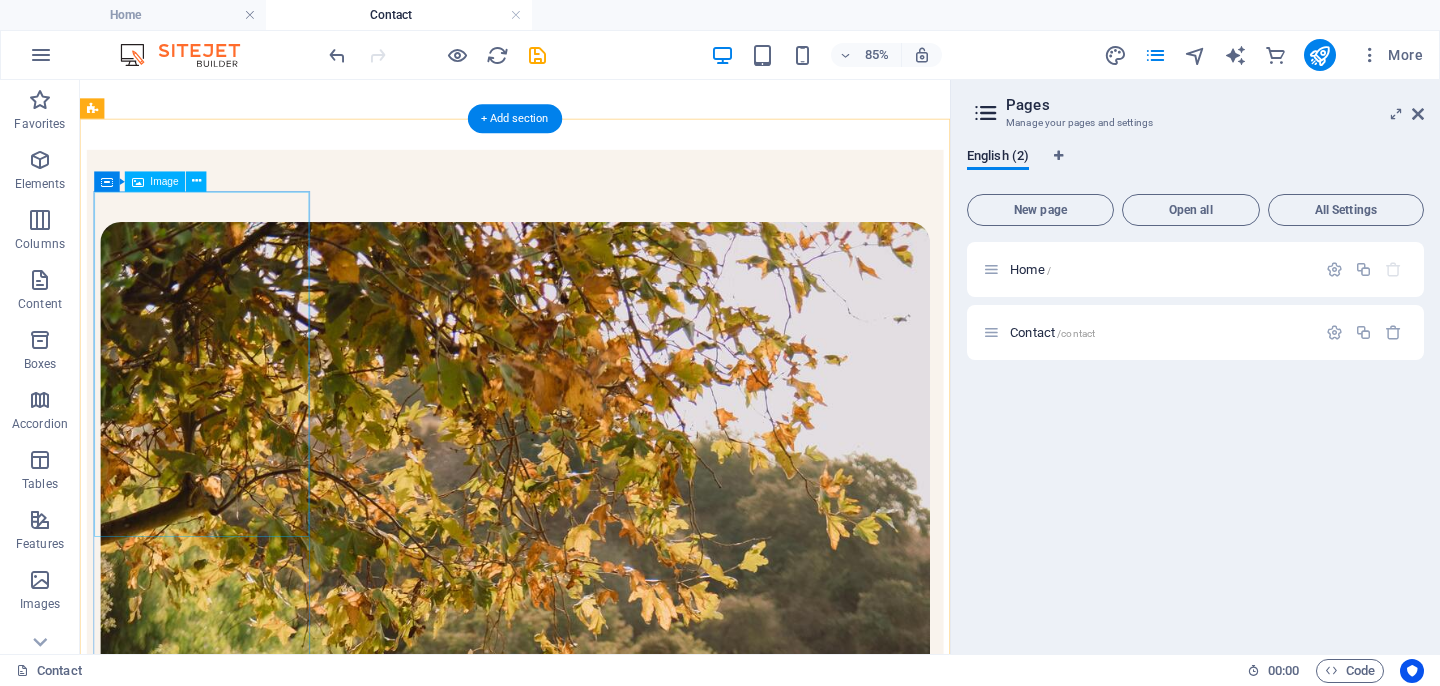 click at bounding box center (592, 1034) 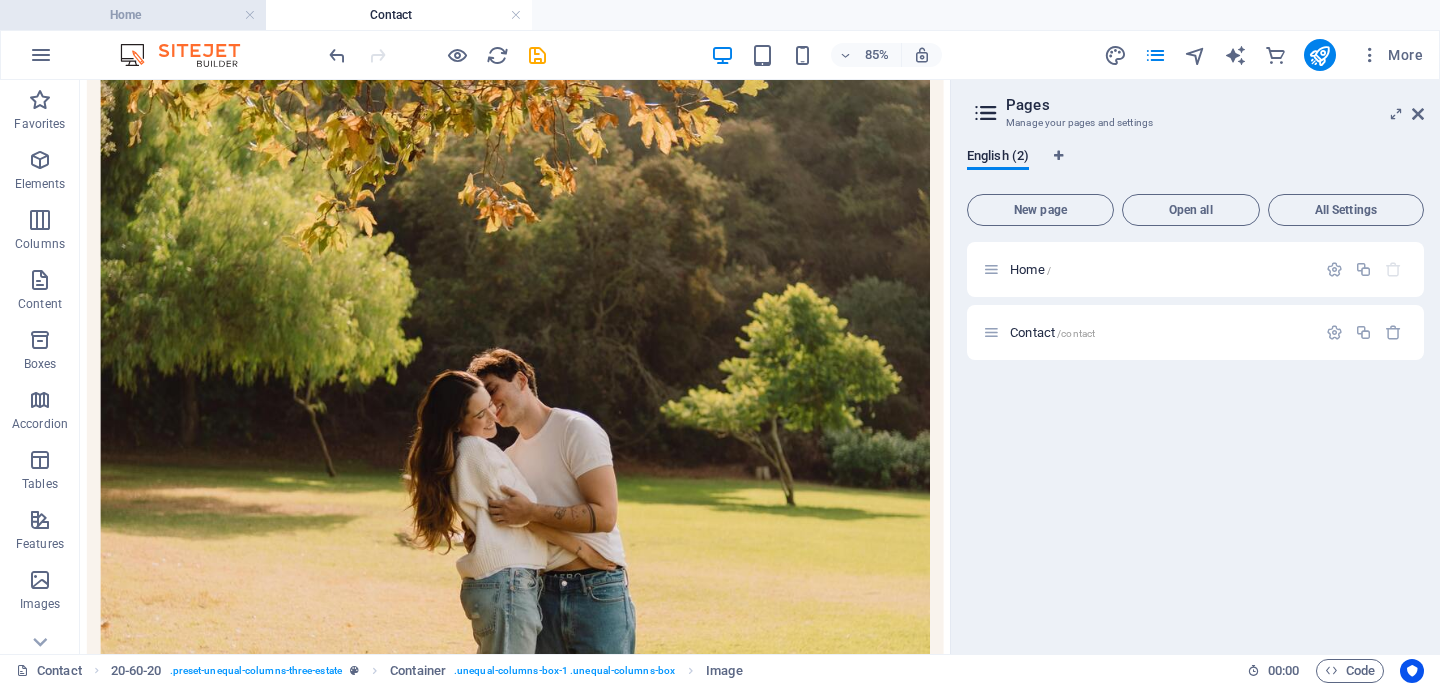 scroll, scrollTop: 986, scrollLeft: 0, axis: vertical 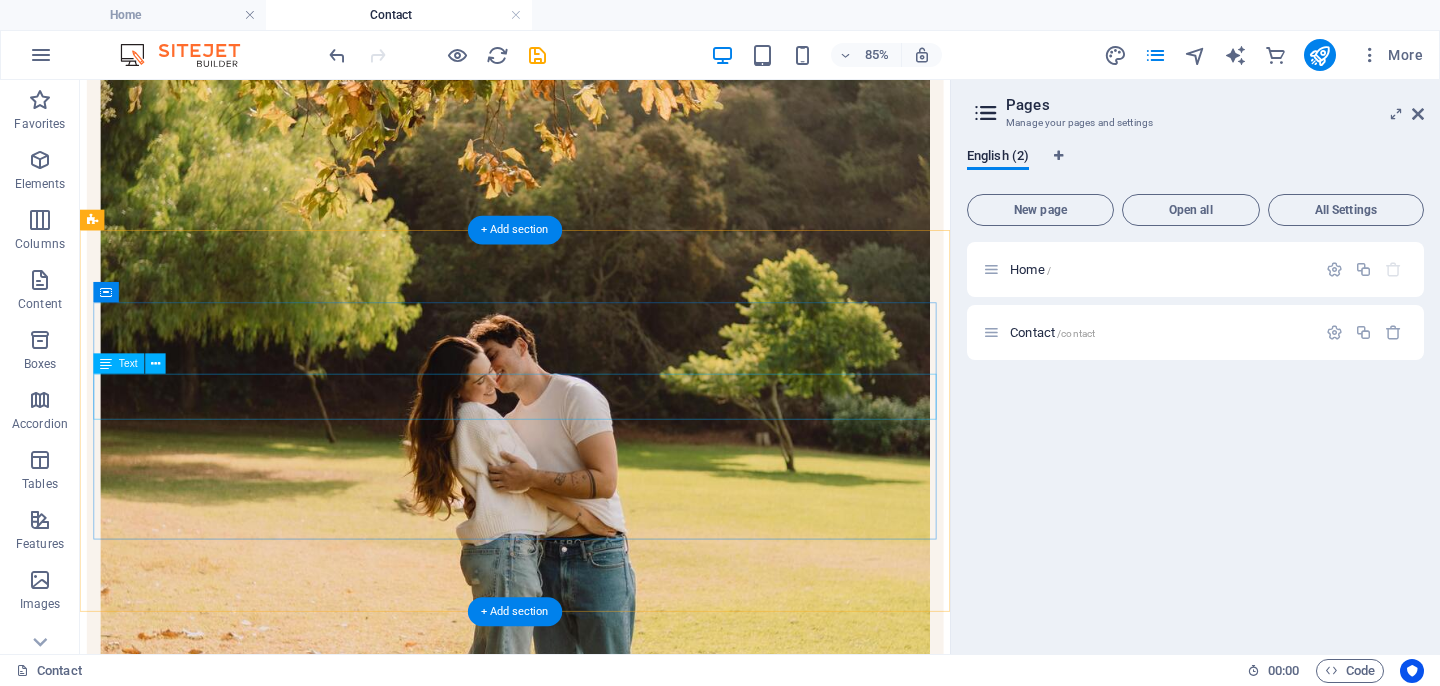 click on "If you're interested in introducing our work to your community through workshops offered at your schools, university campuses or churches, we'd love to hear from you! Let's talk" at bounding box center [592, 3552] 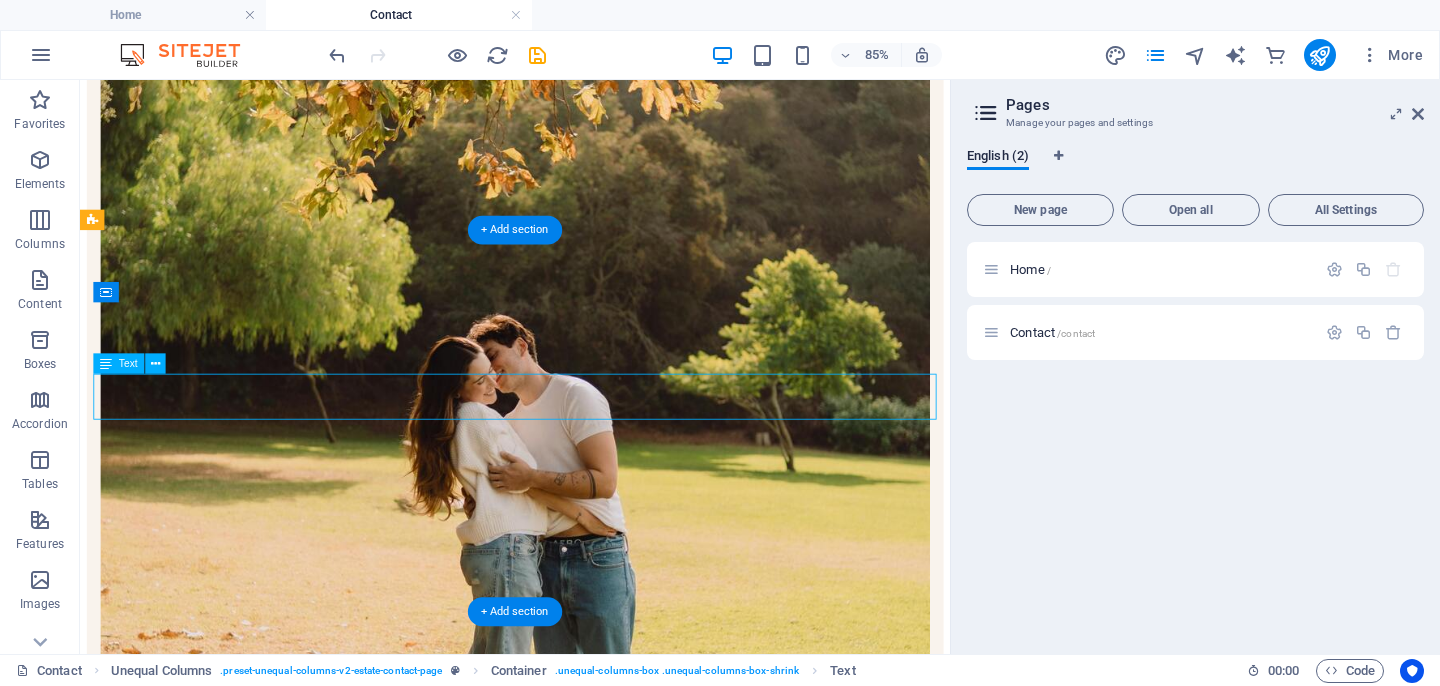 click on "If you're interested in introducing our work to your community through workshops offered at your schools, university campuses or churches, we'd love to hear from you! Let's talk" at bounding box center (592, 3552) 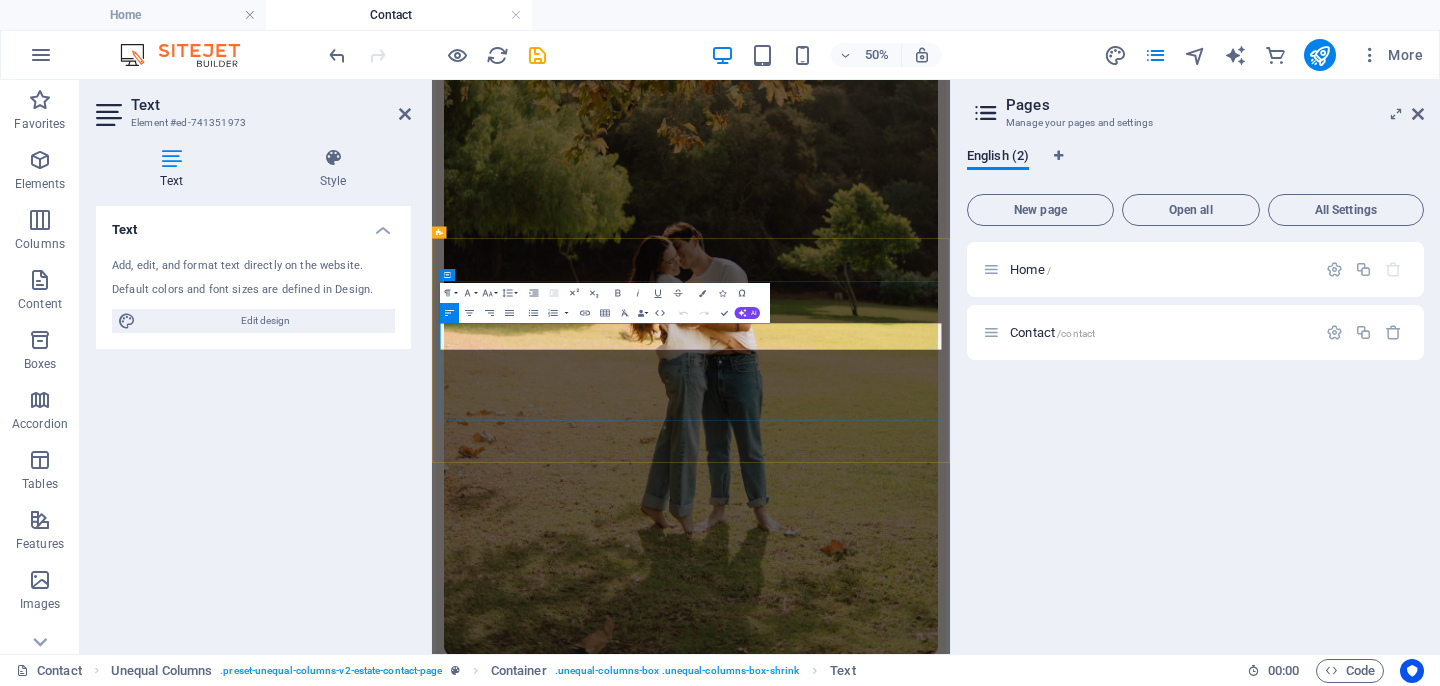 scroll, scrollTop: 846, scrollLeft: 0, axis: vertical 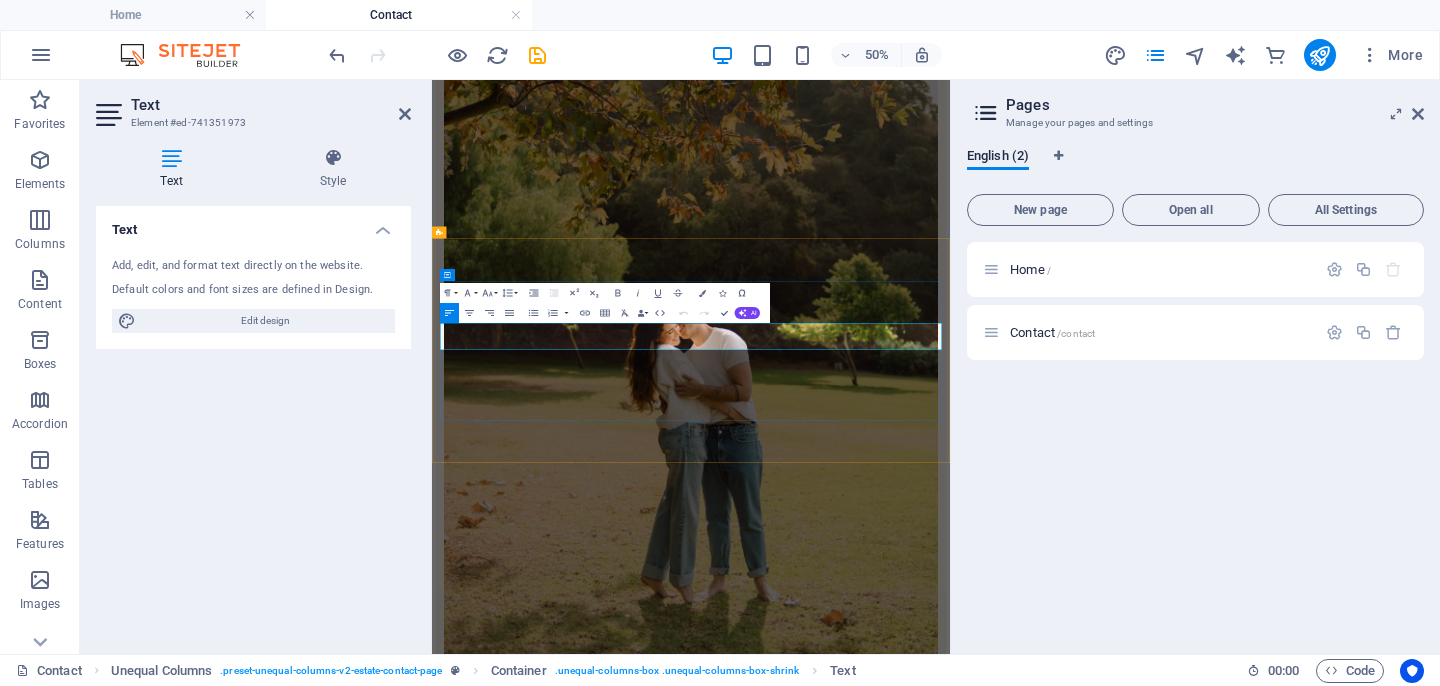 click on "If you're interested in introducing our work to your community through workshops offered at your schools, university campuses or churches, we'd love to hear from you! Let's talk" at bounding box center (950, 3731) 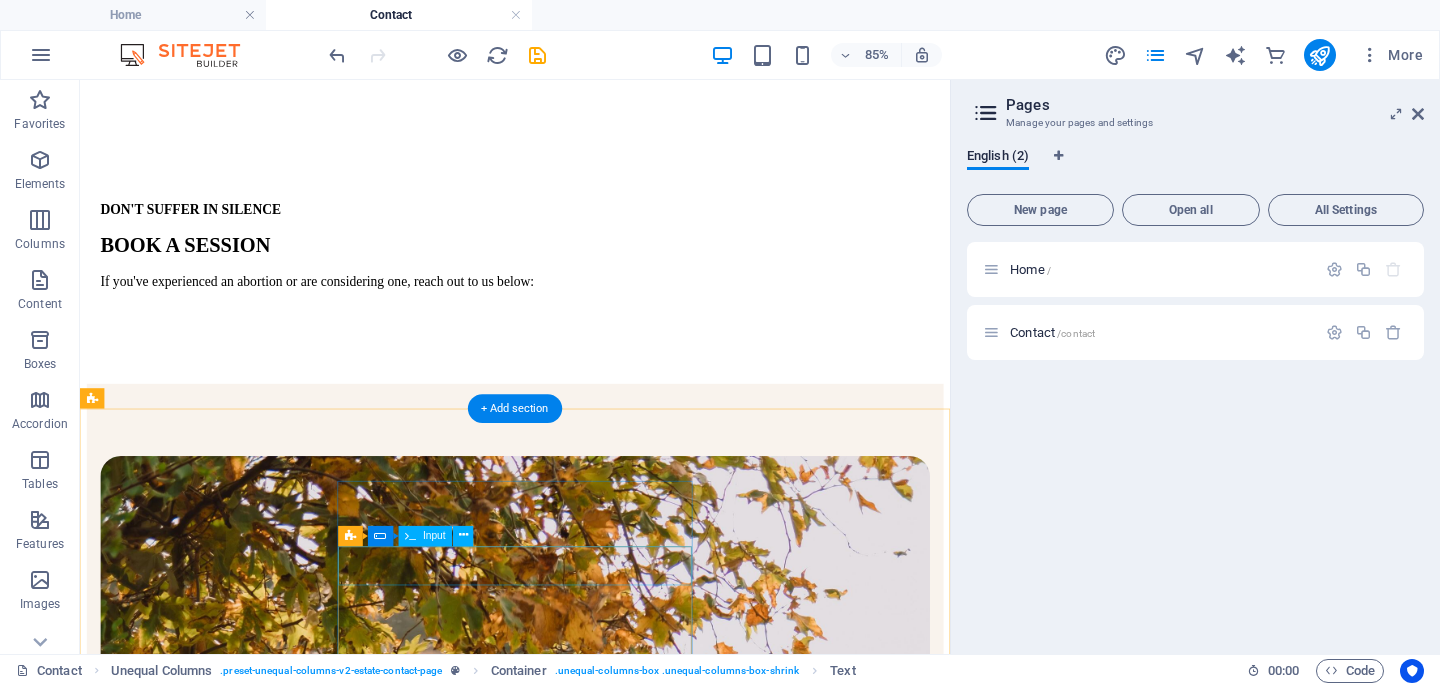 scroll, scrollTop: 17, scrollLeft: 0, axis: vertical 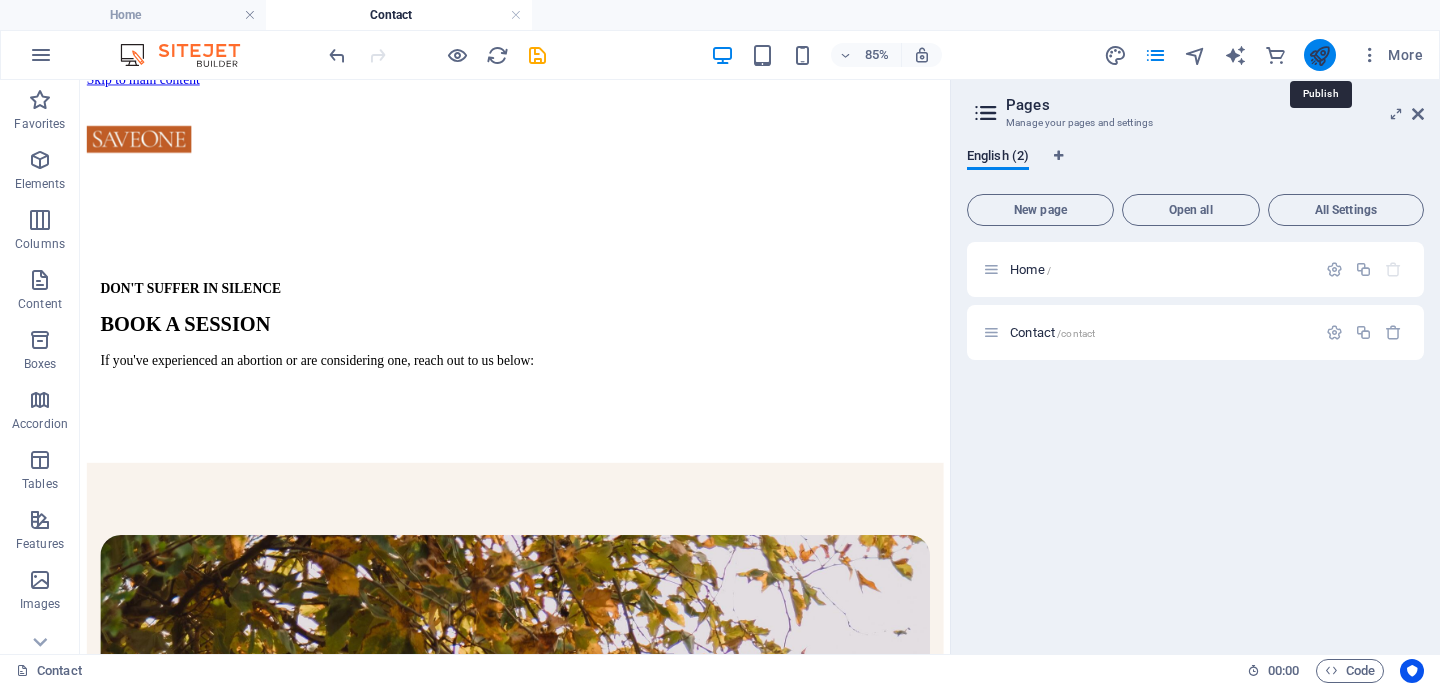 click at bounding box center (1319, 55) 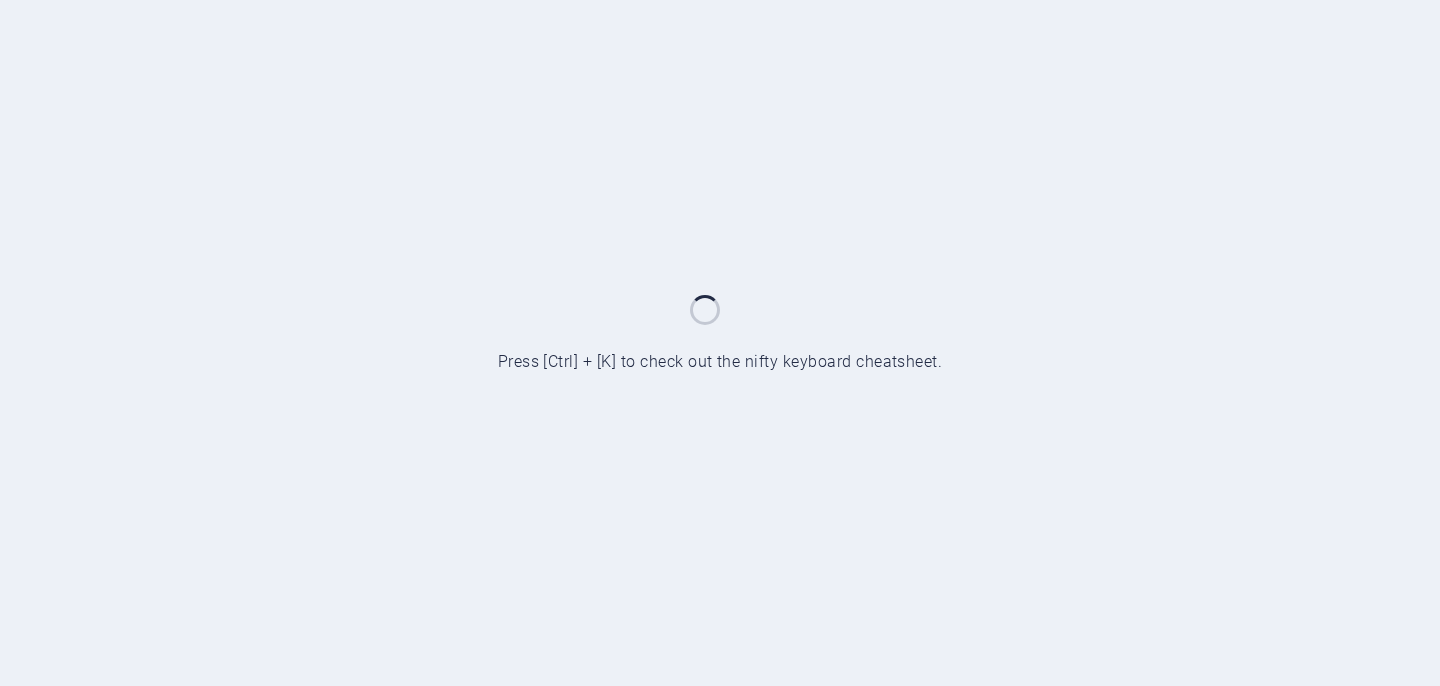 scroll, scrollTop: 0, scrollLeft: 0, axis: both 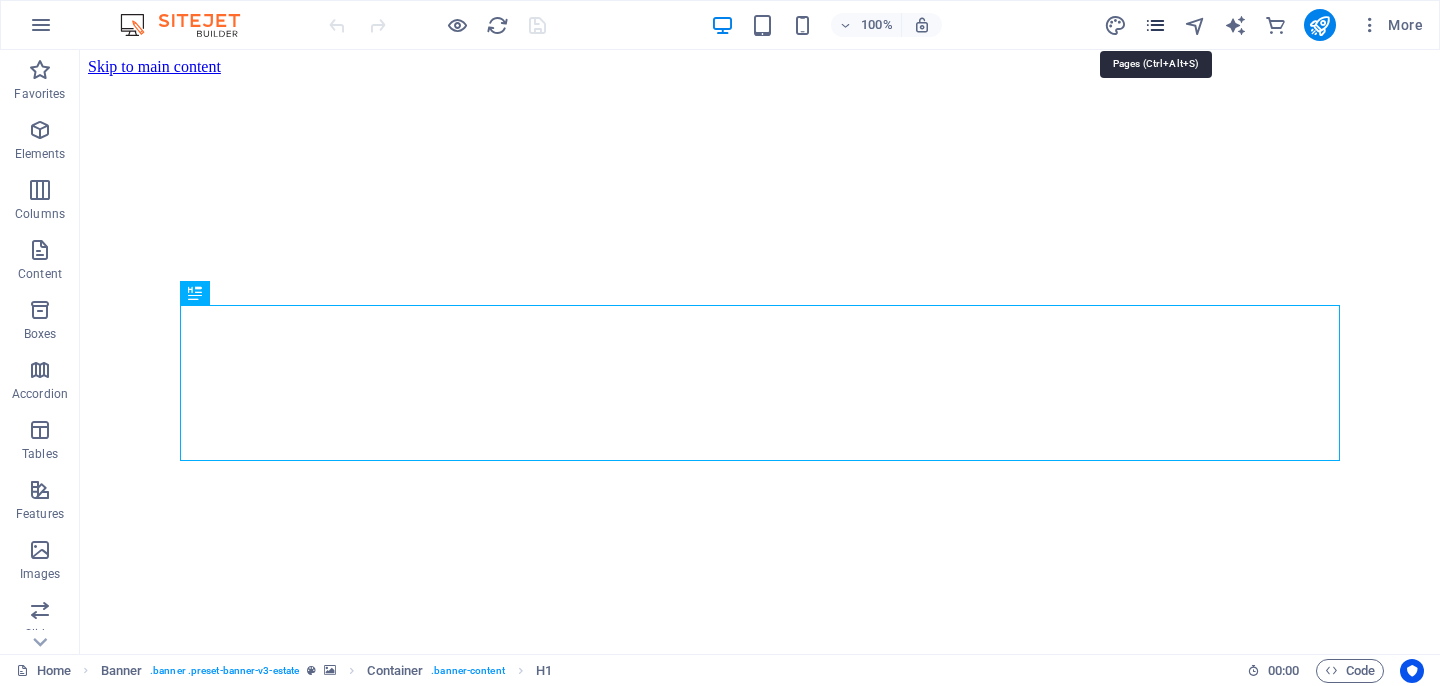 click at bounding box center [1155, 25] 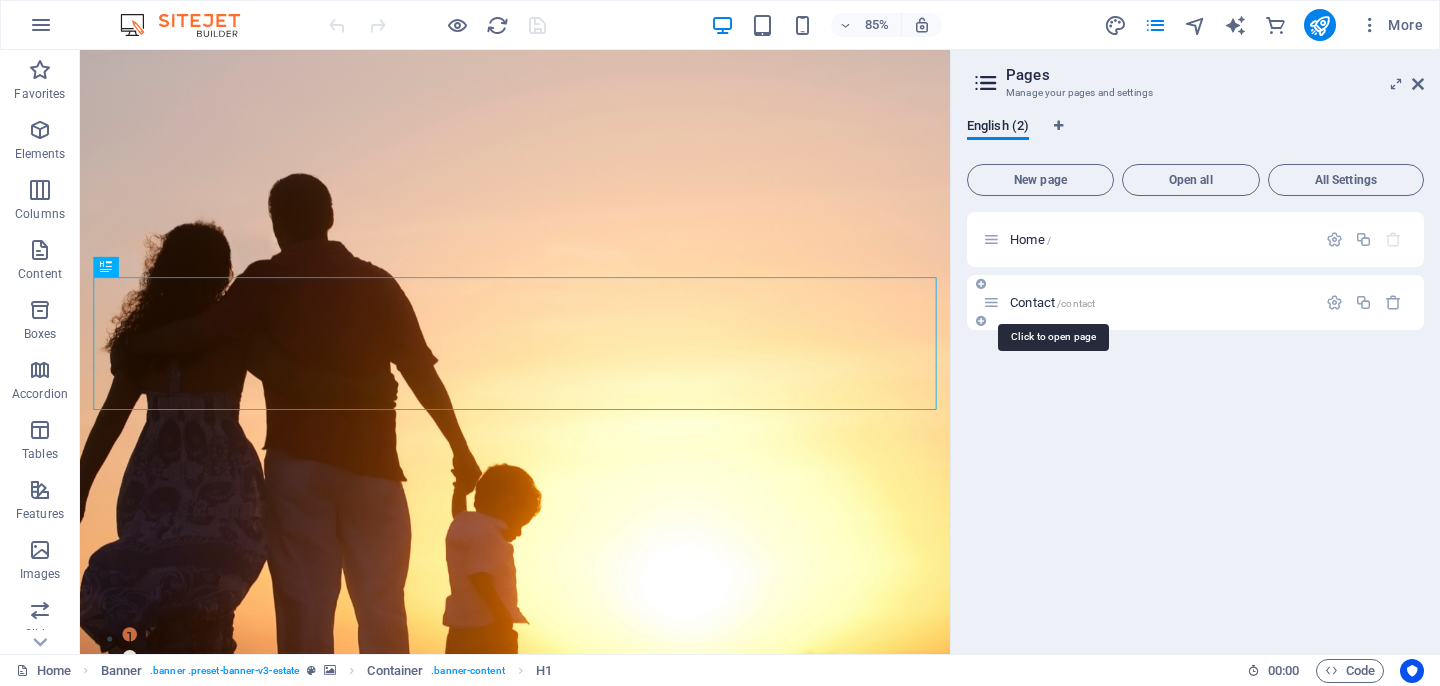 click on "/contact" at bounding box center [1076, 303] 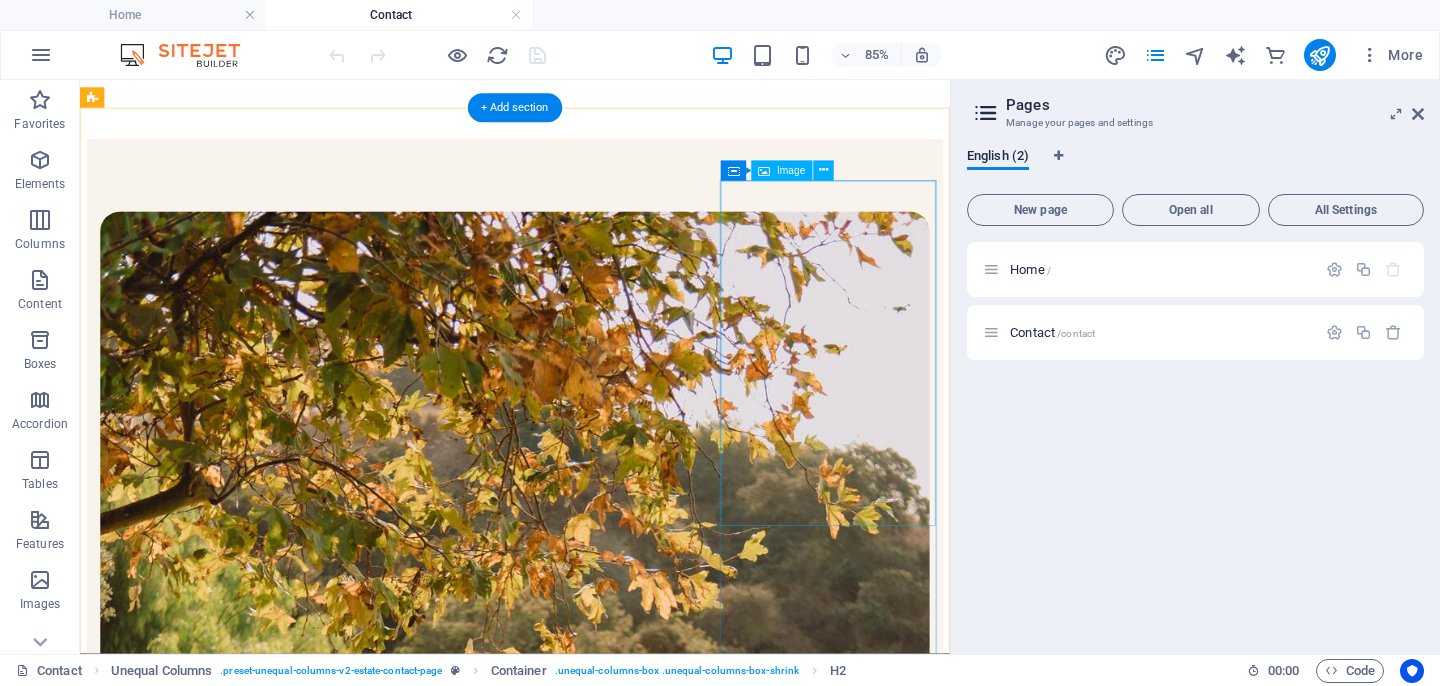 scroll, scrollTop: 405, scrollLeft: 0, axis: vertical 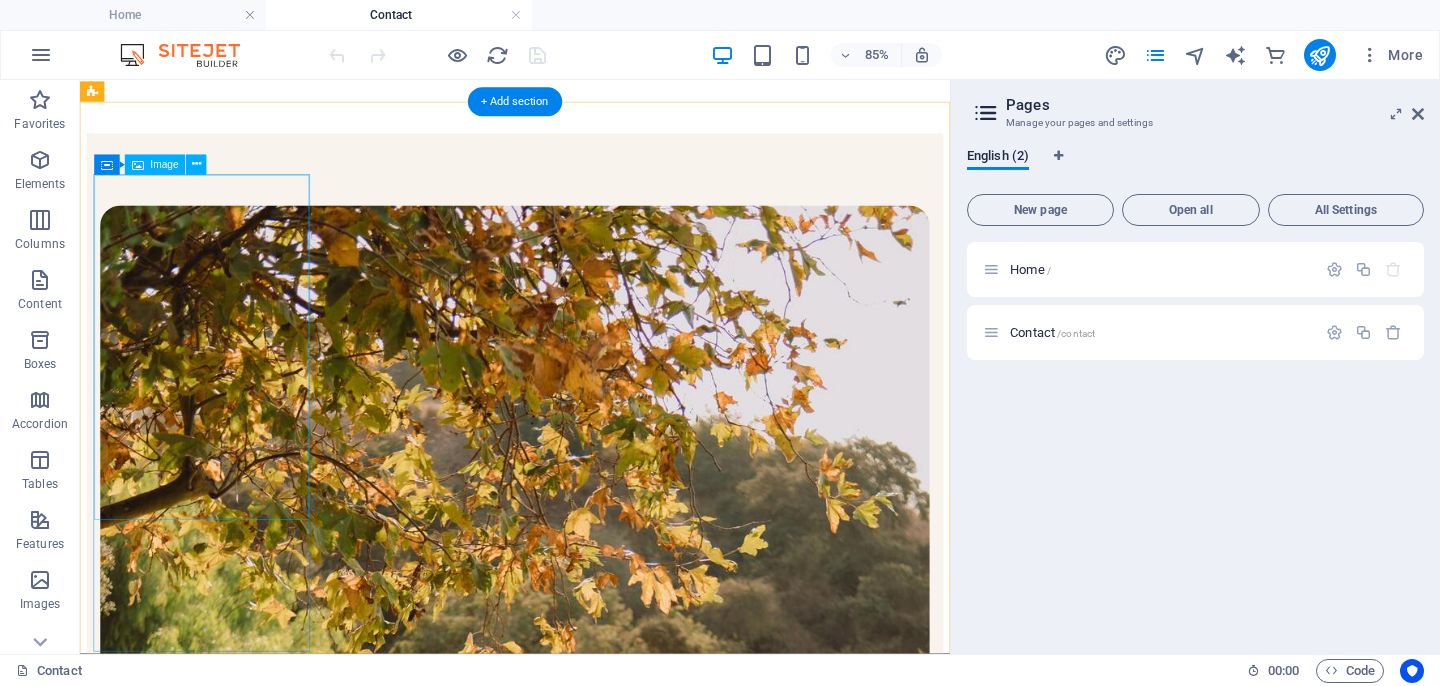 click at bounding box center (592, 1014) 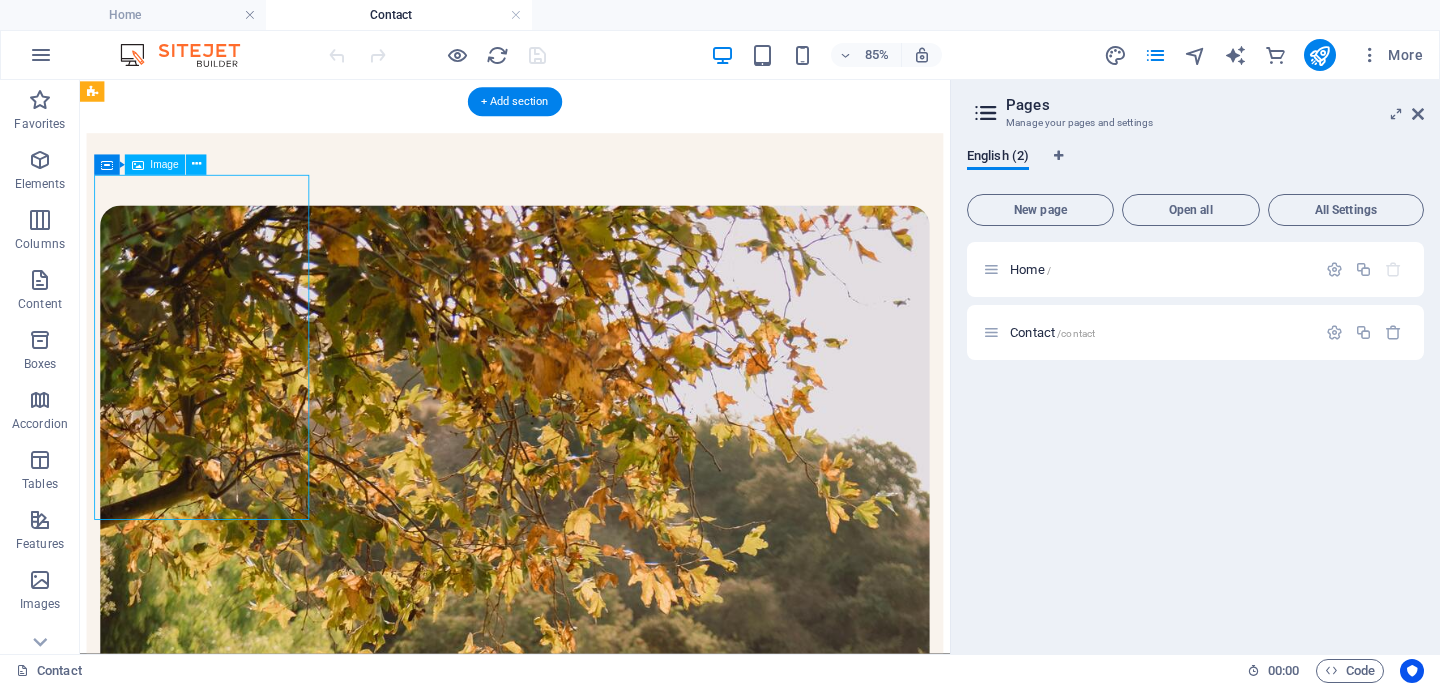 click at bounding box center (592, 1014) 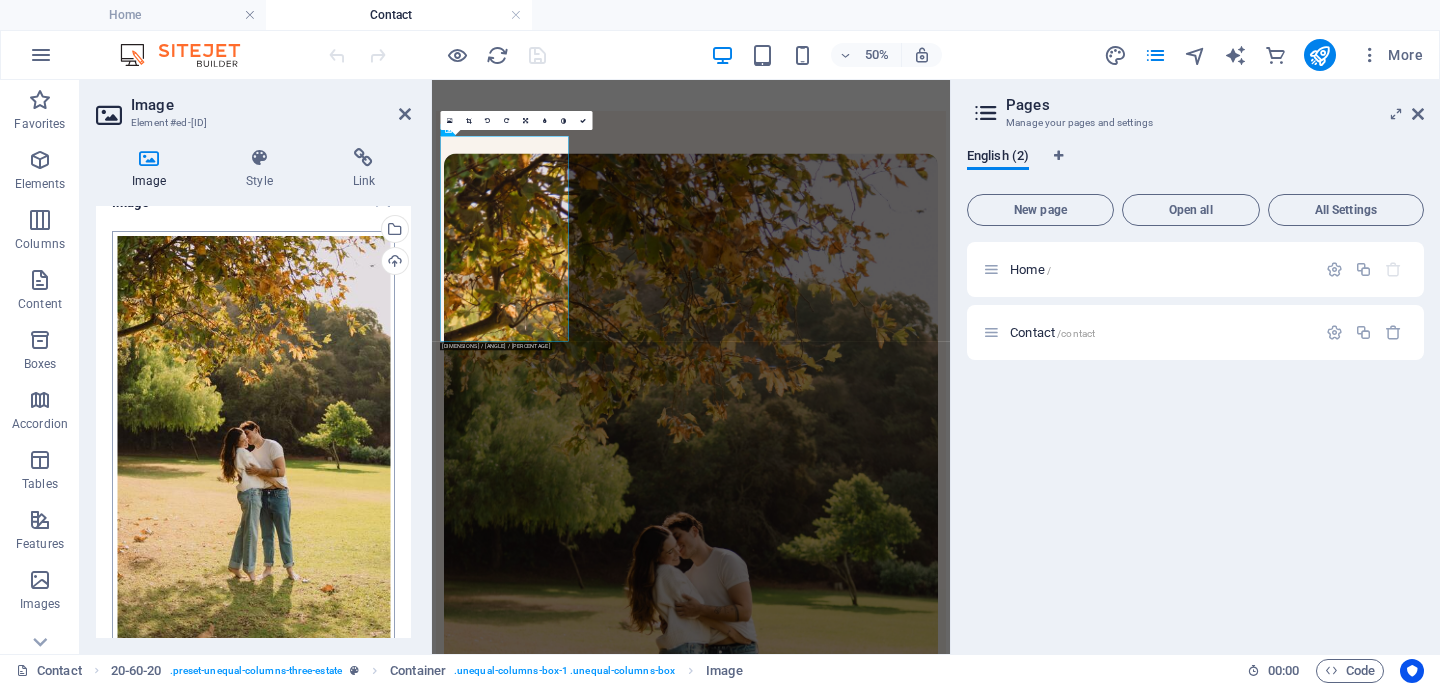 scroll, scrollTop: 26, scrollLeft: 0, axis: vertical 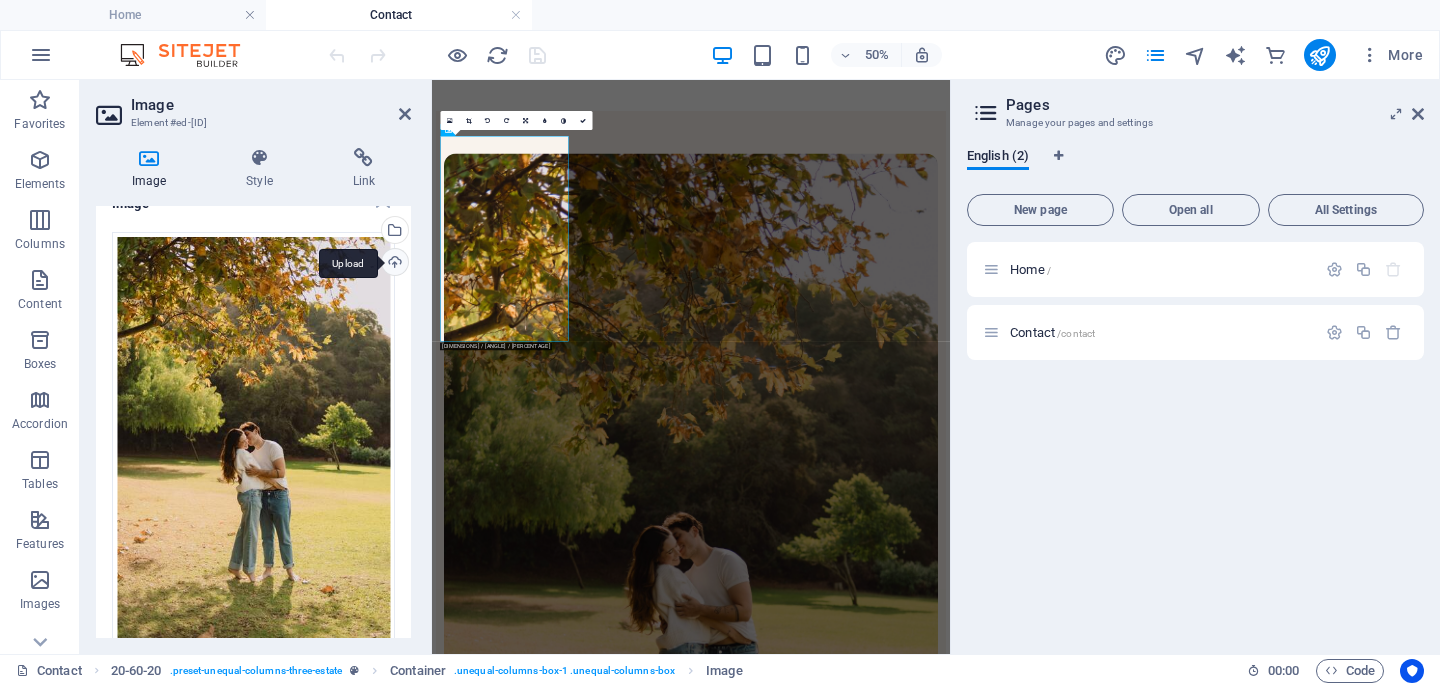 click on "Upload" at bounding box center [393, 264] 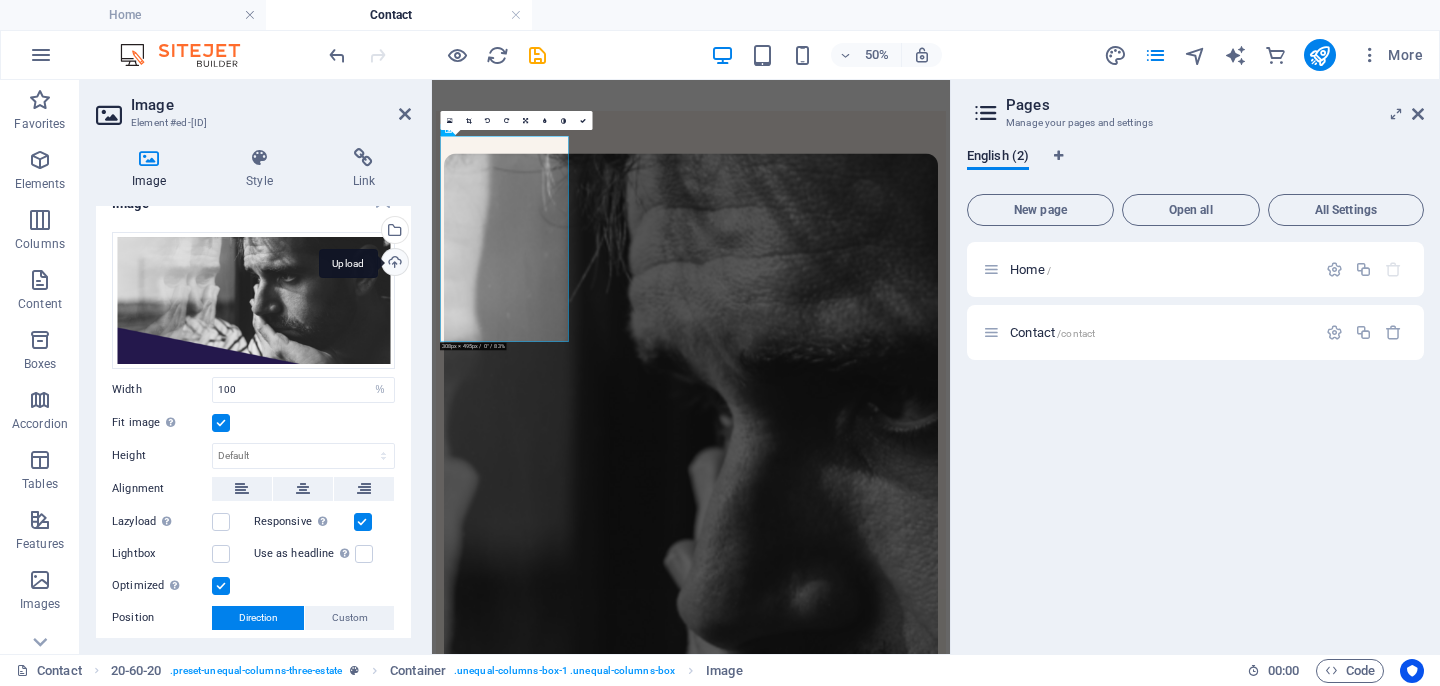 click on "Upload" at bounding box center (393, 264) 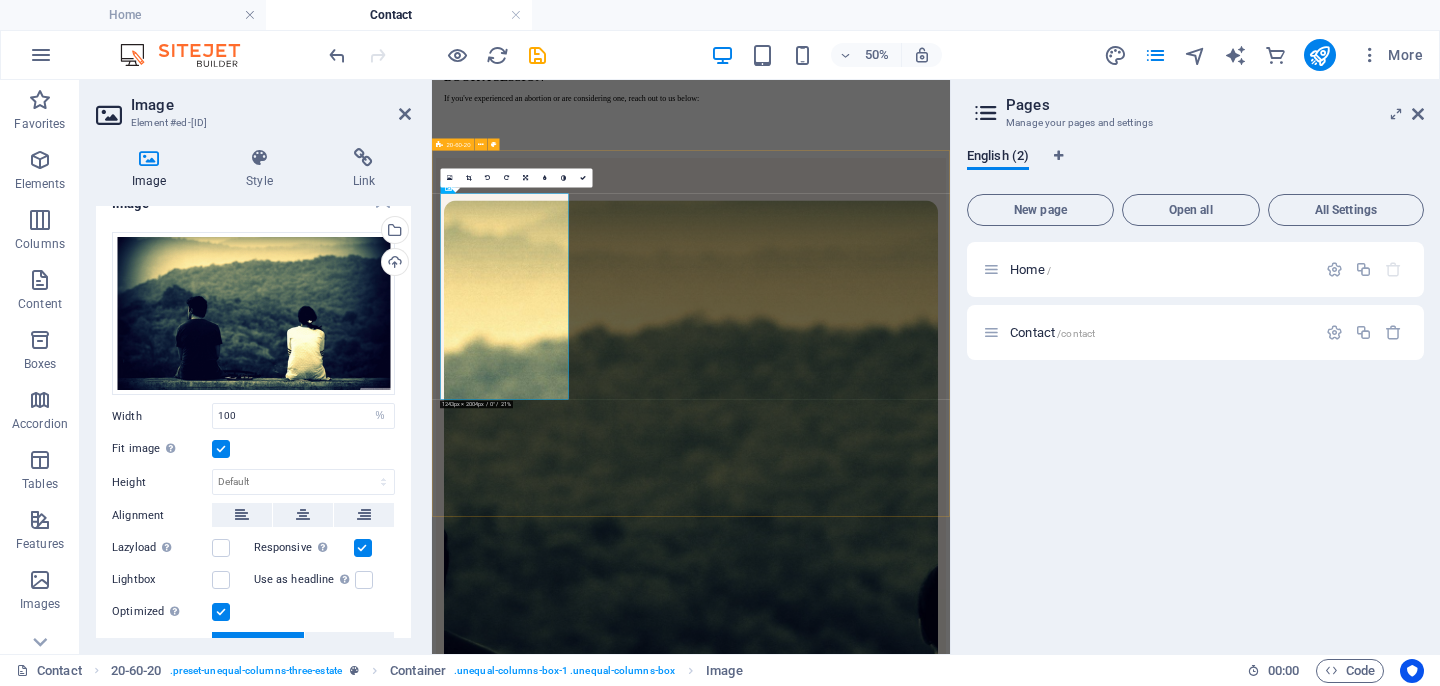 scroll, scrollTop: 284, scrollLeft: 0, axis: vertical 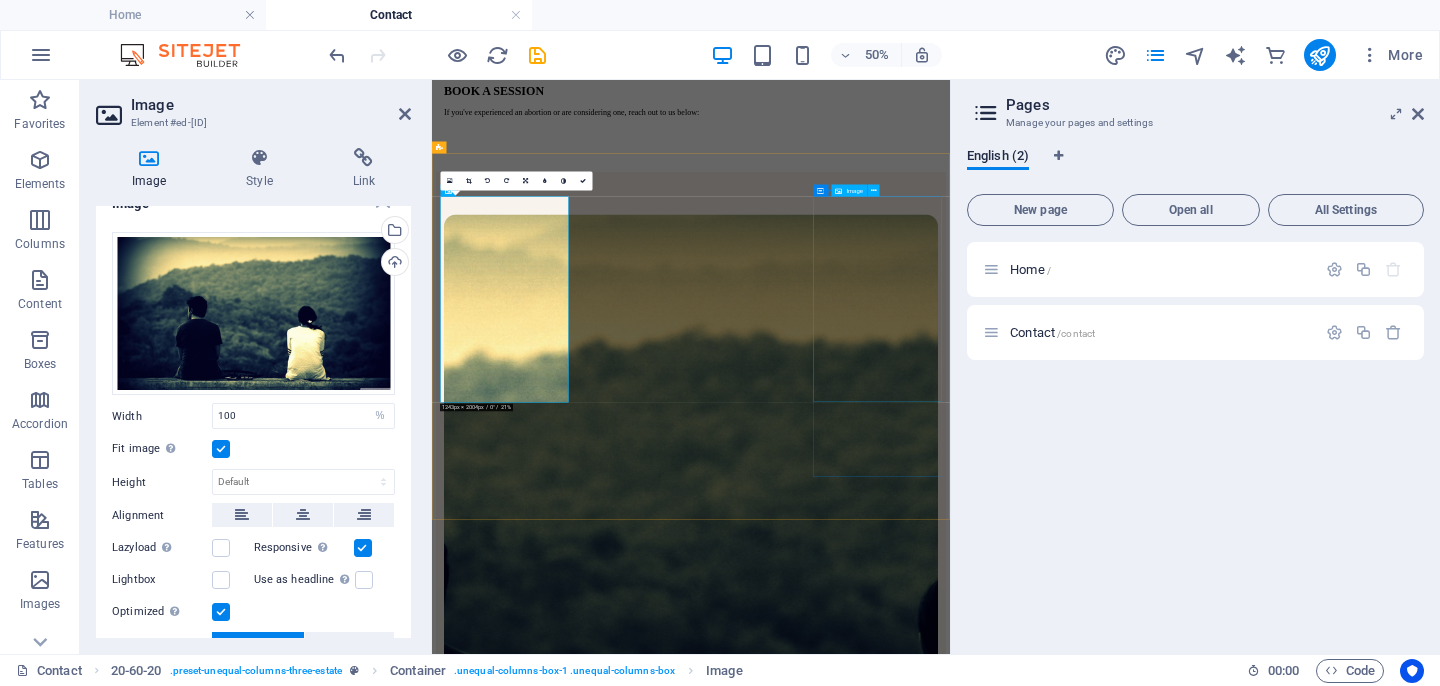 click at bounding box center [950, 3177] 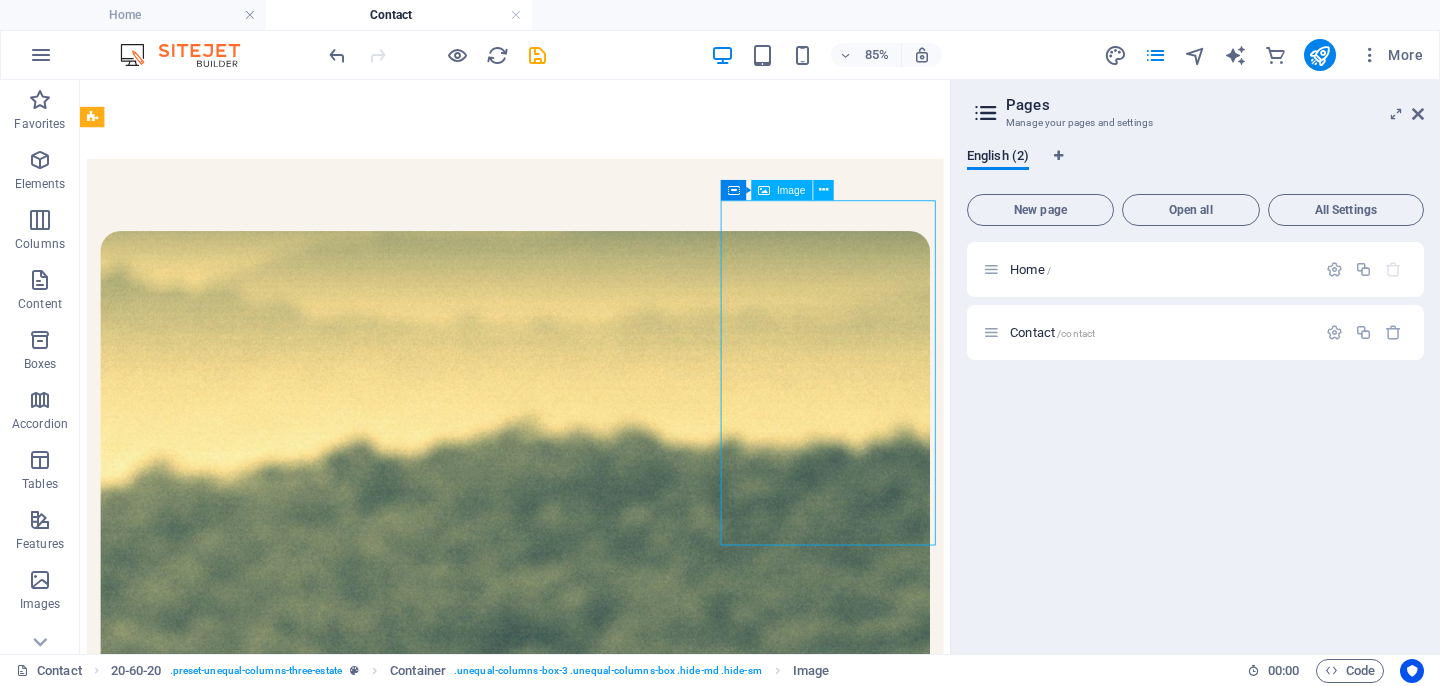 scroll, scrollTop: 377, scrollLeft: 0, axis: vertical 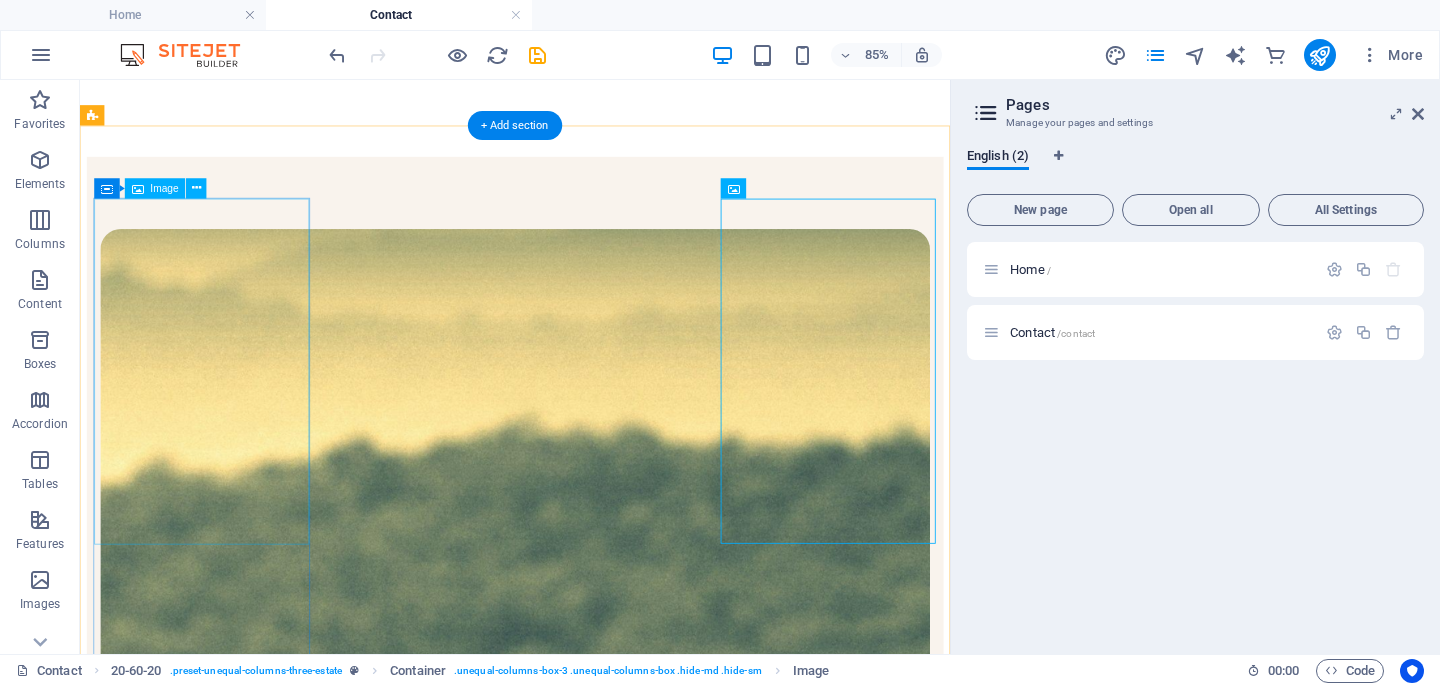 click at bounding box center [592, 1043] 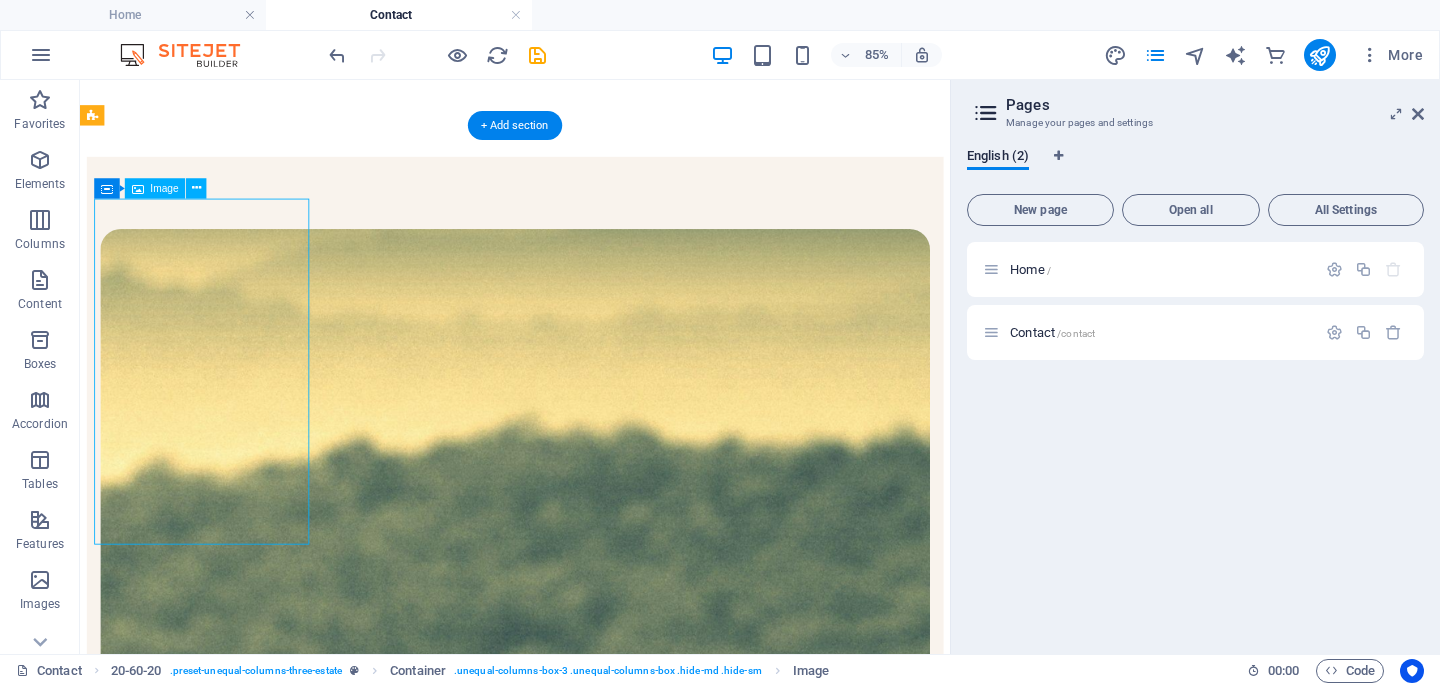 click at bounding box center [592, 1043] 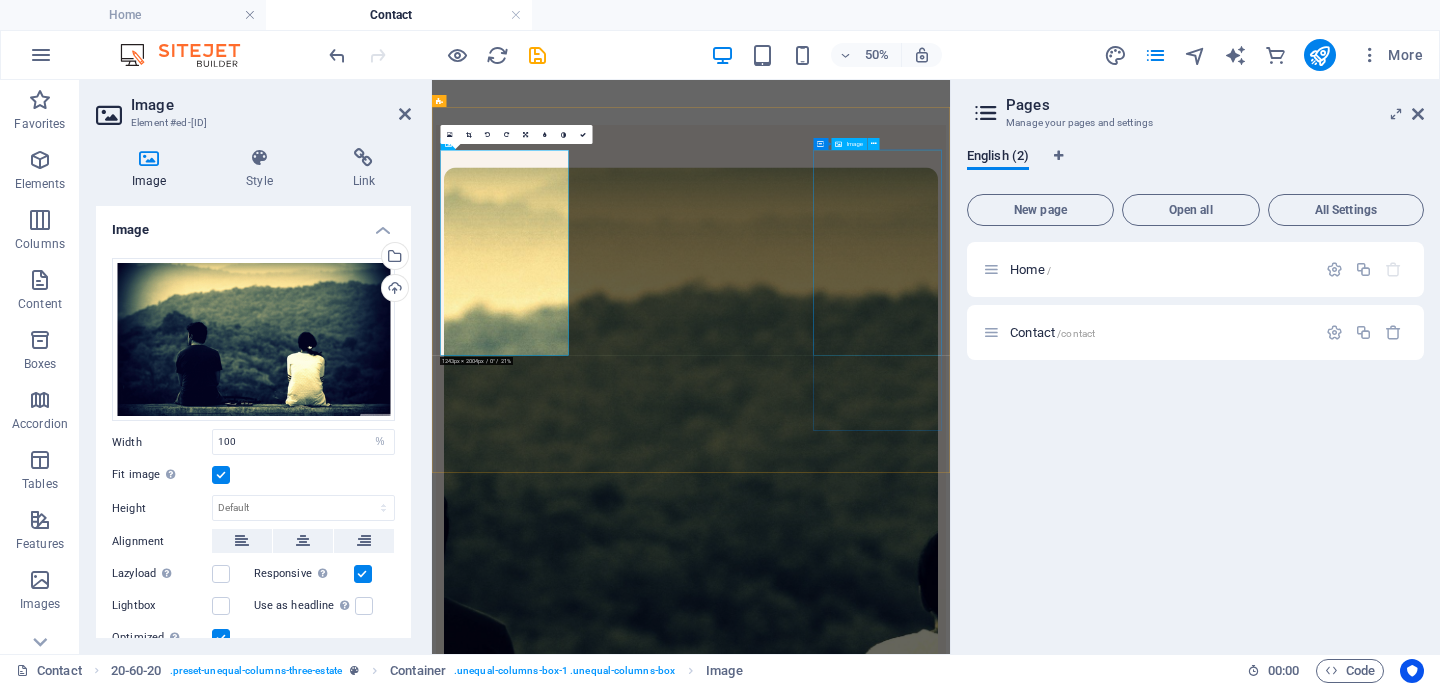click at bounding box center (950, 3084) 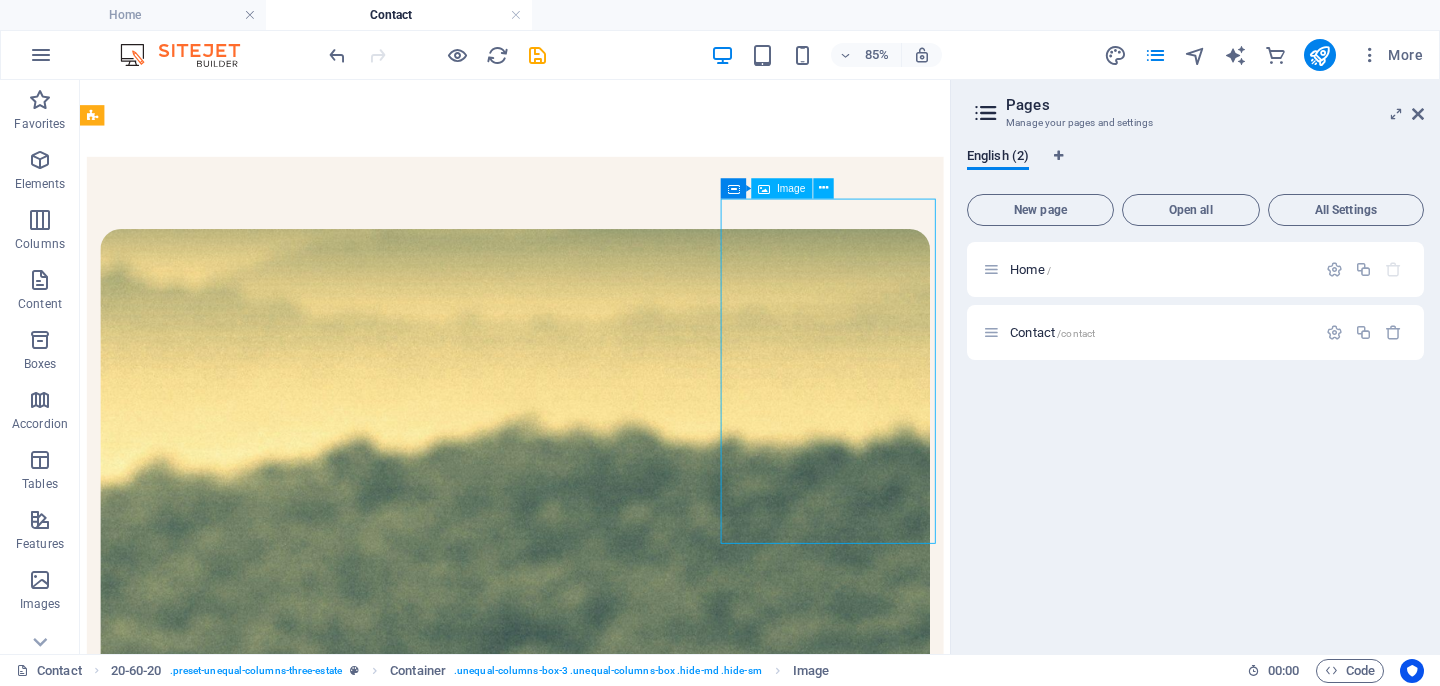 click at bounding box center (592, 3054) 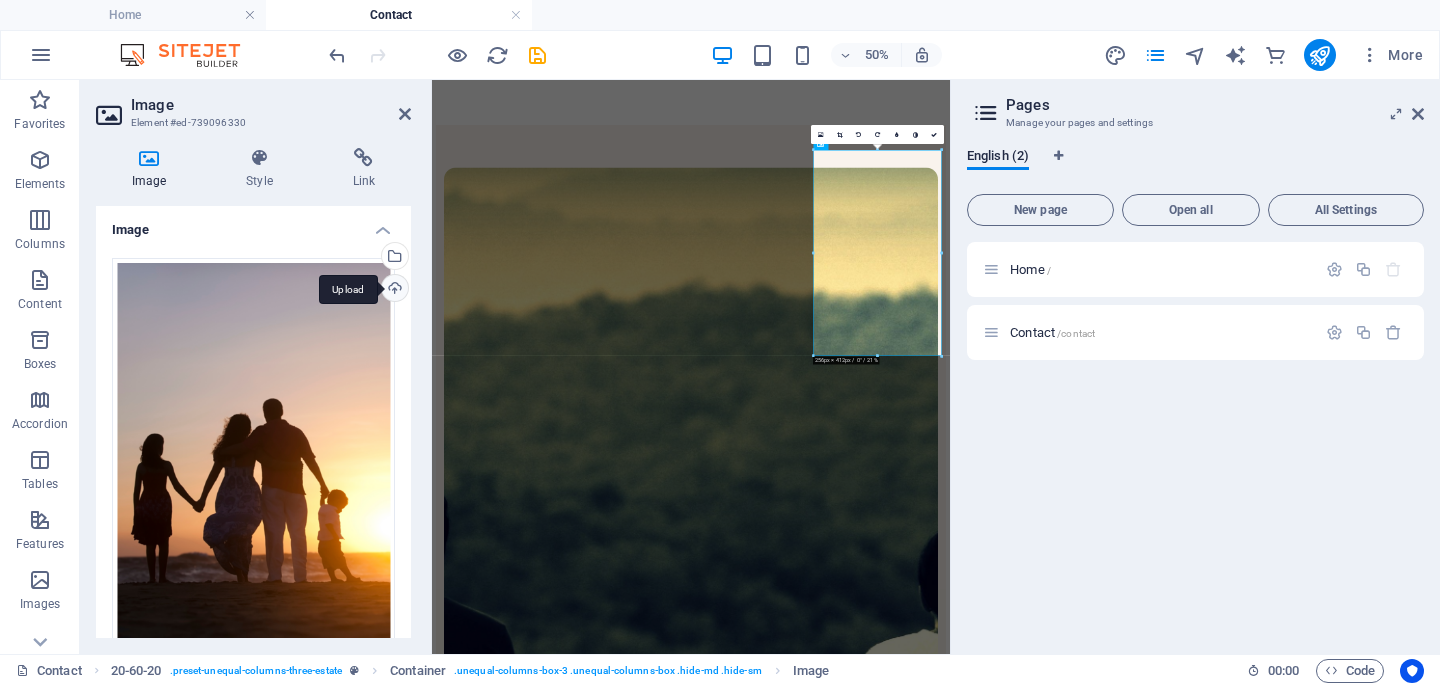 click on "Upload" at bounding box center (393, 290) 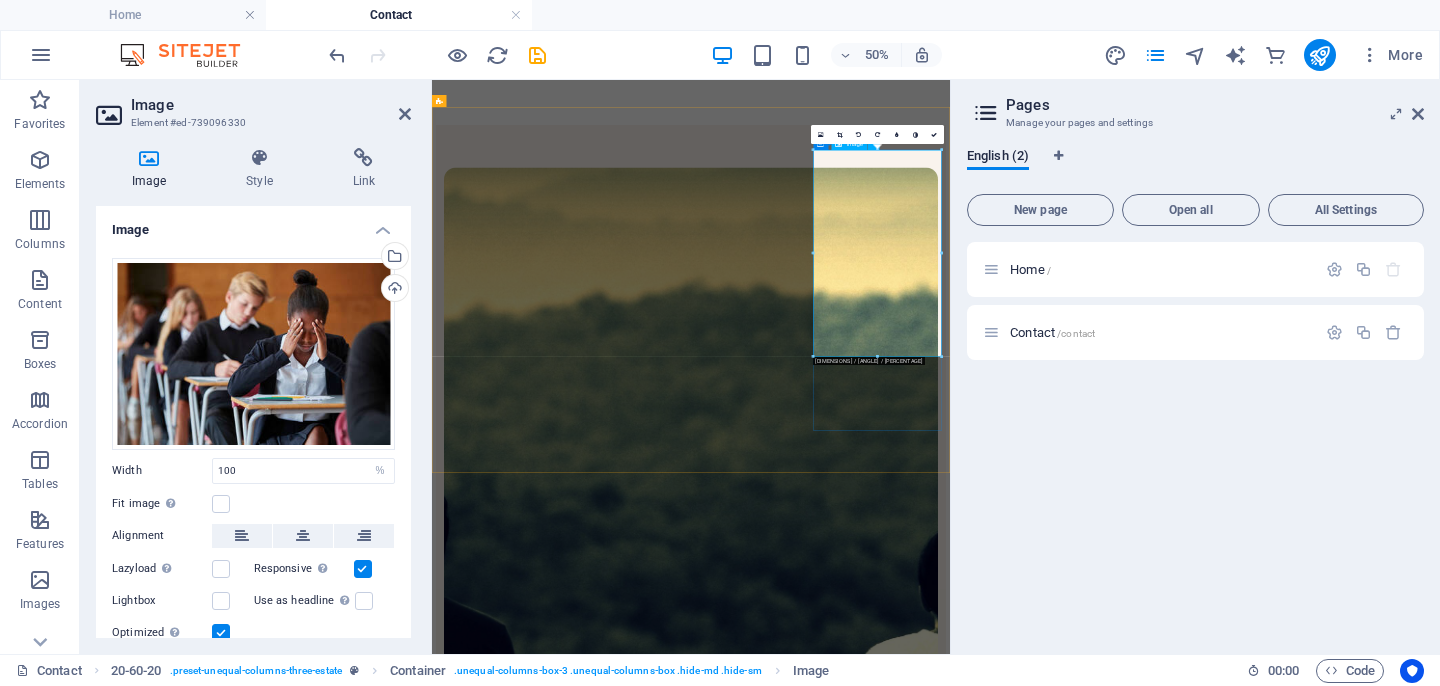 click at bounding box center (950, 3086) 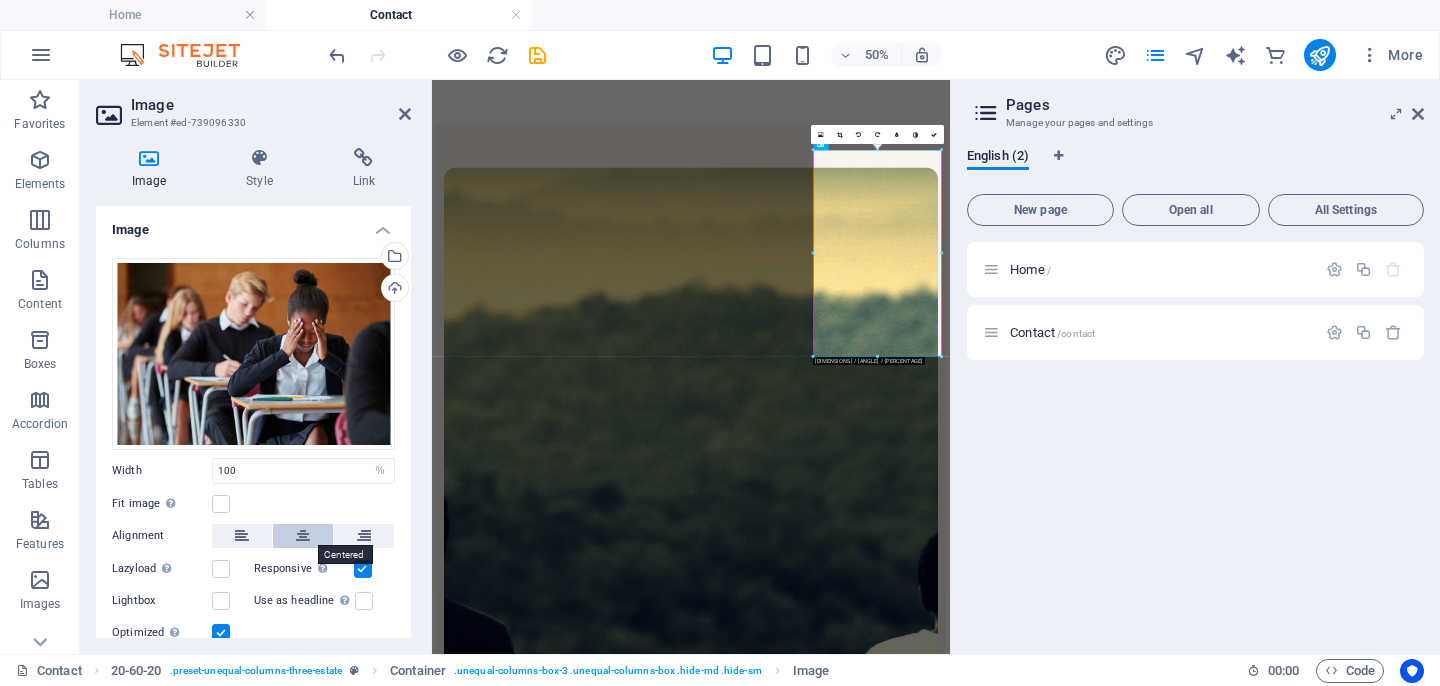 click at bounding box center (303, 536) 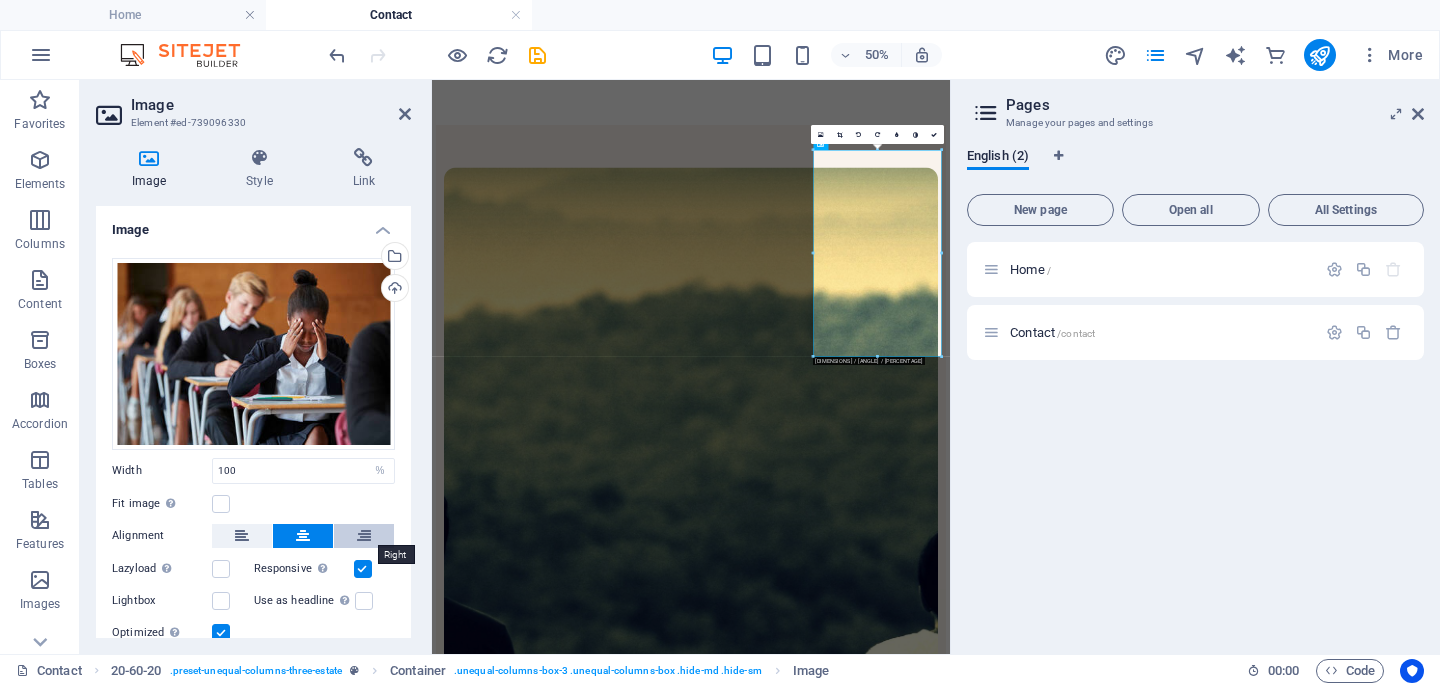 click at bounding box center [364, 536] 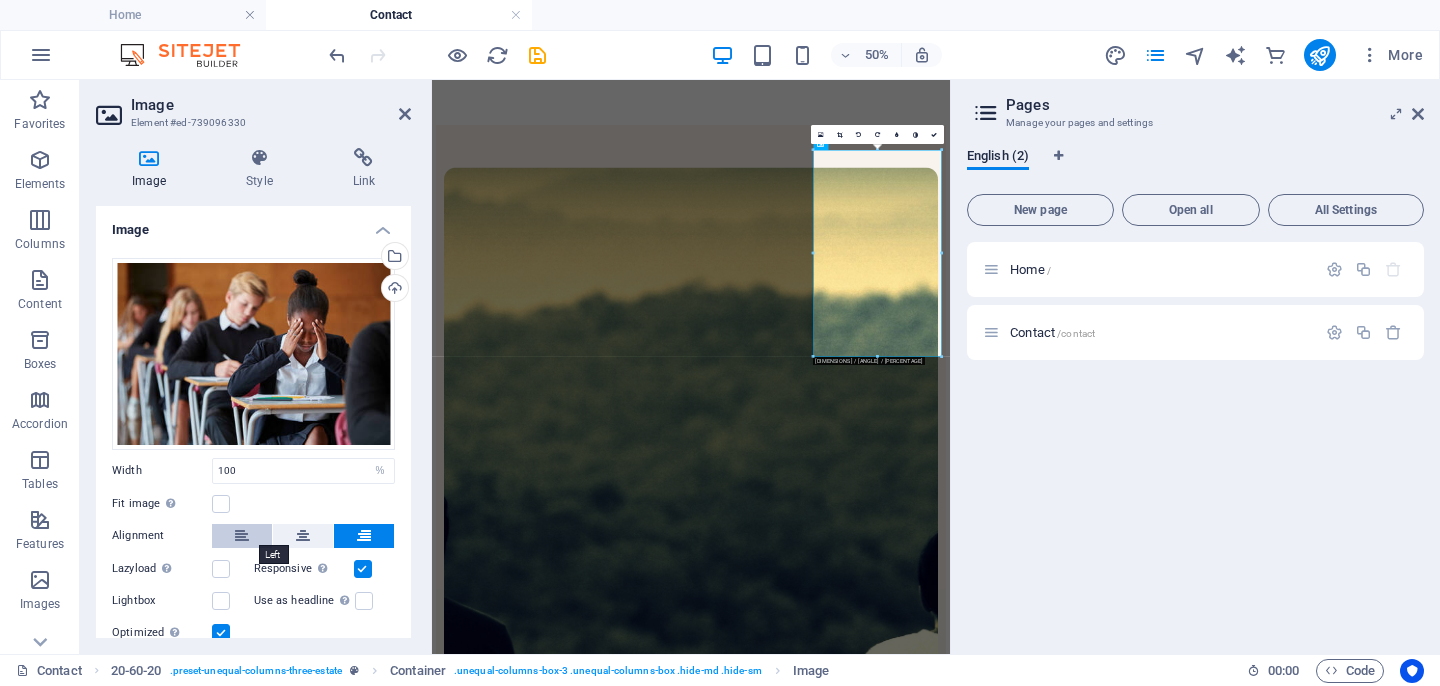 click at bounding box center [242, 536] 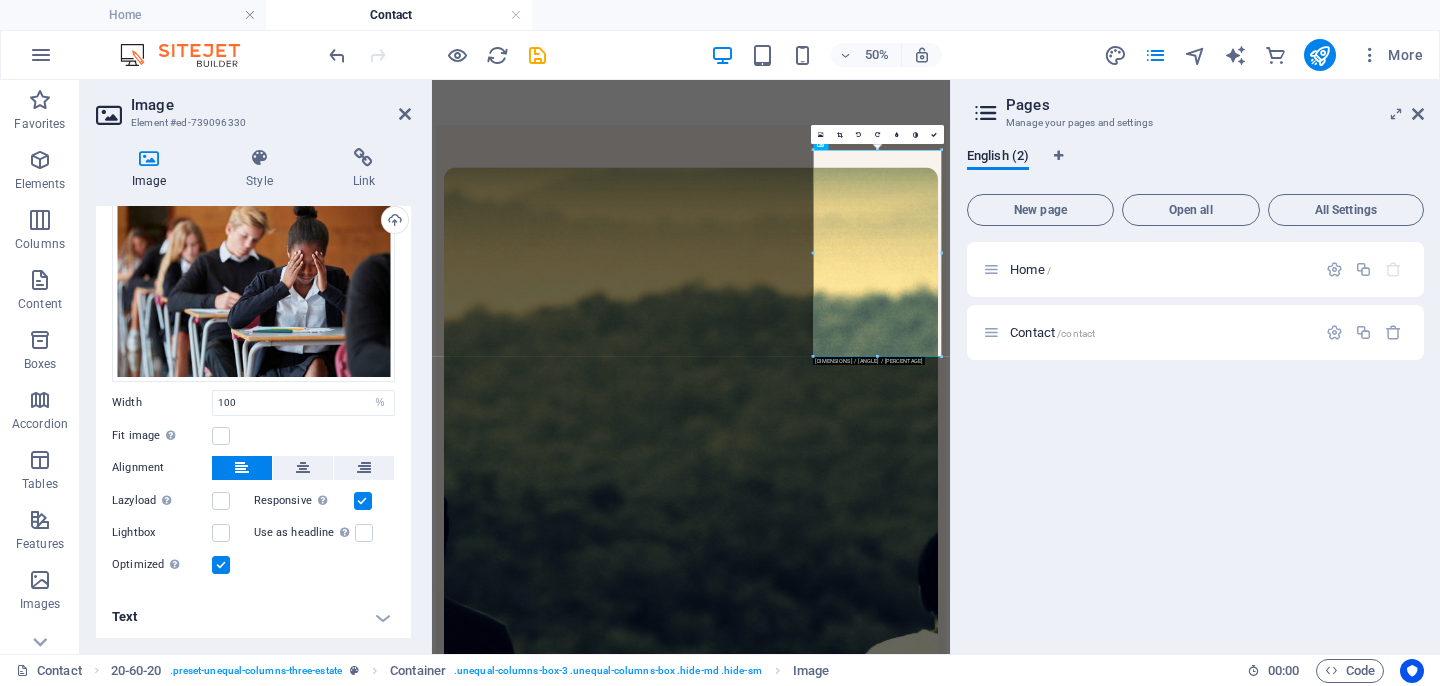 scroll, scrollTop: 0, scrollLeft: 0, axis: both 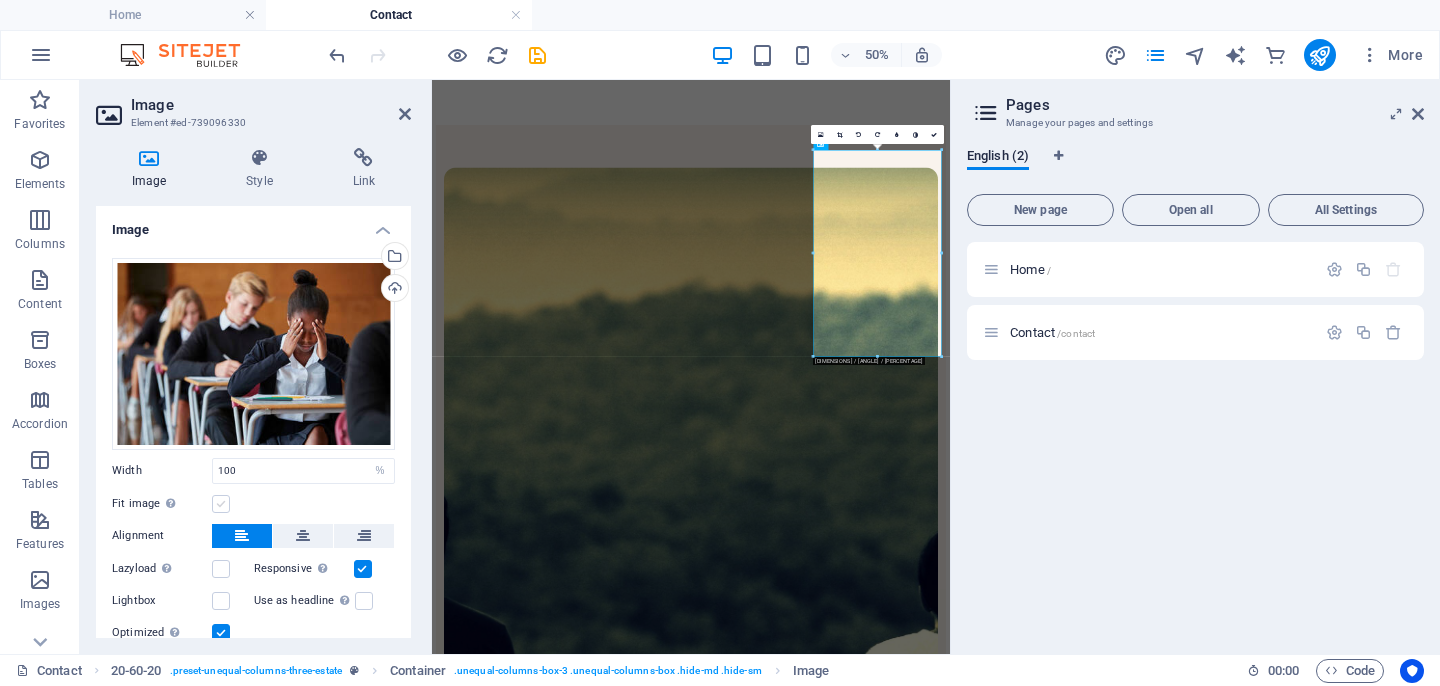 click at bounding box center (221, 504) 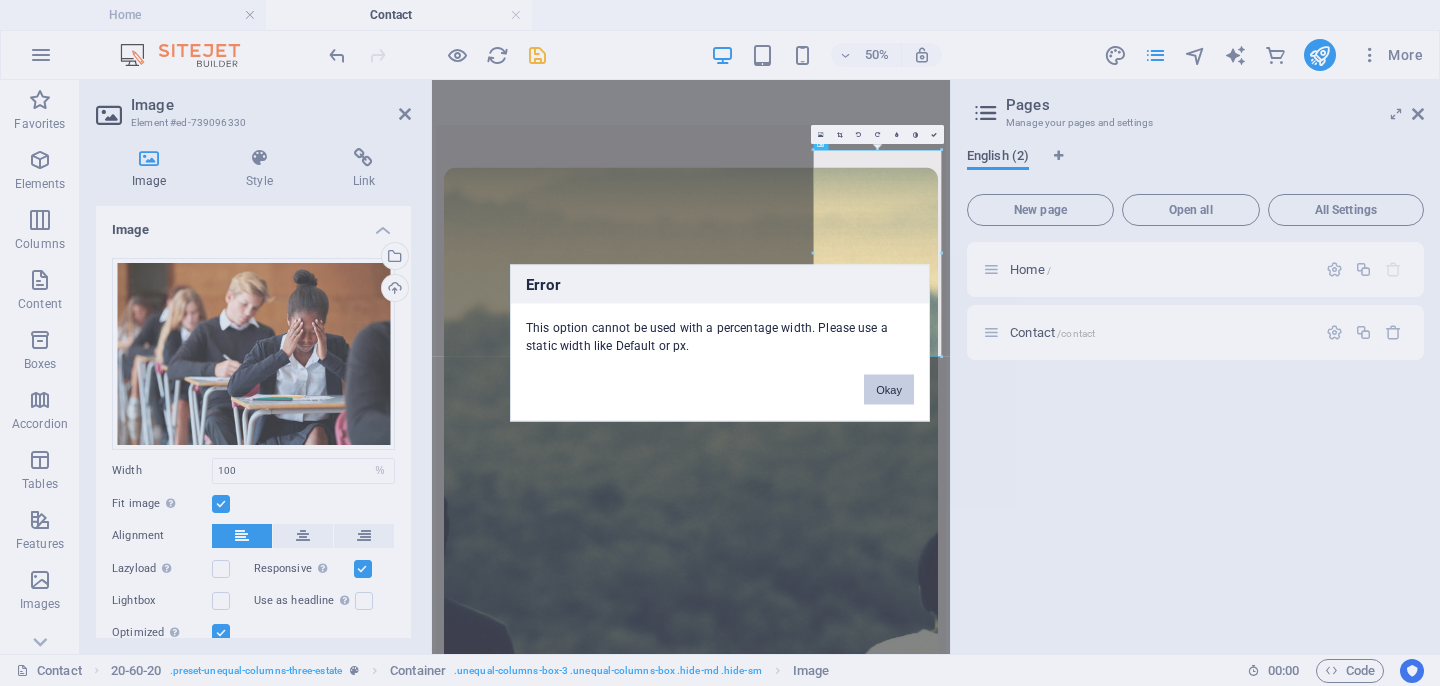 click on "Okay" at bounding box center [889, 390] 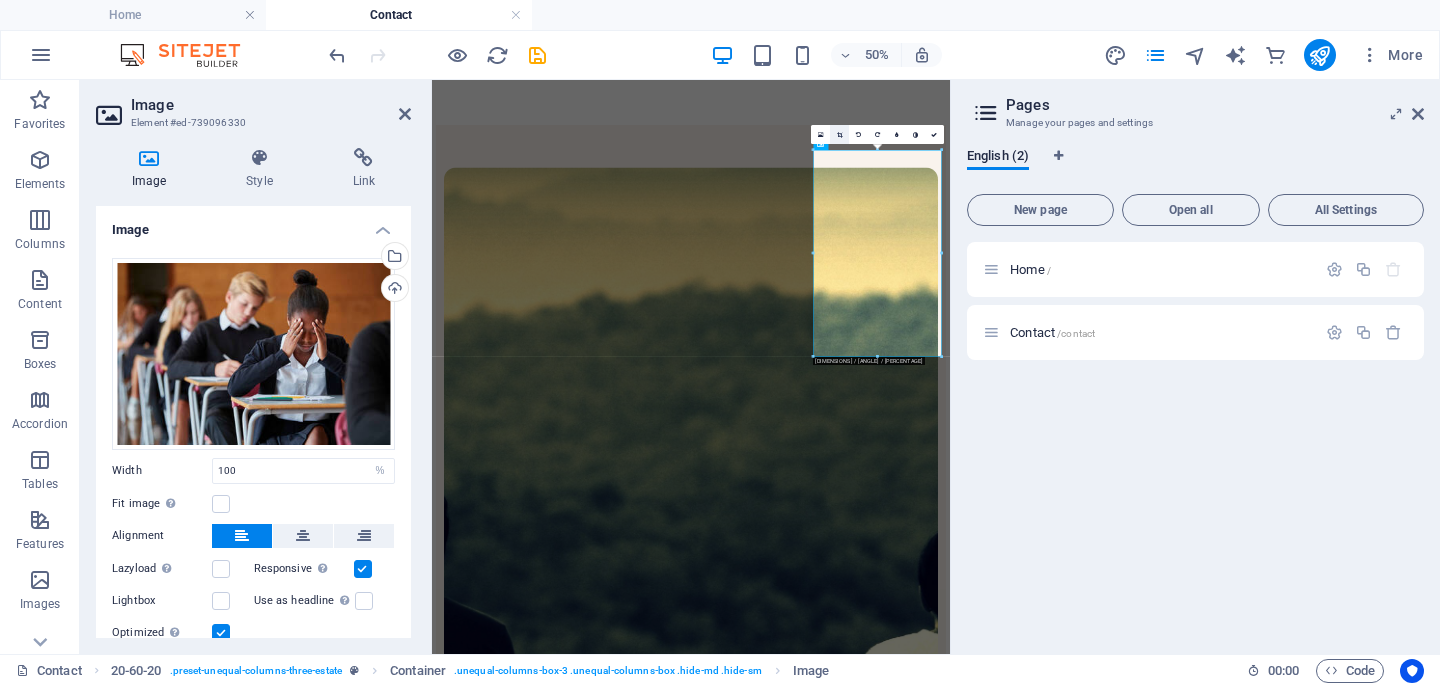 click at bounding box center [840, 134] 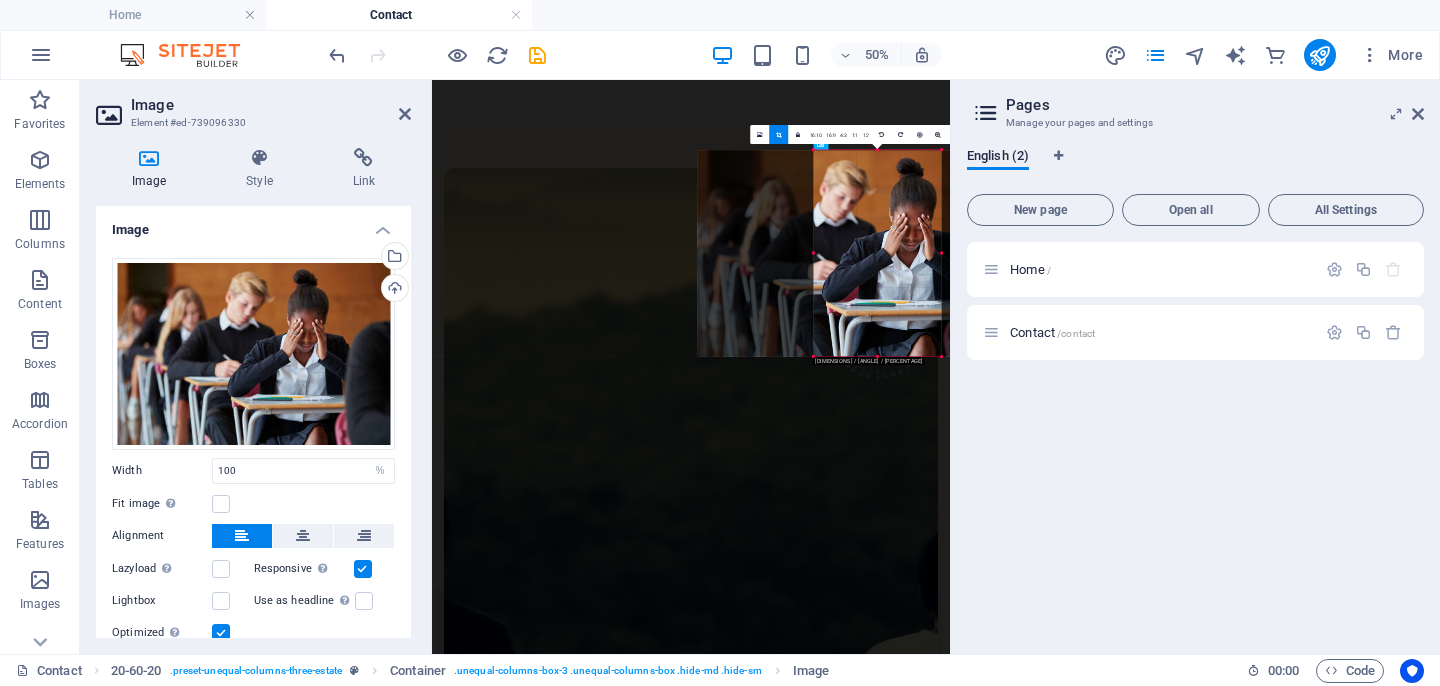 drag, startPoint x: 878, startPoint y: 264, endPoint x: 737, endPoint y: 265, distance: 141.00354 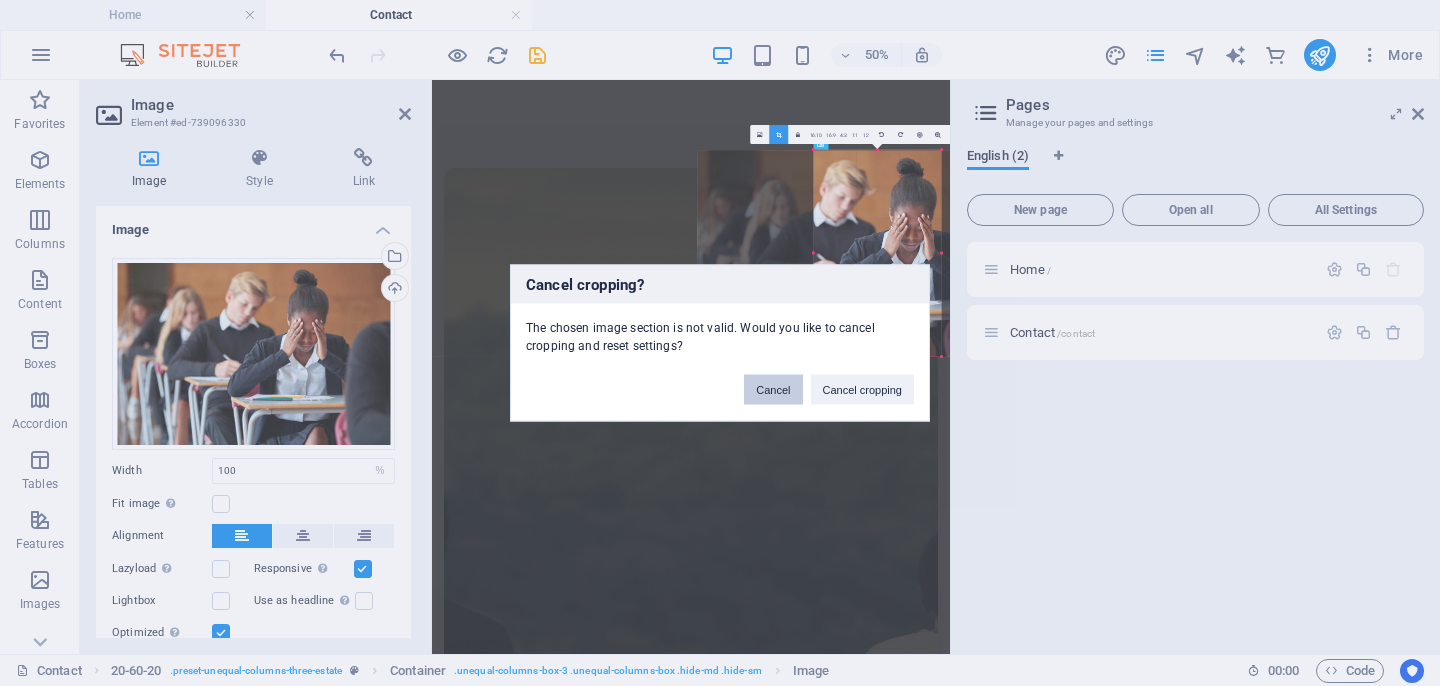 click on "Cancel" at bounding box center (773, 390) 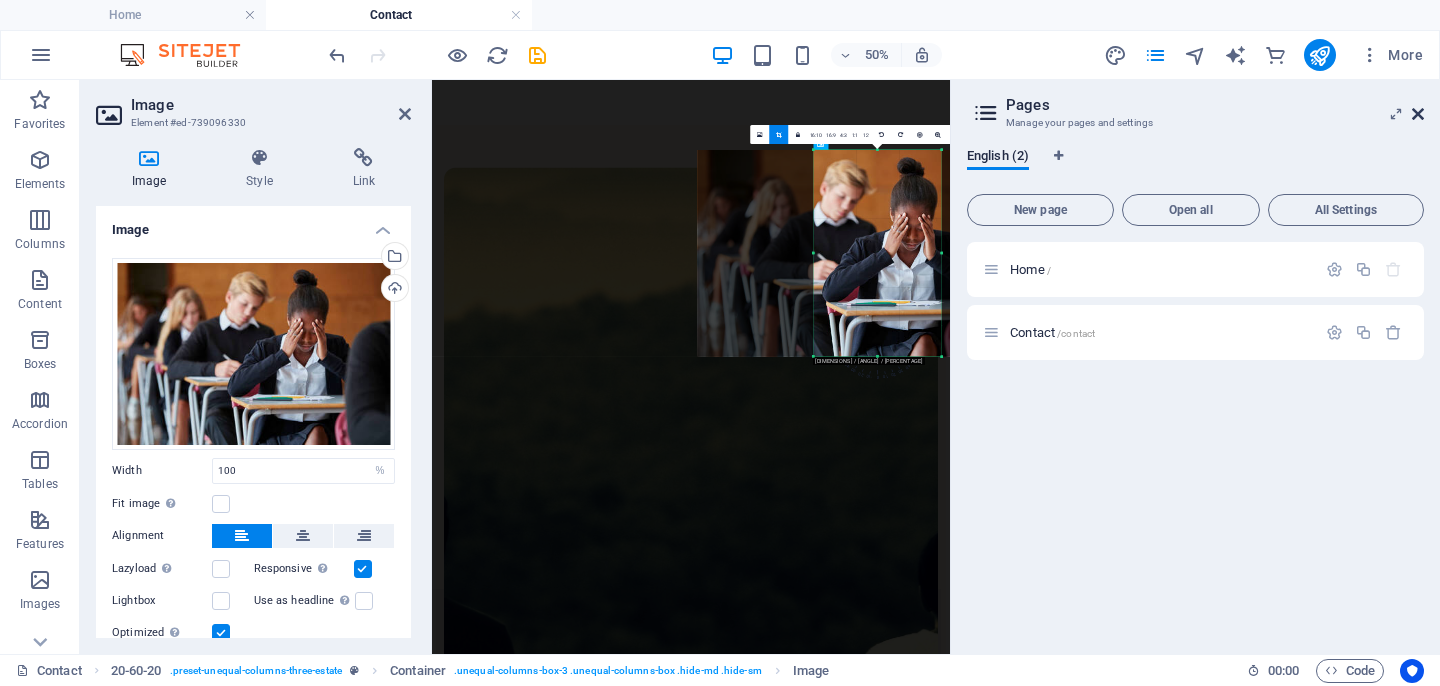 click at bounding box center [1418, 114] 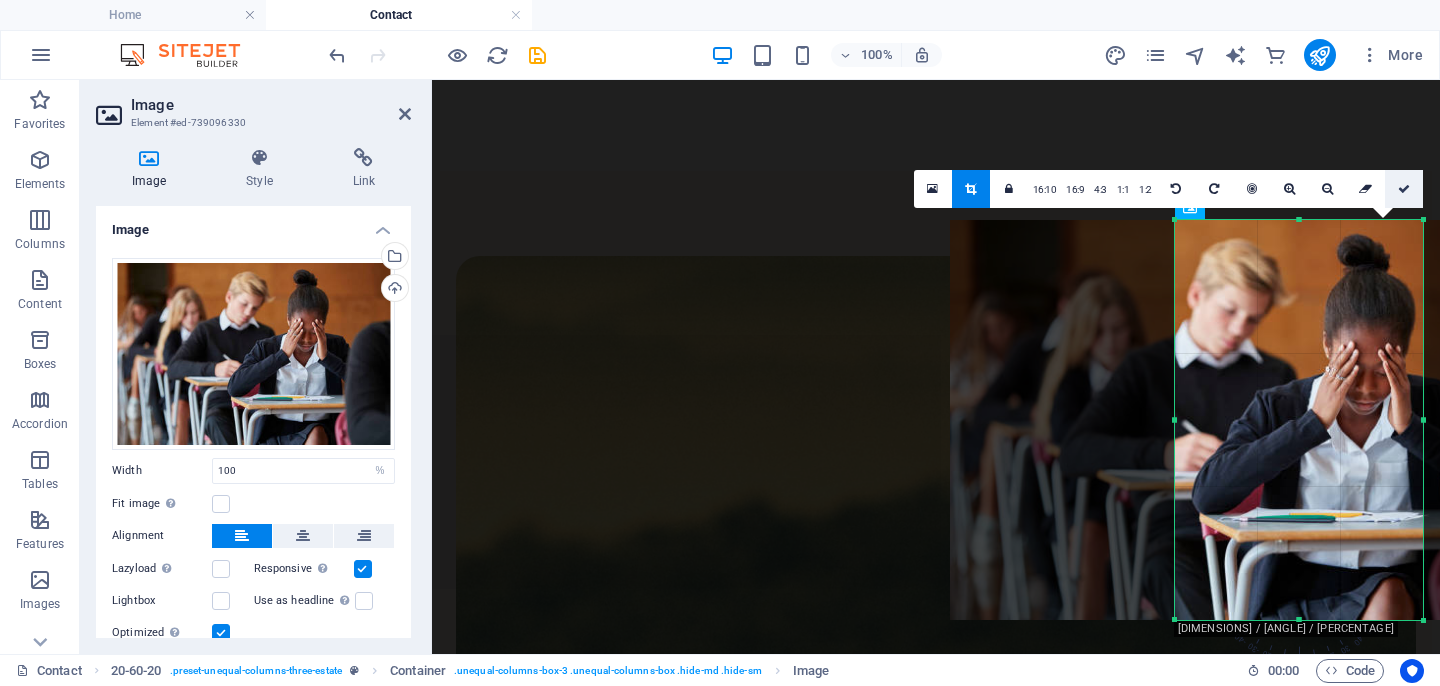 click at bounding box center (1404, 189) 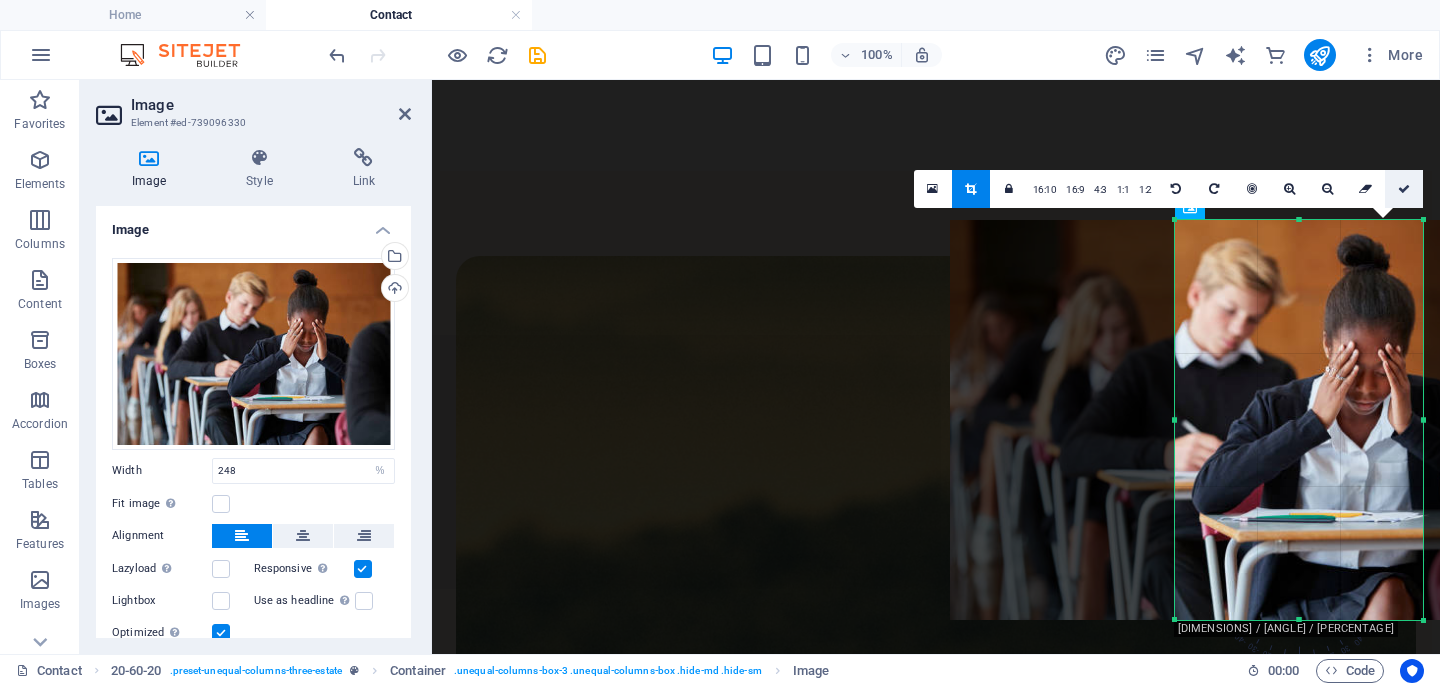 select on "px" 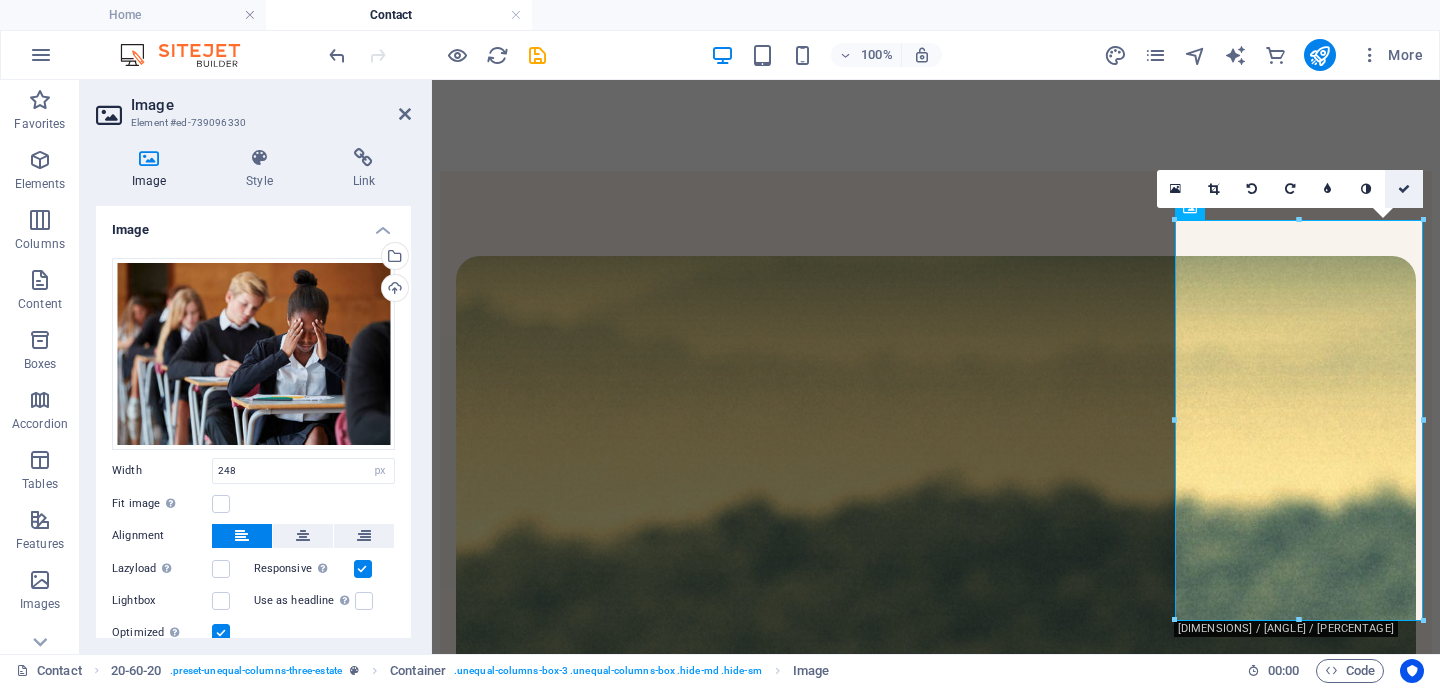 click at bounding box center [1404, 189] 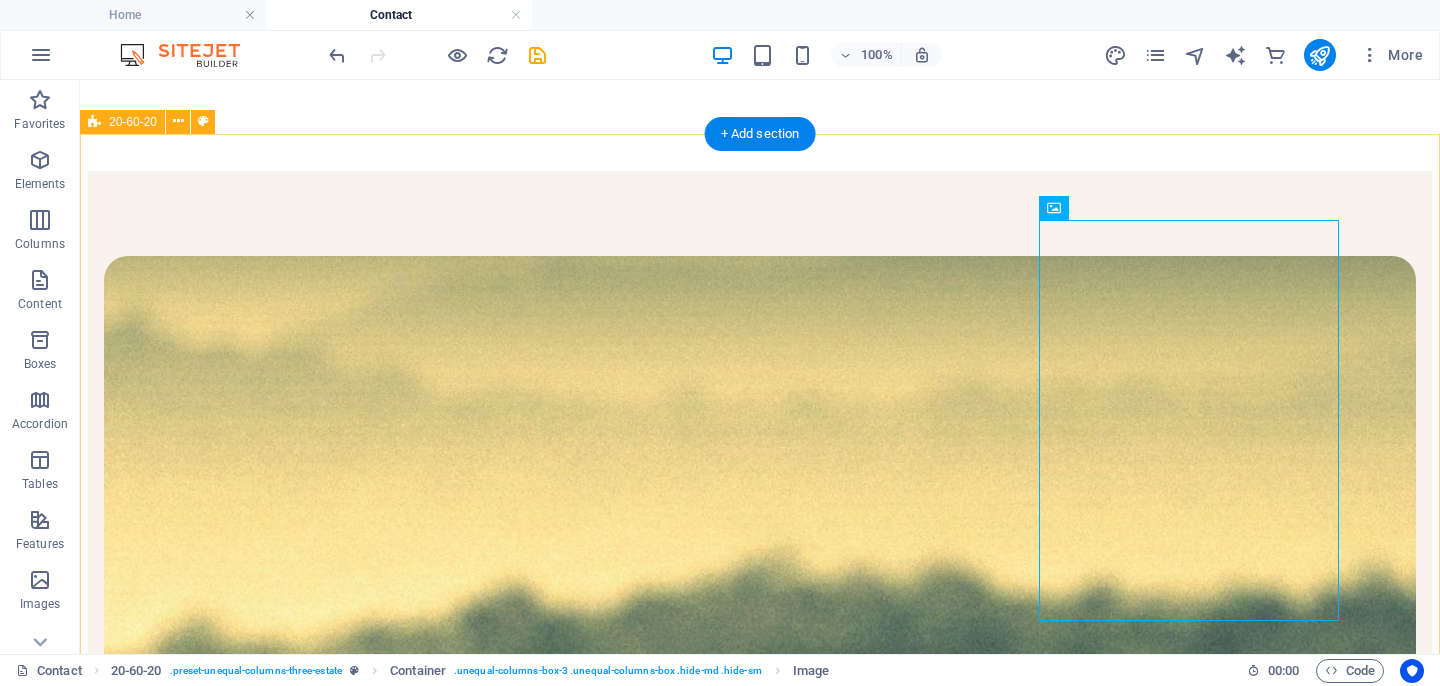 click at bounding box center (760, 1313) 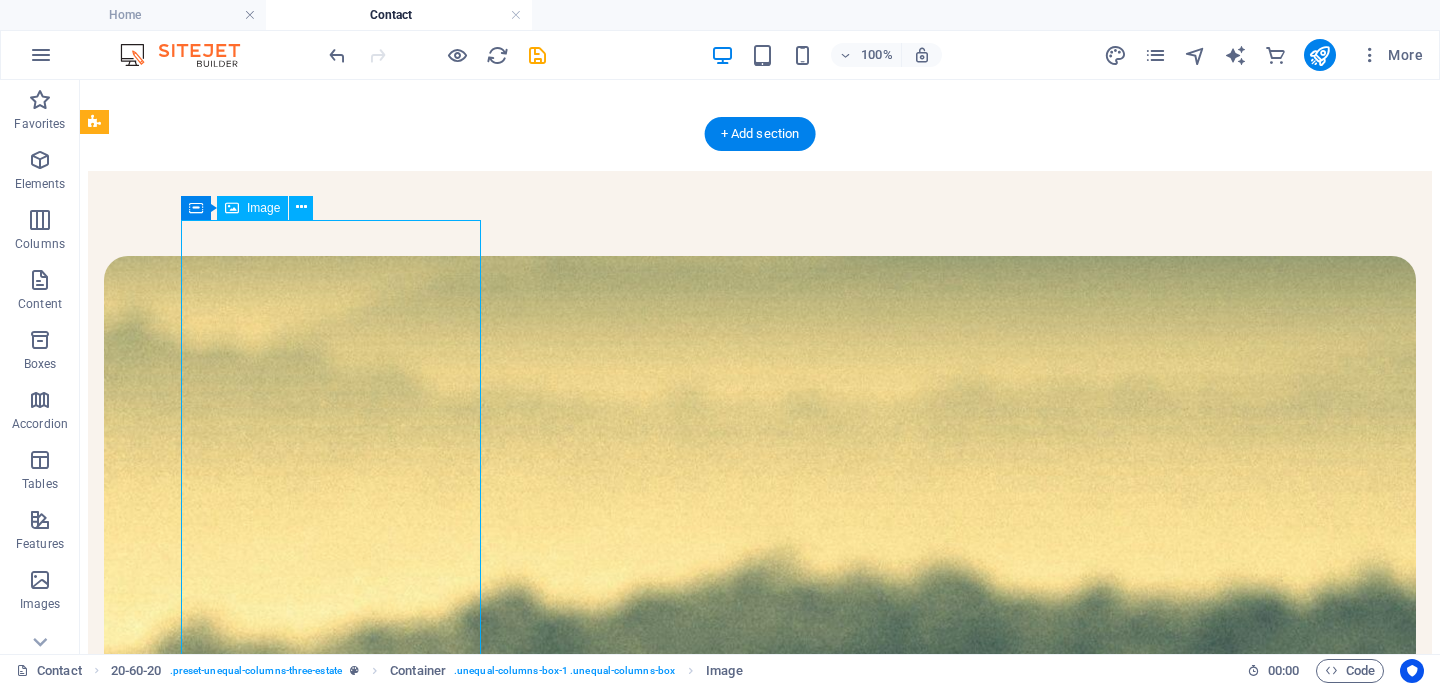 click at bounding box center (760, 1313) 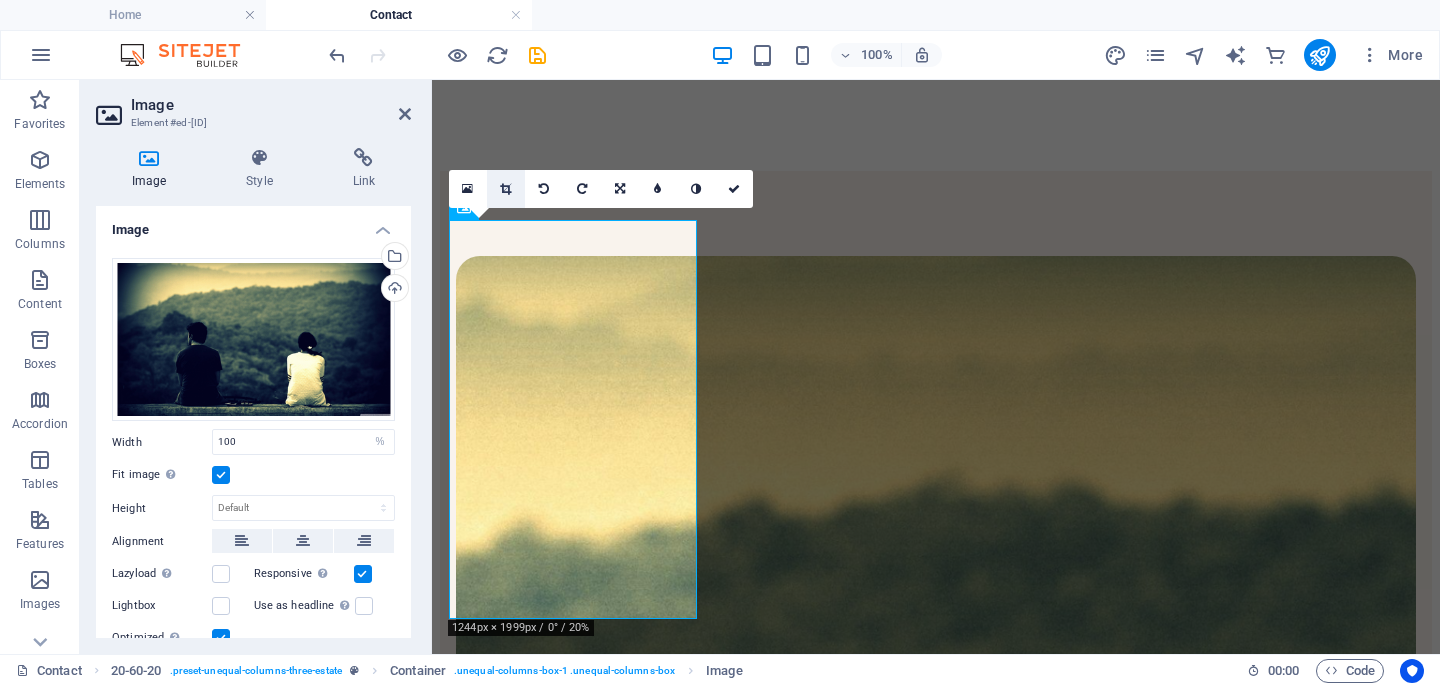 click at bounding box center [505, 189] 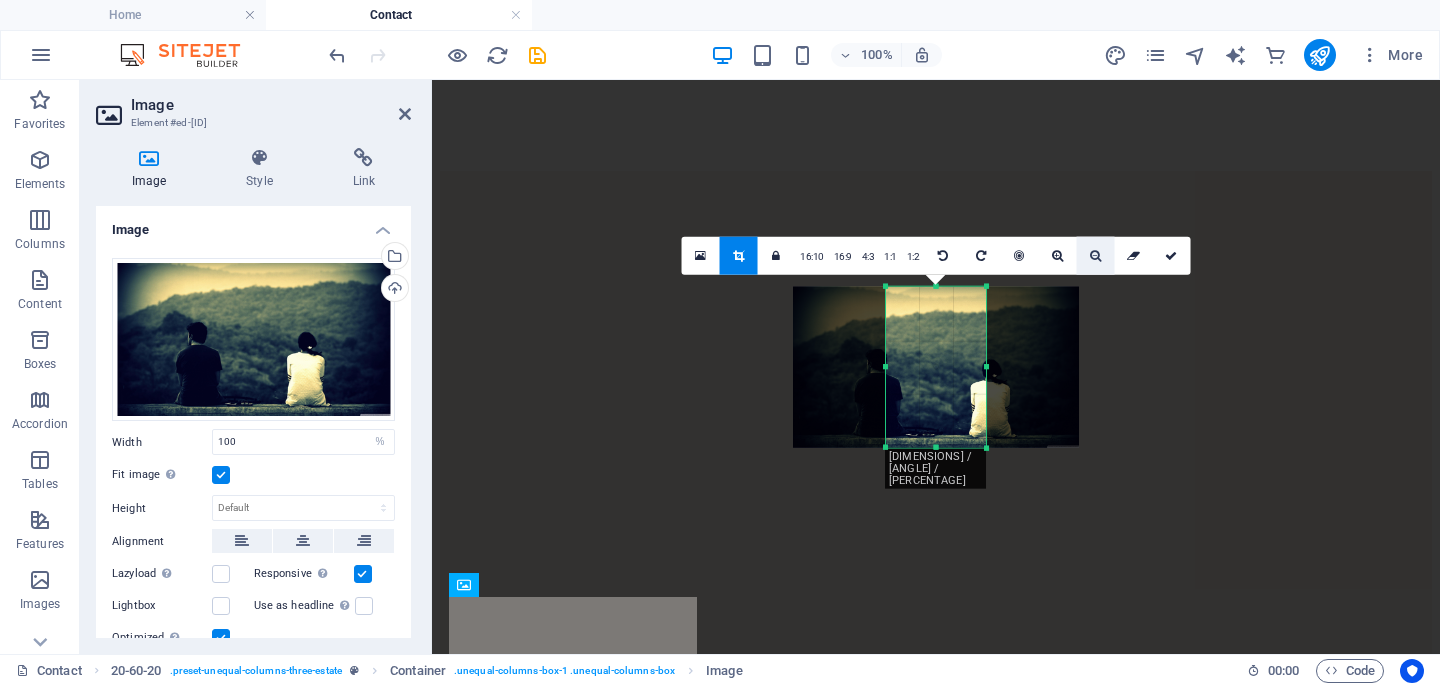 click at bounding box center [1095, 256] 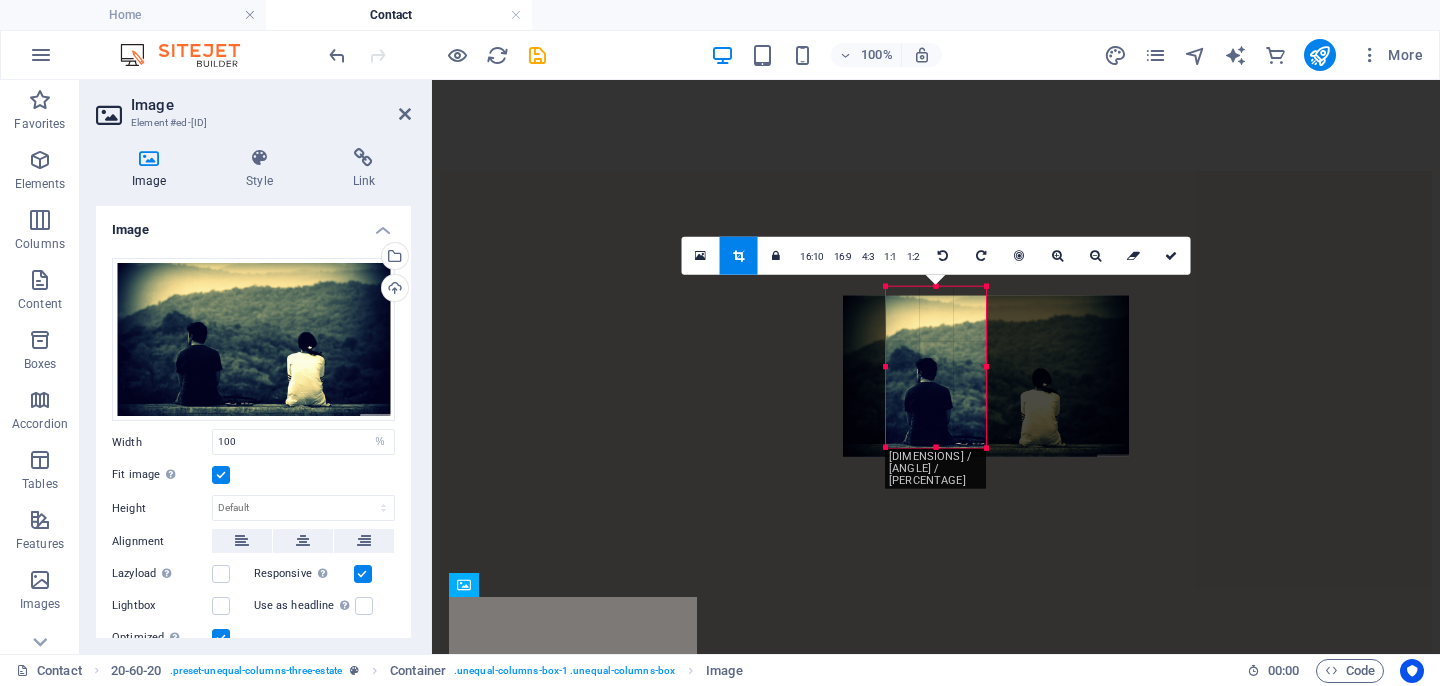 drag, startPoint x: 940, startPoint y: 369, endPoint x: 990, endPoint y: 370, distance: 50.01 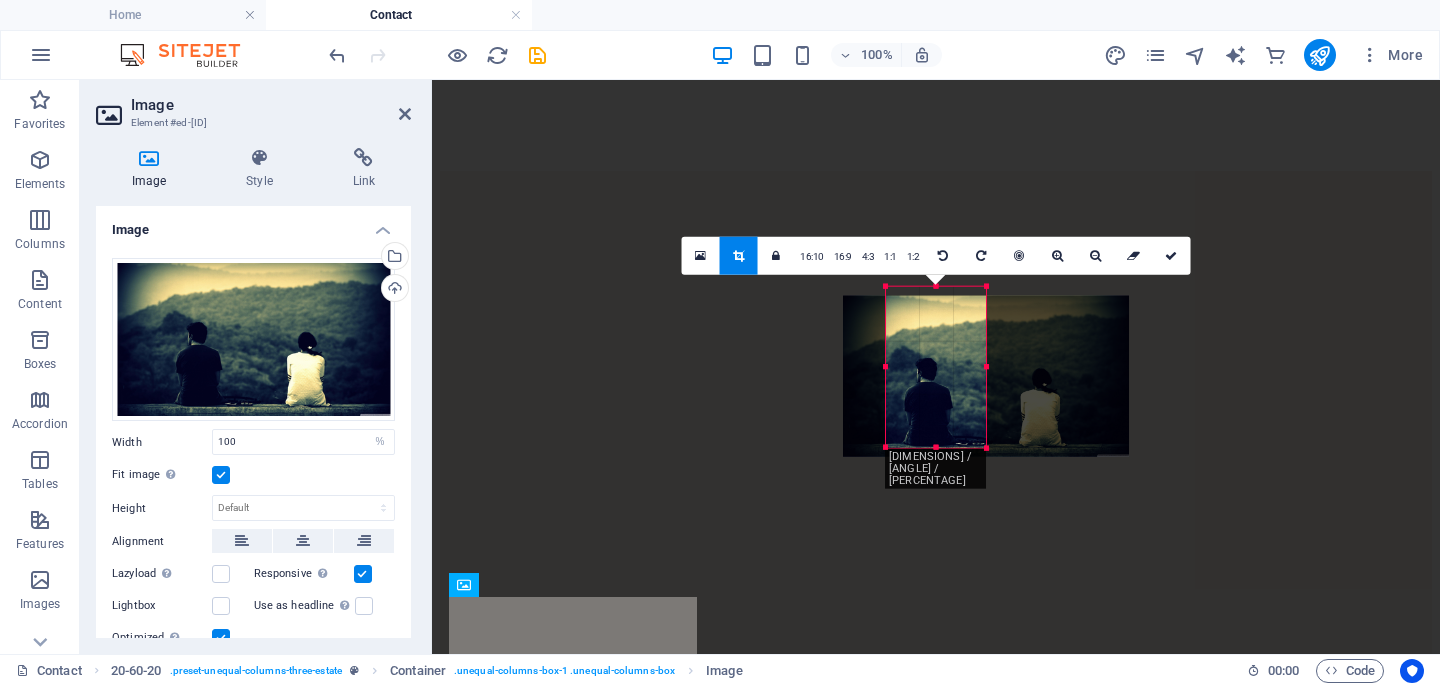 click at bounding box center [986, 376] 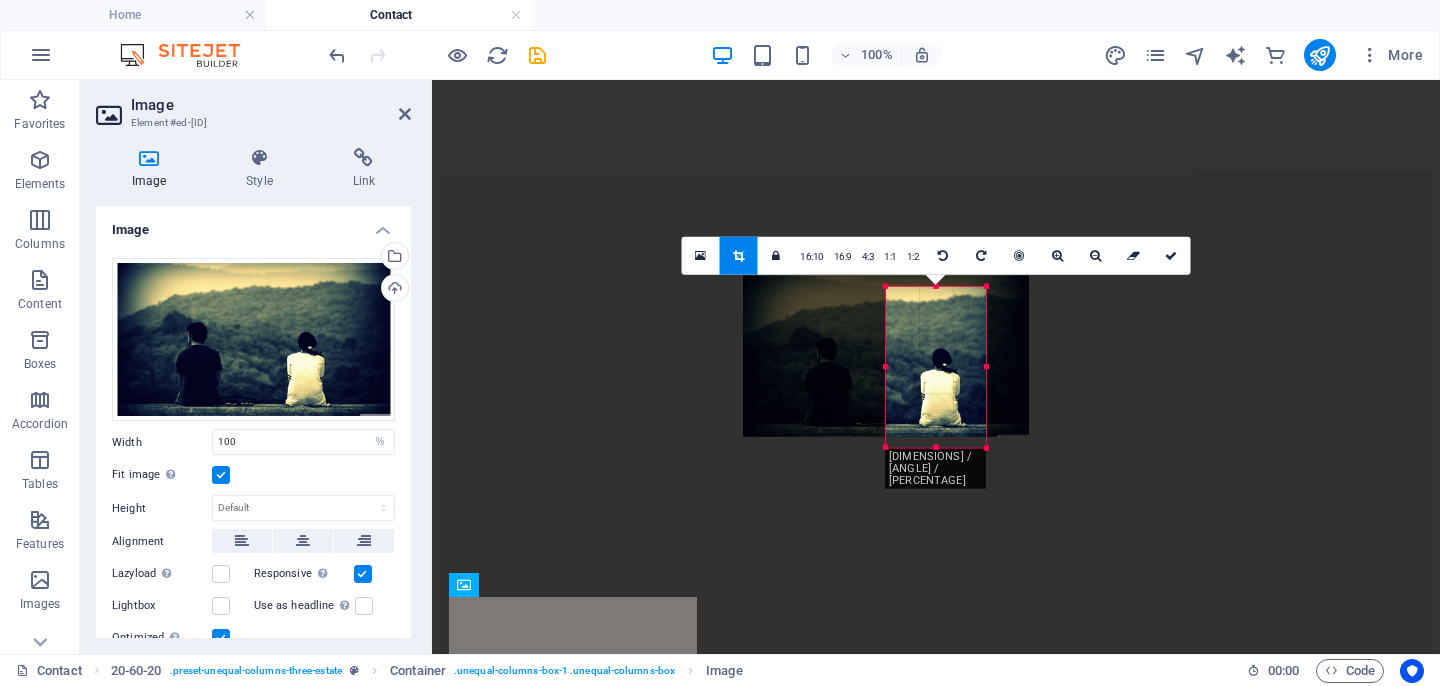 drag, startPoint x: 960, startPoint y: 400, endPoint x: 862, endPoint y: 390, distance: 98.50888 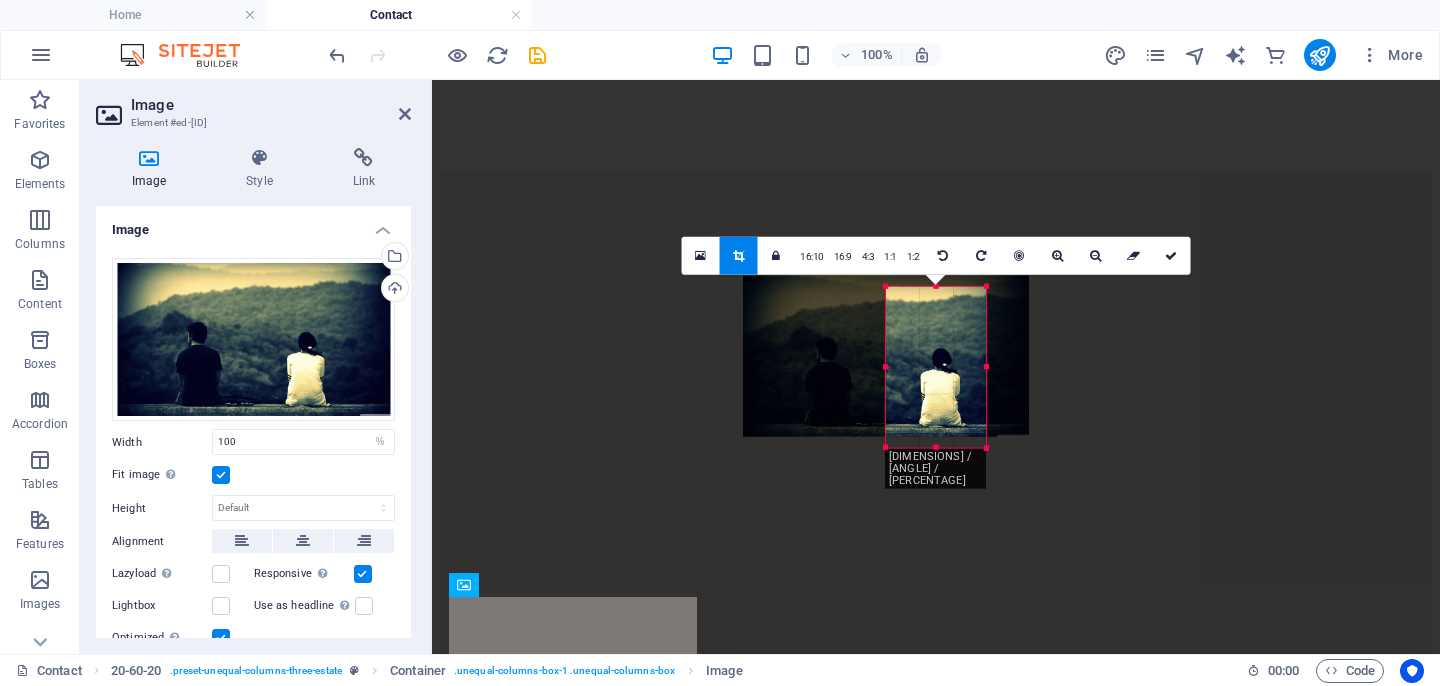 click at bounding box center (886, 355) 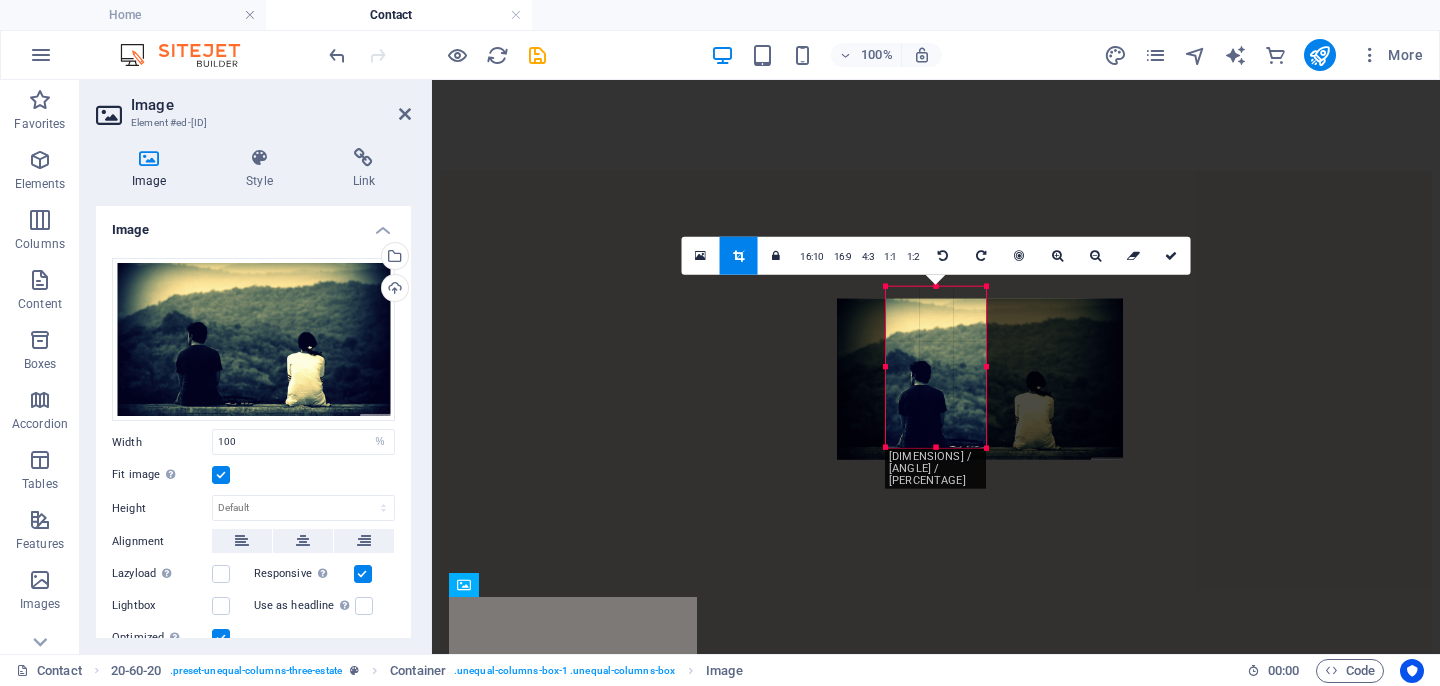 drag, startPoint x: 909, startPoint y: 404, endPoint x: 1002, endPoint y: 416, distance: 93.770996 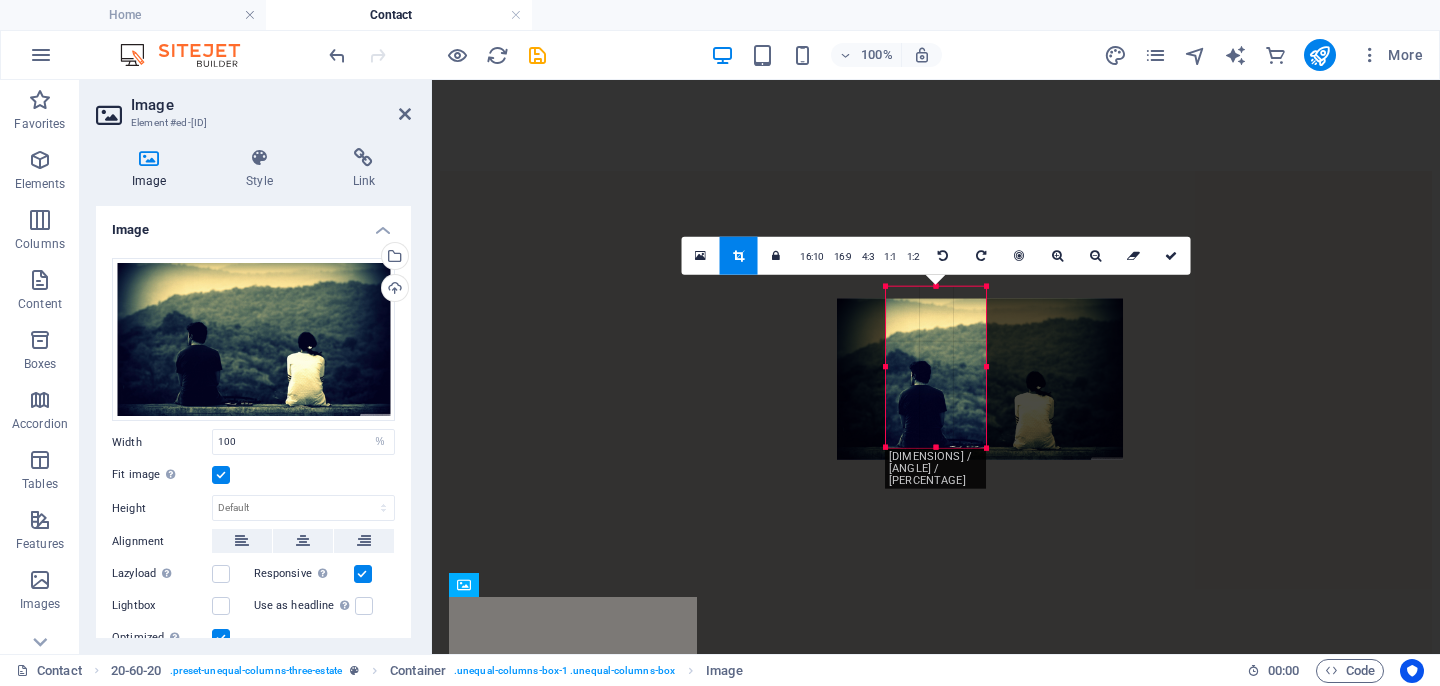click at bounding box center (980, 378) 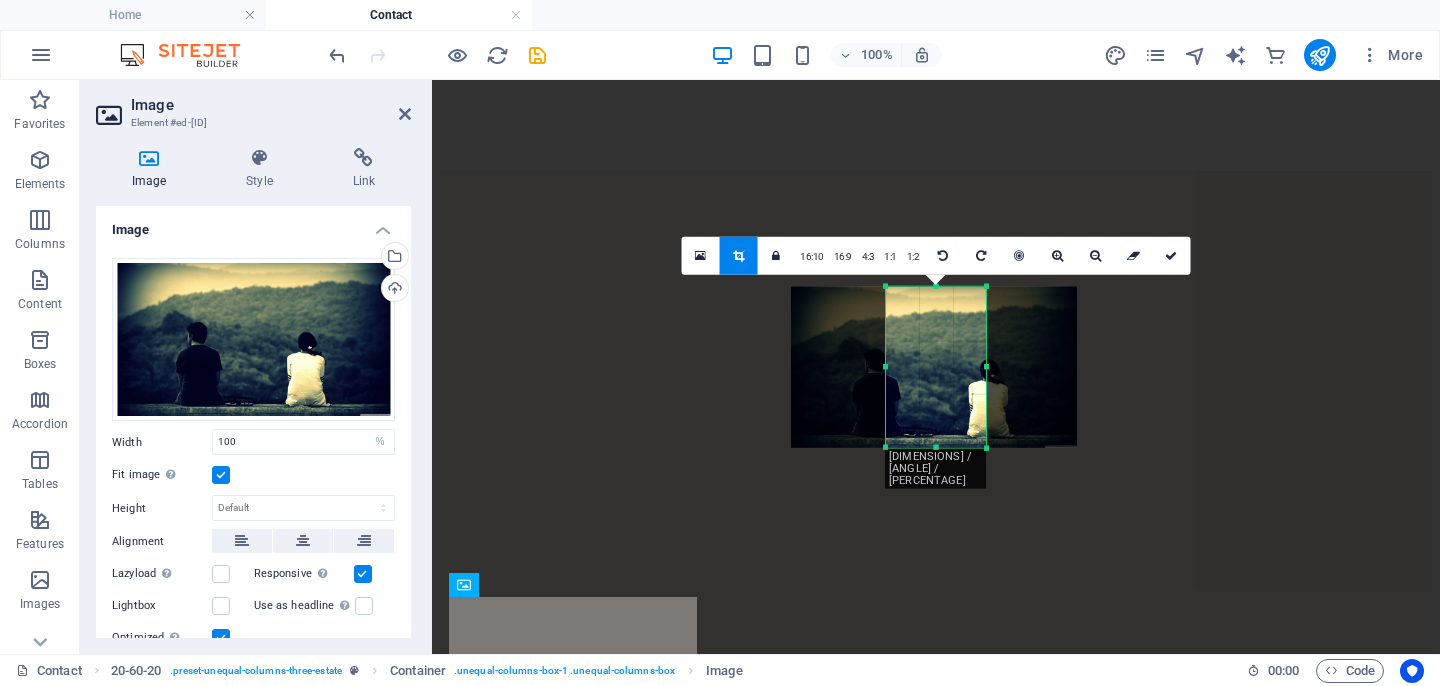 drag, startPoint x: 948, startPoint y: 398, endPoint x: 902, endPoint y: 402, distance: 46.173584 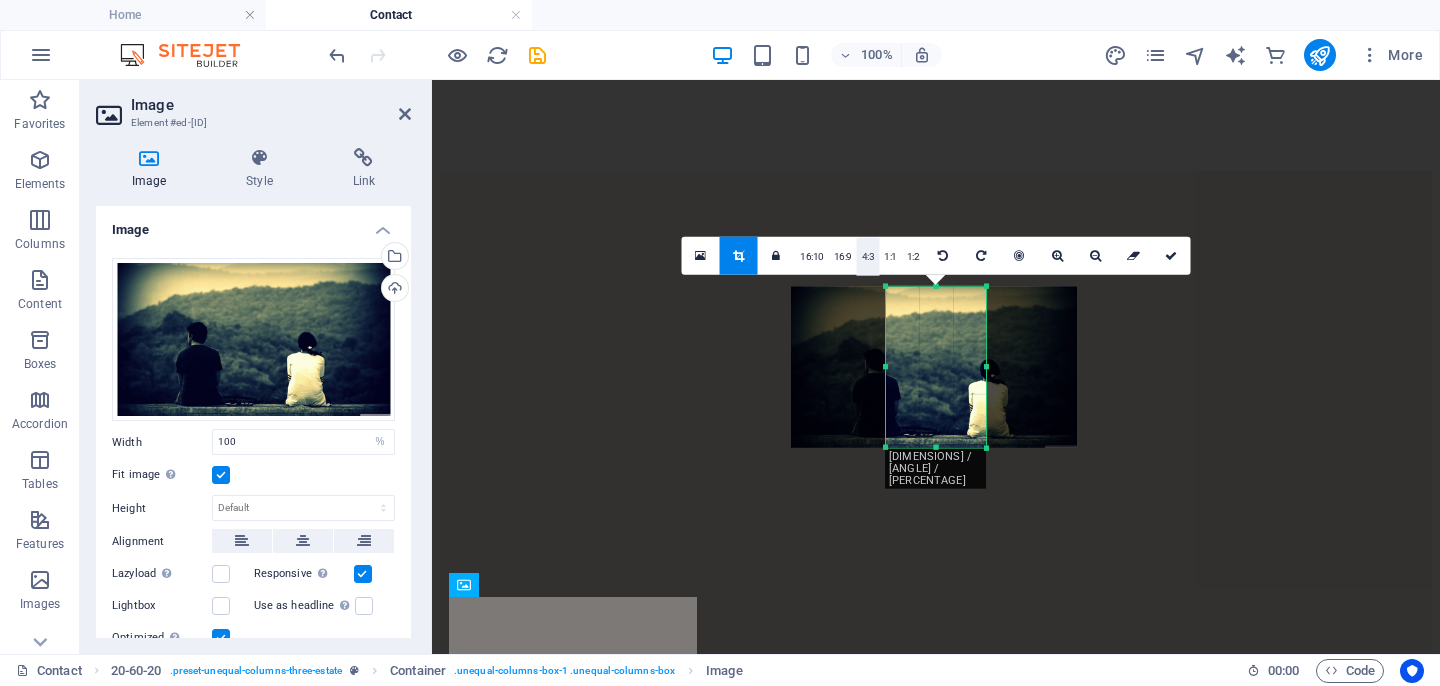 click on "4:3" at bounding box center [868, 257] 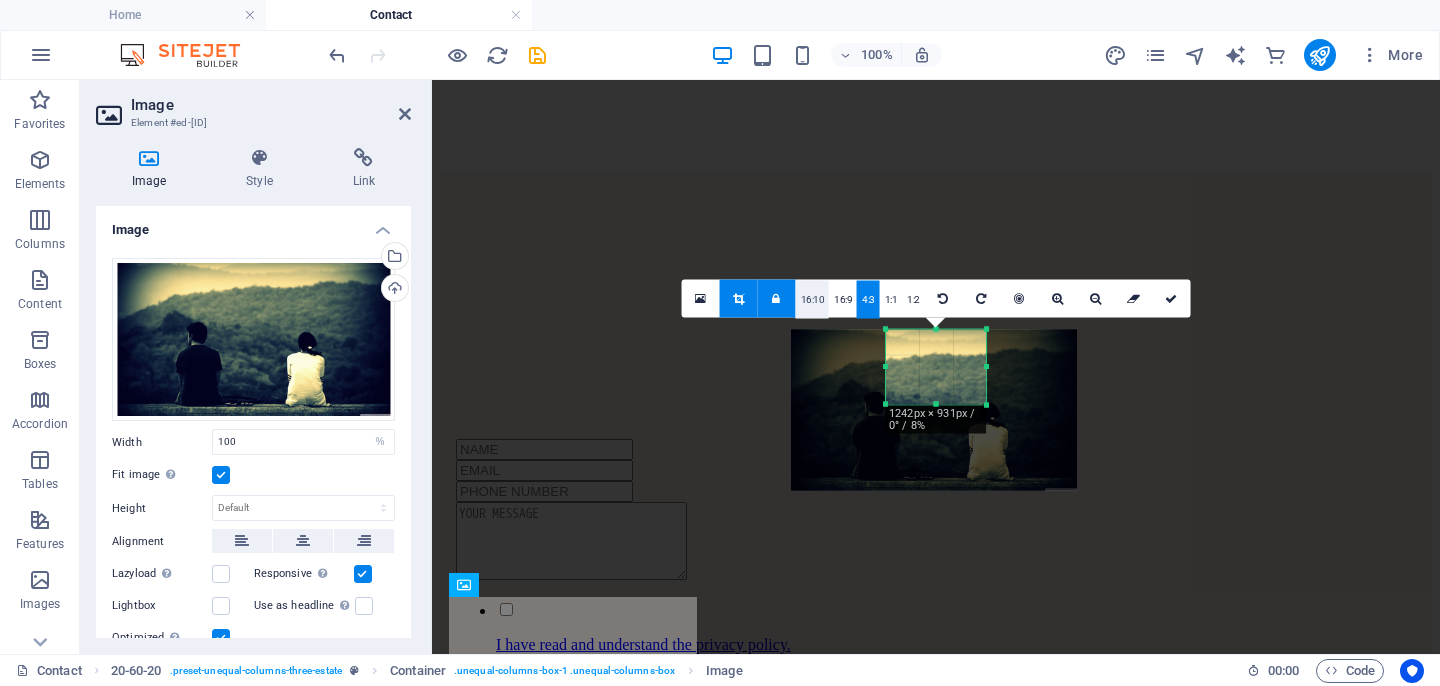 click on "16:10" at bounding box center [813, 300] 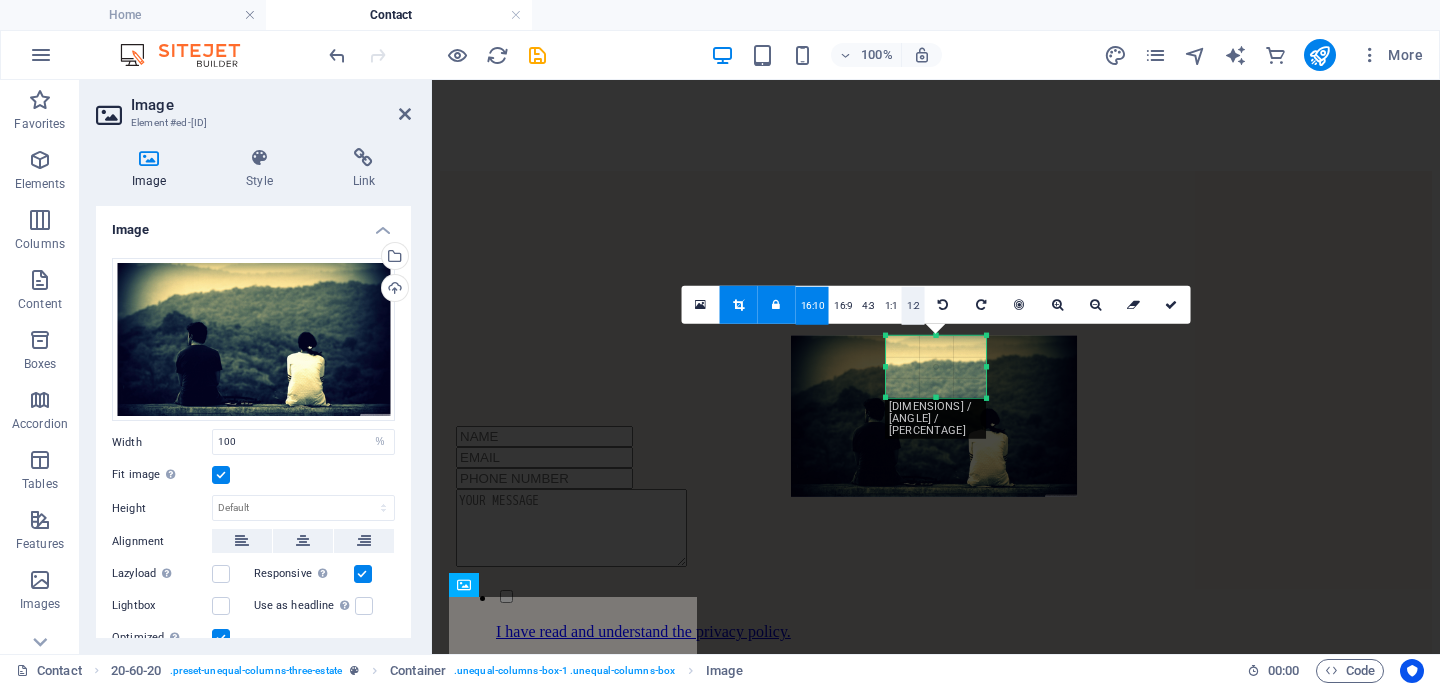 click on "1:2" at bounding box center [913, 306] 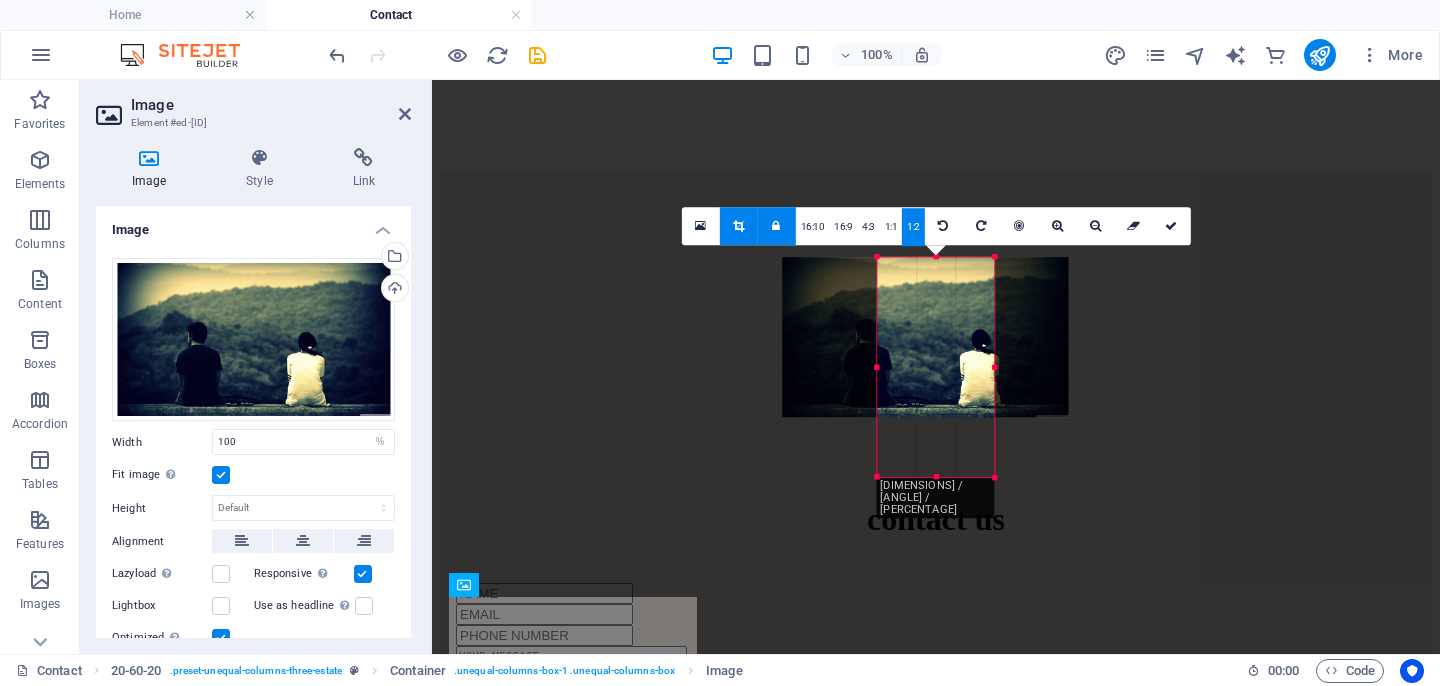 drag, startPoint x: 974, startPoint y: 367, endPoint x: 1012, endPoint y: 372, distance: 38.327538 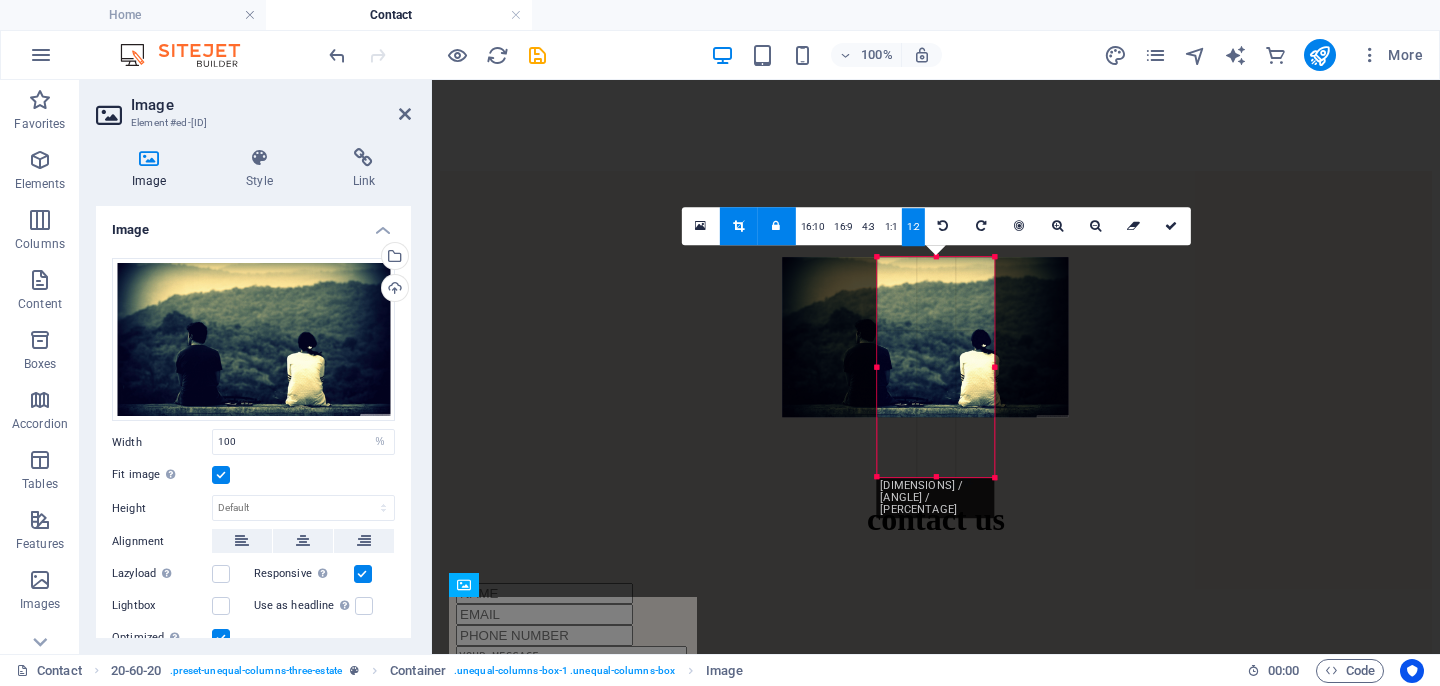 click on "180 170 160 150 140 130 120 110 100 90 80 70 60 50 40 30 20 10 0 -10 -20 -30 -40 -50 -60 -70 -80 -90 -100 -110 -120 -130 -140 -150 -160 -170 1459px × 2135px / 0° / 8% 16:10 16:9 4:3 1:1 1:2 0" at bounding box center [935, 367] 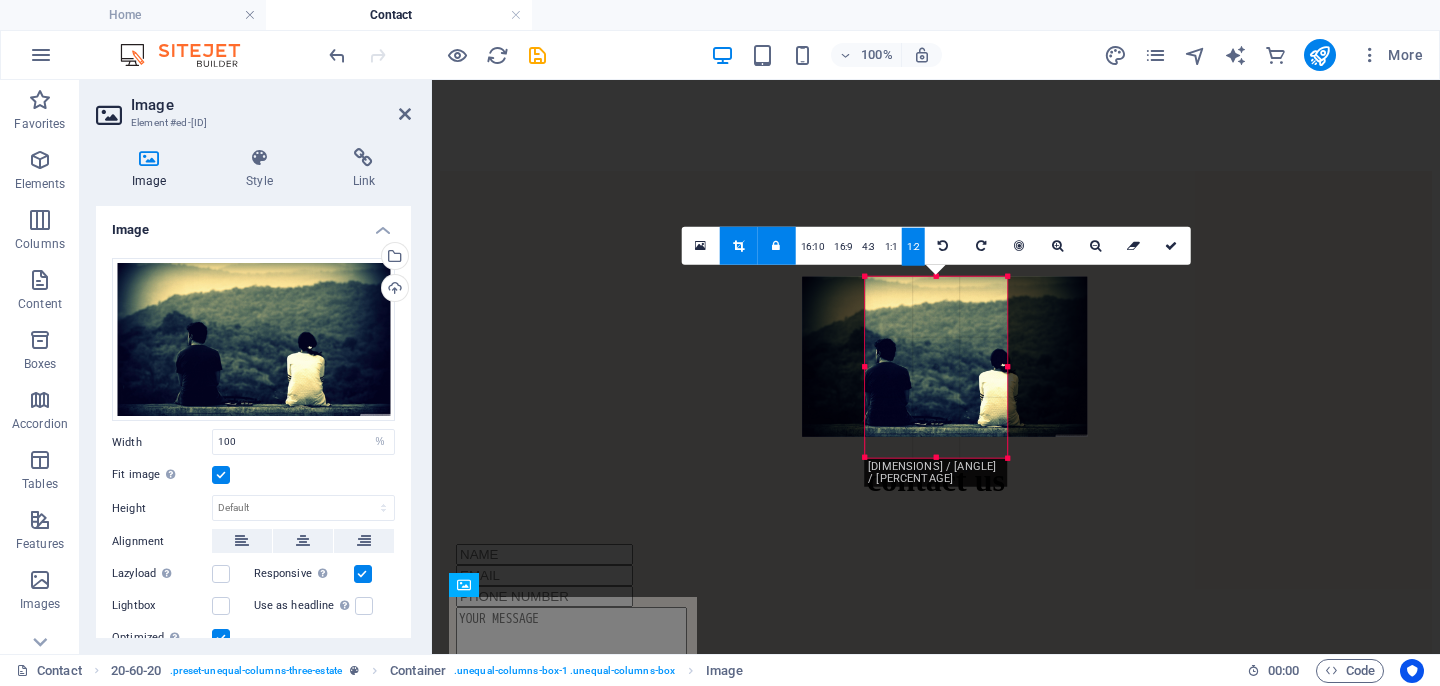 drag, startPoint x: 879, startPoint y: 368, endPoint x: 847, endPoint y: 369, distance: 32.01562 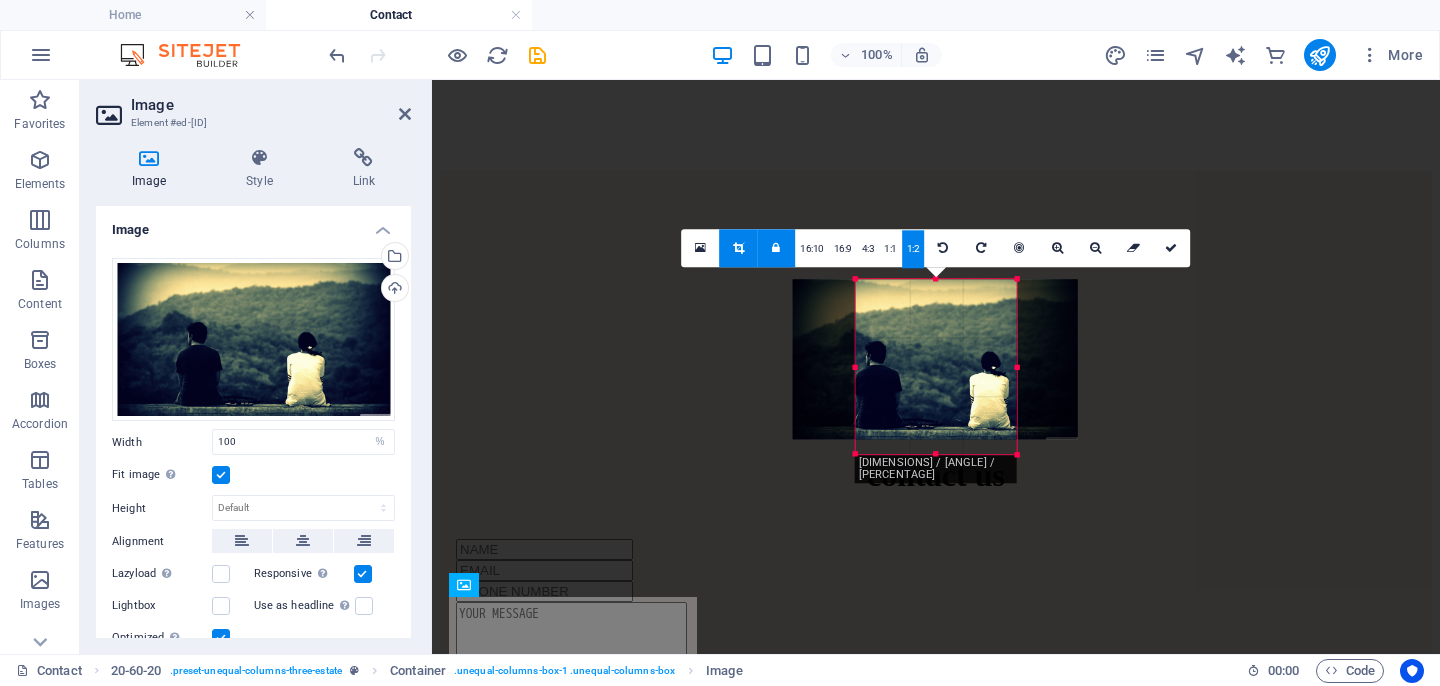 drag, startPoint x: 997, startPoint y: 367, endPoint x: 1032, endPoint y: 367, distance: 35 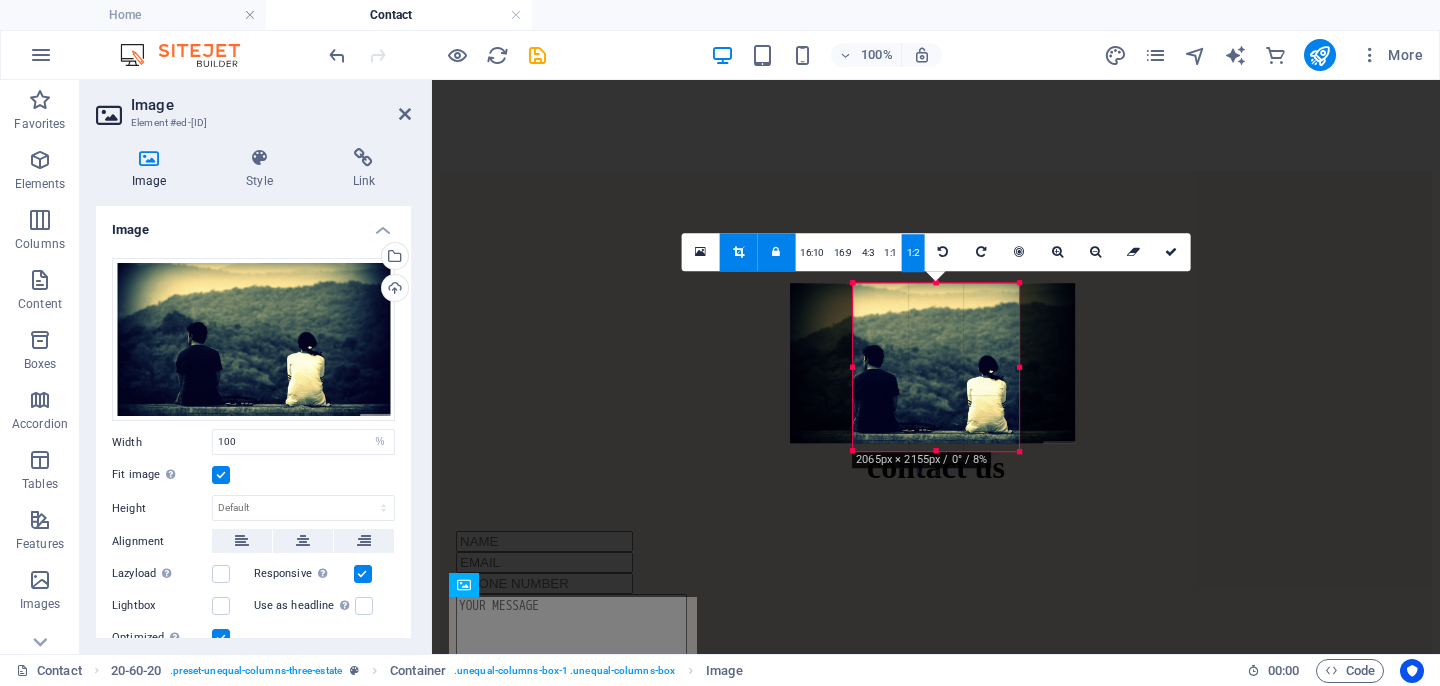 drag, startPoint x: 1010, startPoint y: 367, endPoint x: 1030, endPoint y: 367, distance: 20 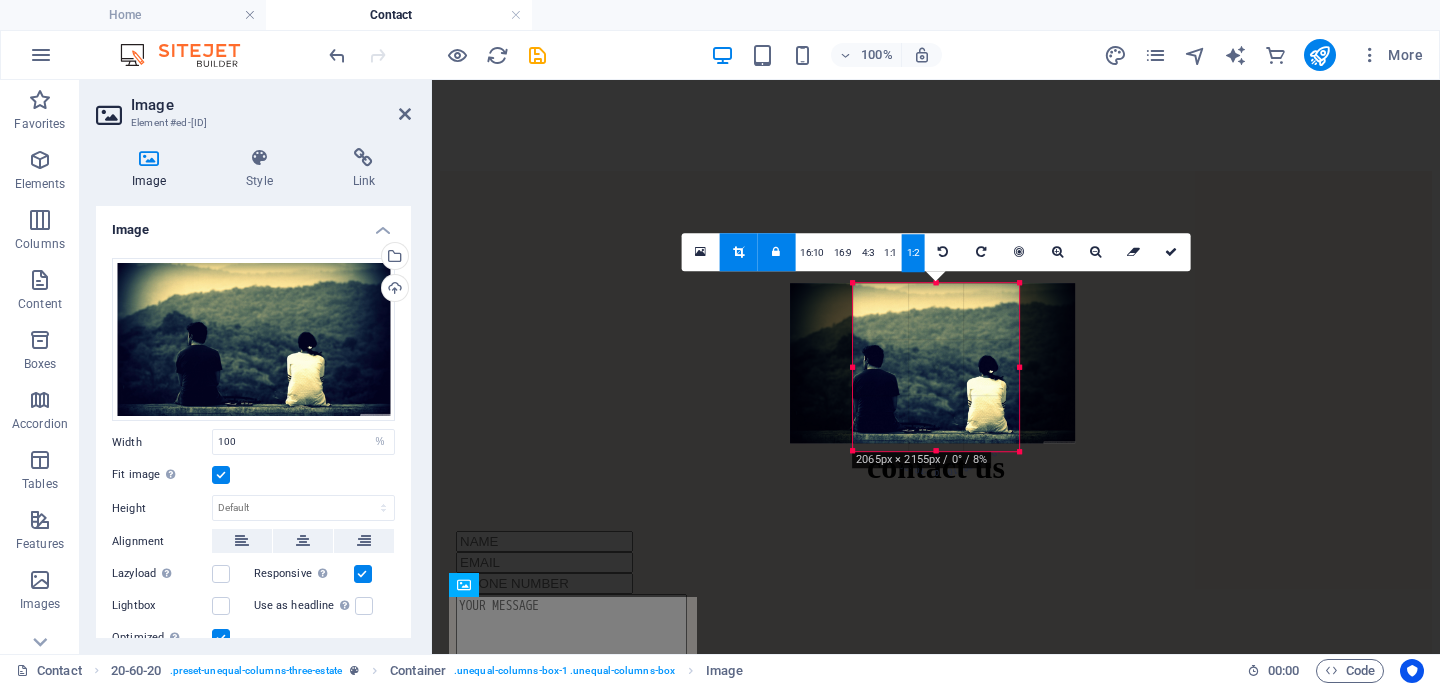 click on "180 170 160 150 140 130 120 110 100 90 80 70 60 50 40 30 20 10 0 -10 -20 -30 -40 -50 -60 -70 -80 -90 -100 -110 -120 -130 -140 -150 -160 -170 2065px × 2155px / 0° / 8% 16:10 16:9 4:3 1:1 1:2 0" at bounding box center (936, 367) 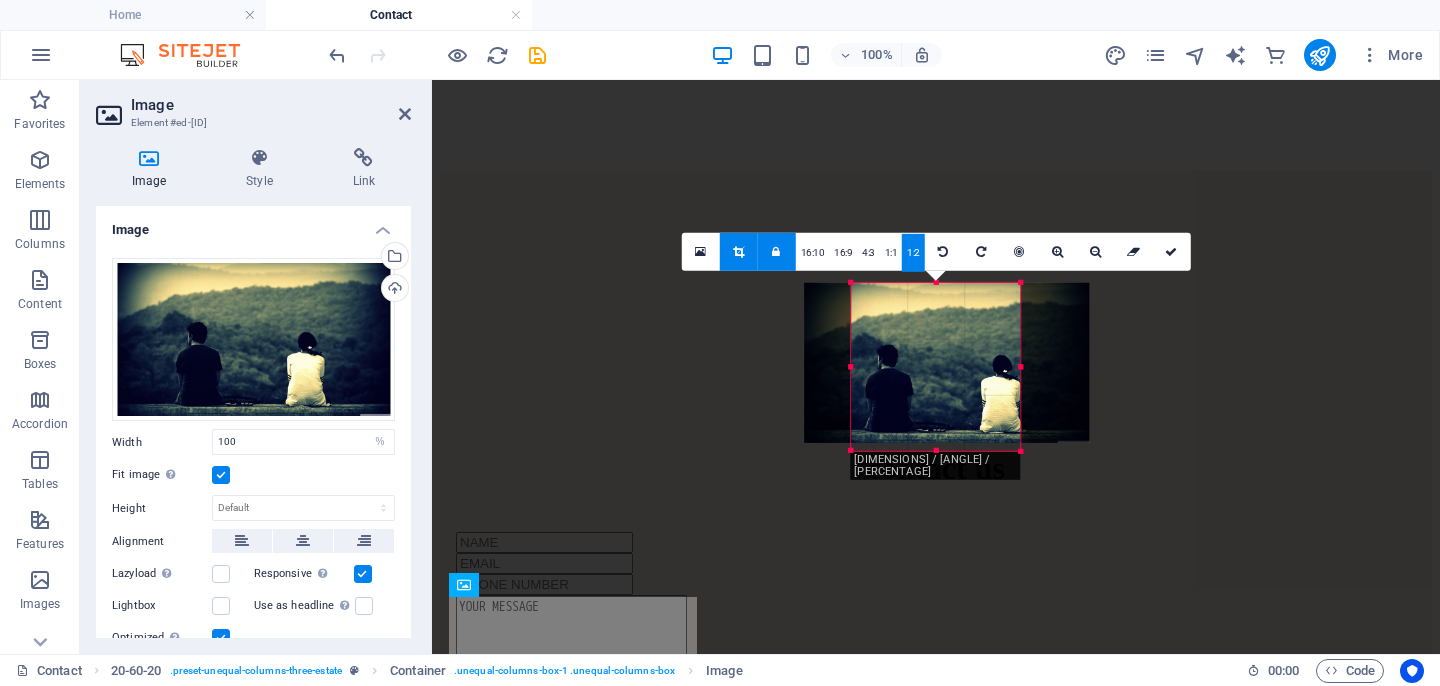 drag, startPoint x: 857, startPoint y: 368, endPoint x: 841, endPoint y: 368, distance: 16 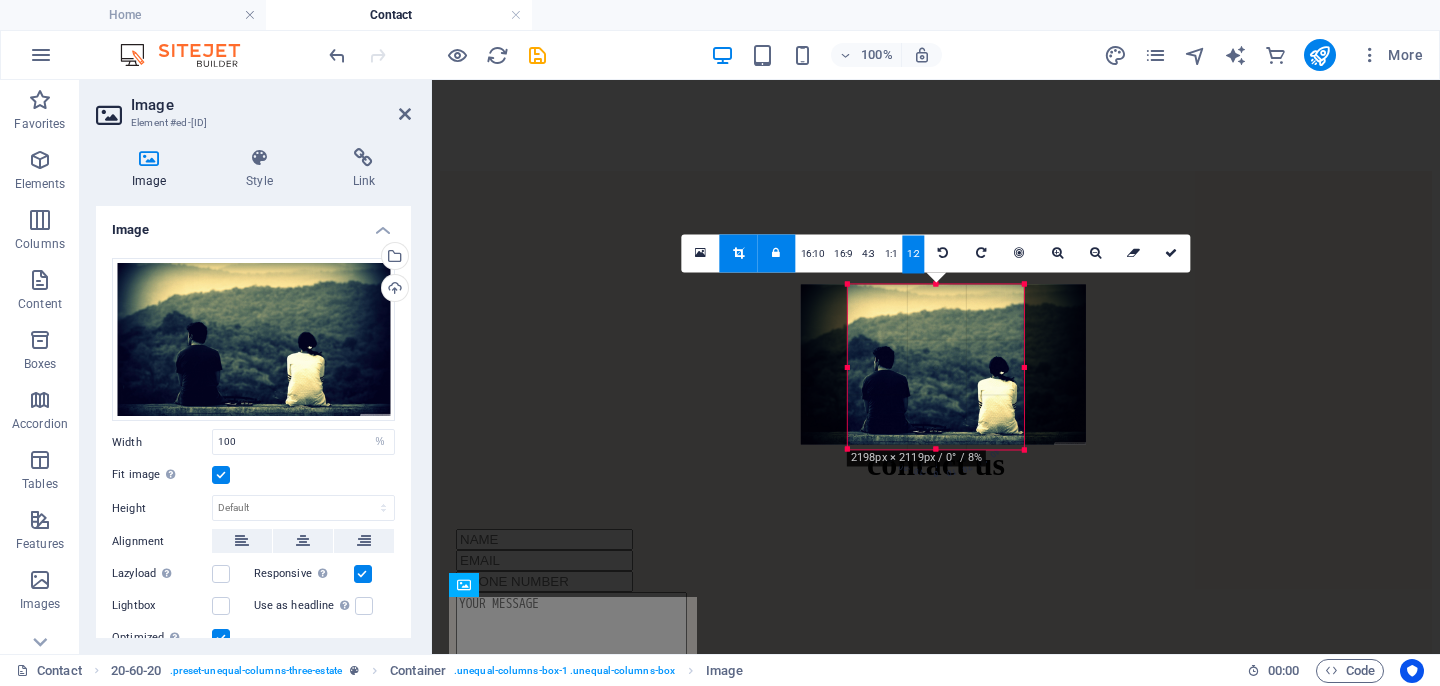 drag, startPoint x: 1015, startPoint y: 366, endPoint x: 1031, endPoint y: 367, distance: 16.03122 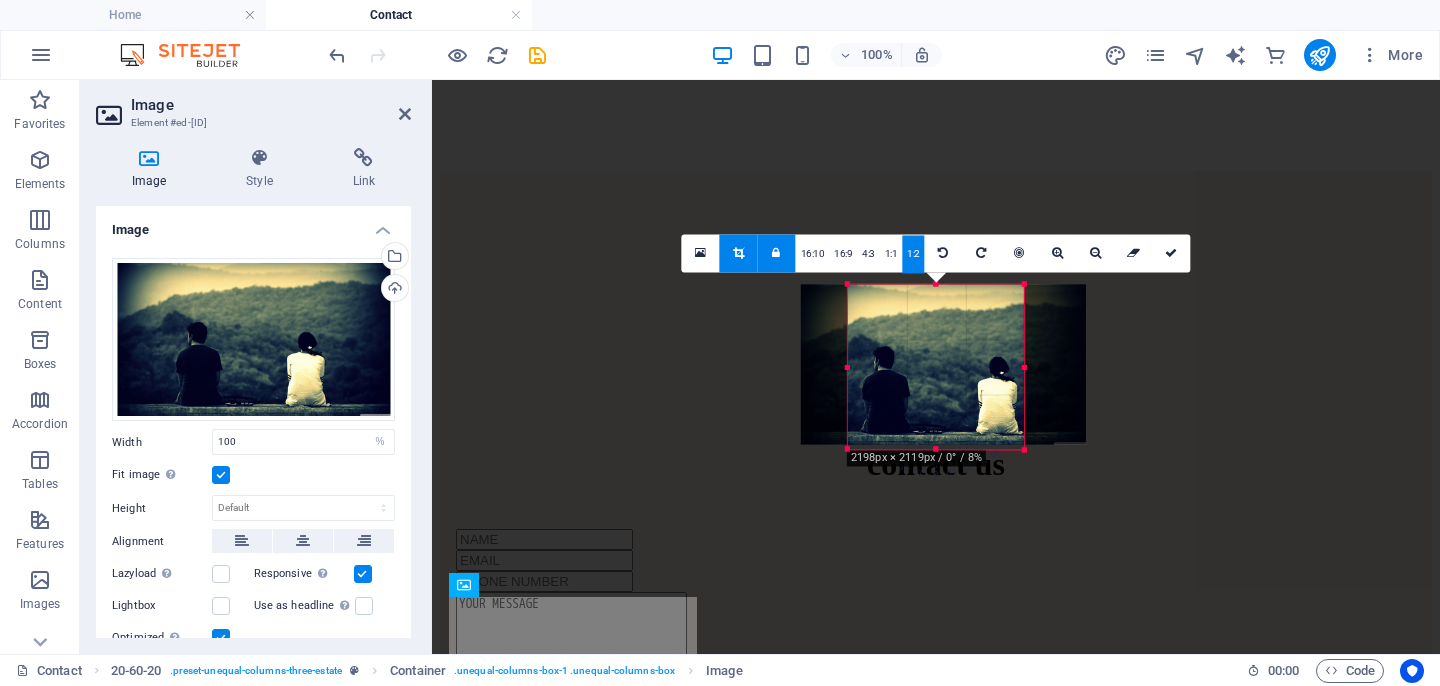click on "180 170 160 150 140 130 120 110 100 90 80 70 60 50 40 30 20 10 0 -10 -20 -30 -40 -50 -60 -70 -80 -90 -100 -110 -120 -130 -140 -150 -160 -170 2198px × 2119px / 0° / 8% 16:10 16:9 4:3 1:1 1:2 0" at bounding box center [936, 366] 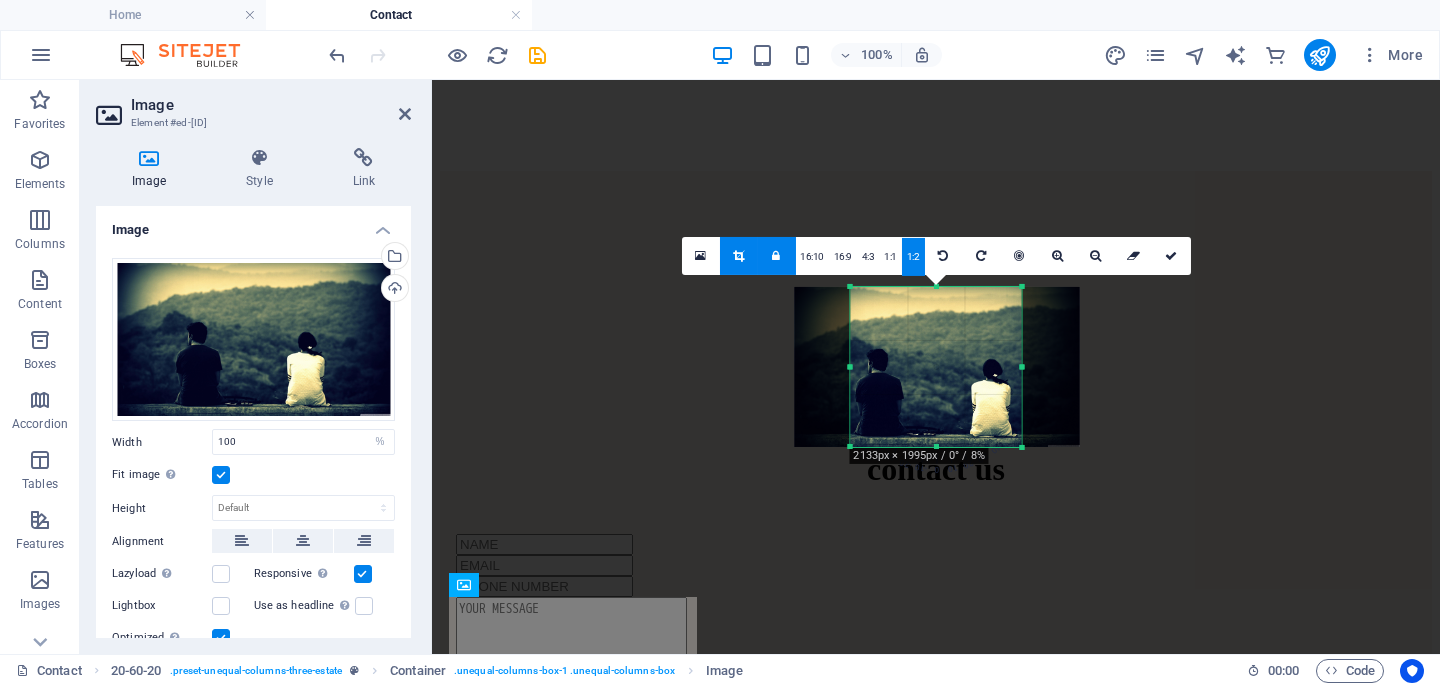 click at bounding box center [937, 367] 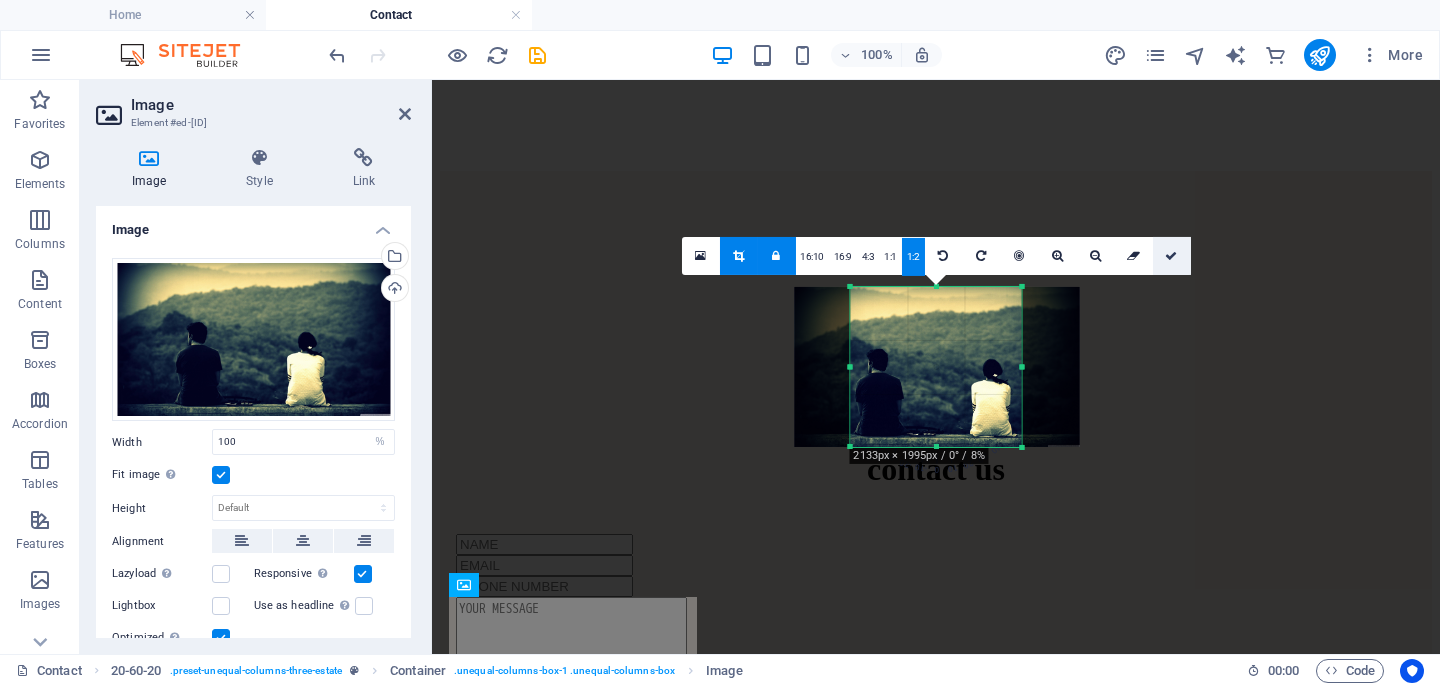 click at bounding box center (1171, 256) 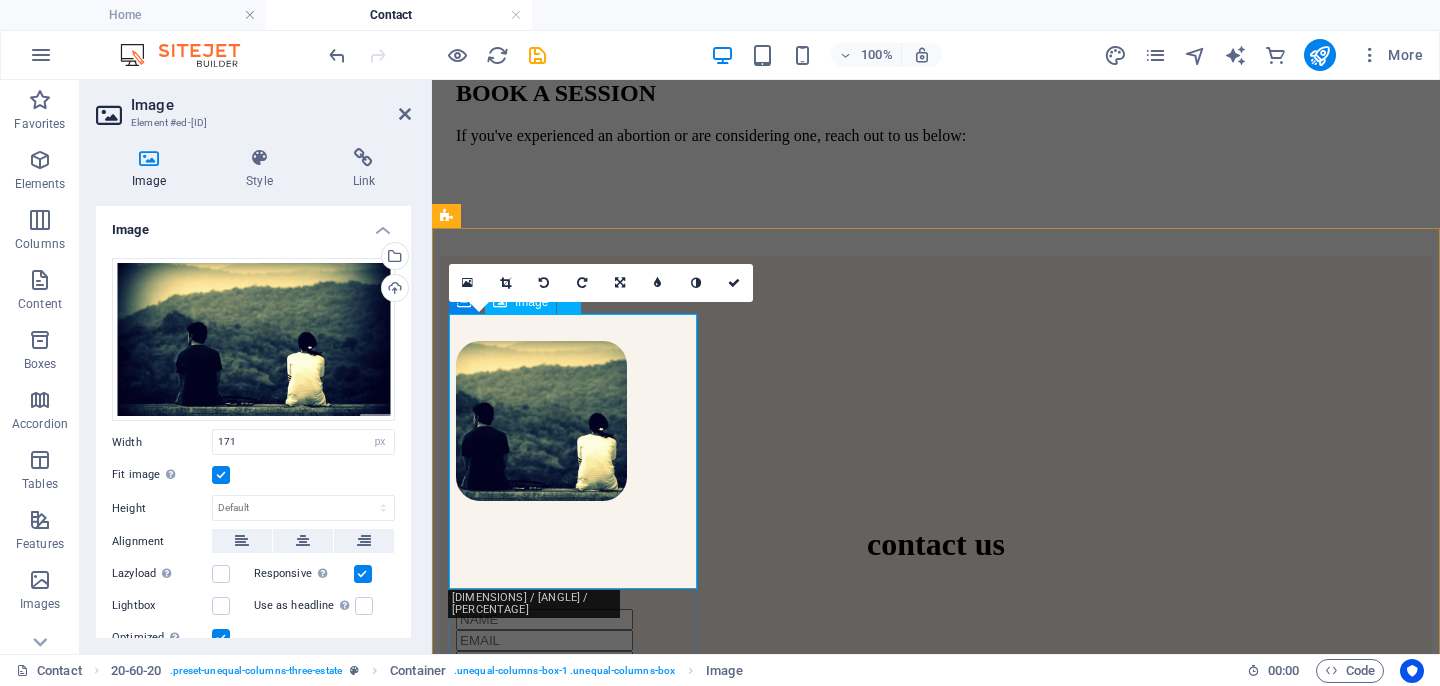 scroll, scrollTop: 283, scrollLeft: 0, axis: vertical 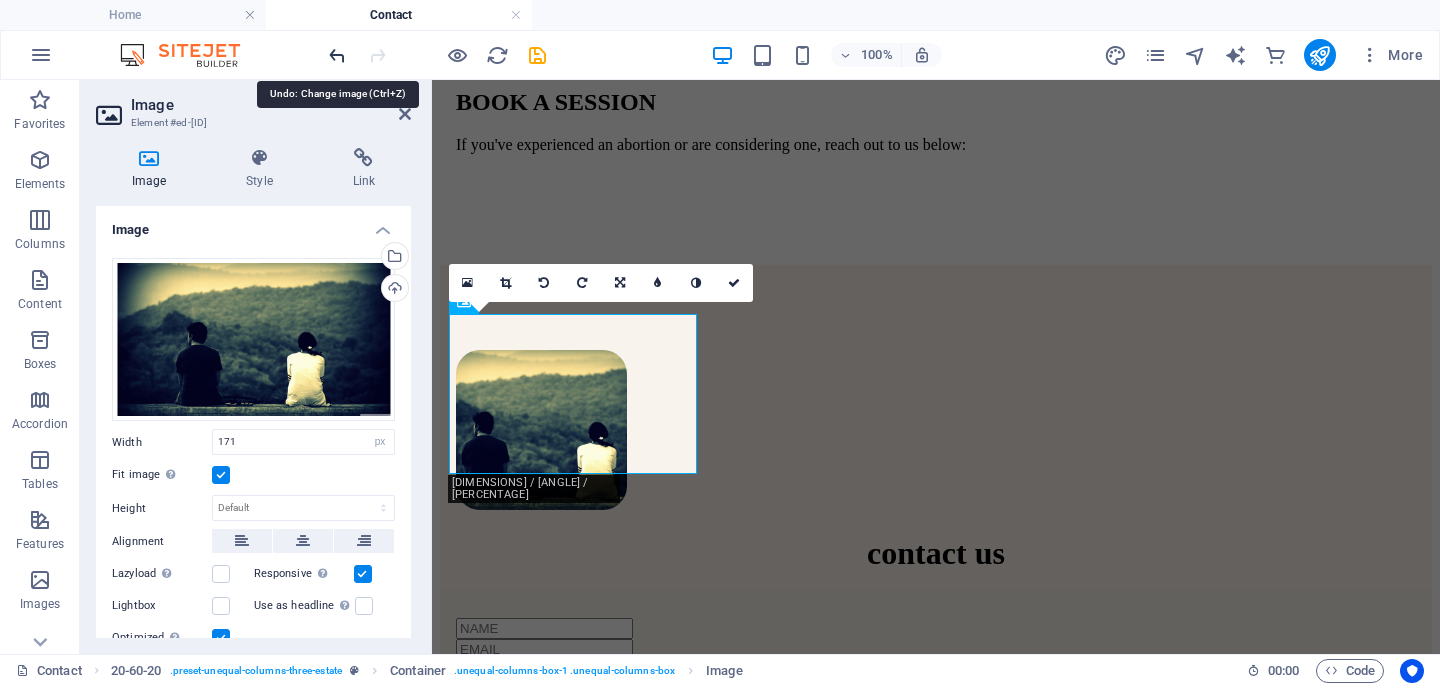 click at bounding box center (337, 55) 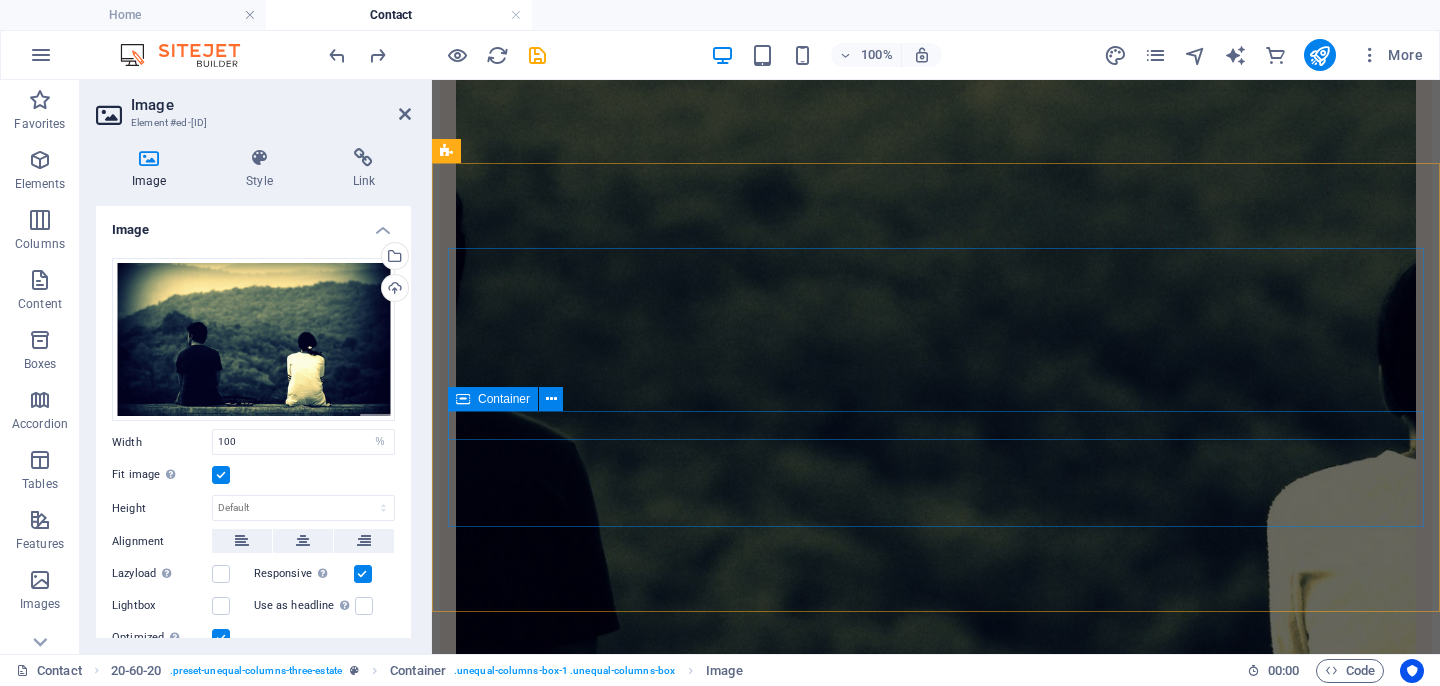 scroll, scrollTop: 1098, scrollLeft: 0, axis: vertical 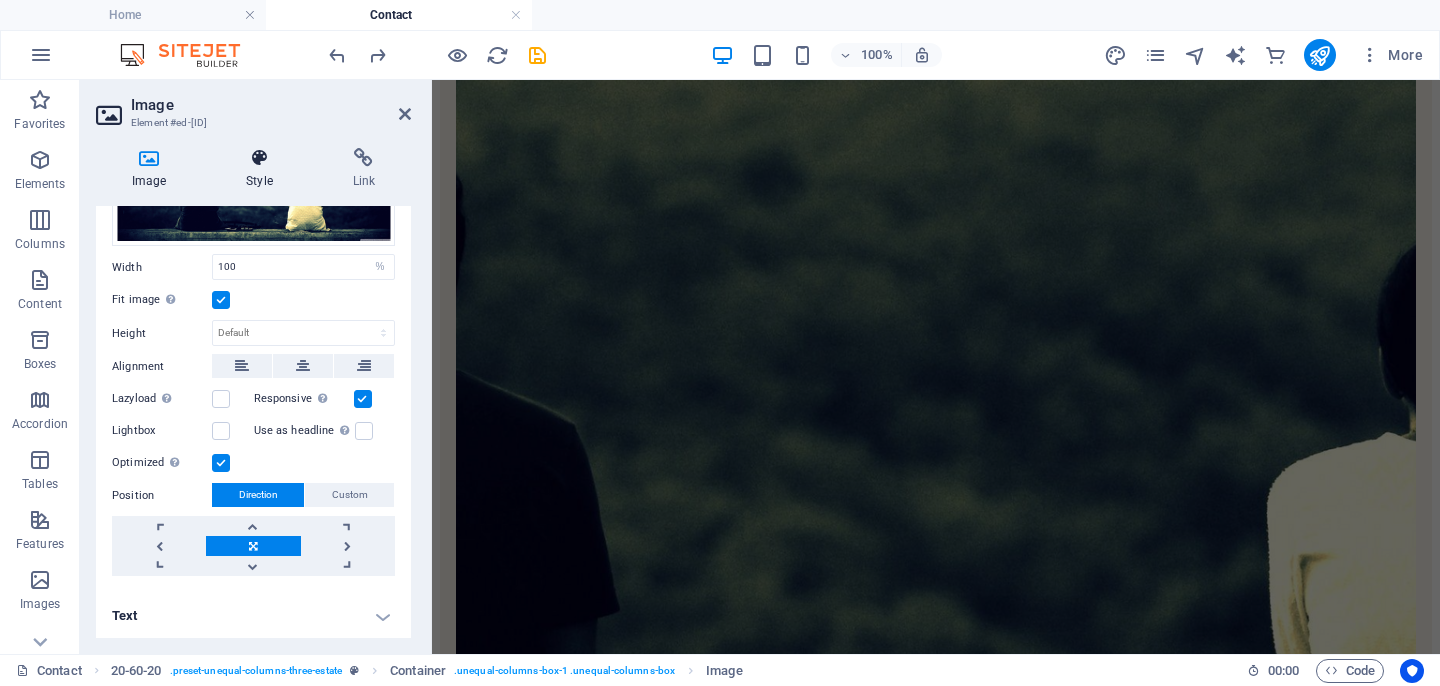 click at bounding box center (259, 158) 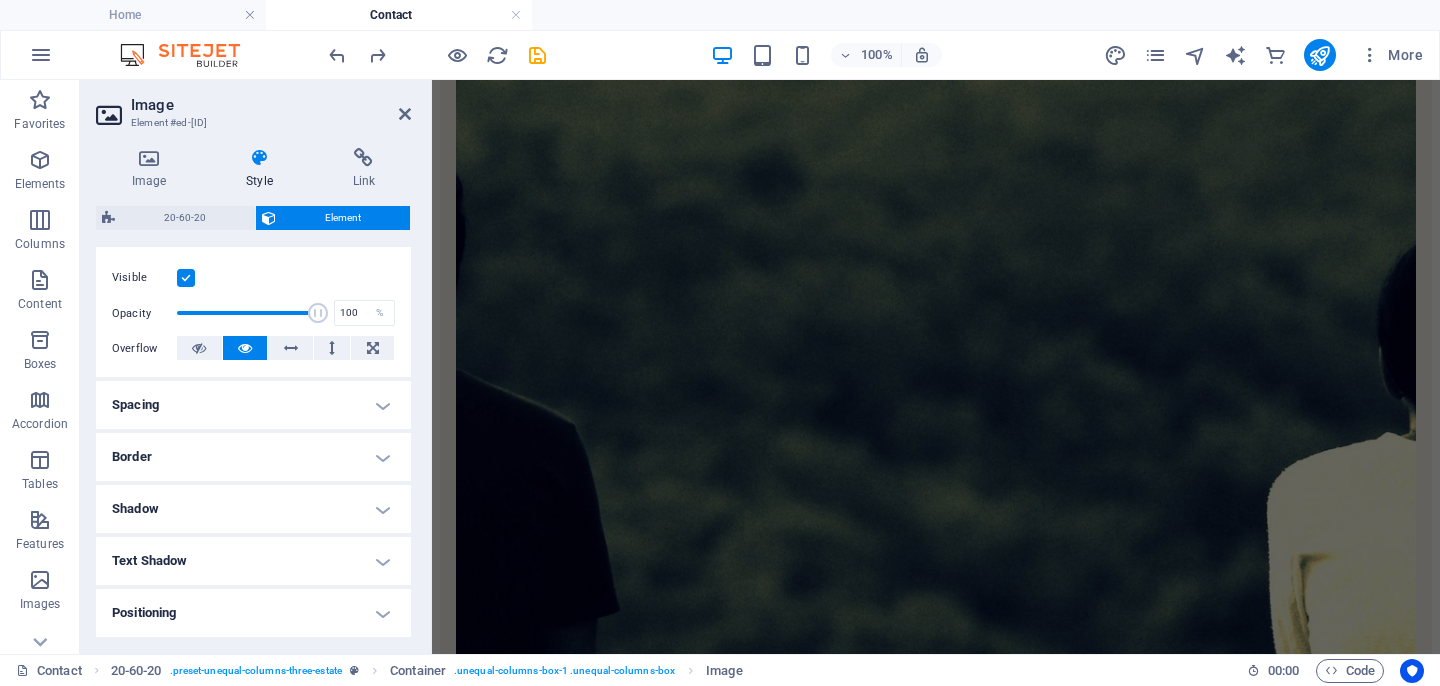 scroll, scrollTop: 278, scrollLeft: 0, axis: vertical 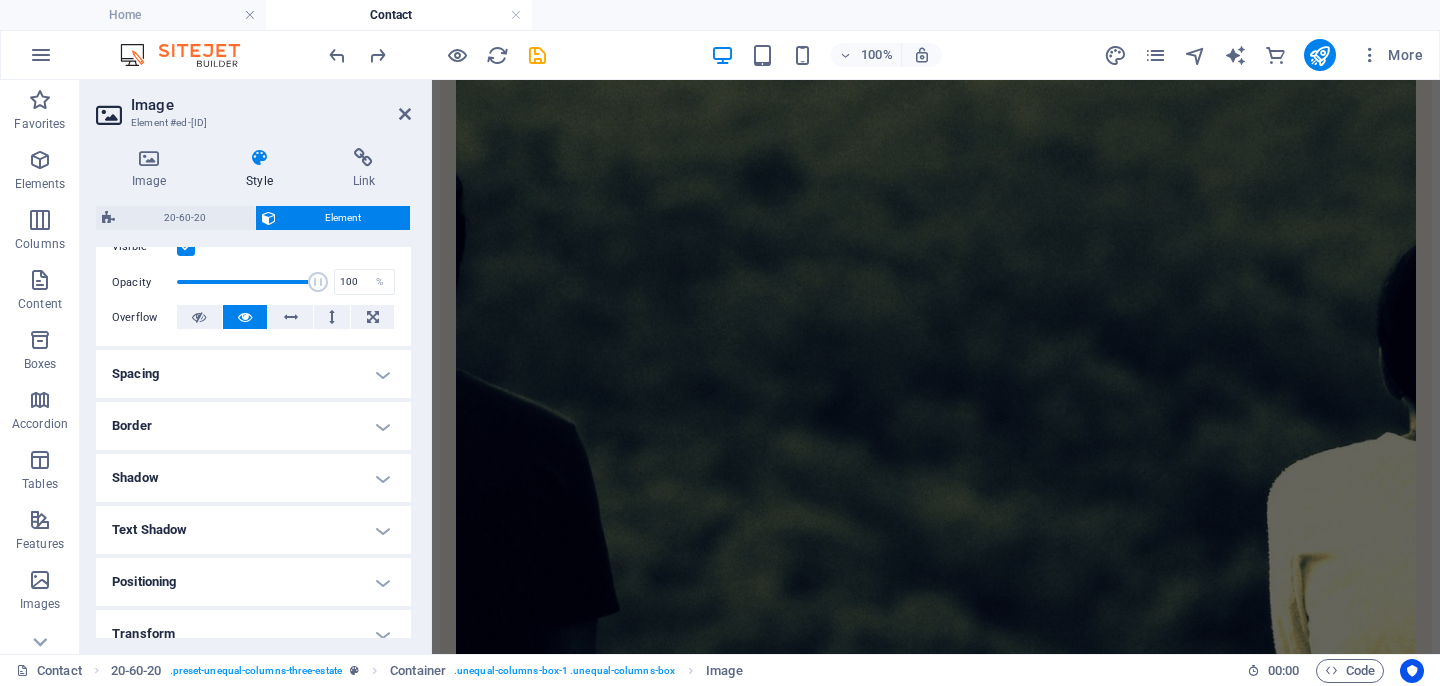 click on "Spacing" at bounding box center (253, 374) 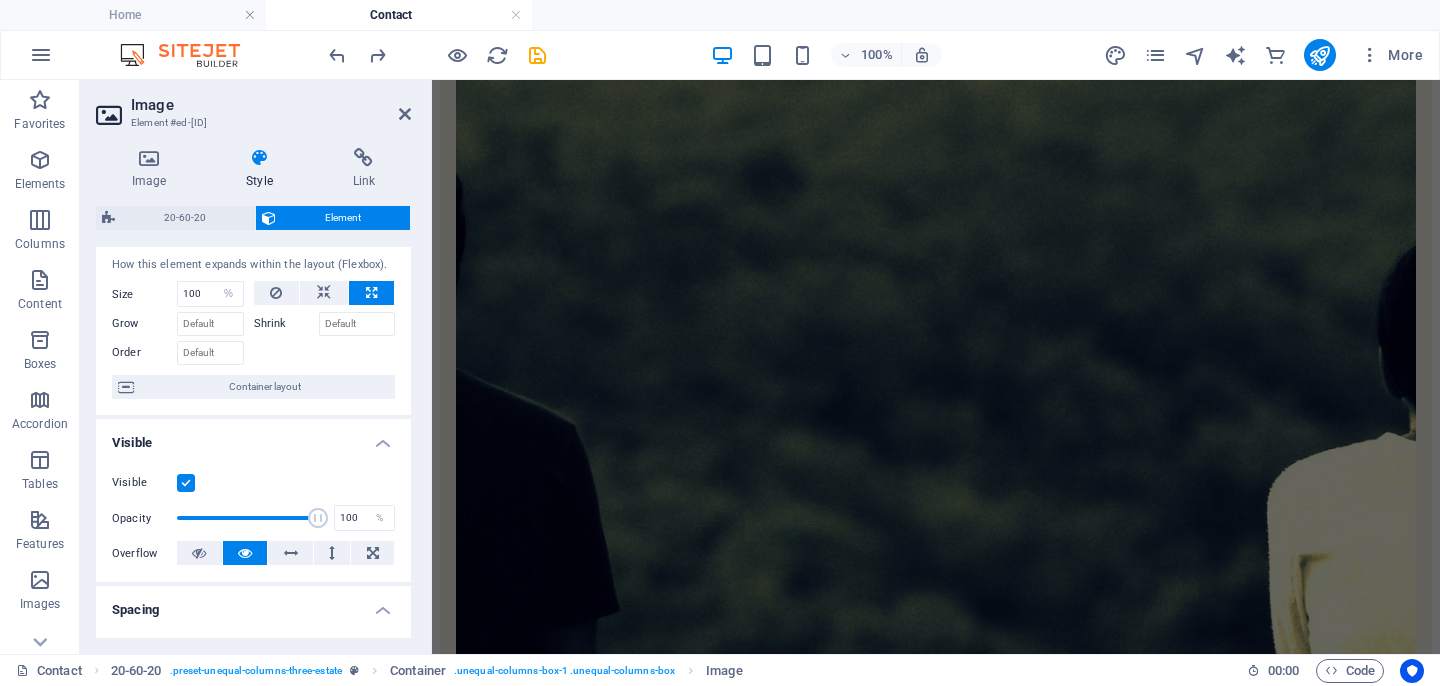 scroll, scrollTop: 0, scrollLeft: 0, axis: both 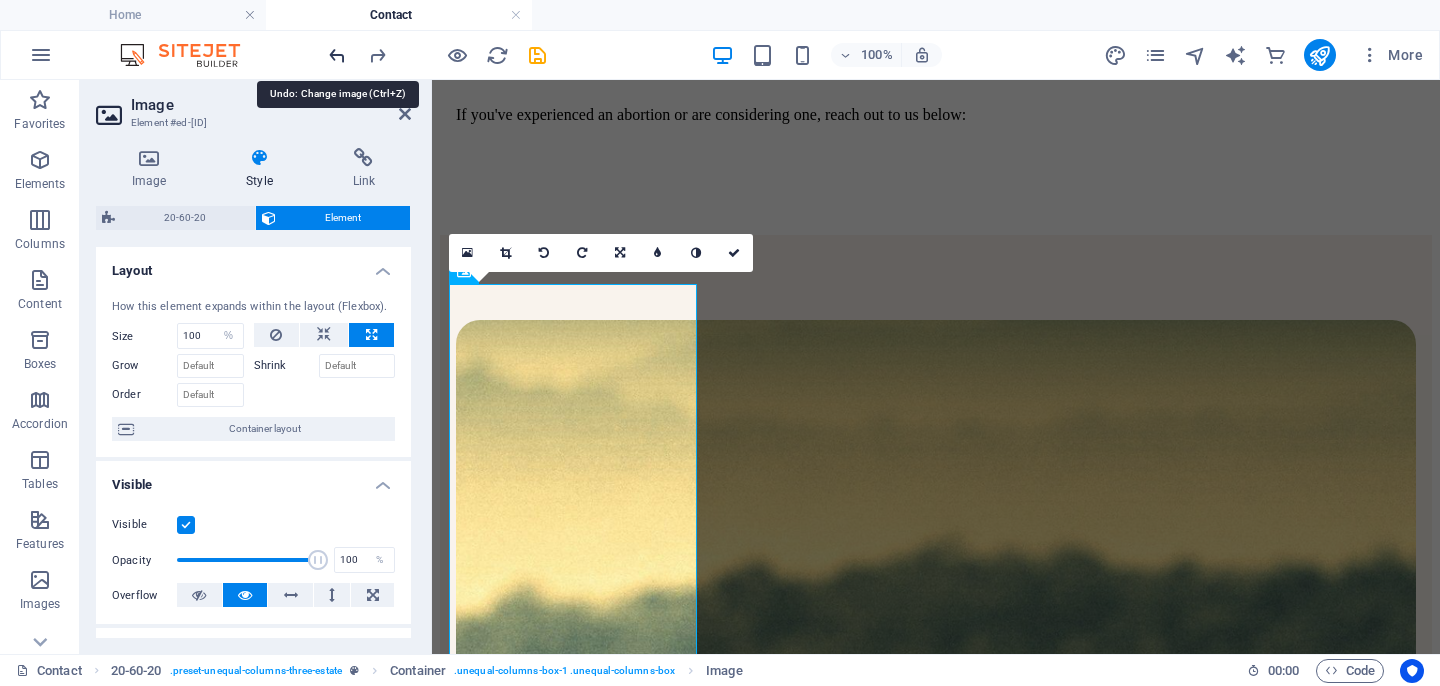 click at bounding box center (337, 55) 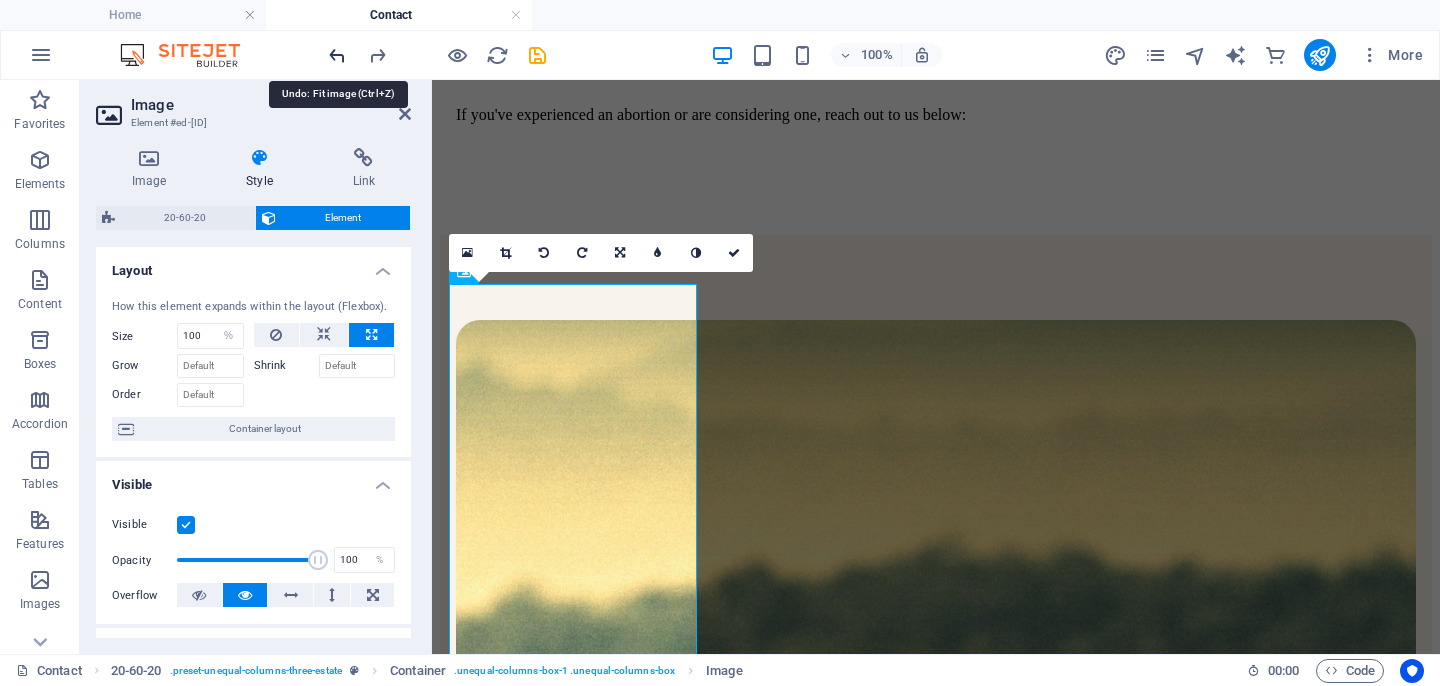 click at bounding box center (337, 55) 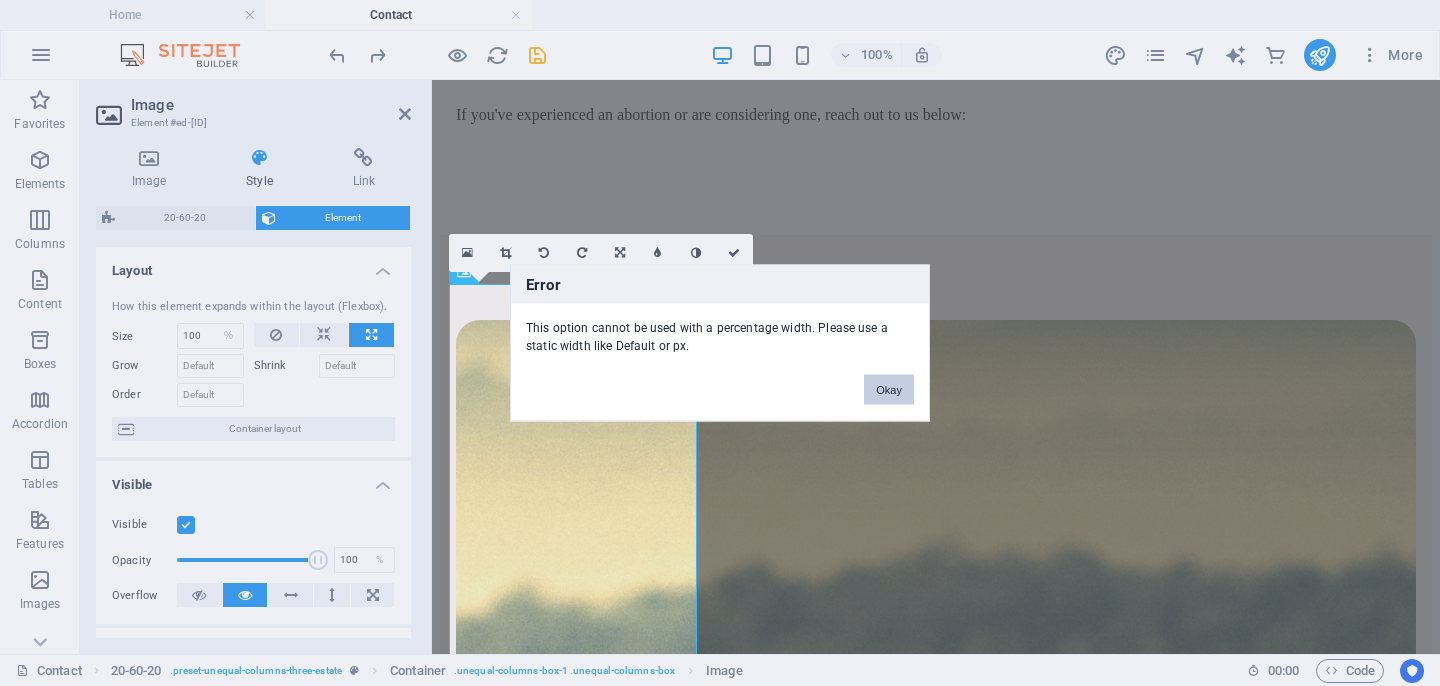 click on "Okay" at bounding box center [889, 390] 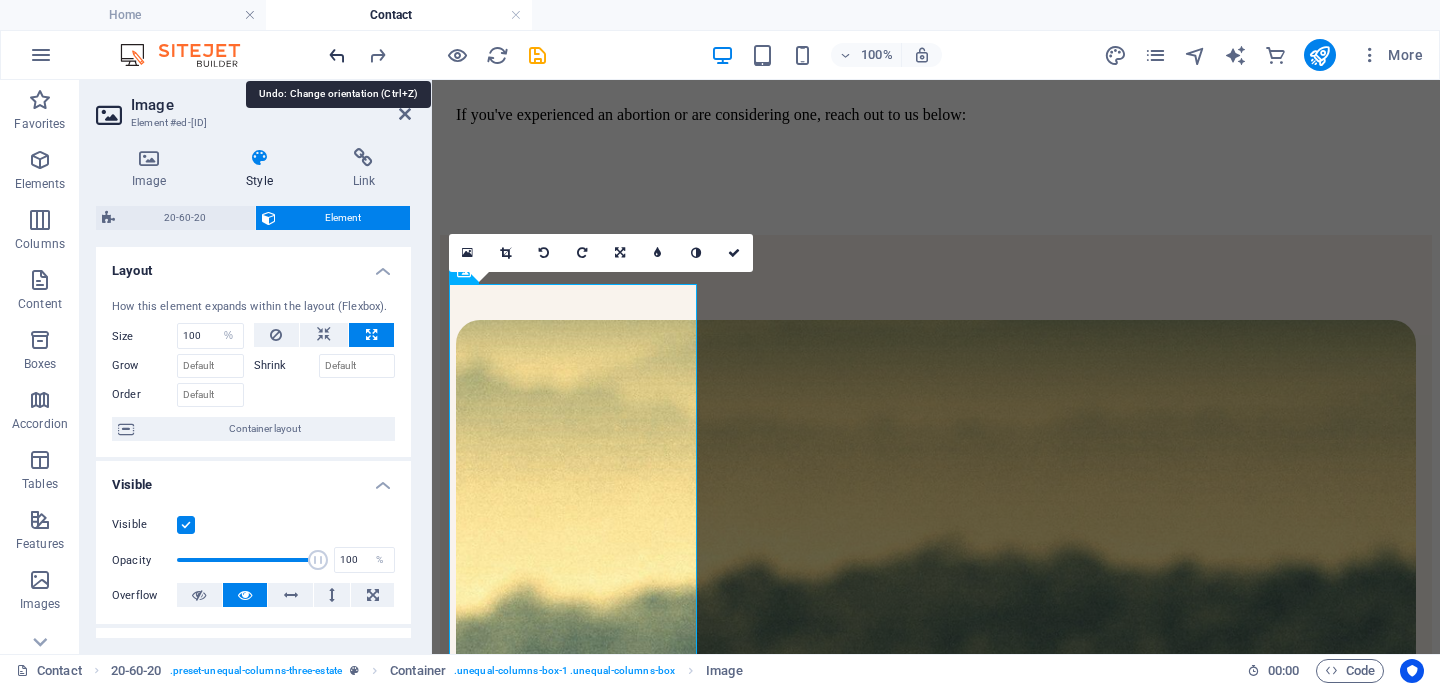 click at bounding box center [337, 55] 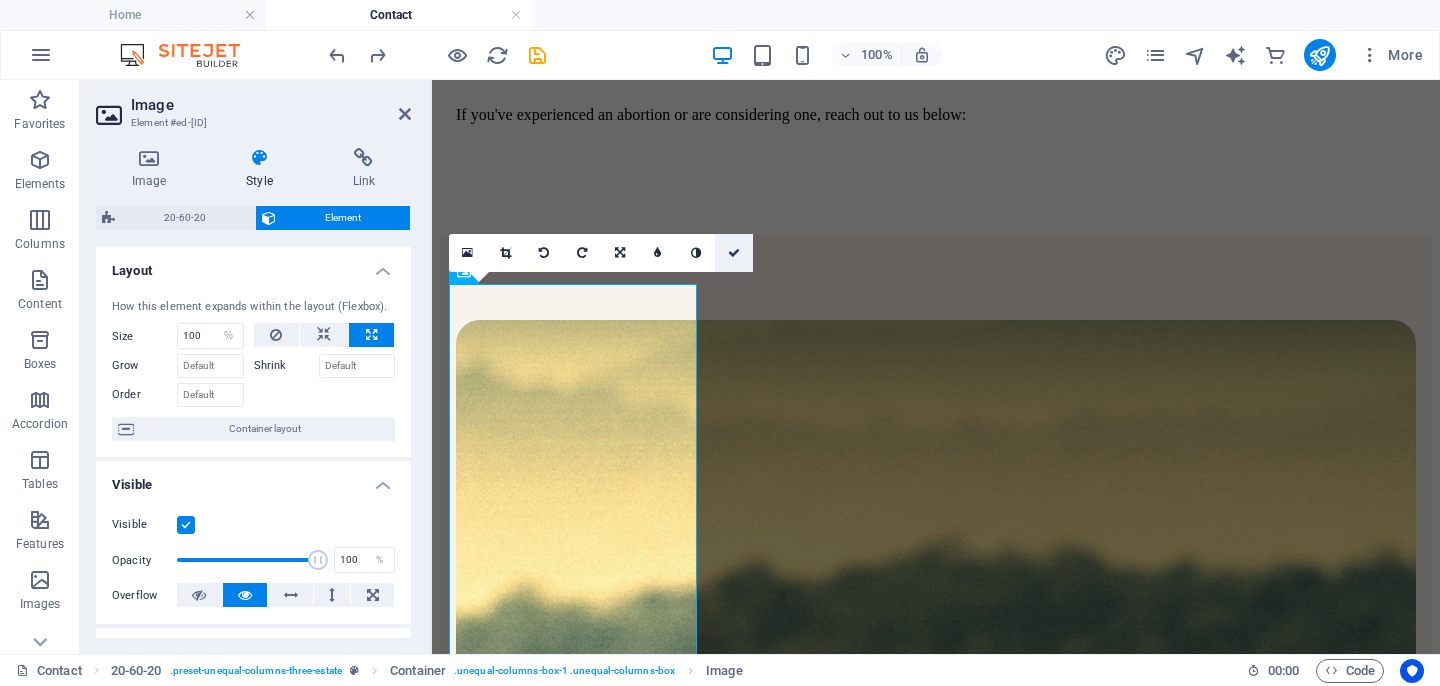 drag, startPoint x: 730, startPoint y: 250, endPoint x: 641, endPoint y: 170, distance: 119.67038 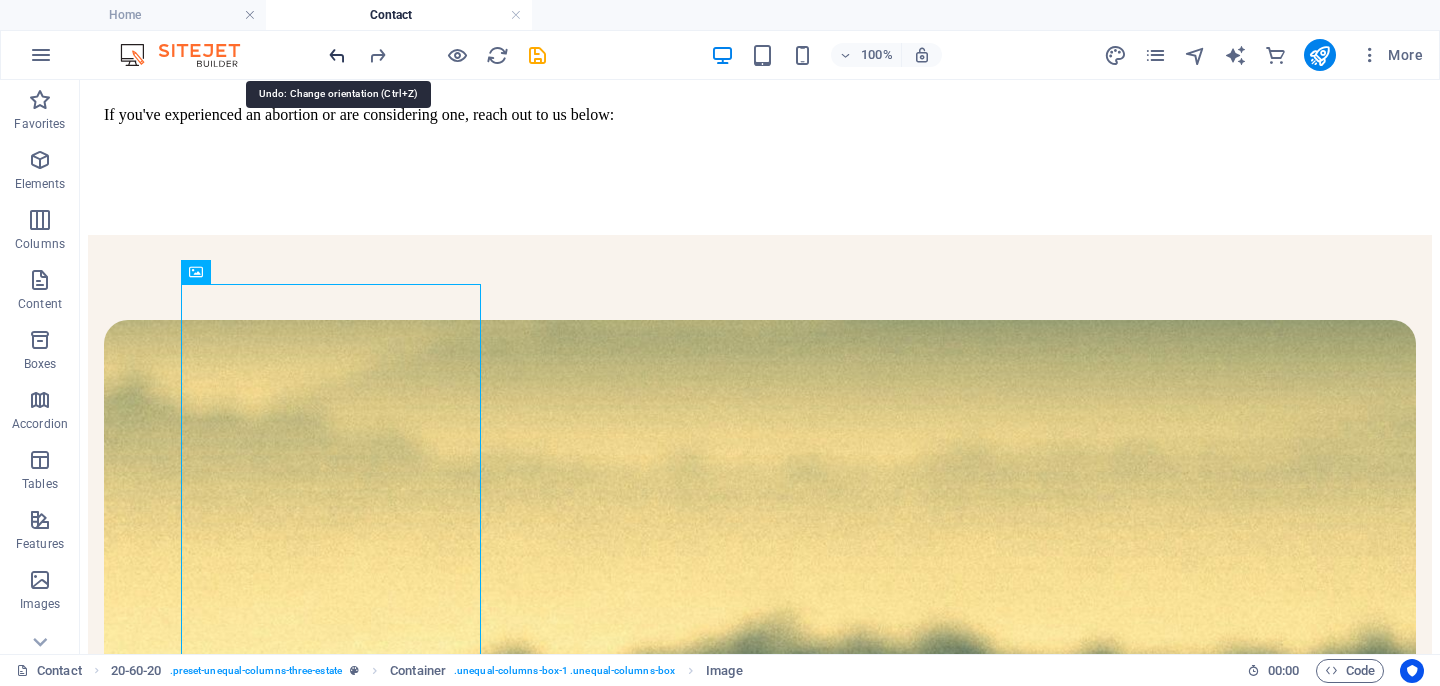 click at bounding box center [337, 55] 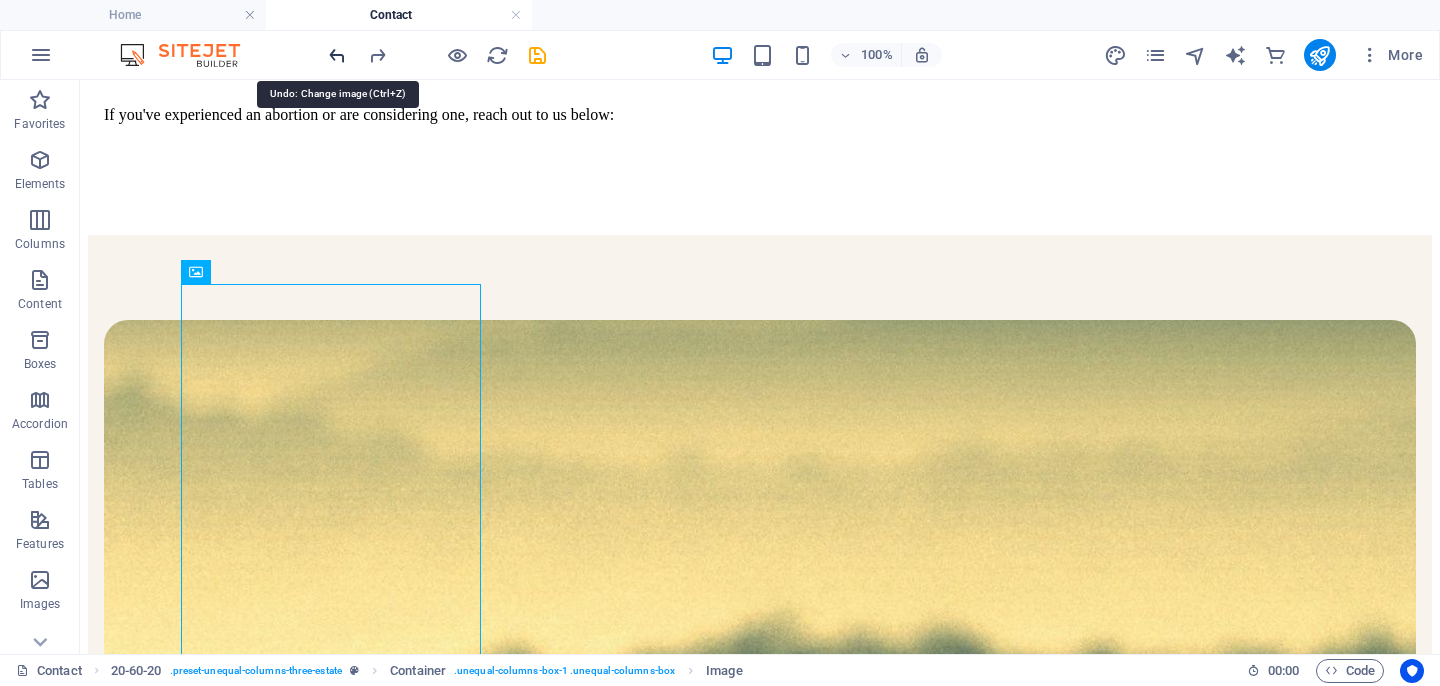click at bounding box center [337, 55] 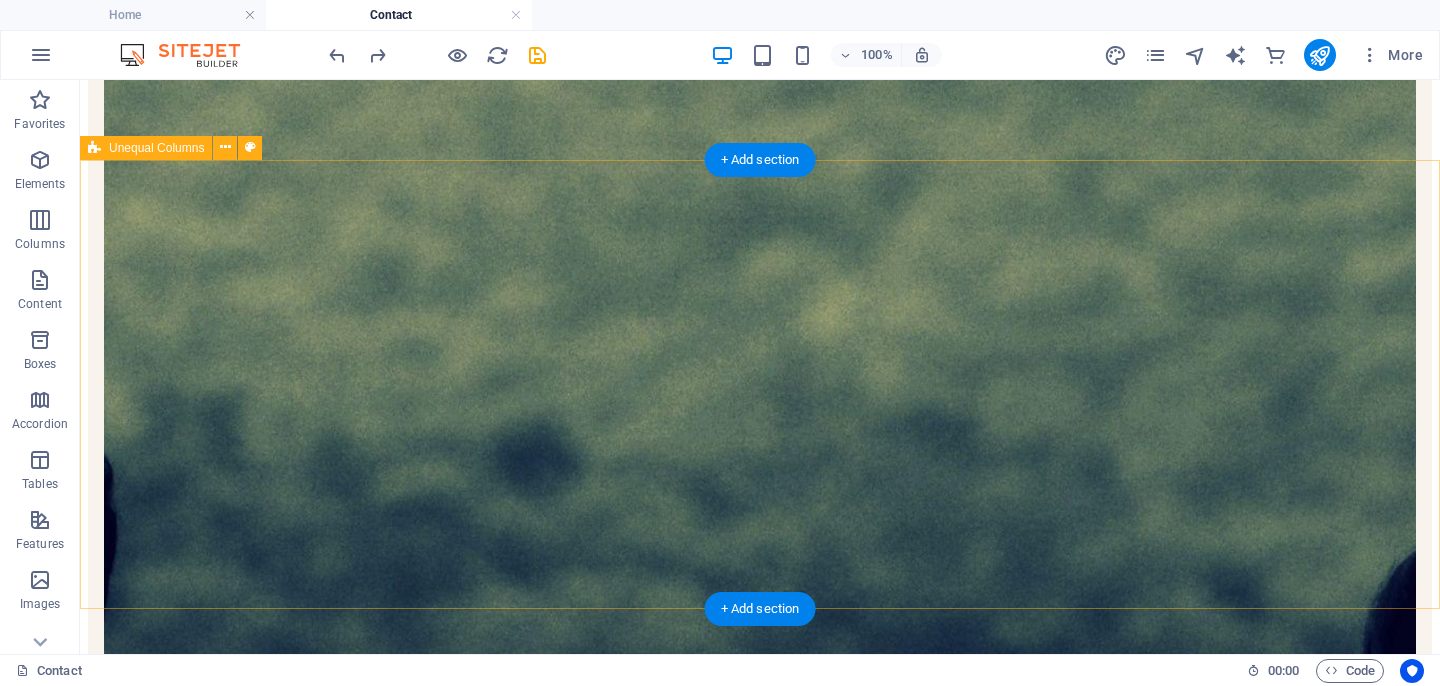 scroll, scrollTop: 1056, scrollLeft: 0, axis: vertical 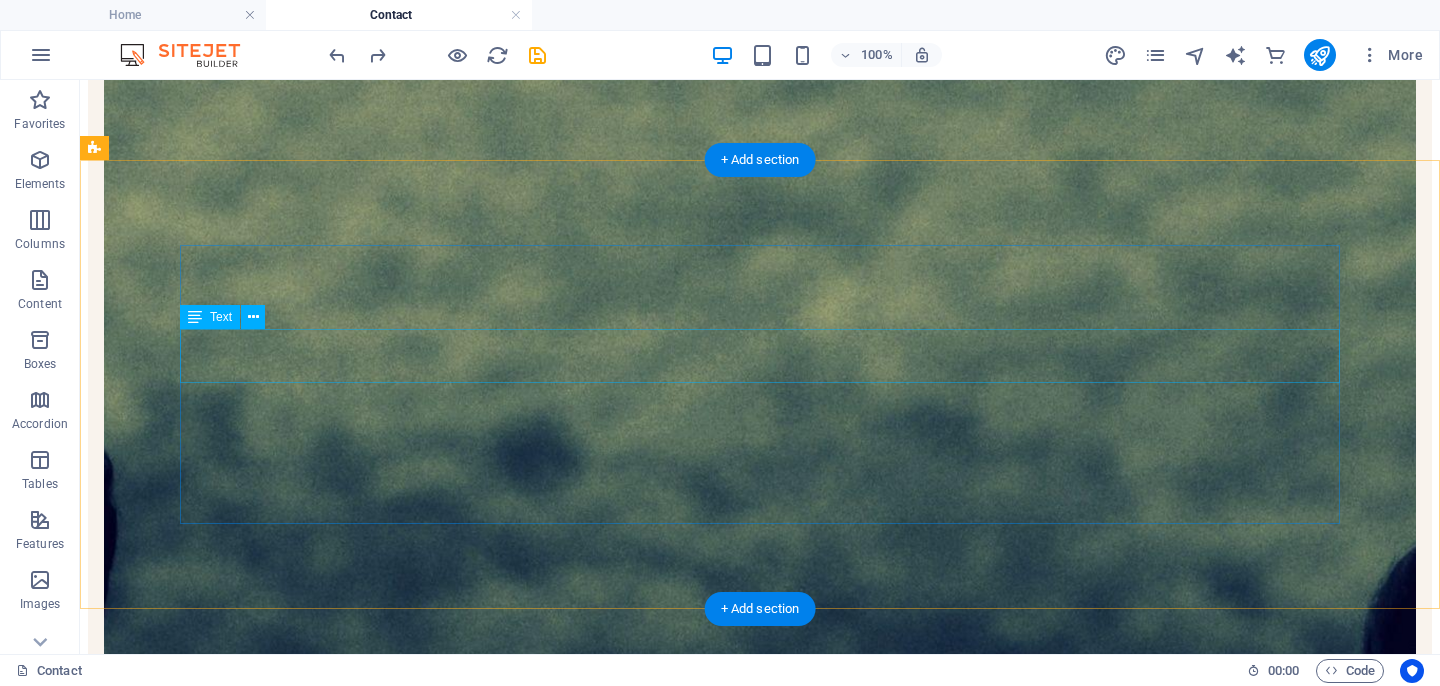 click on "If you're interested in introducing our services to your community through workshops offered at your schools, university campuses or churches, we'd love to hear from you! Let's talk" at bounding box center [760, 4555] 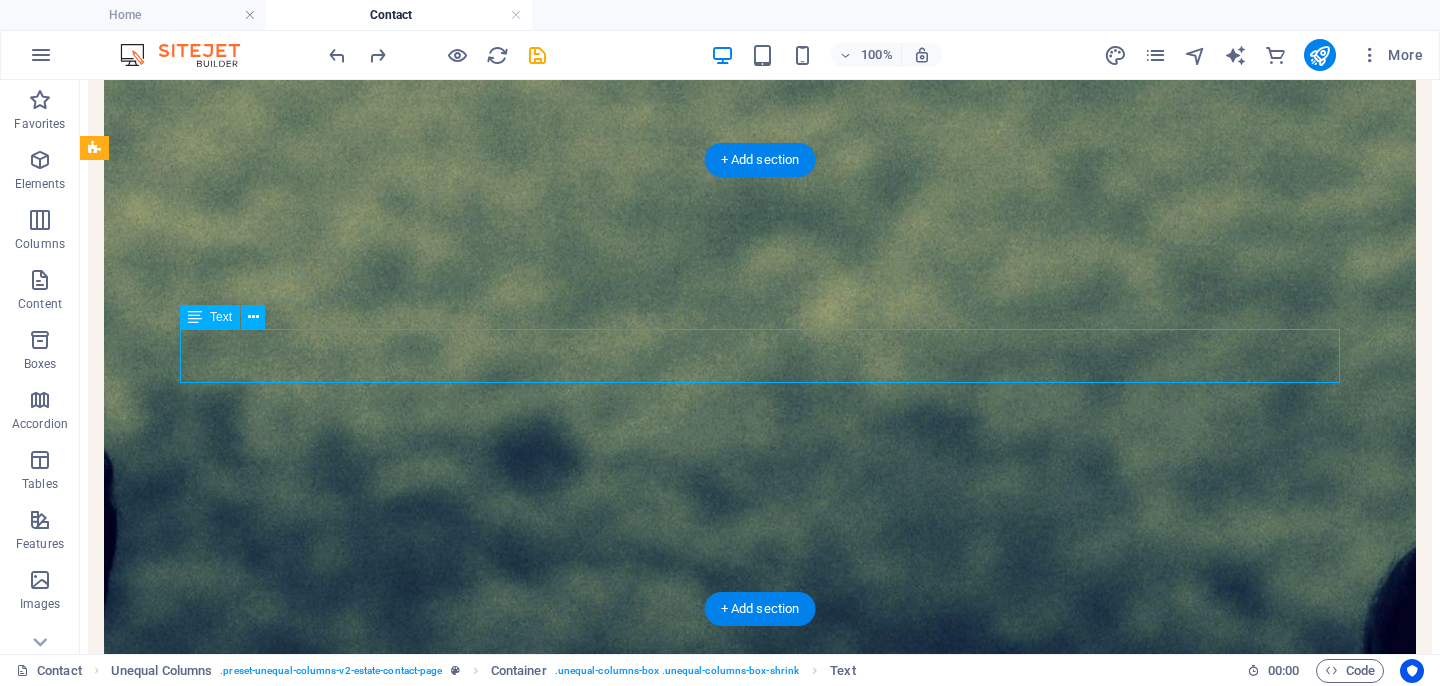 click on "If you're interested in introducing our services to your community through workshops offered at your schools, university campuses or churches, we'd love to hear from you! Let's talk" at bounding box center (760, 4555) 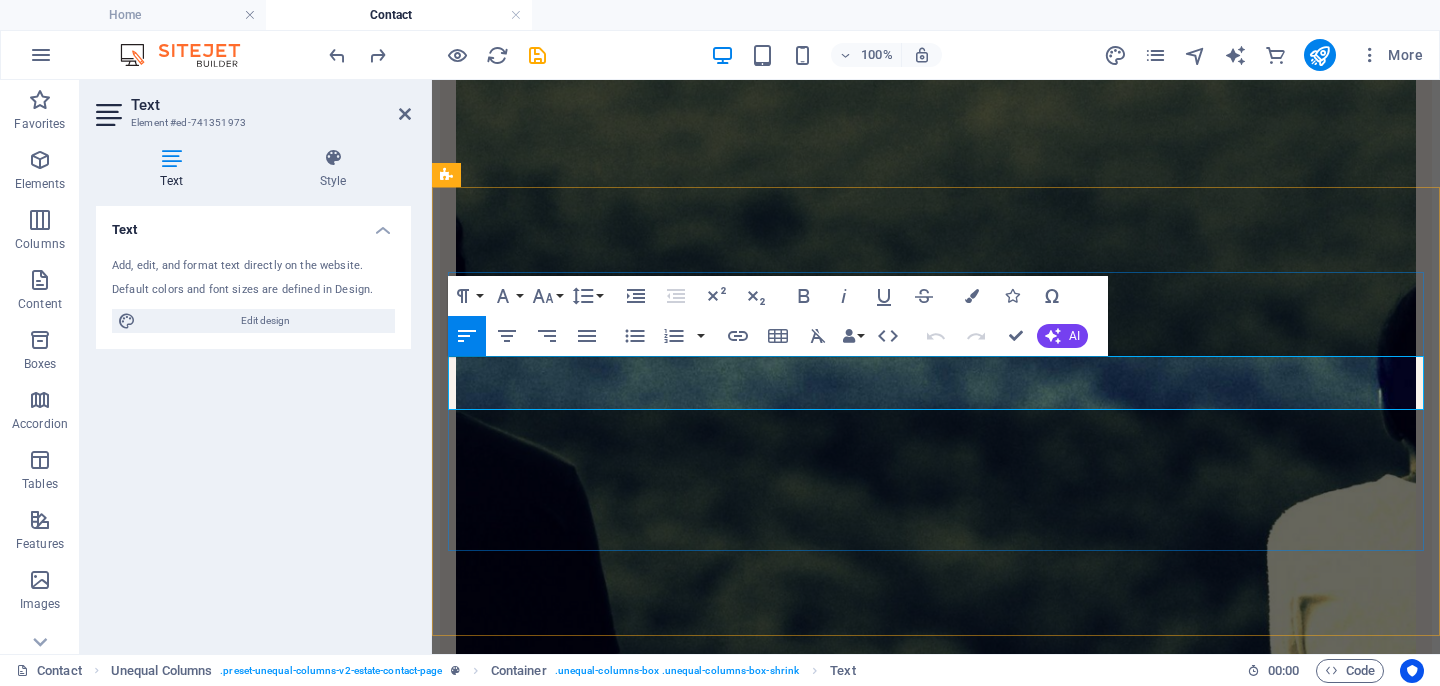 drag, startPoint x: 941, startPoint y: 372, endPoint x: 1360, endPoint y: 370, distance: 419.00476 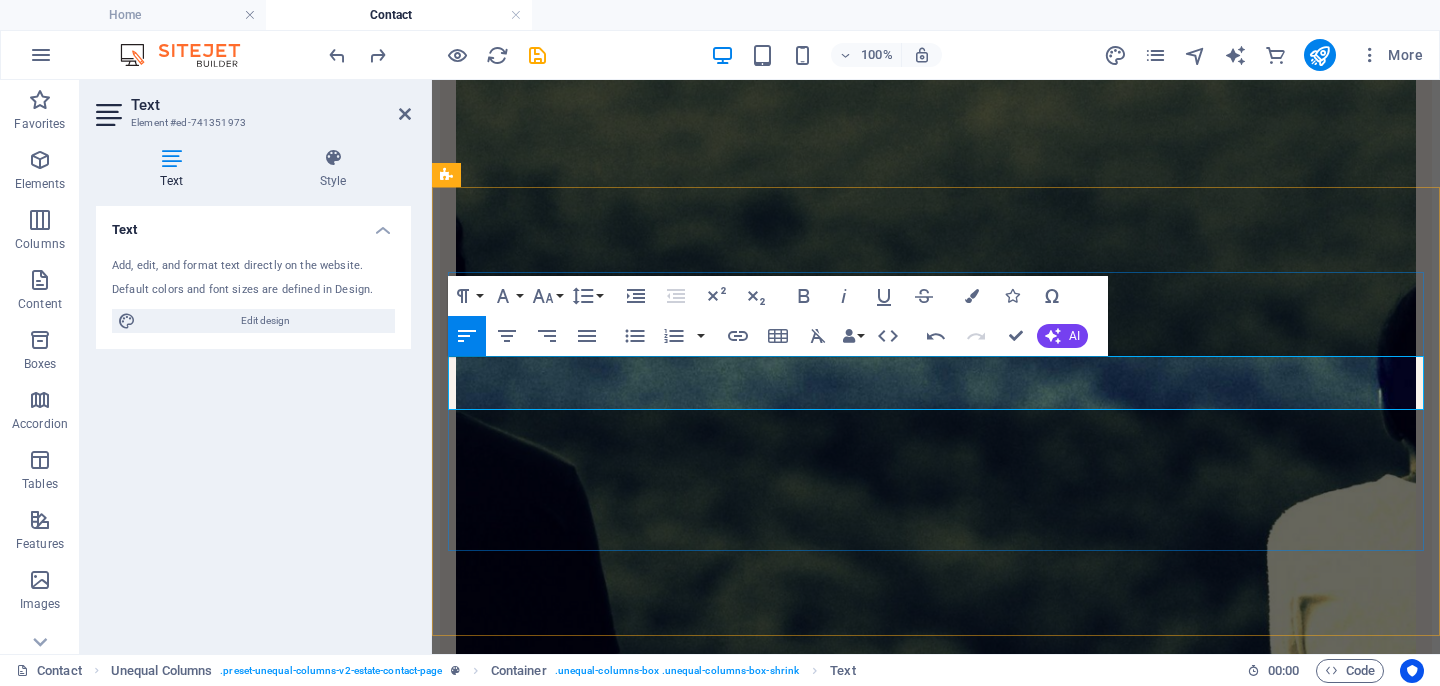 click on "If you're interested in introducing our services to your schools, university campuses or churches, we'd love to hear from you! Let's talk" at bounding box center [936, 3423] 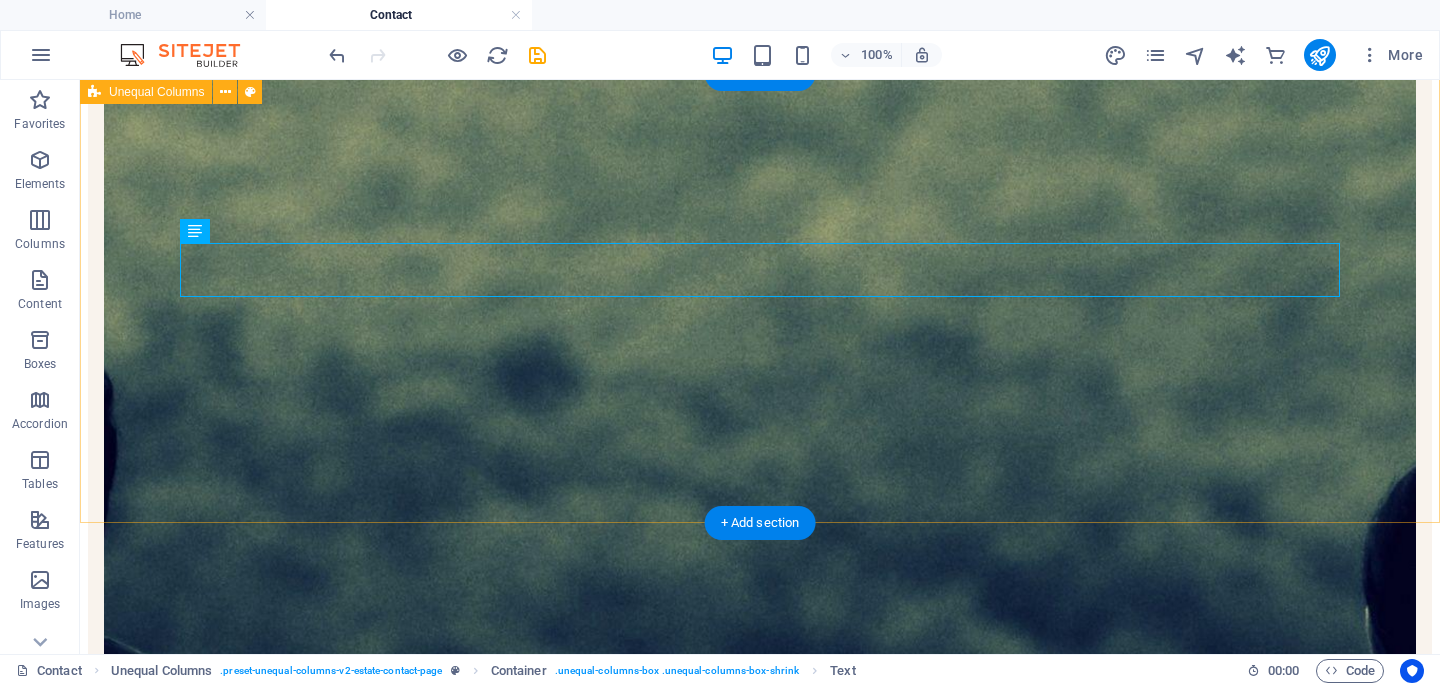 scroll, scrollTop: 1142, scrollLeft: 0, axis: vertical 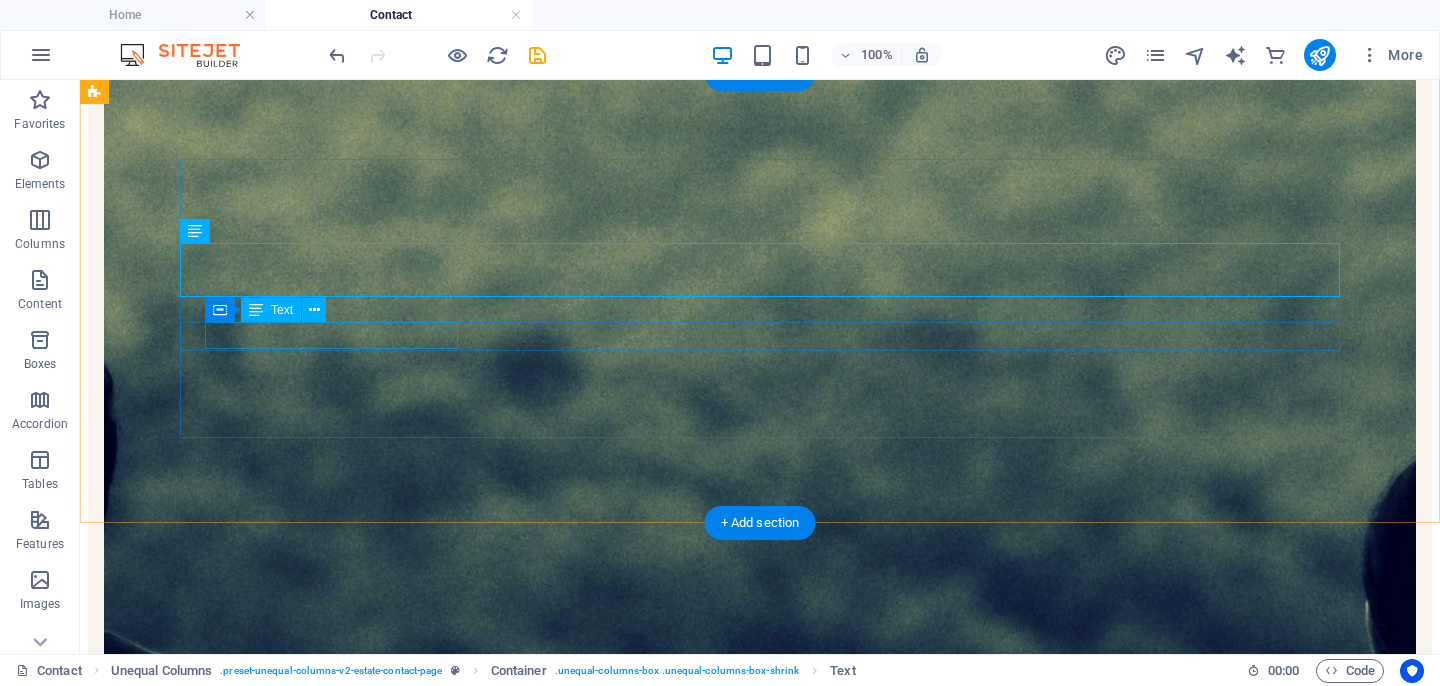 click on "Johannesburg , South Africa" at bounding box center [760, 4570] 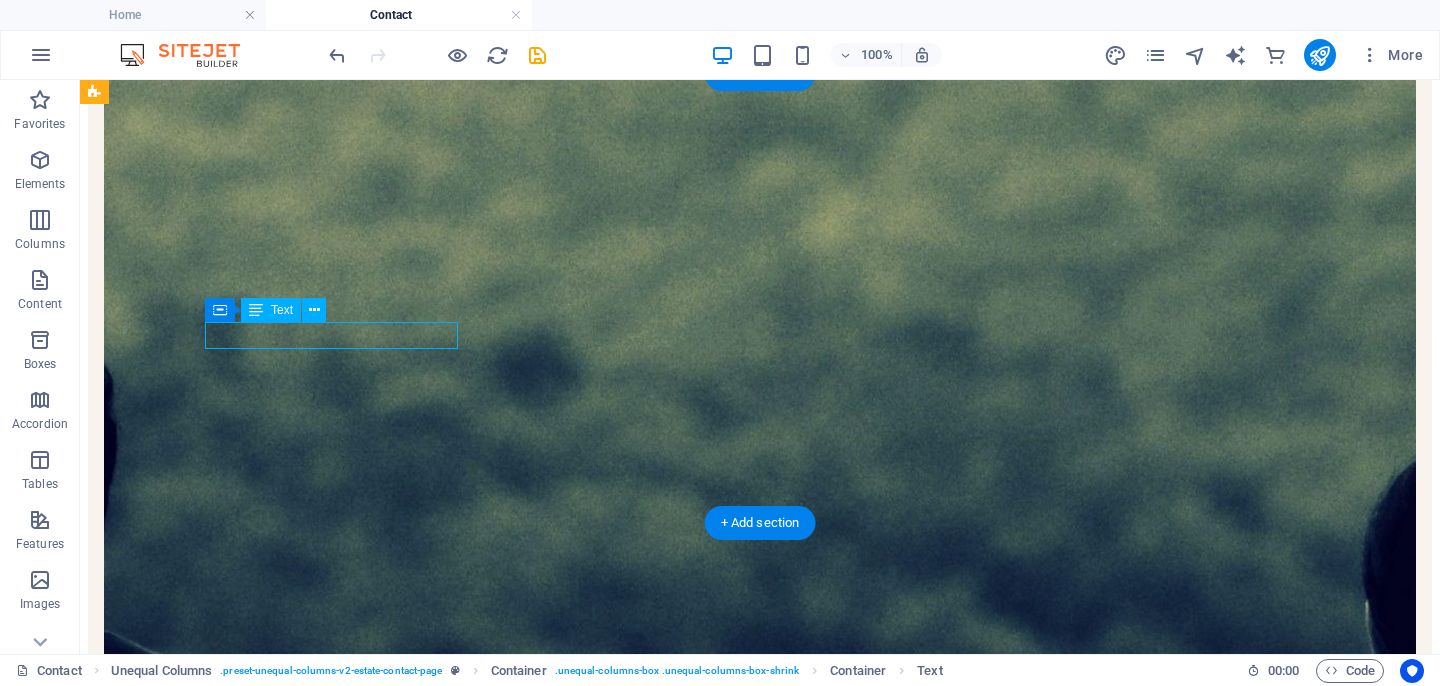 click on "Johannesburg , South Africa" at bounding box center [760, 4570] 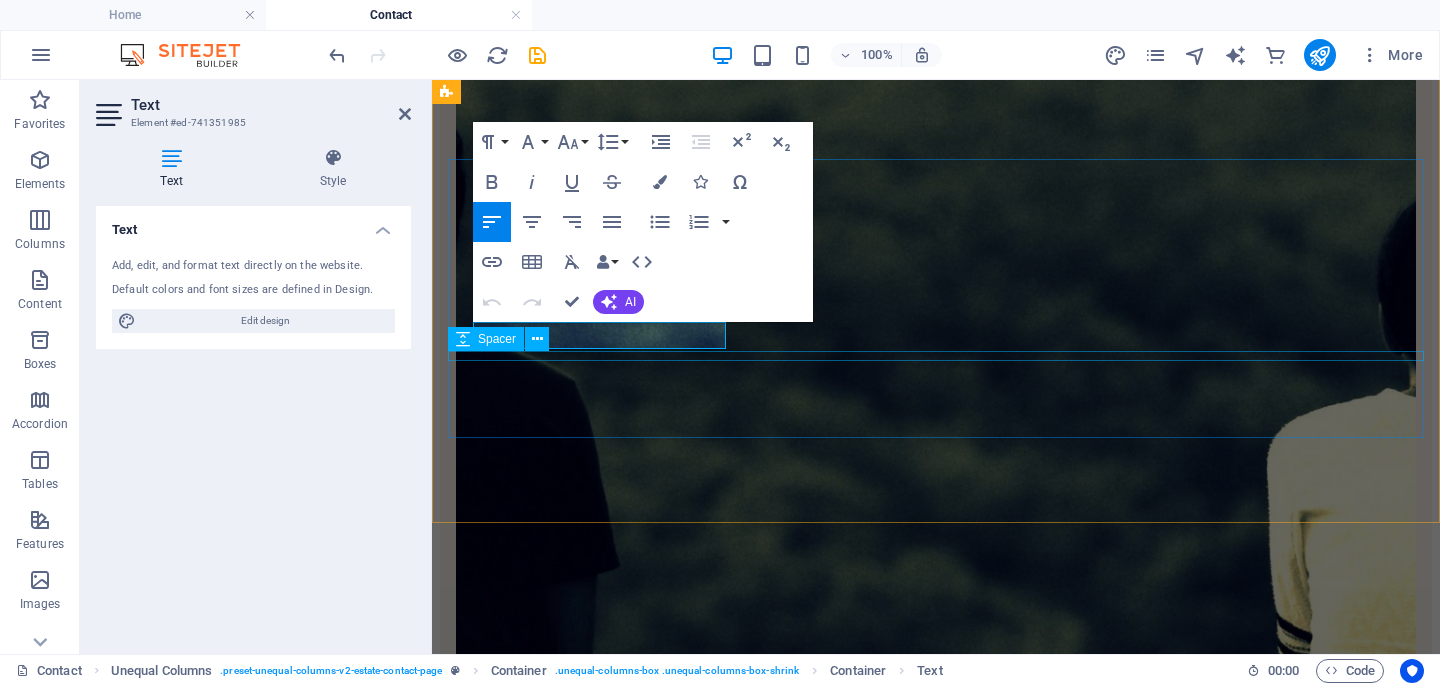 scroll, scrollTop: 1169, scrollLeft: 0, axis: vertical 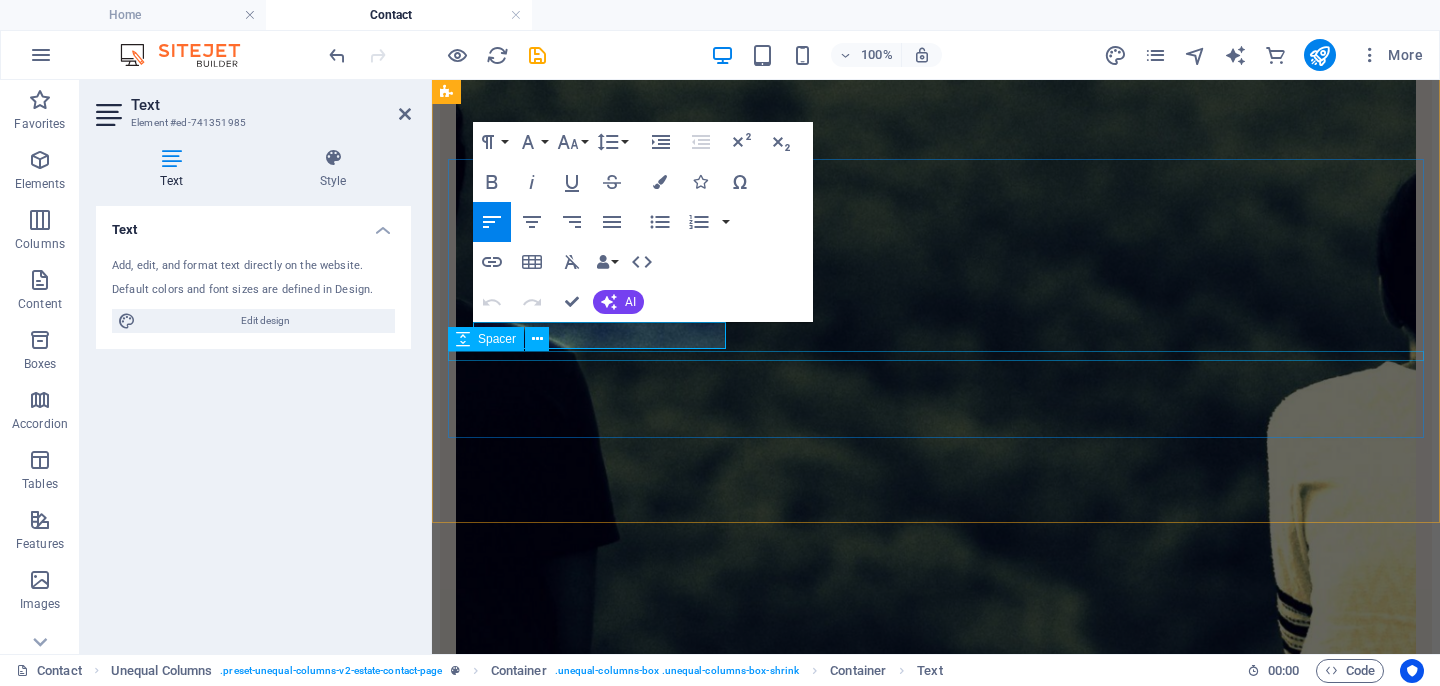 click on "Spacer" at bounding box center (505, 339) 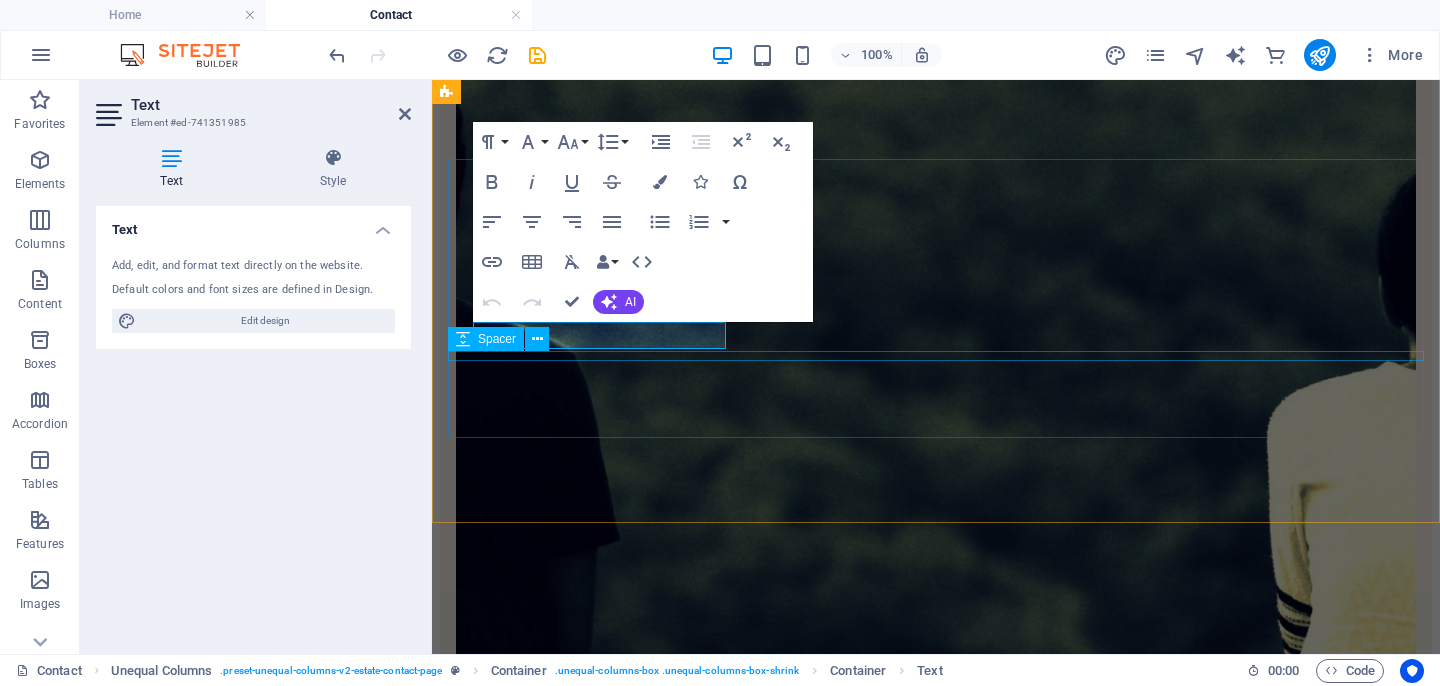 click on "Spacer" at bounding box center [505, 339] 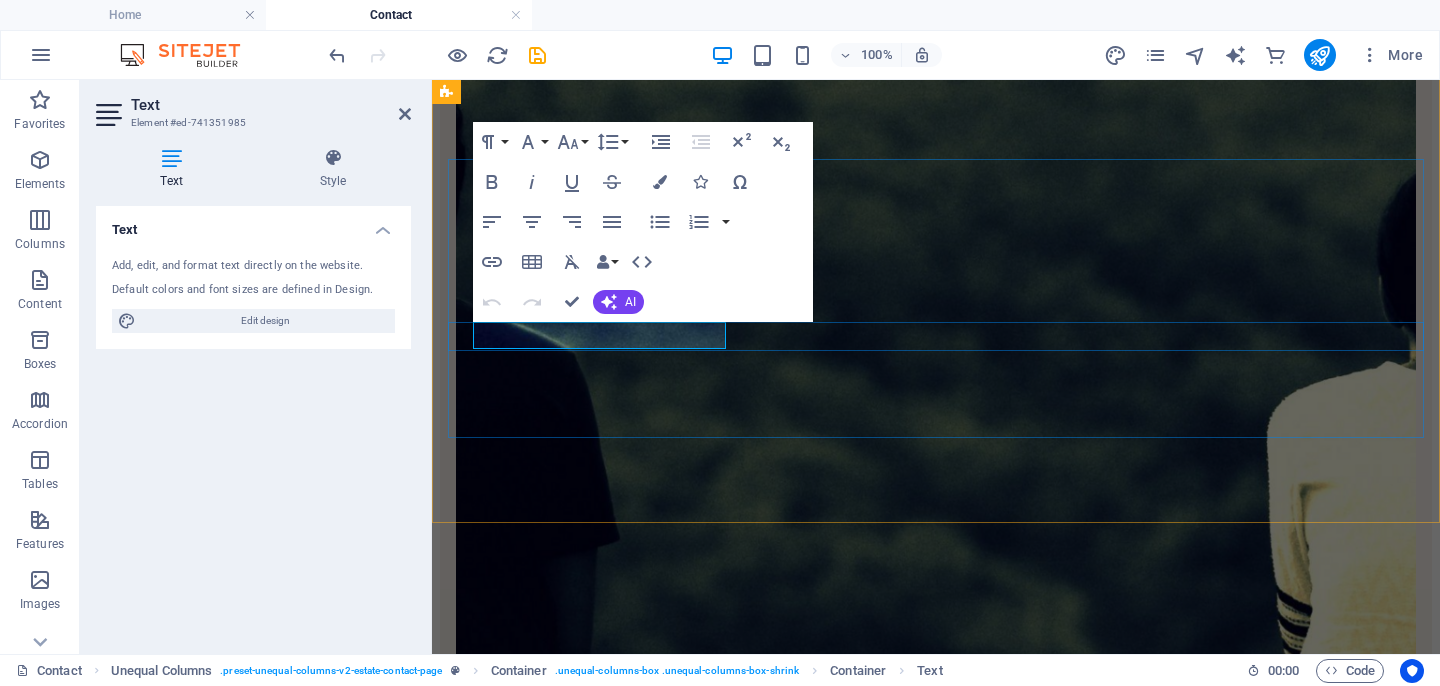 click on "Johannesburg" at bounding box center (500, 3428) 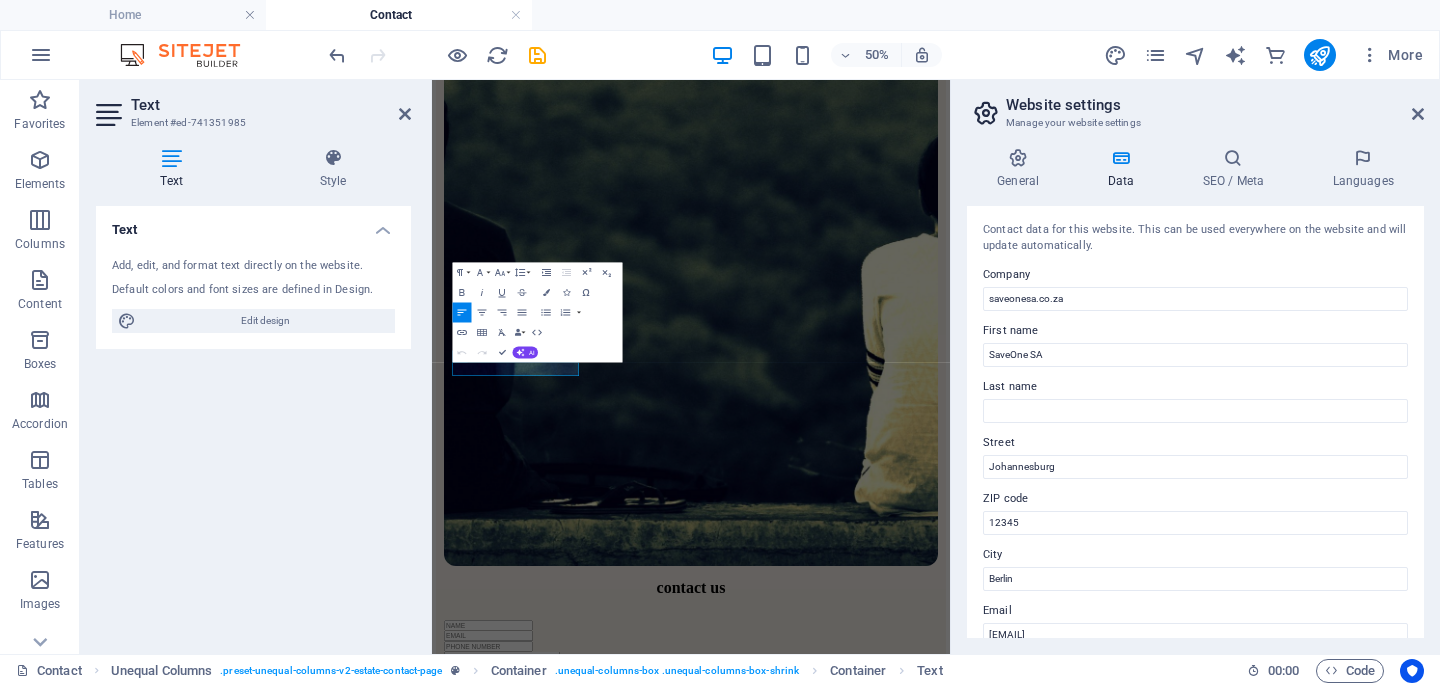 scroll, scrollTop: 846, scrollLeft: 0, axis: vertical 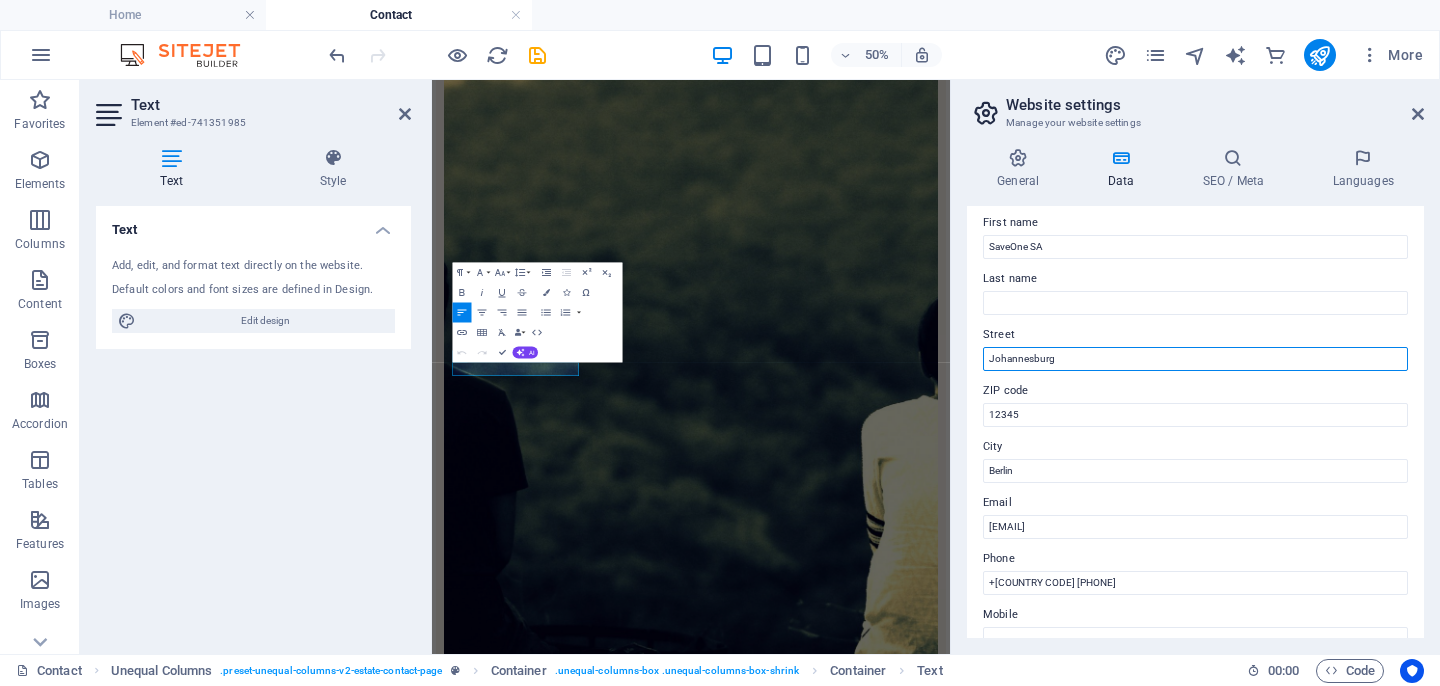 click on "Johannesburg" at bounding box center [1195, 359] 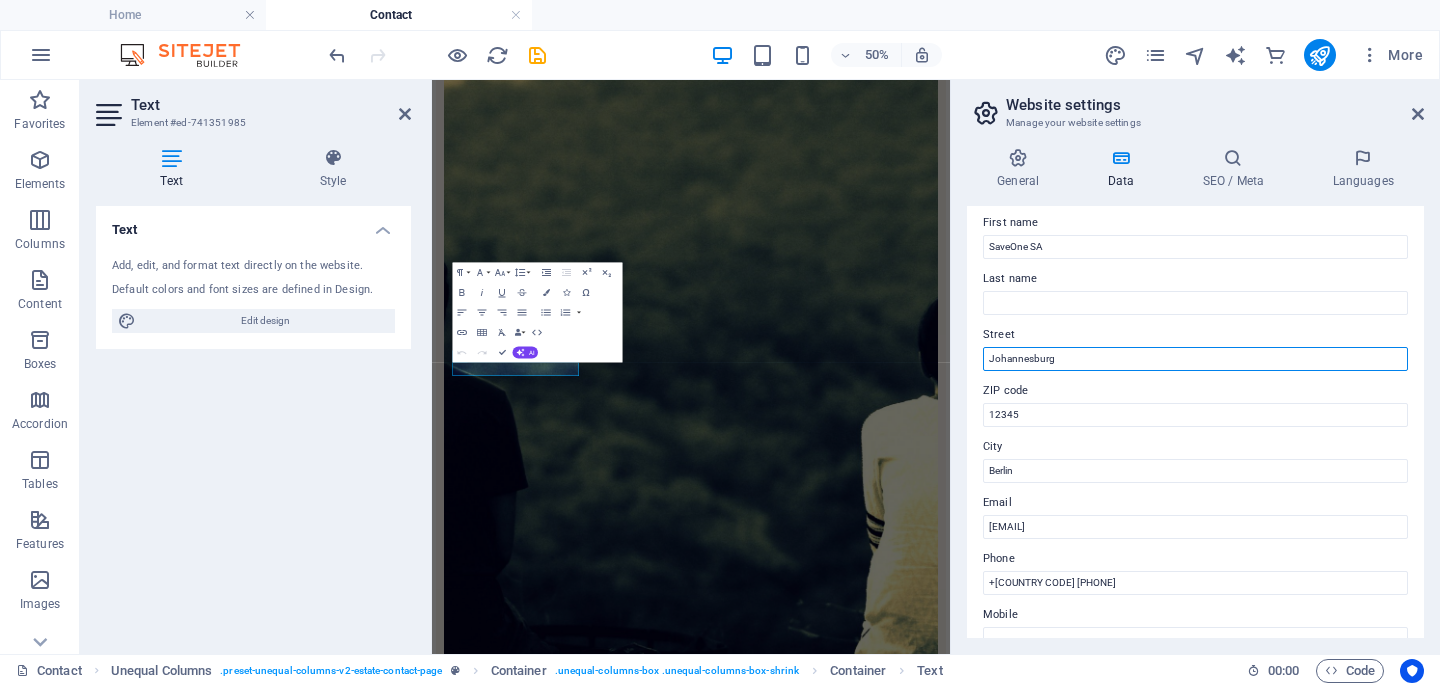 click on "Johannesburg" at bounding box center (1195, 359) 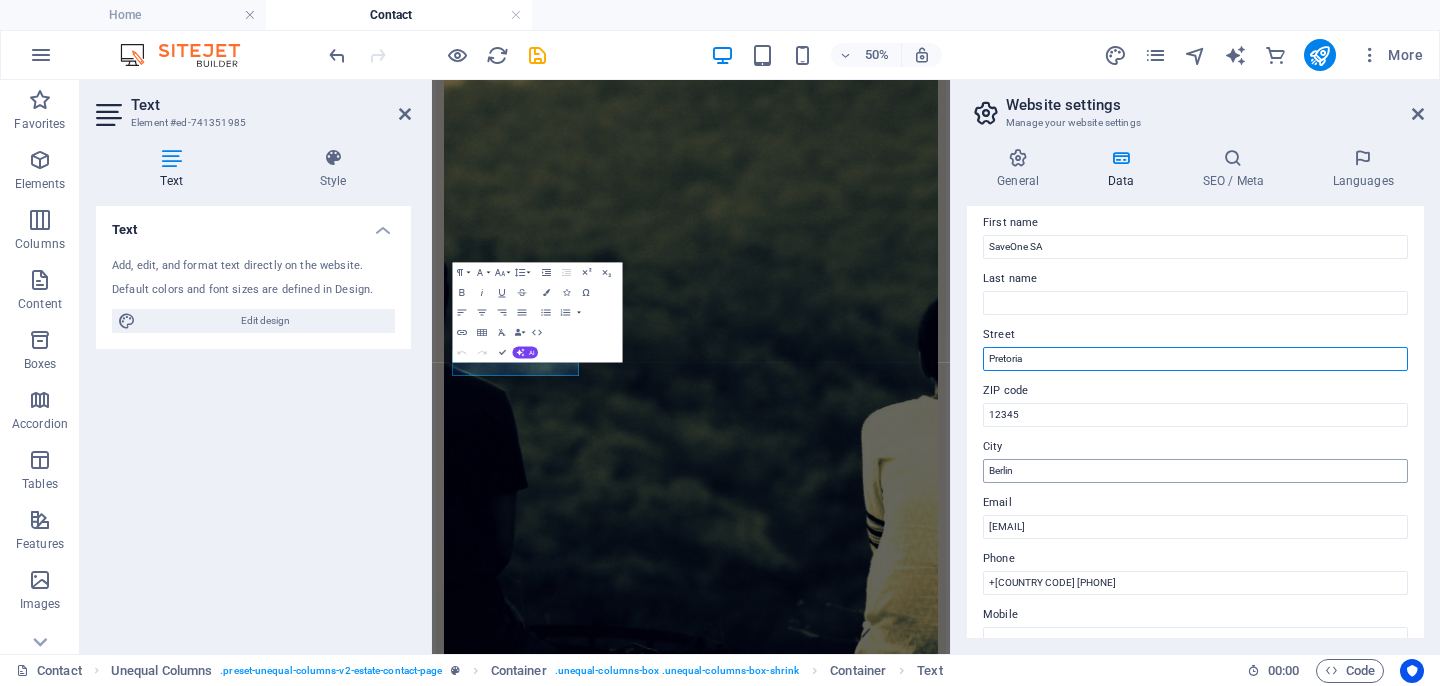 type on "Pretoria" 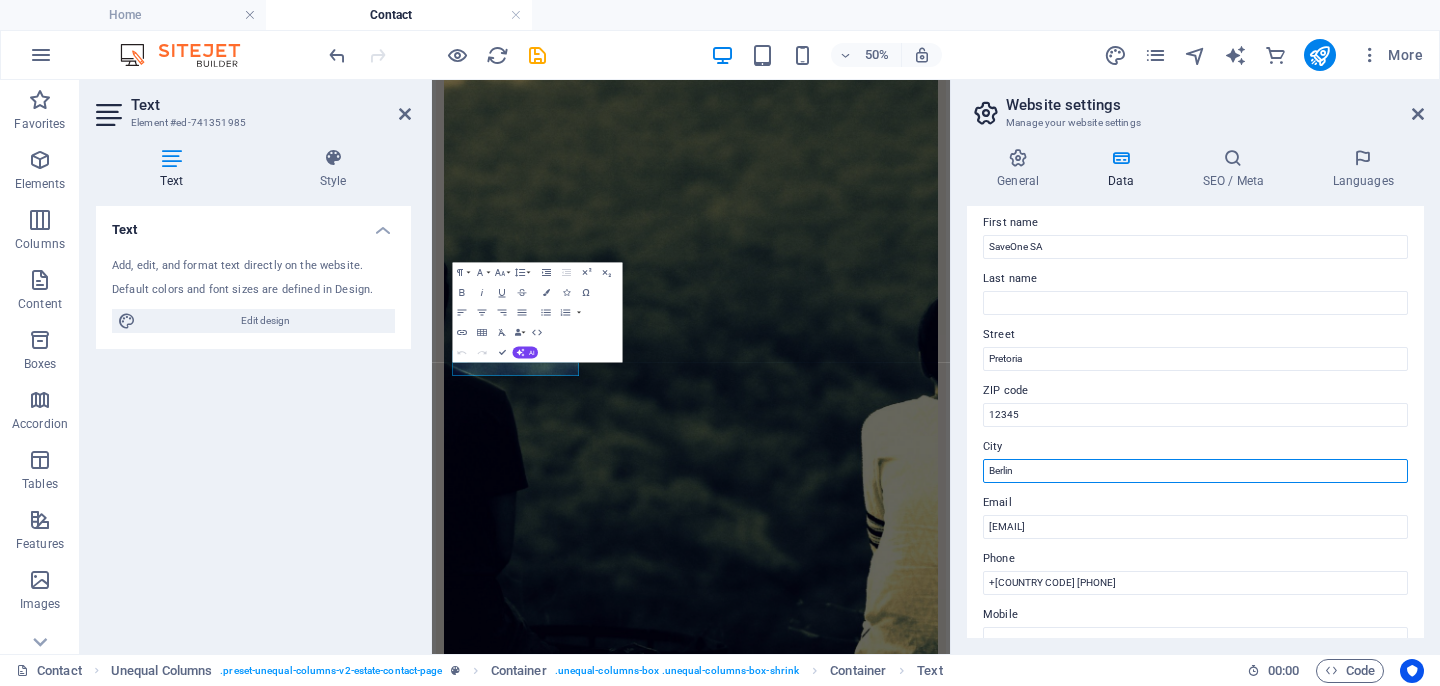 click on "Berlin" at bounding box center (1195, 471) 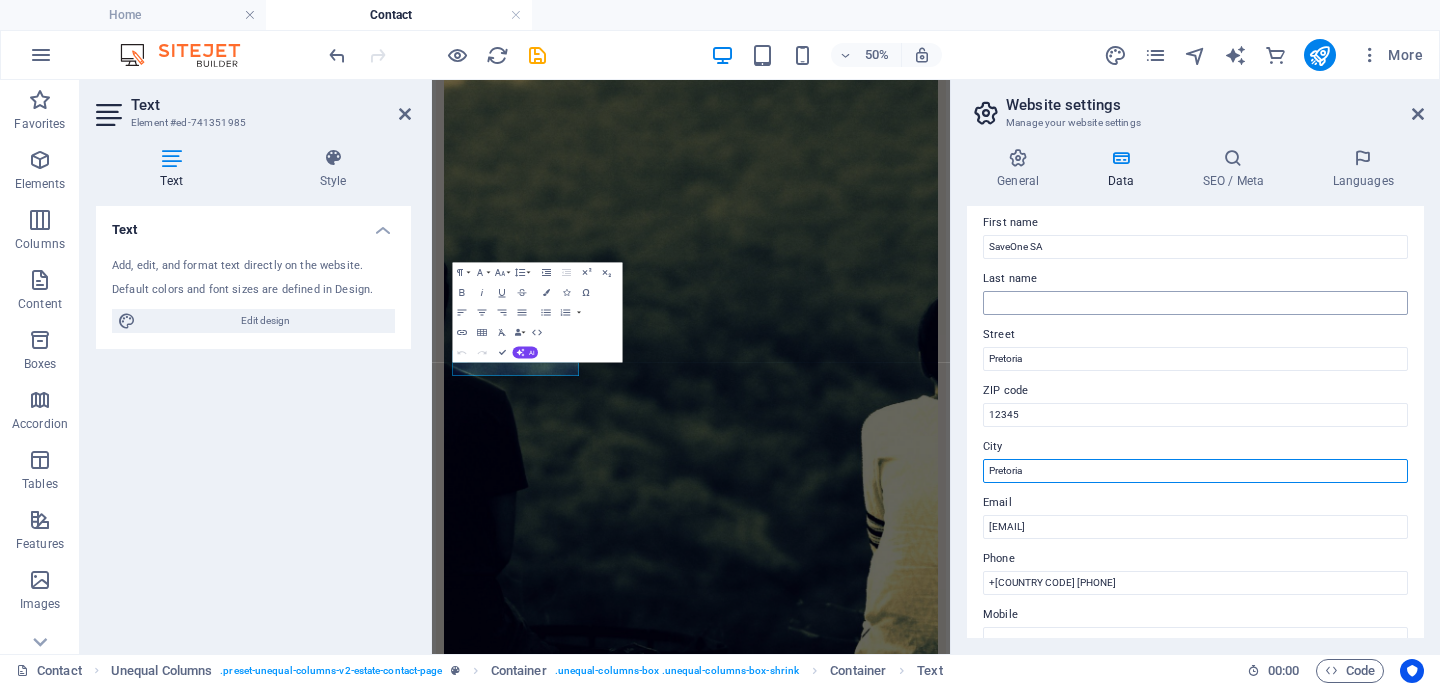 type on "Pretoria" 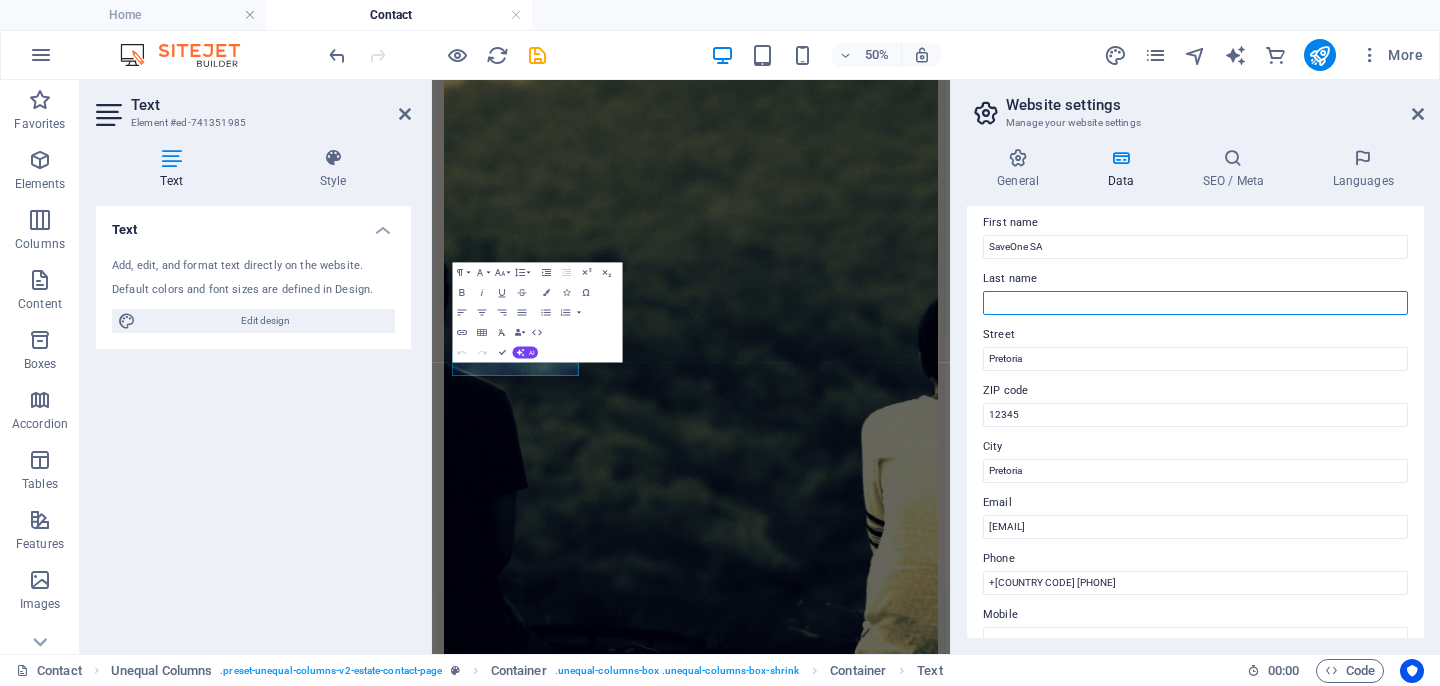 click on "Last name" at bounding box center [1195, 303] 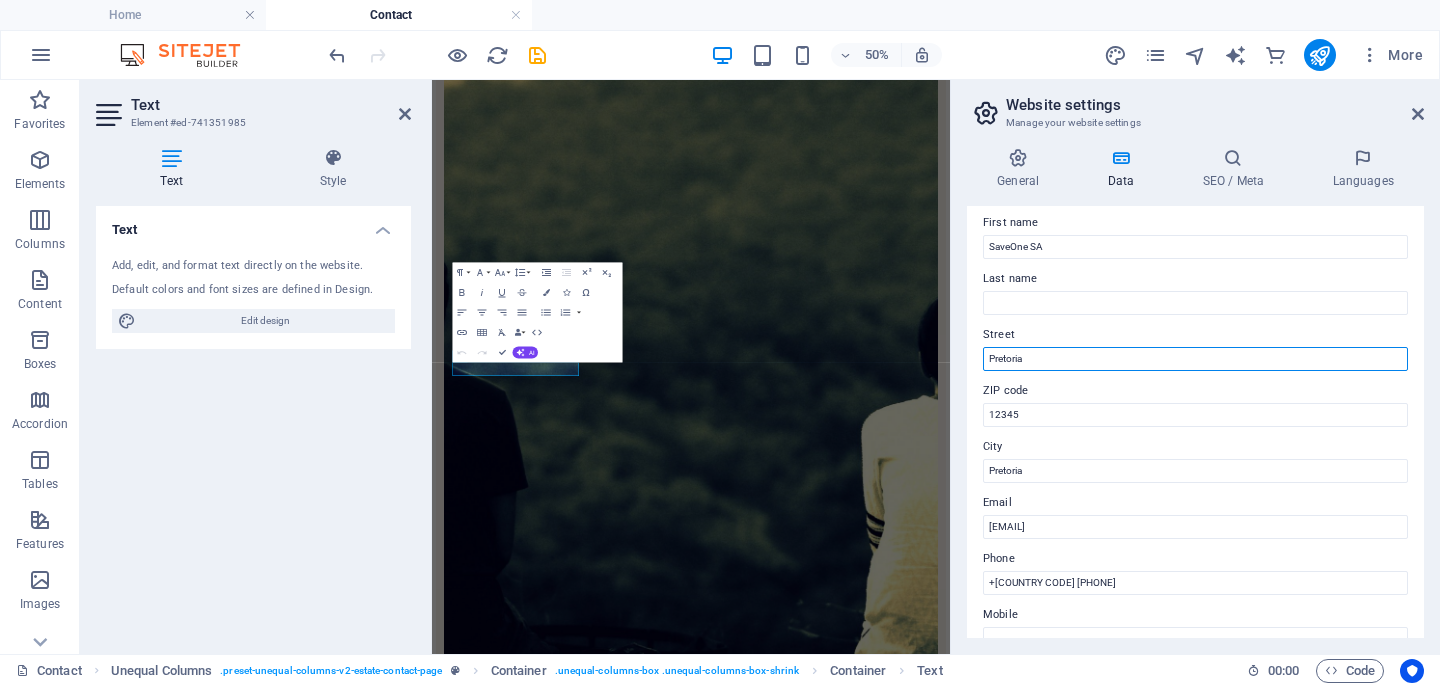 click on "Pretoria" at bounding box center (1195, 359) 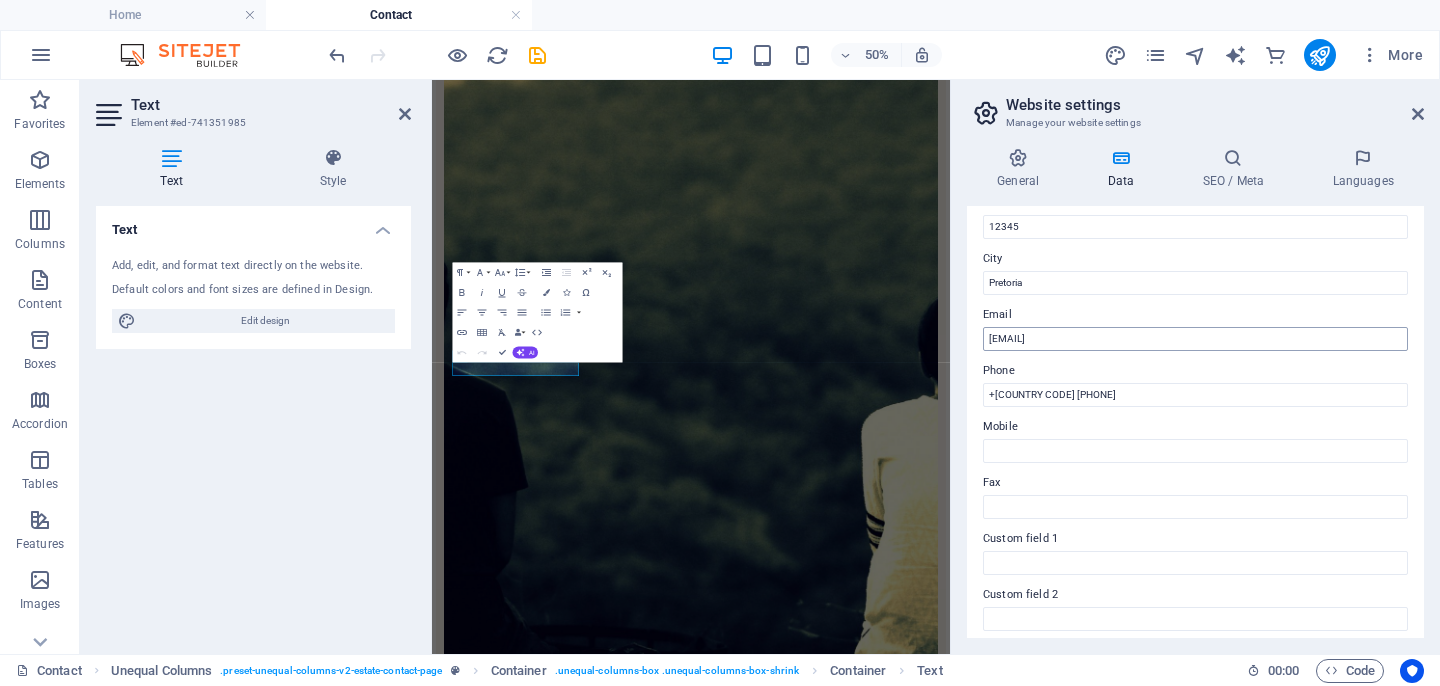 scroll, scrollTop: 0, scrollLeft: 0, axis: both 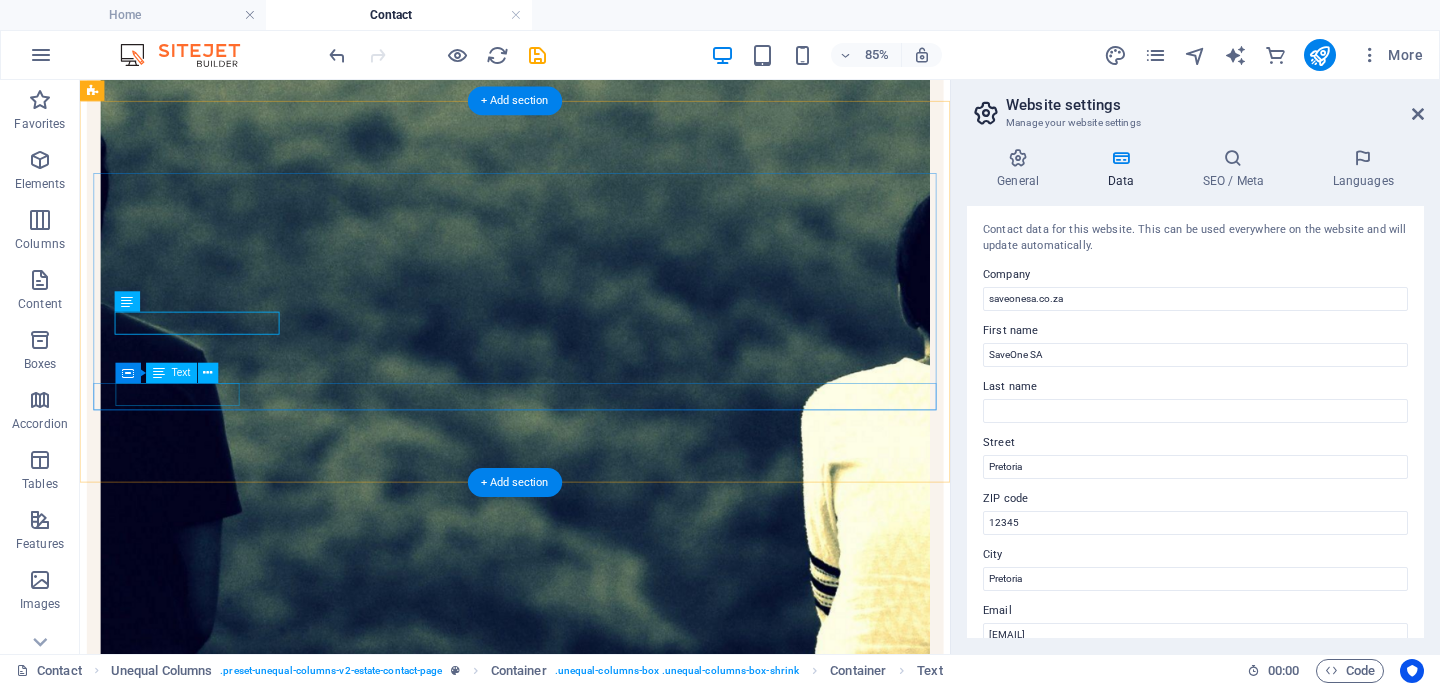 click on "+27 72 037 8886" at bounding box center (592, 3682) 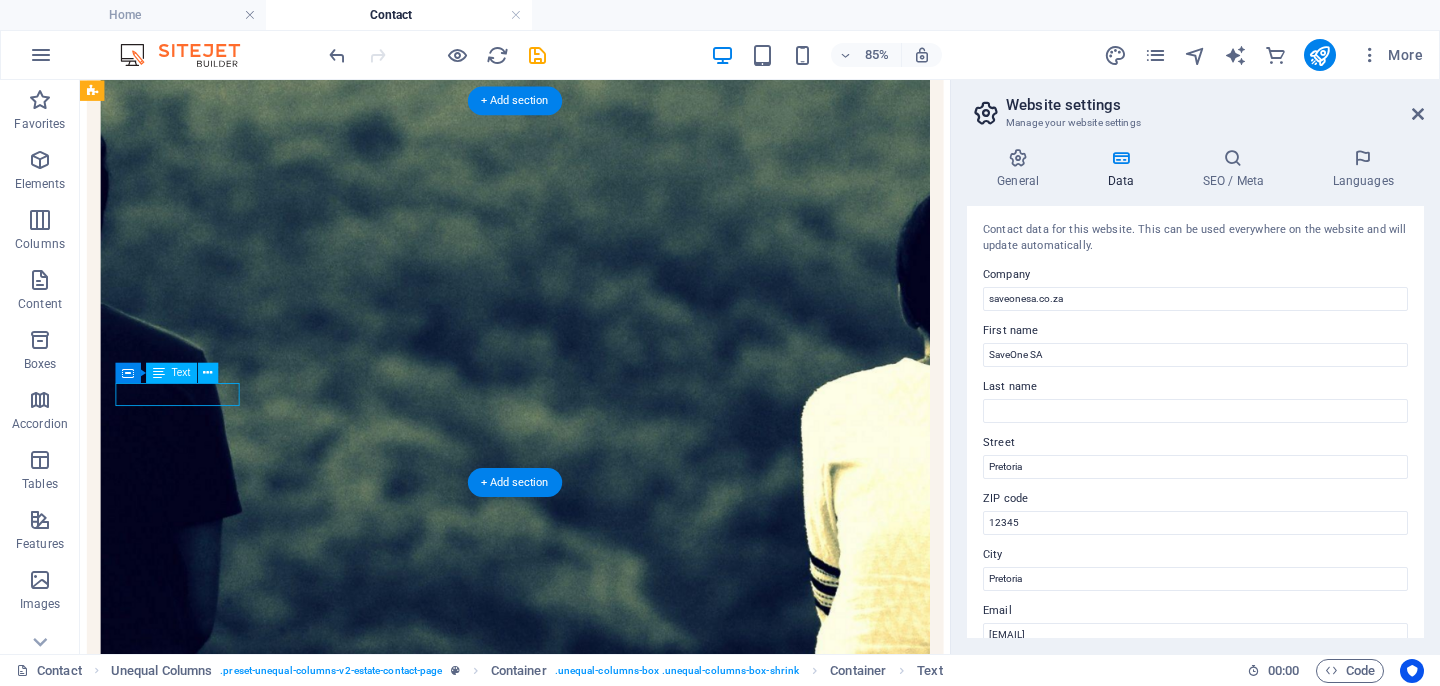 click on "+27 72 037 8886" at bounding box center [592, 3682] 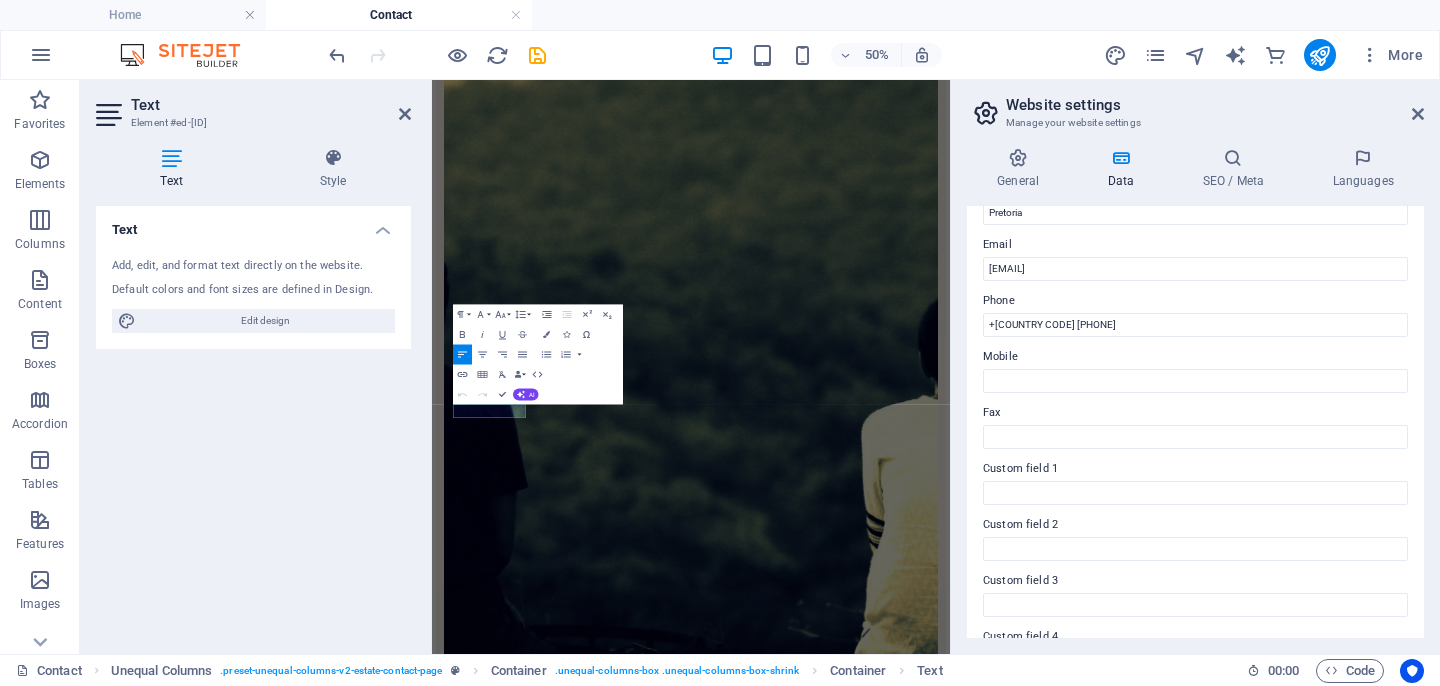 scroll, scrollTop: 365, scrollLeft: 0, axis: vertical 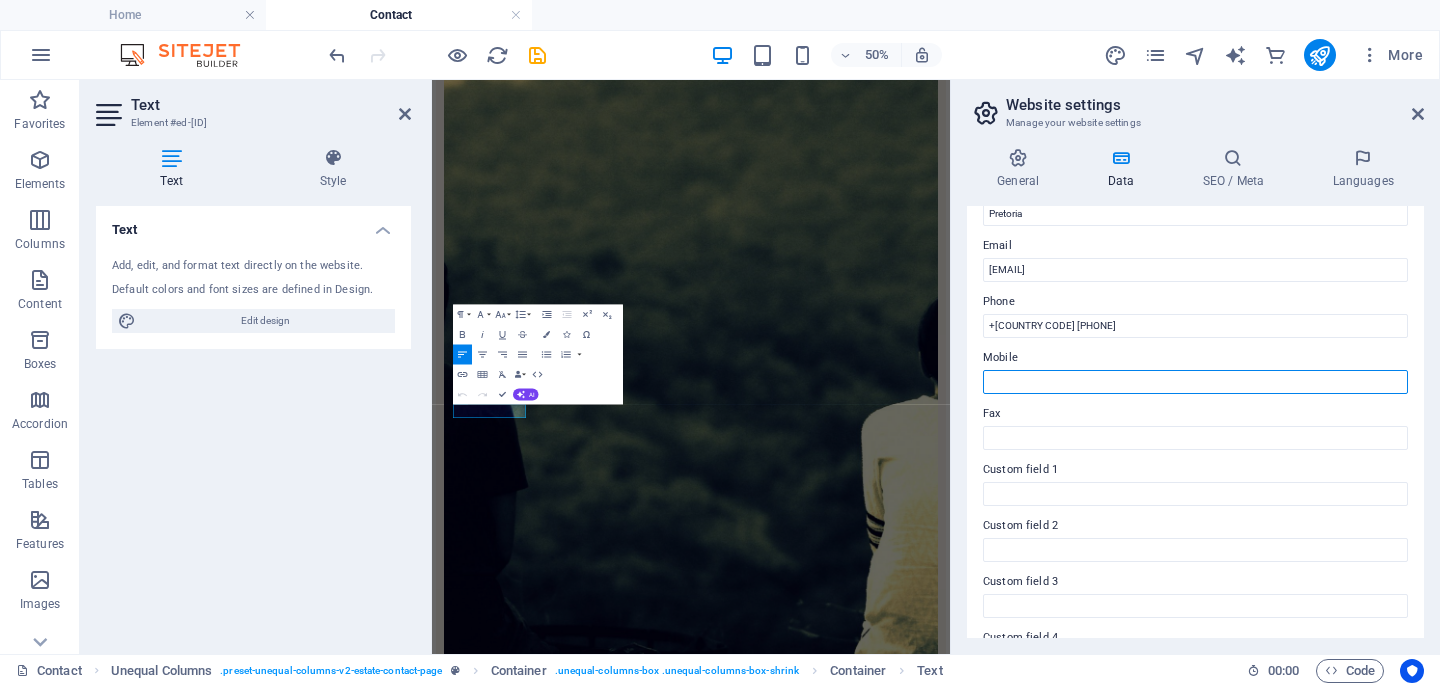 click on "Mobile" at bounding box center (1195, 382) 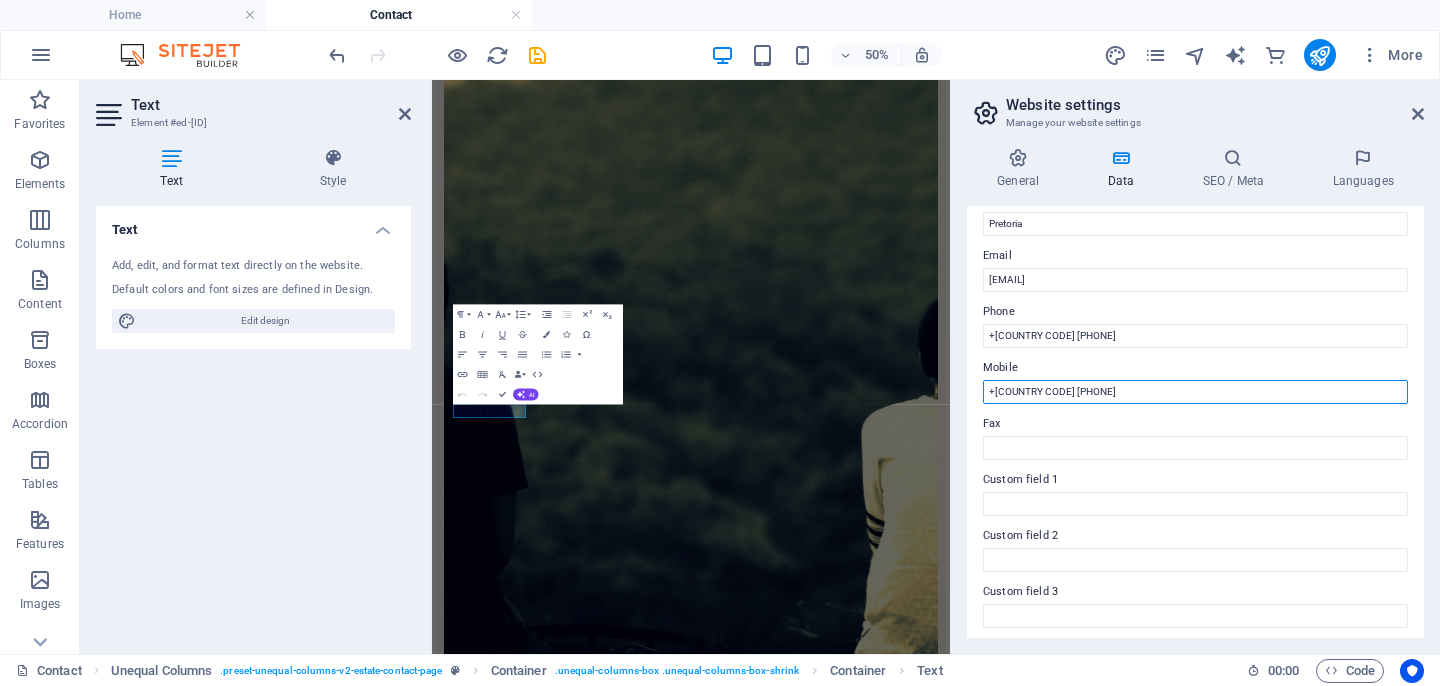 scroll, scrollTop: 365, scrollLeft: 0, axis: vertical 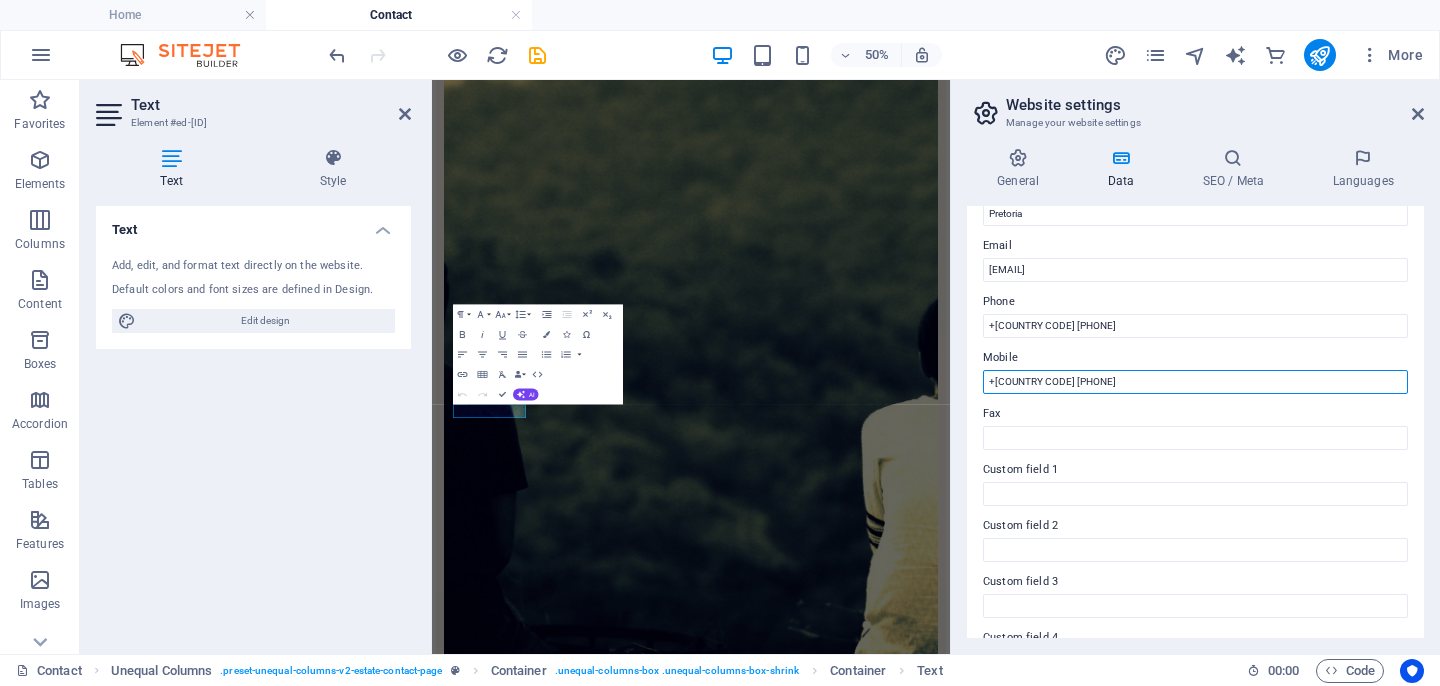 click on "[PHONE]" at bounding box center (1195, 382) 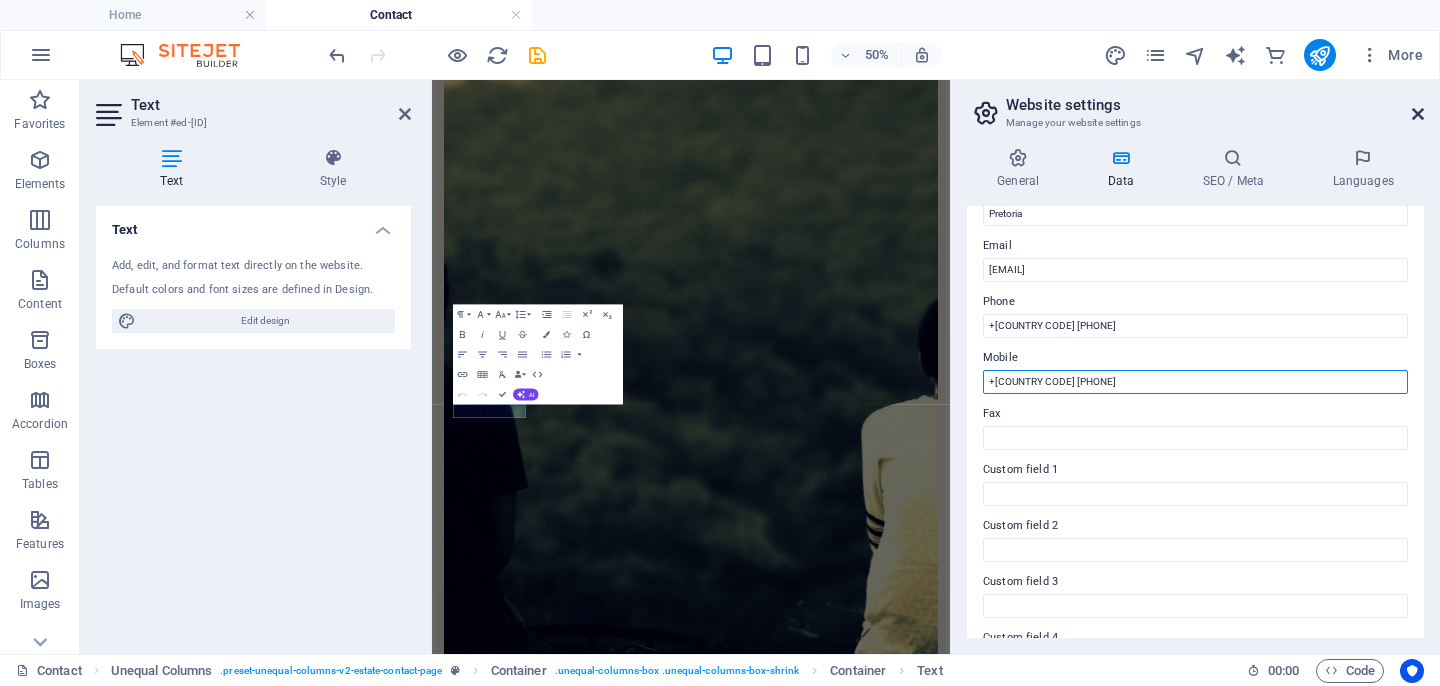 type on "[PHONE]" 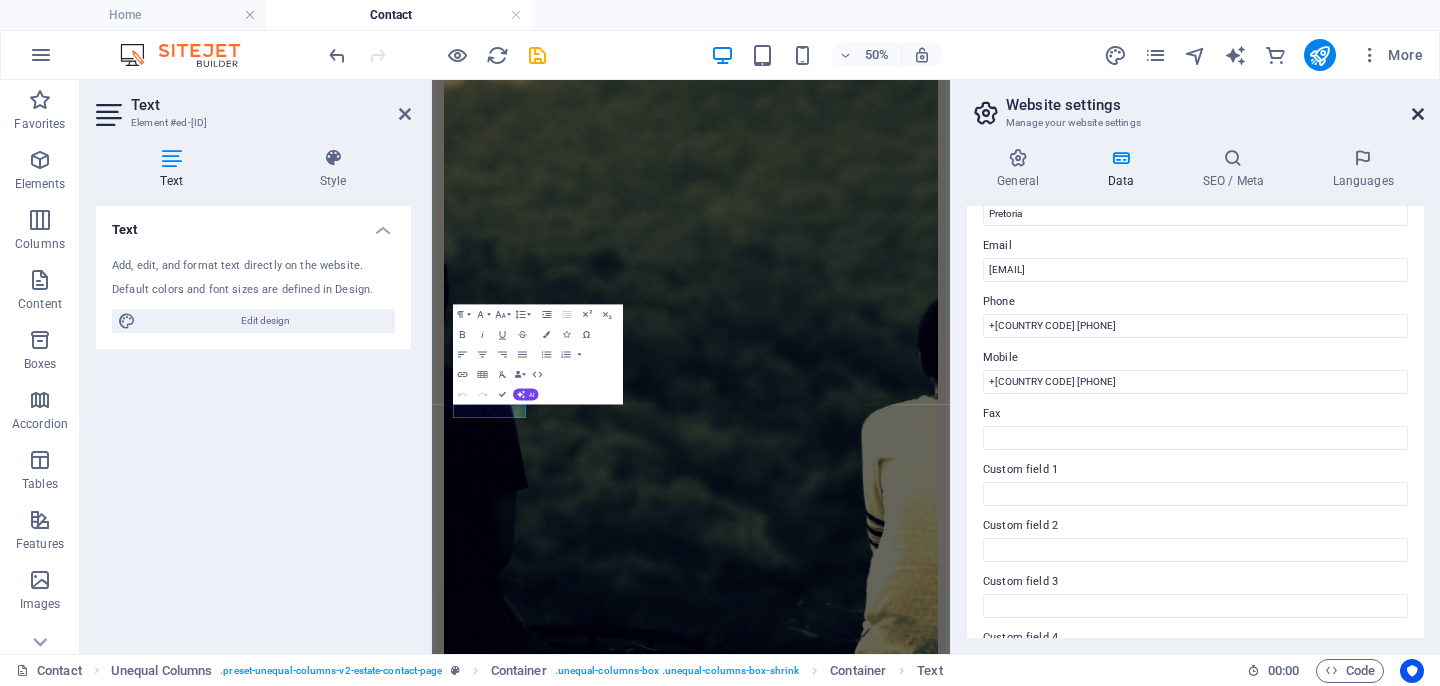 click at bounding box center [1418, 114] 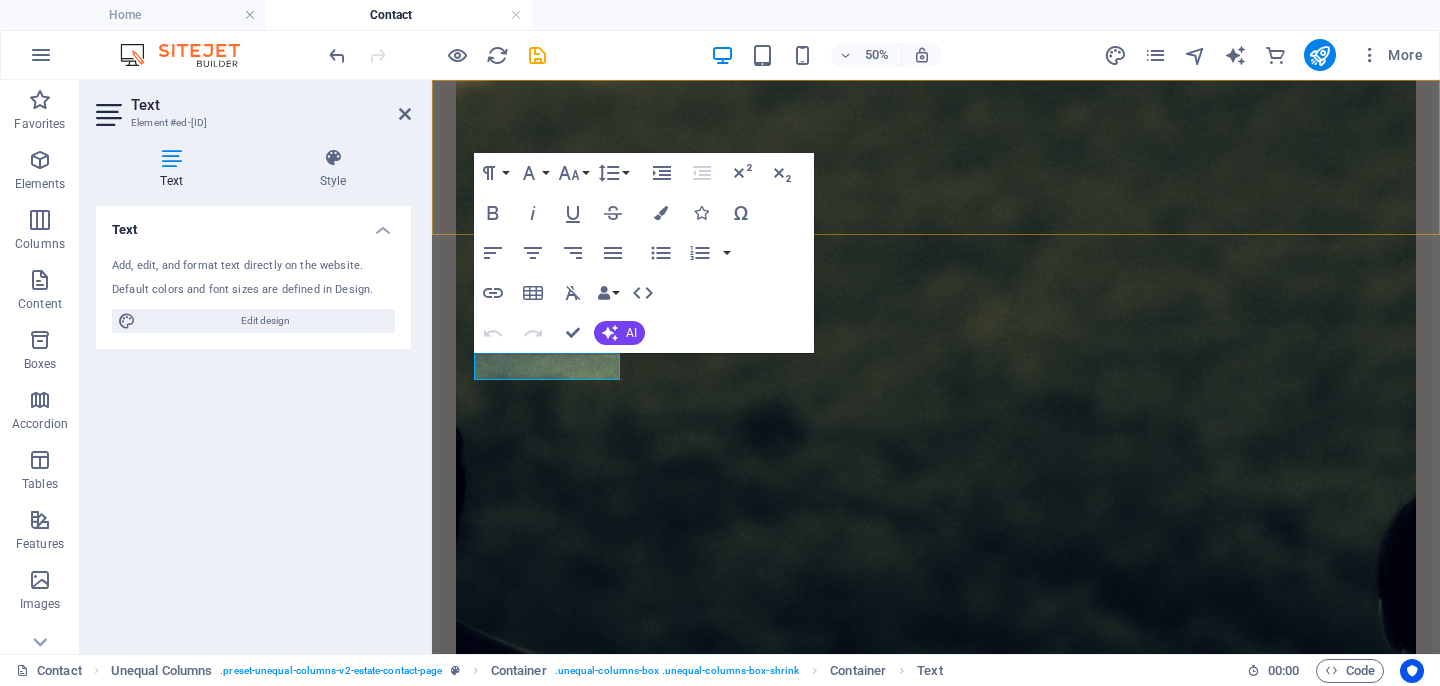 scroll, scrollTop: 1222, scrollLeft: 0, axis: vertical 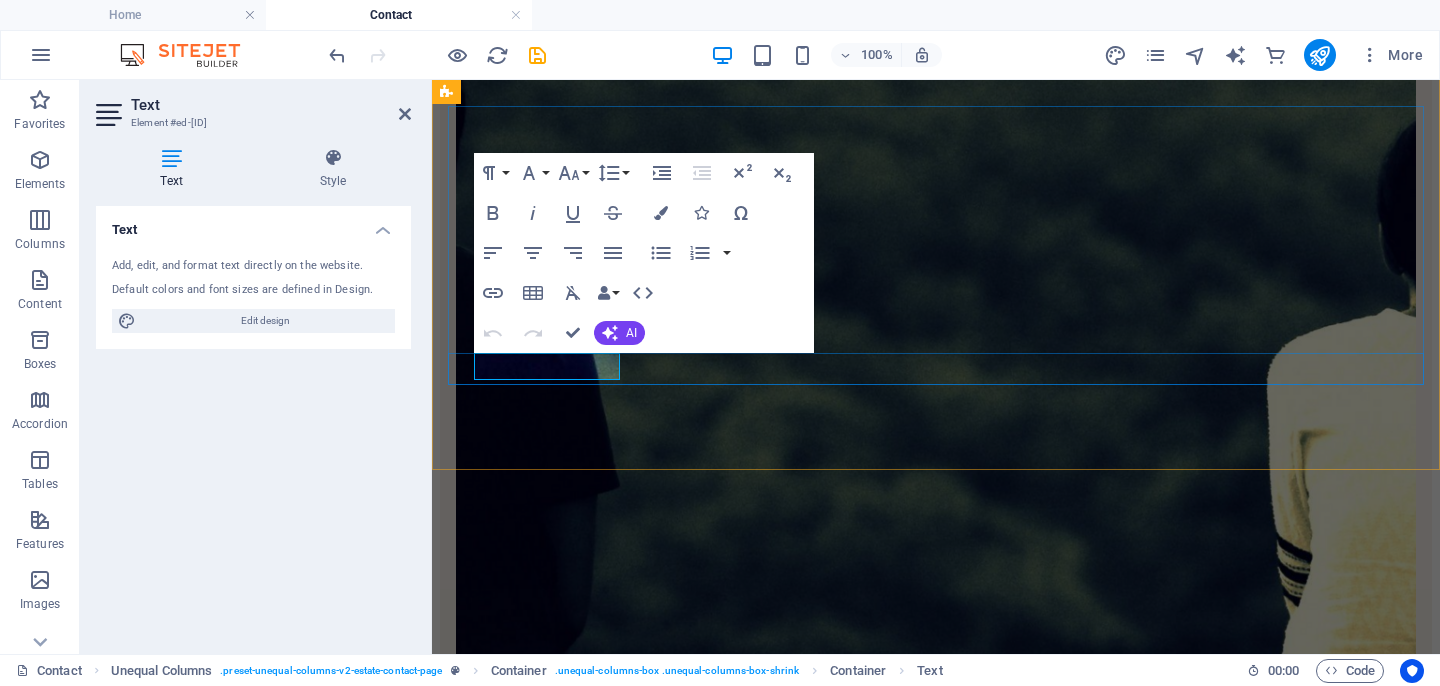 click on "+27 72 037 8886" at bounding box center (561, 3546) 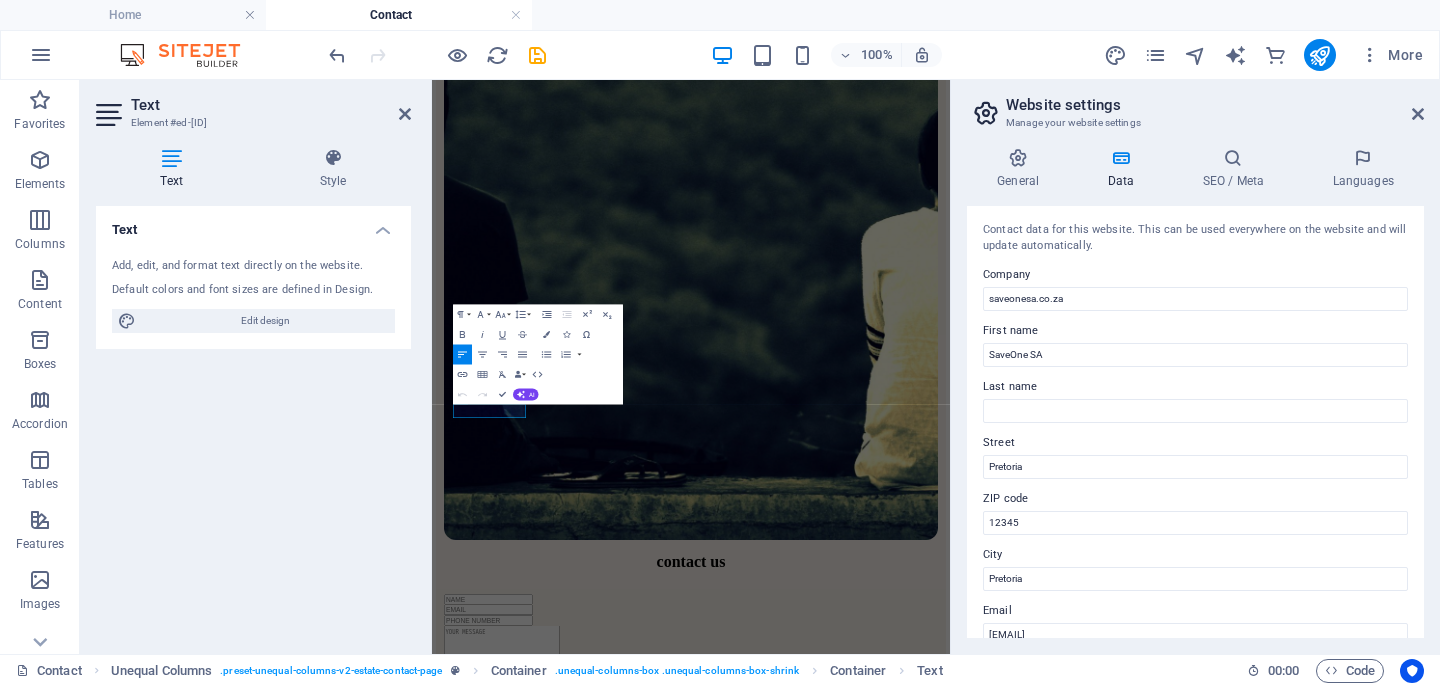 scroll, scrollTop: 846, scrollLeft: 0, axis: vertical 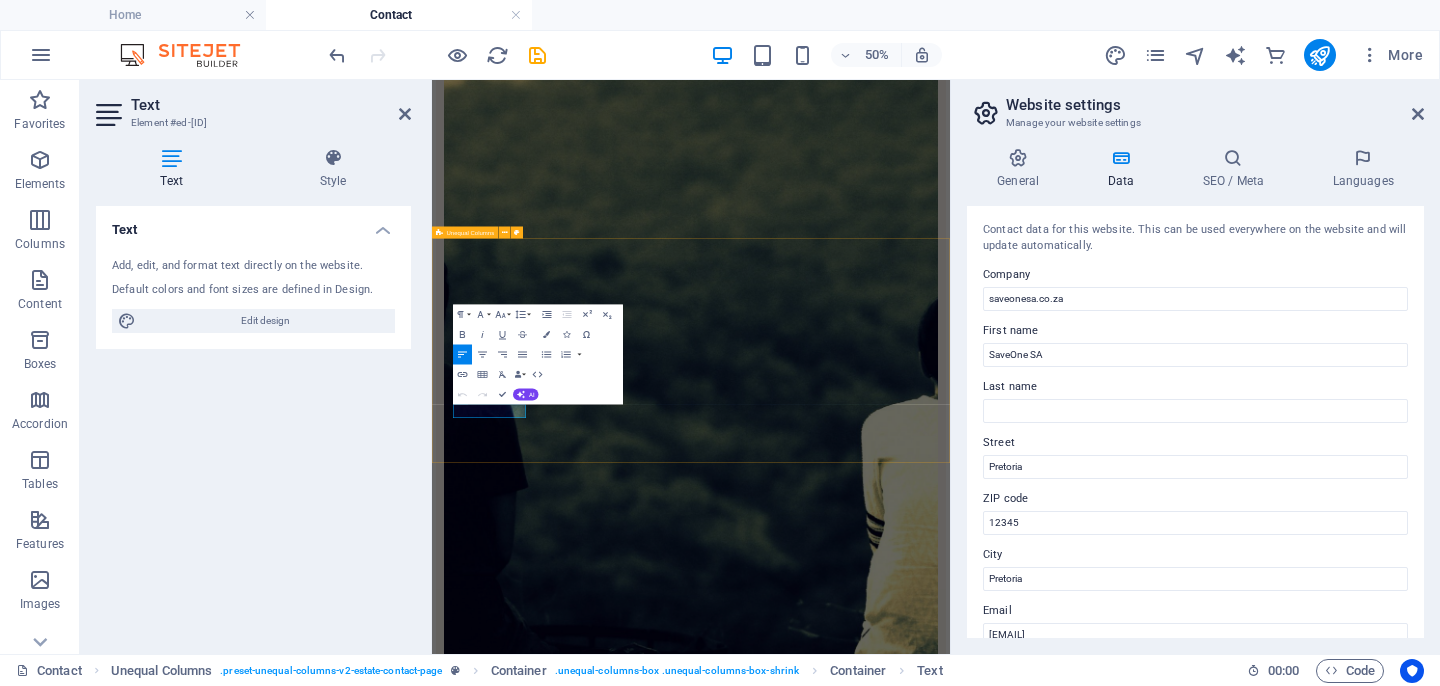 type 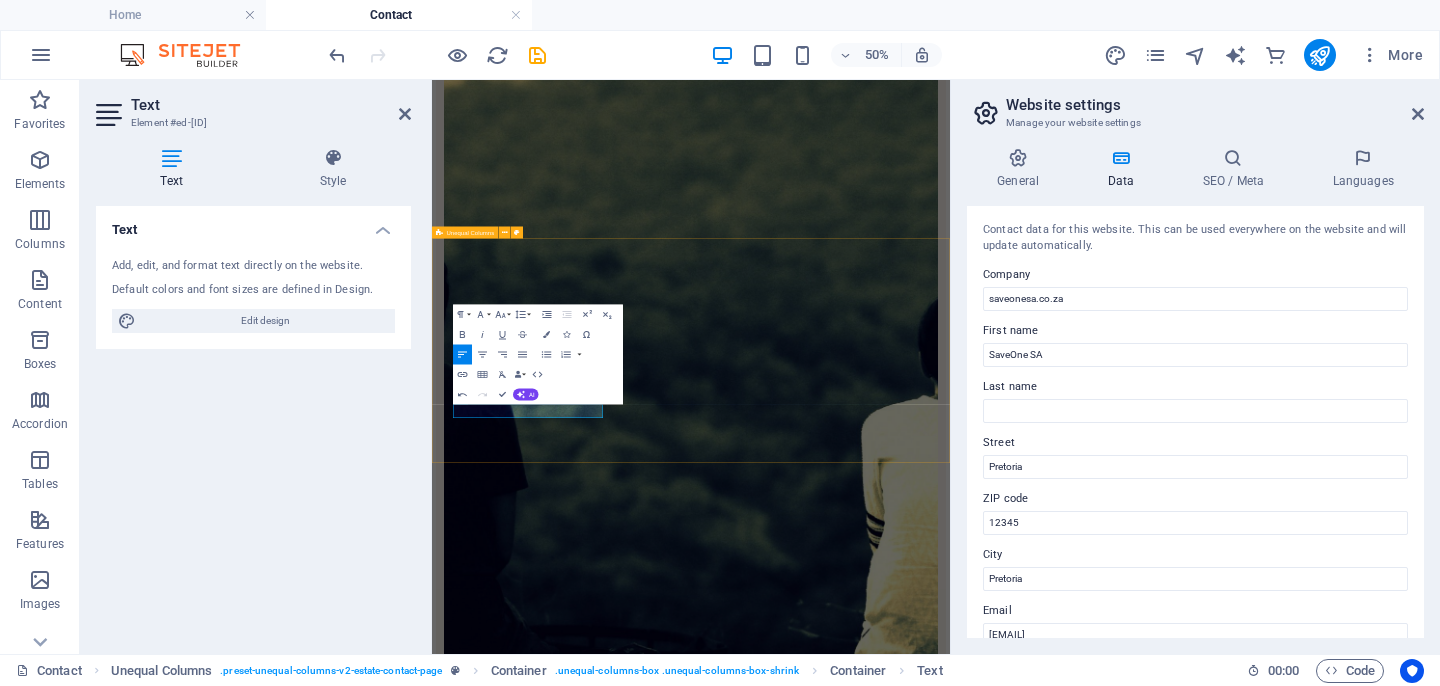 scroll, scrollTop: 0, scrollLeft: 9, axis: horizontal 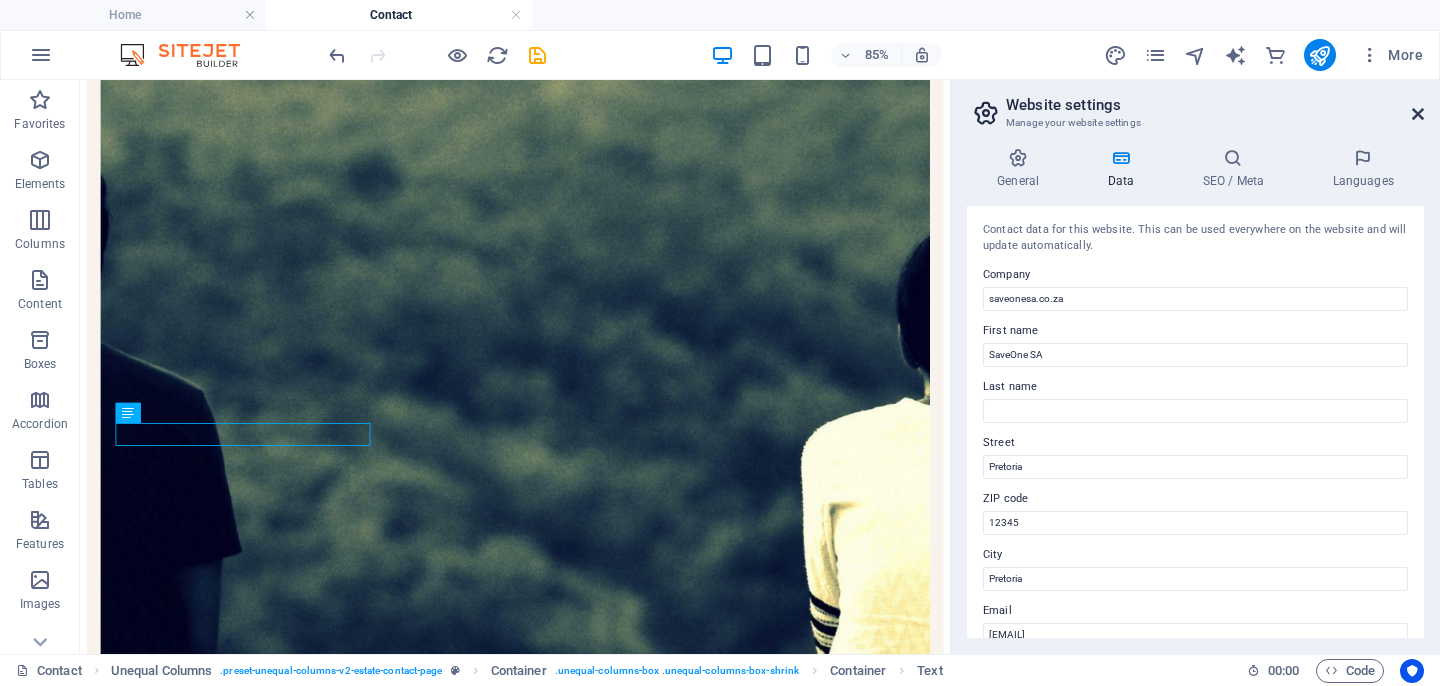 click at bounding box center (1418, 114) 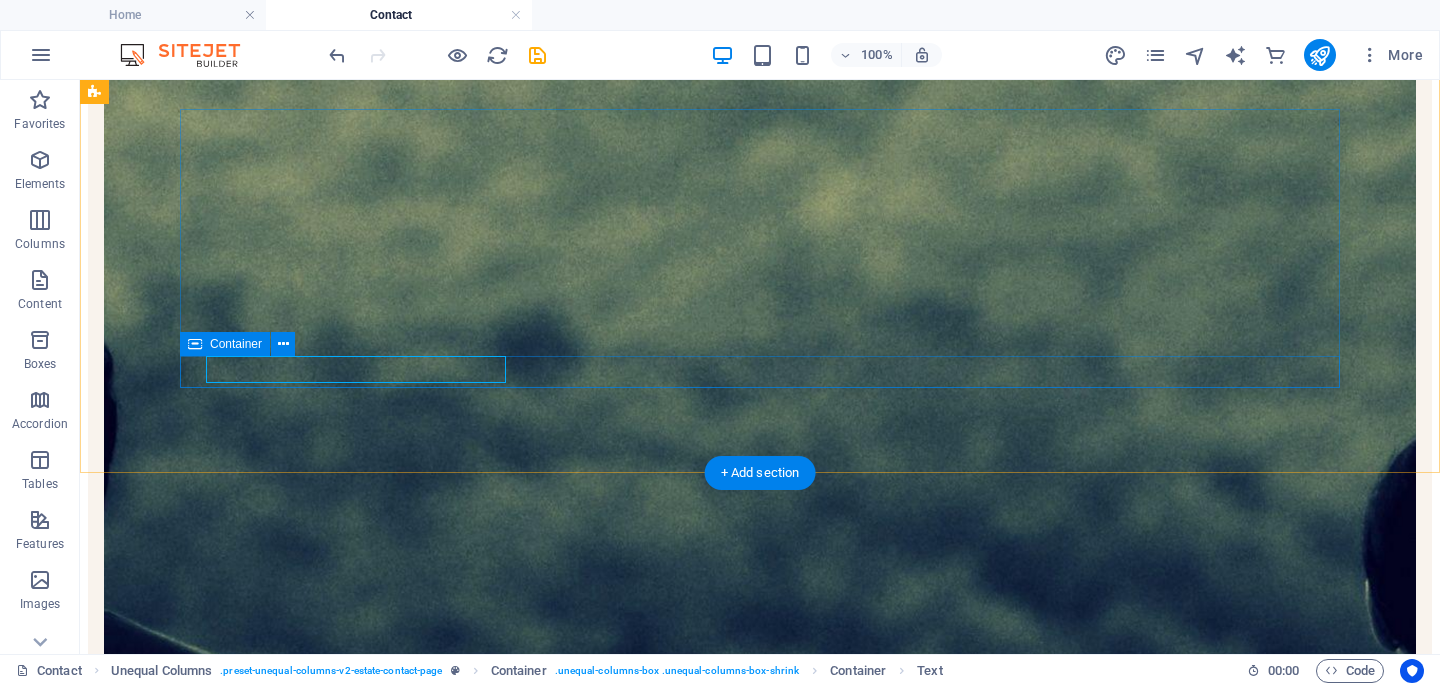 scroll, scrollTop: 1202, scrollLeft: 0, axis: vertical 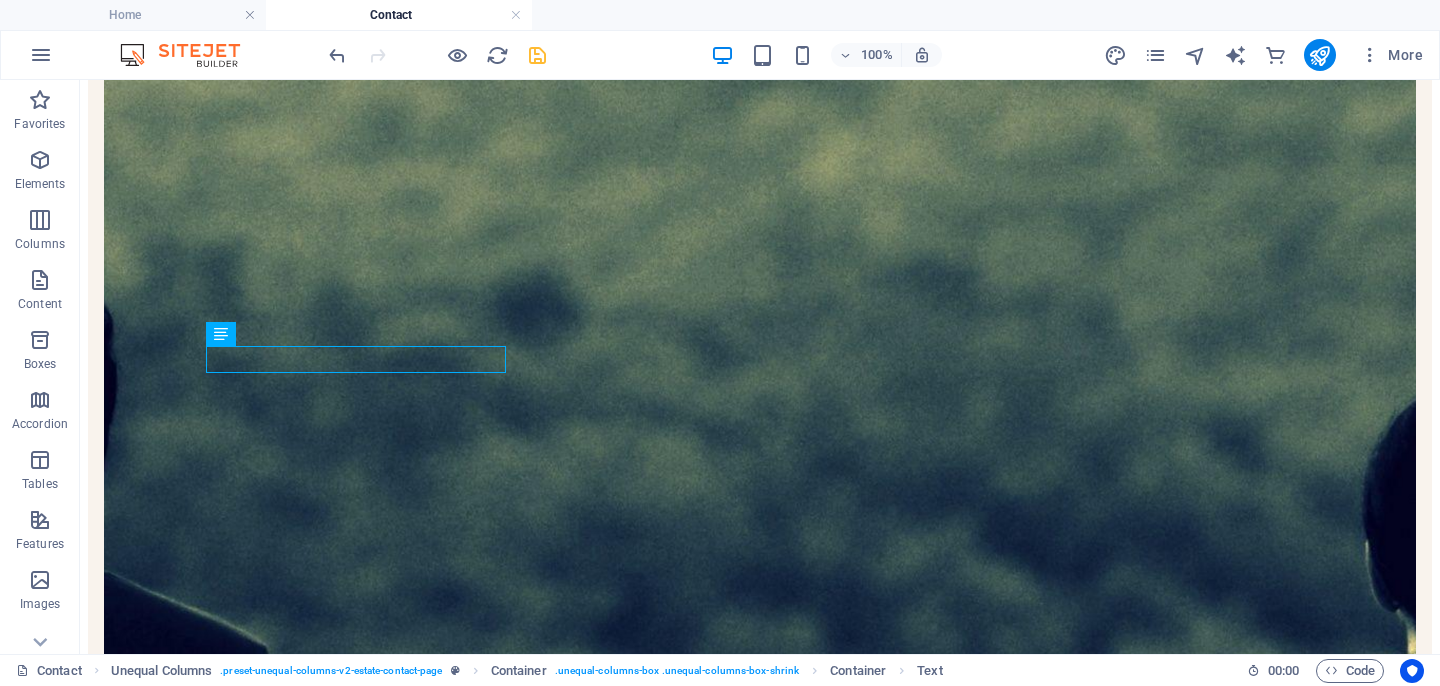 click at bounding box center [537, 55] 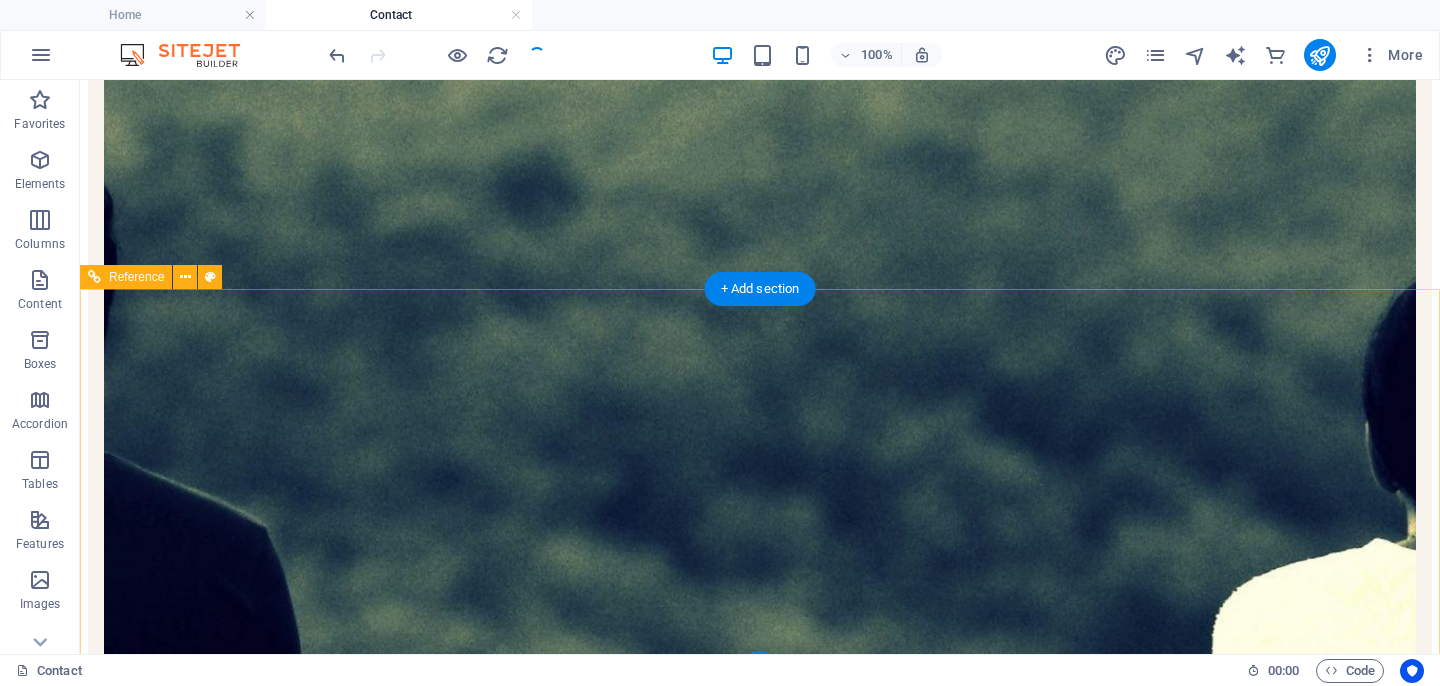 scroll, scrollTop: 1393, scrollLeft: 0, axis: vertical 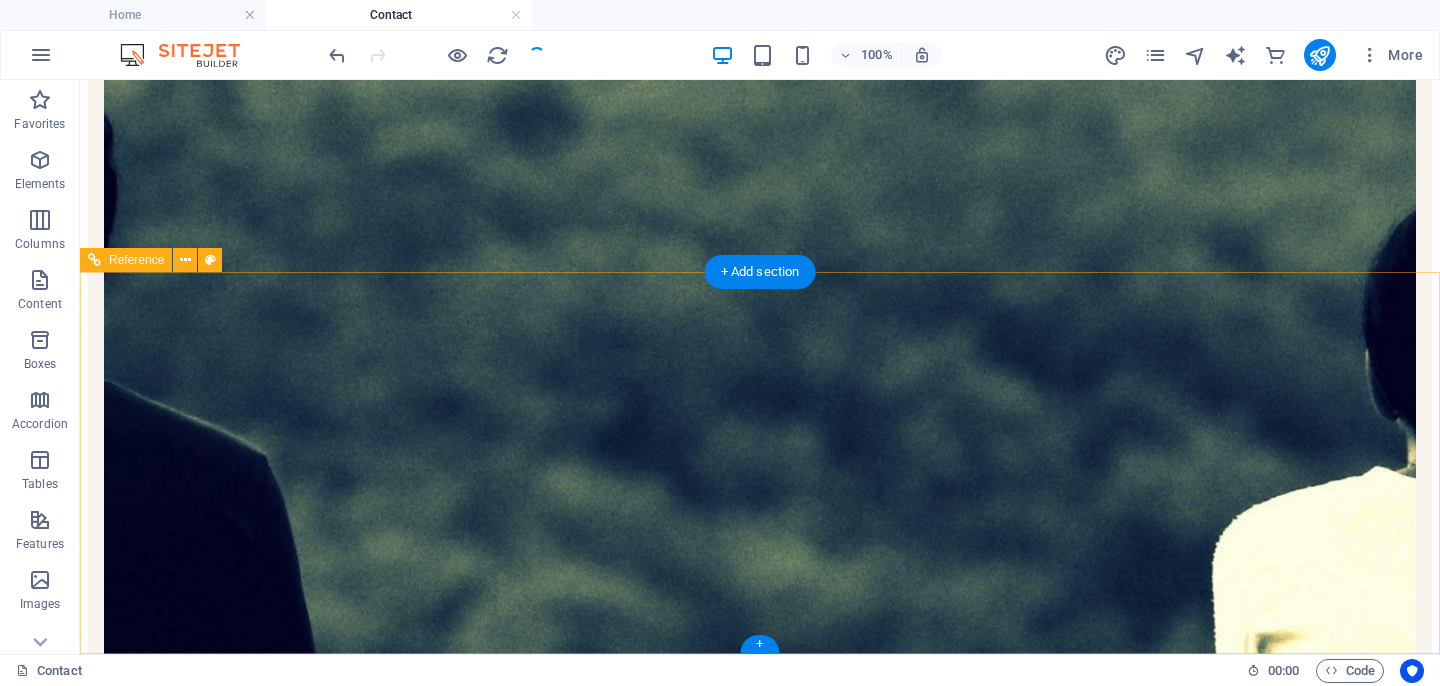 click on "PHONE NUMBER:
+27 72 037 8886" at bounding box center [760, 5012] 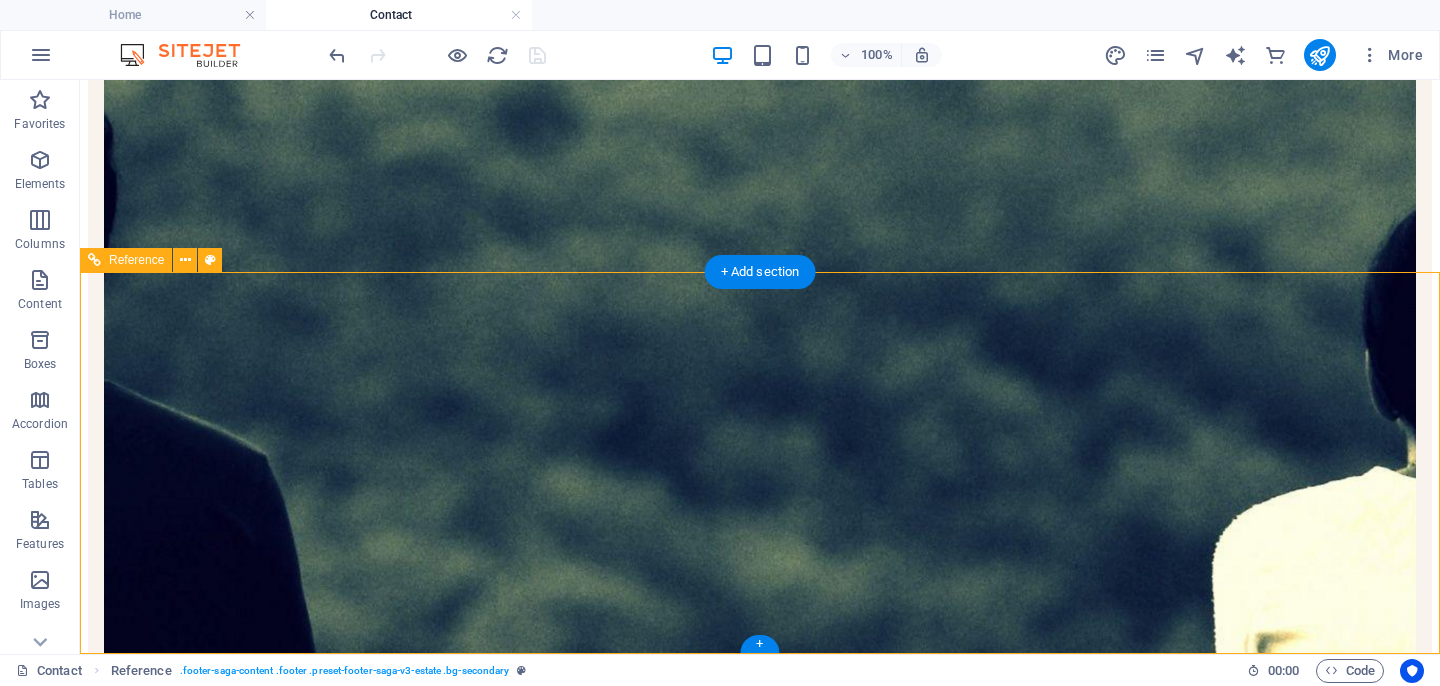 click on "LOCATION:  Johannesburg, South Africa" at bounding box center [760, 4912] 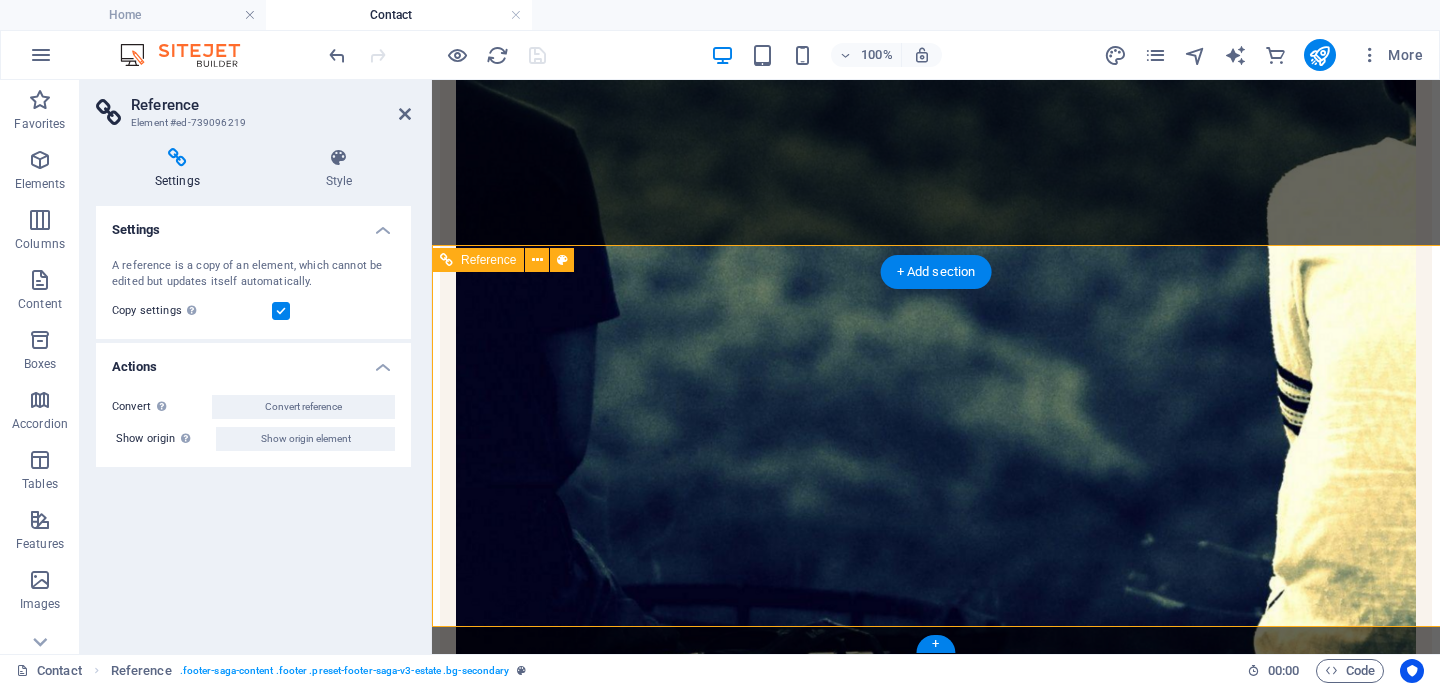 scroll, scrollTop: 1420, scrollLeft: 0, axis: vertical 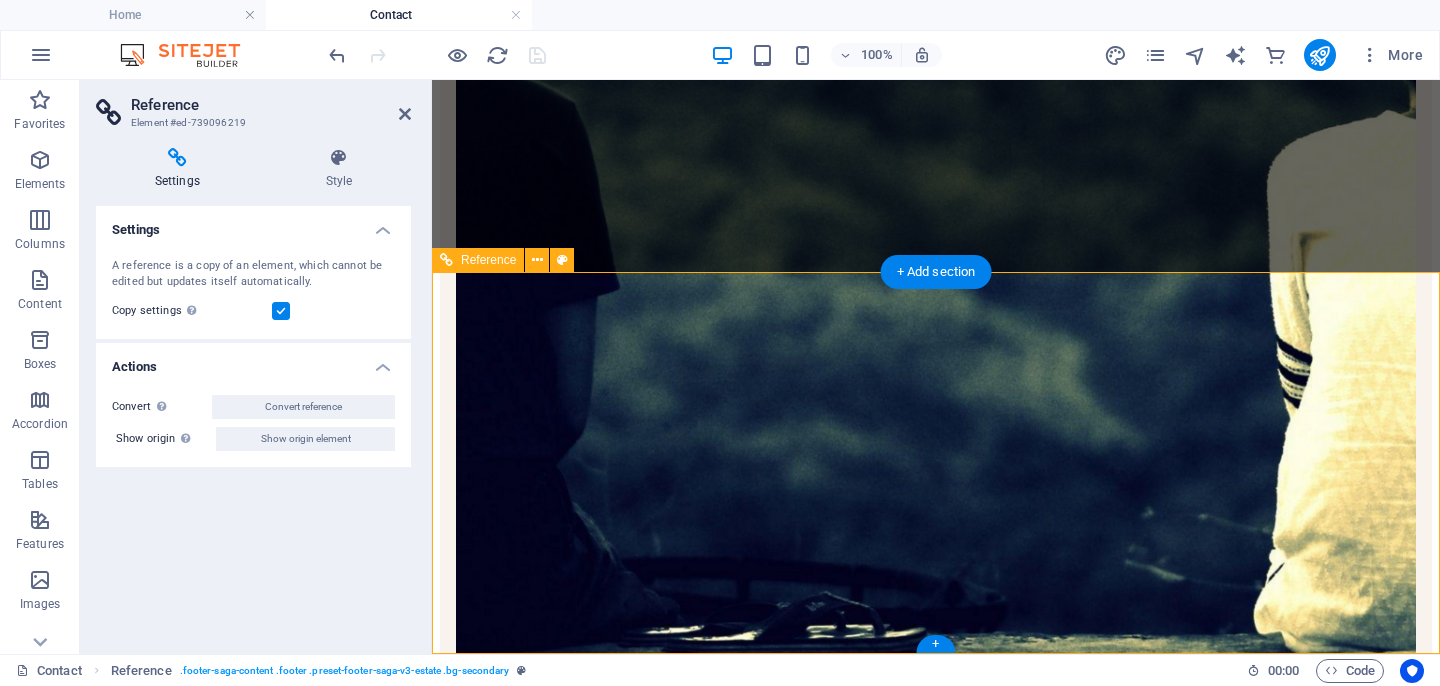 click on "LOCATION:  Johannesburg, South Africa" at bounding box center (936, 3771) 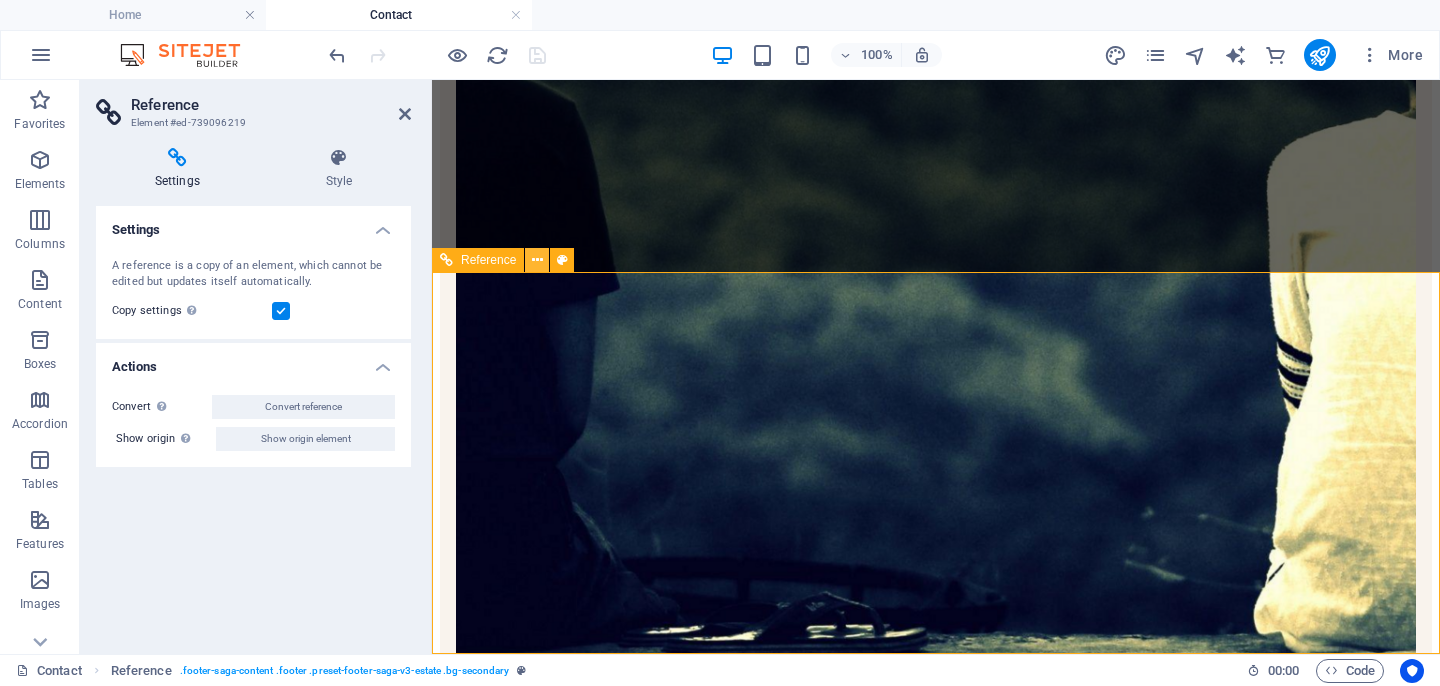 click at bounding box center (537, 260) 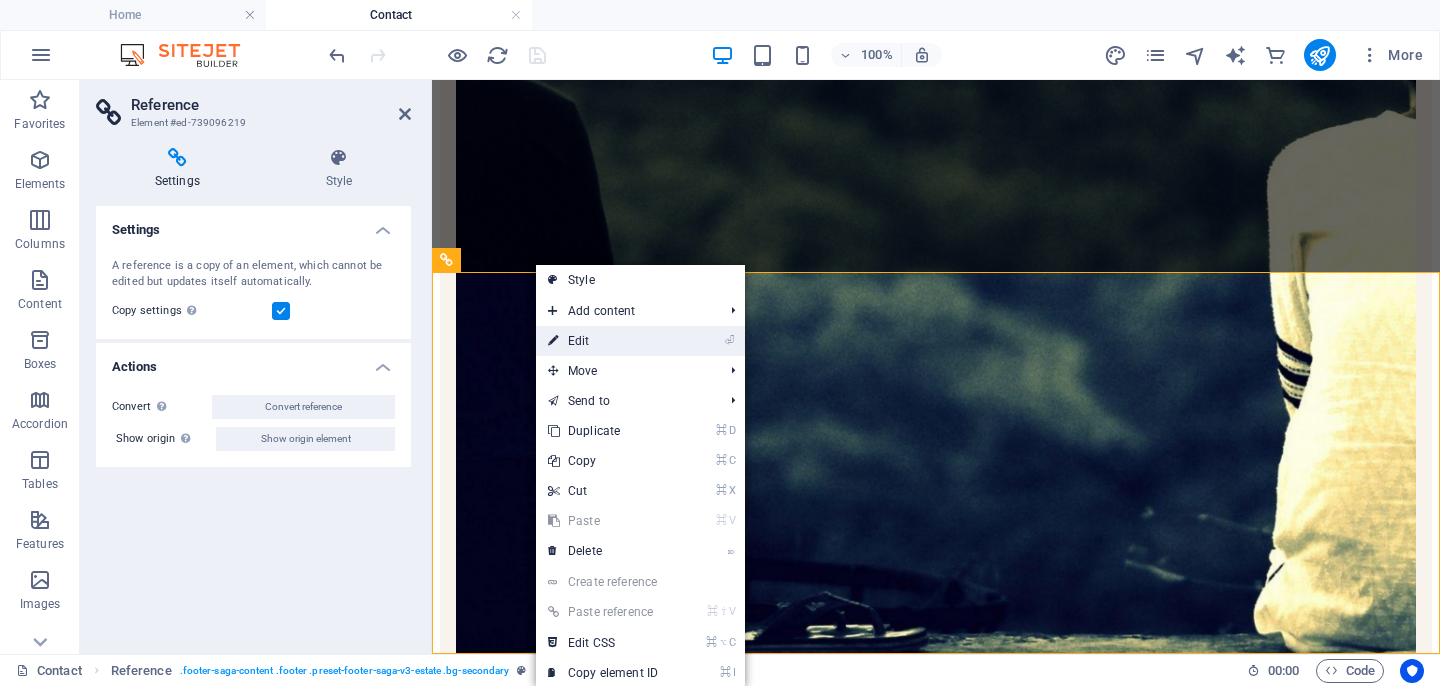 click on "⏎  Edit" at bounding box center [603, 341] 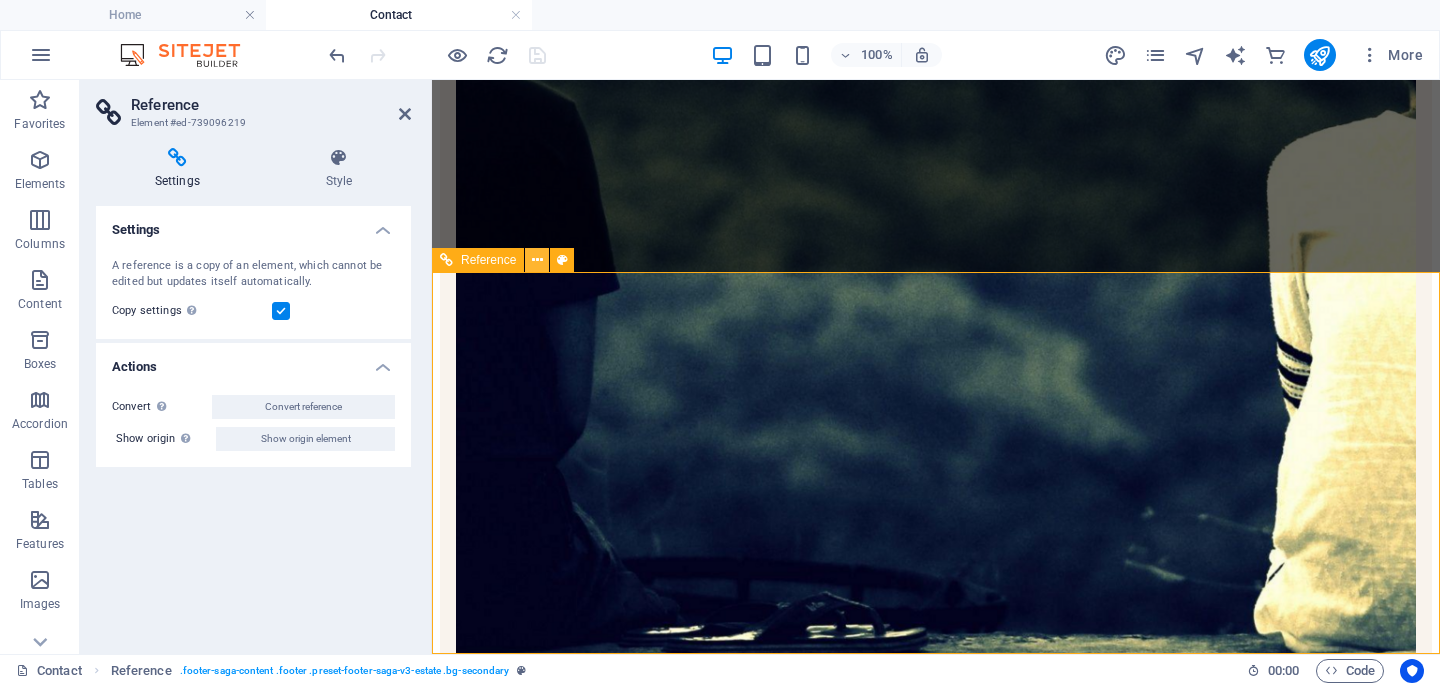 click at bounding box center [537, 260] 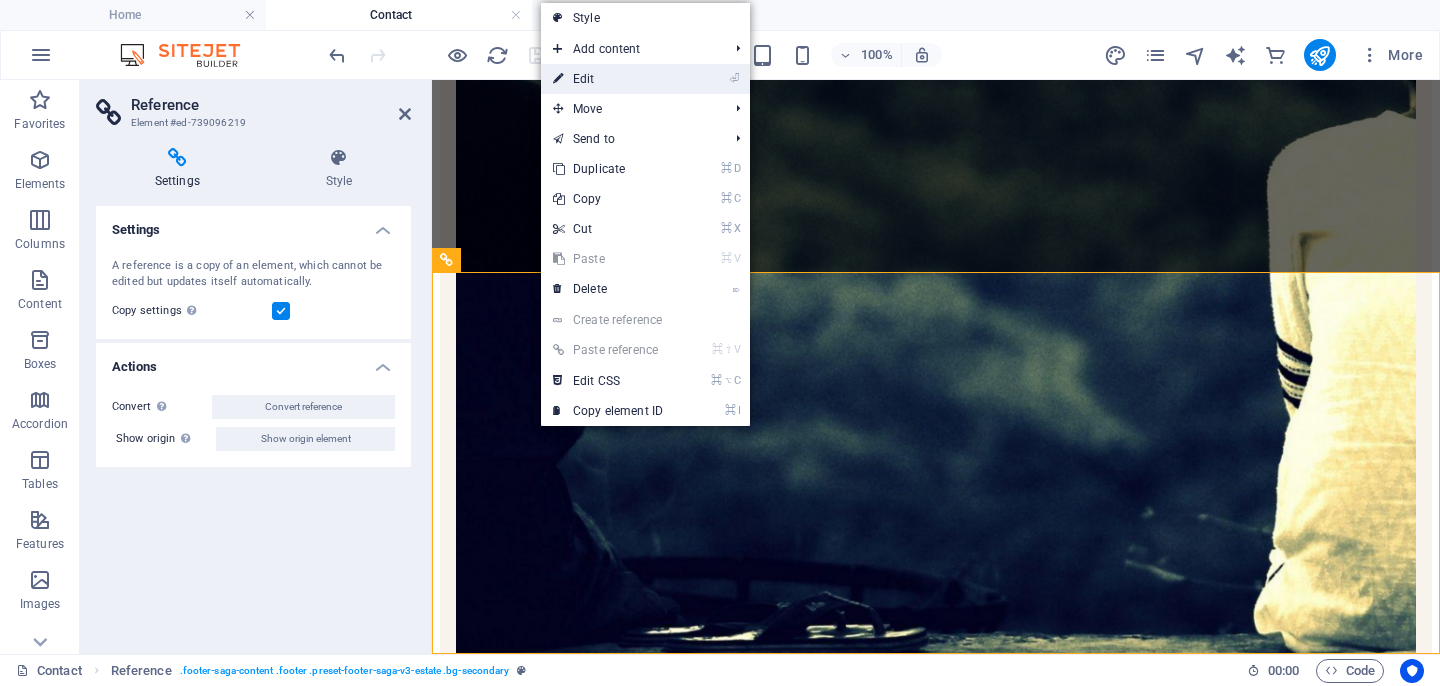 click on "⏎  Edit" at bounding box center [608, 79] 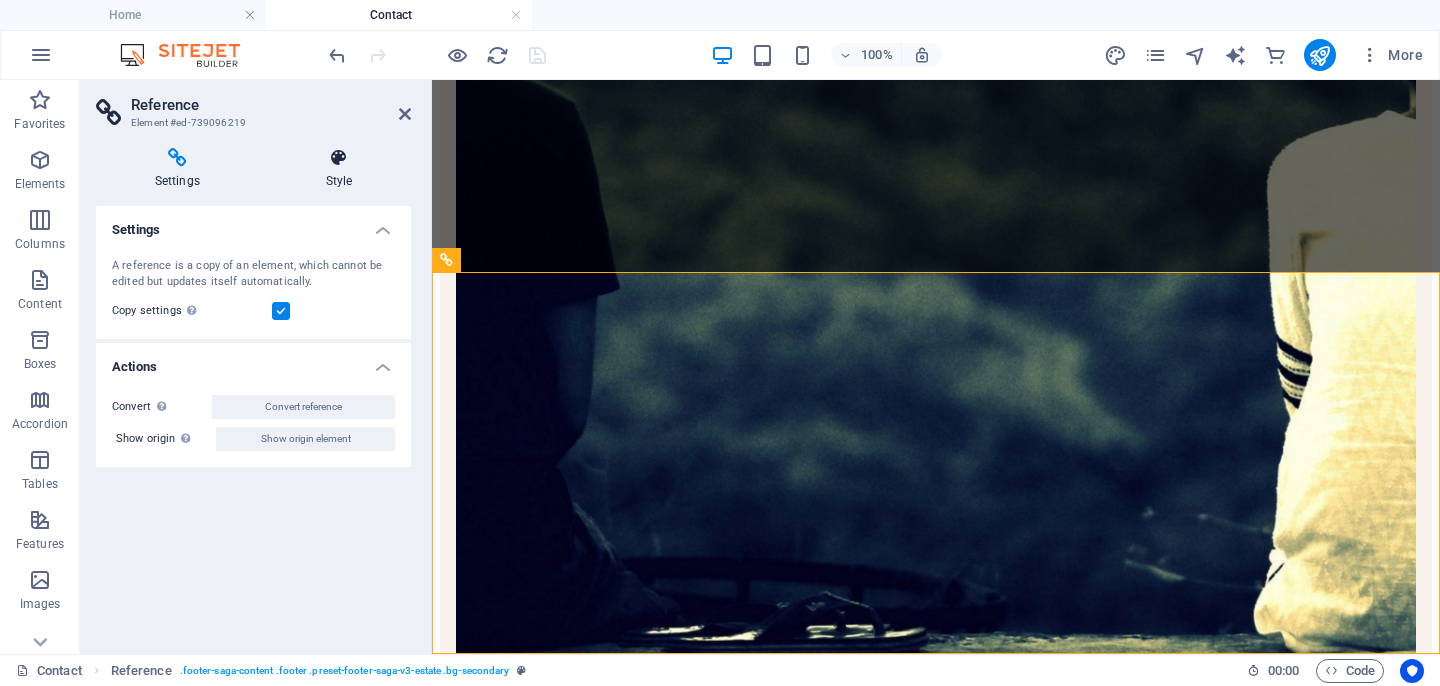 click at bounding box center (339, 158) 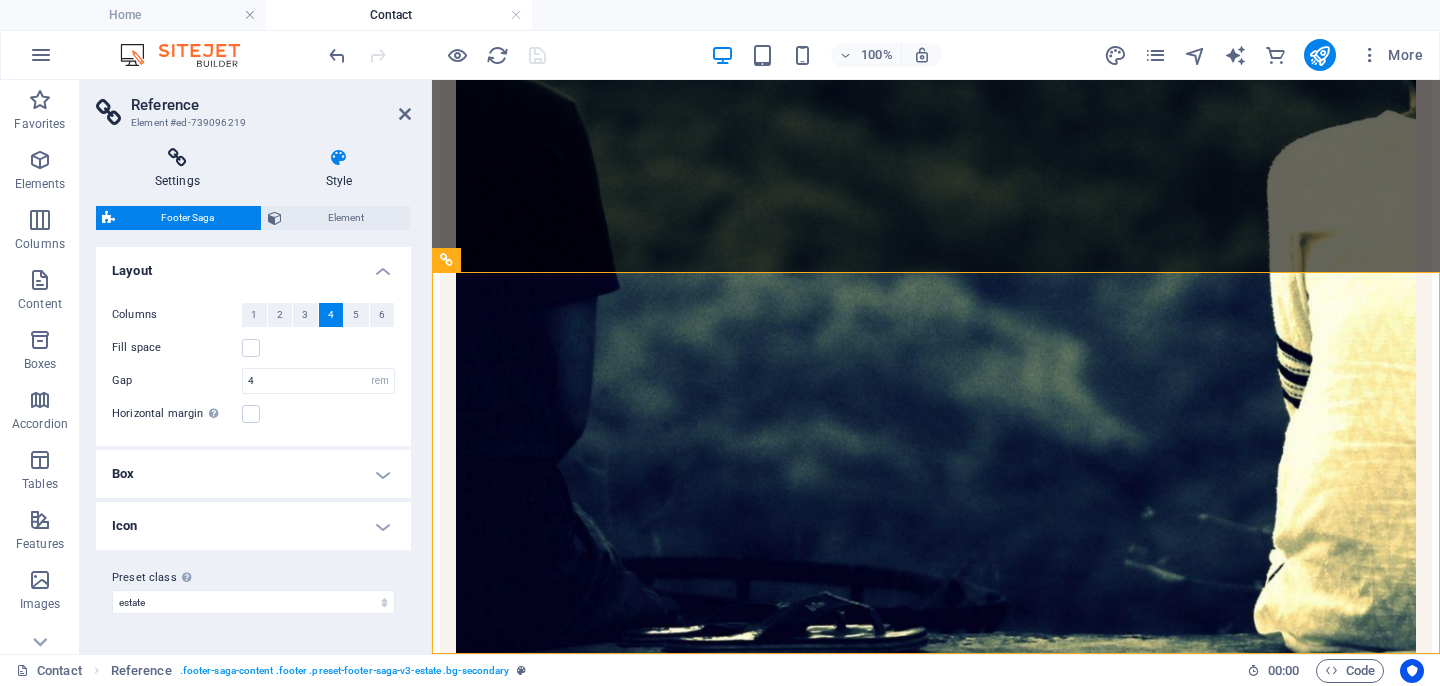 click on "Settings" at bounding box center (181, 169) 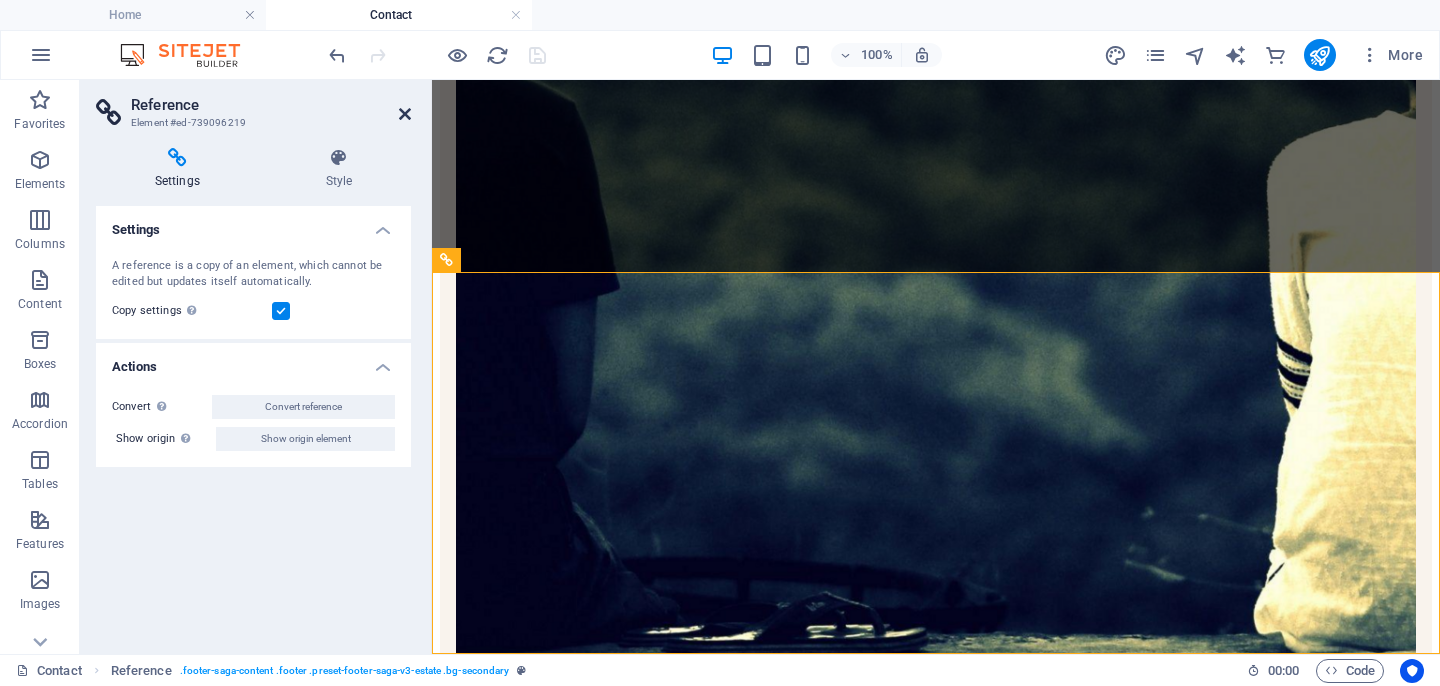 click at bounding box center [405, 114] 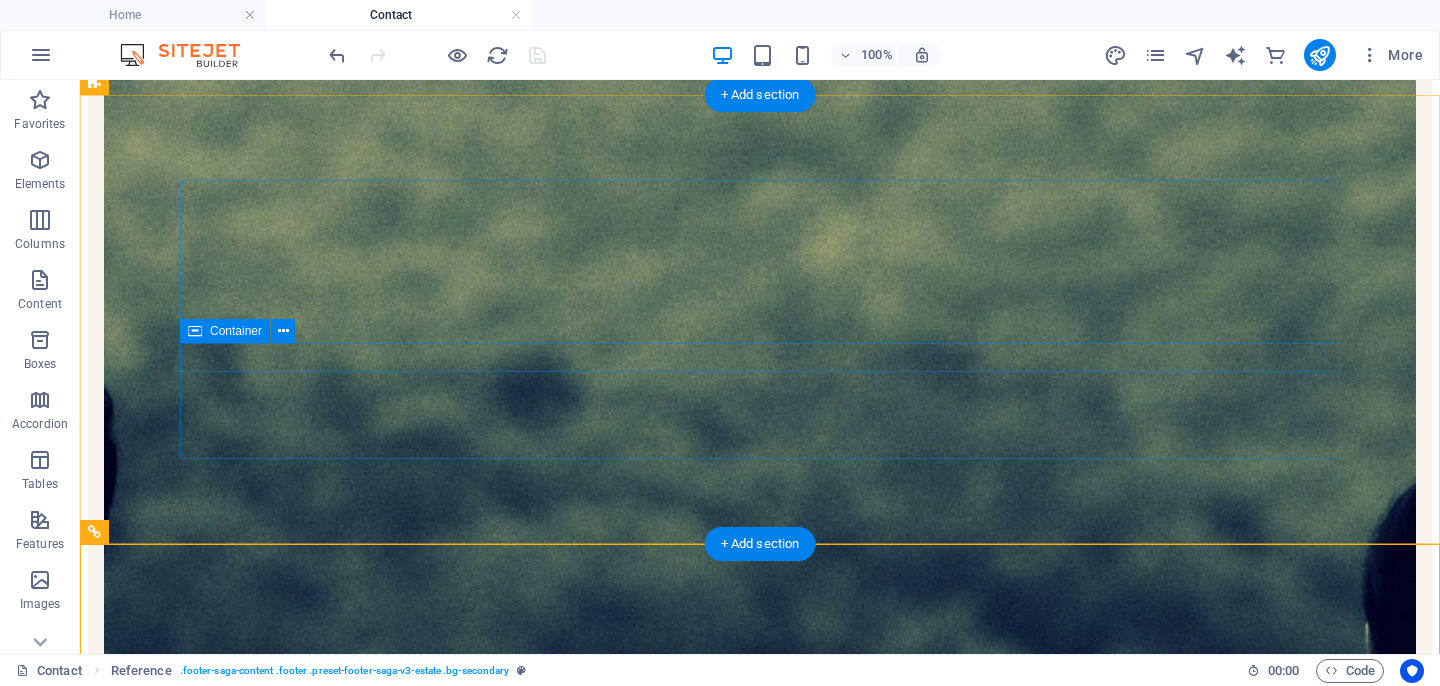 scroll, scrollTop: 1123, scrollLeft: 0, axis: vertical 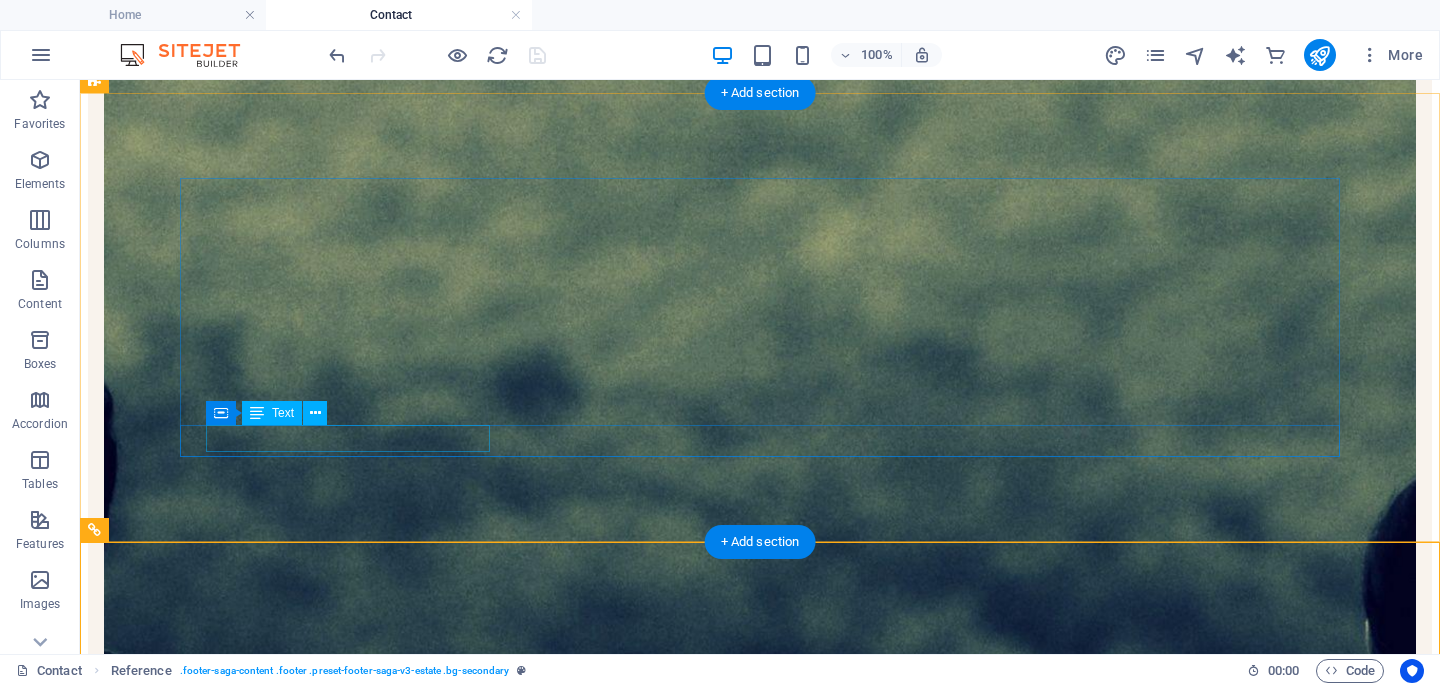 click on "+27 72 037 8886 +27 71 679 3852" at bounding box center (760, 4760) 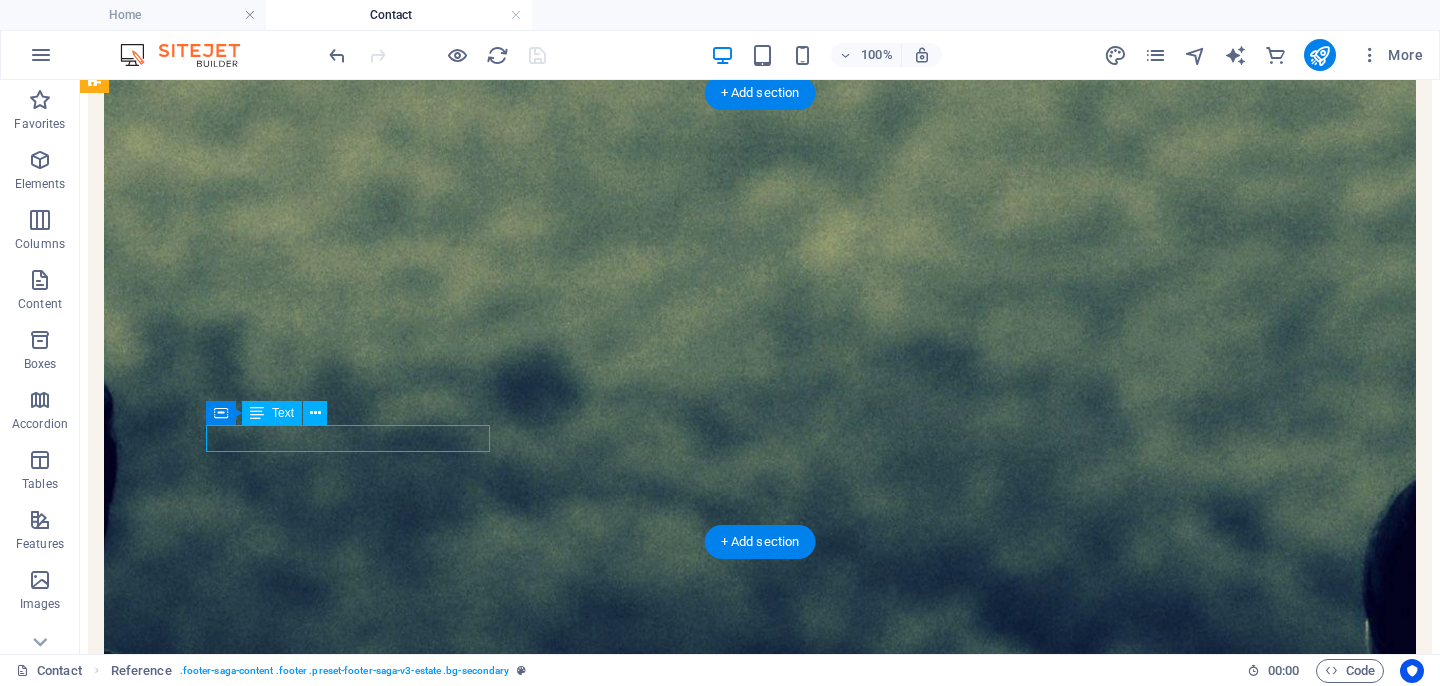 click on "+27 72 037 8886 +27 71 679 3852" at bounding box center [760, 4760] 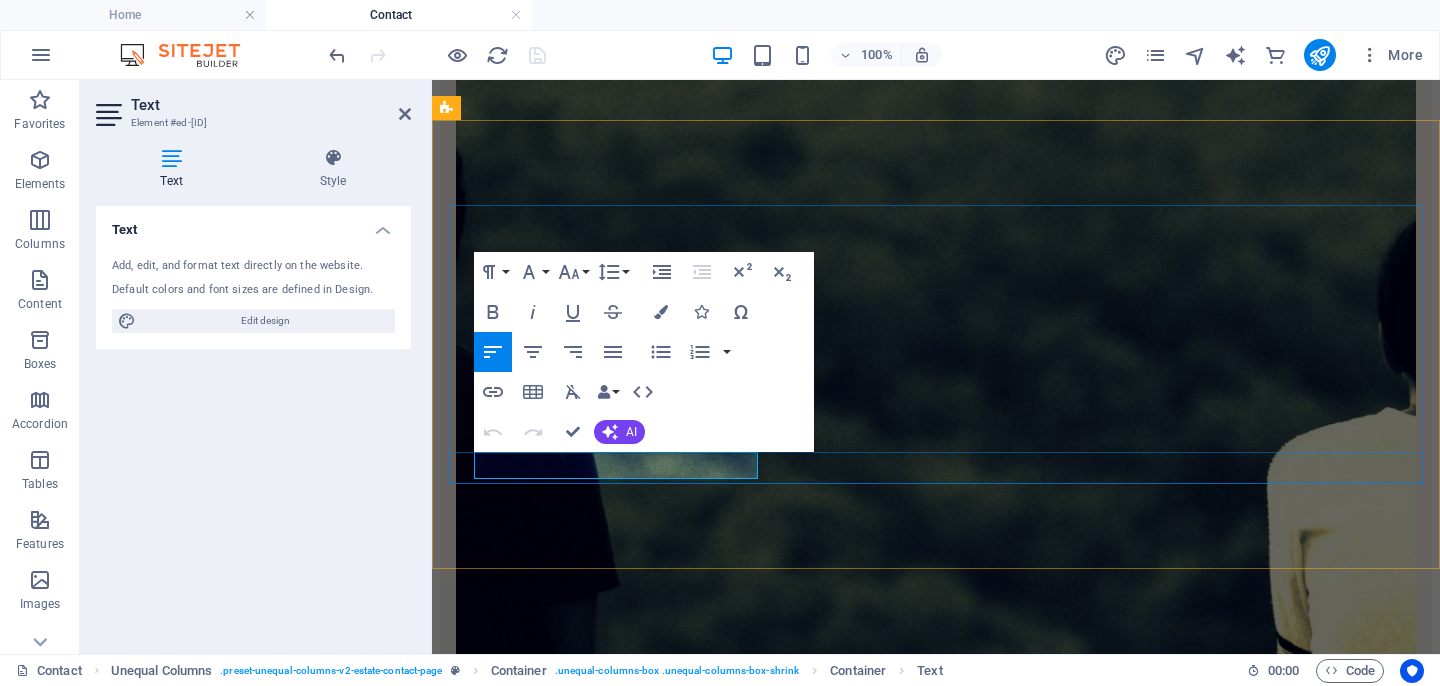 click on "+27 72 037 8886 +27 71 679 3852" at bounding box center (936, 3646) 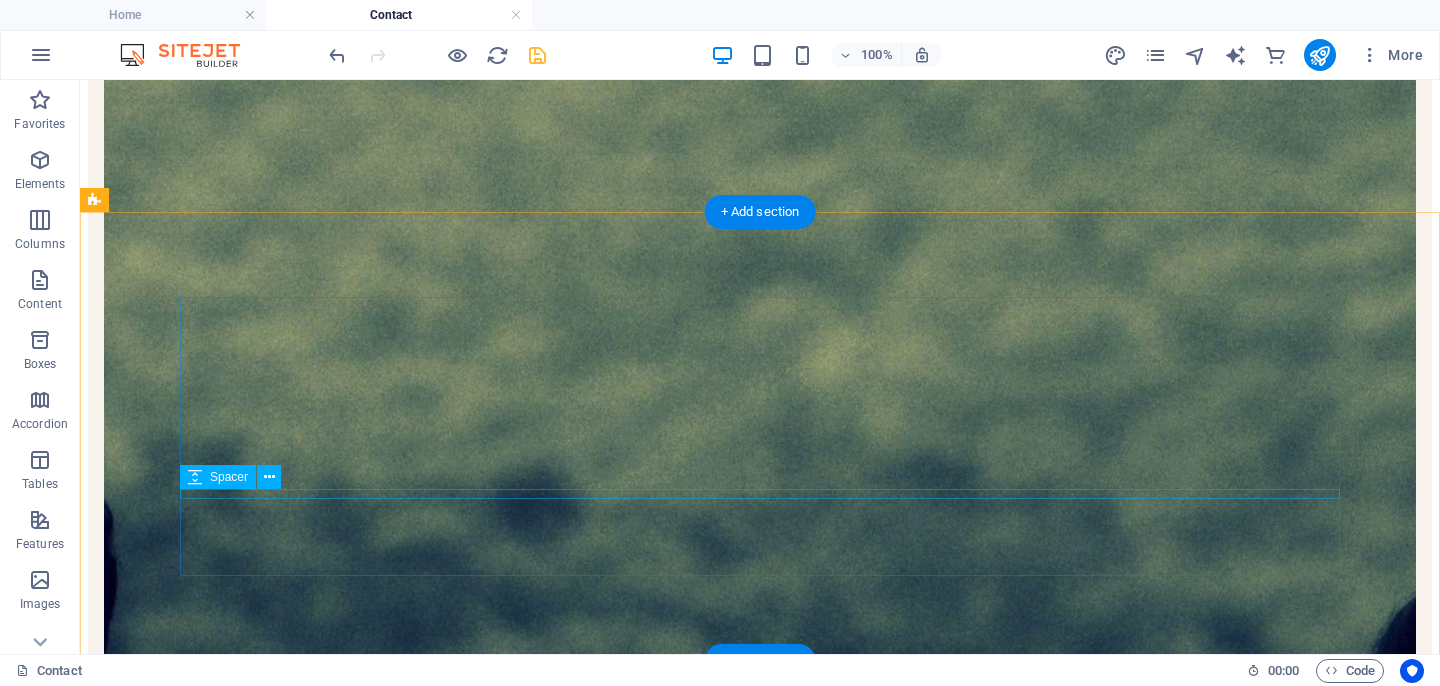 scroll, scrollTop: 1002, scrollLeft: 0, axis: vertical 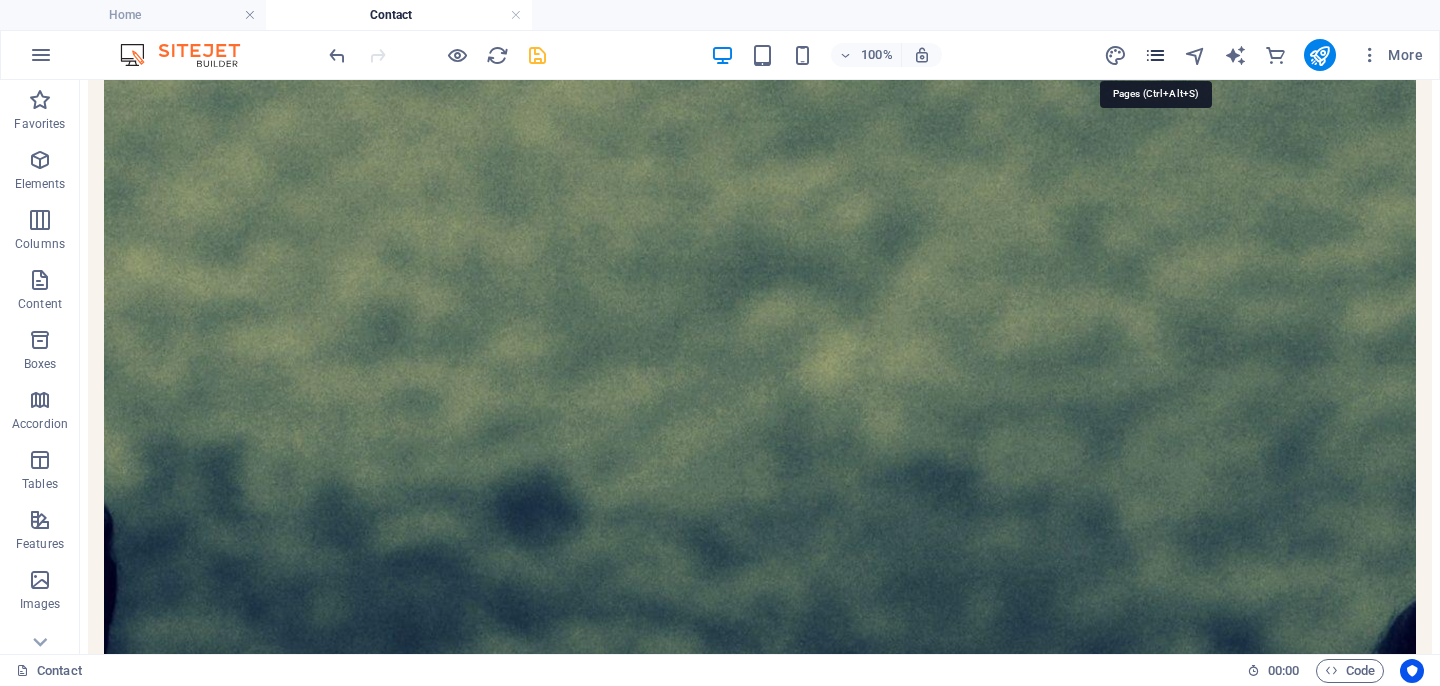 click at bounding box center [1155, 55] 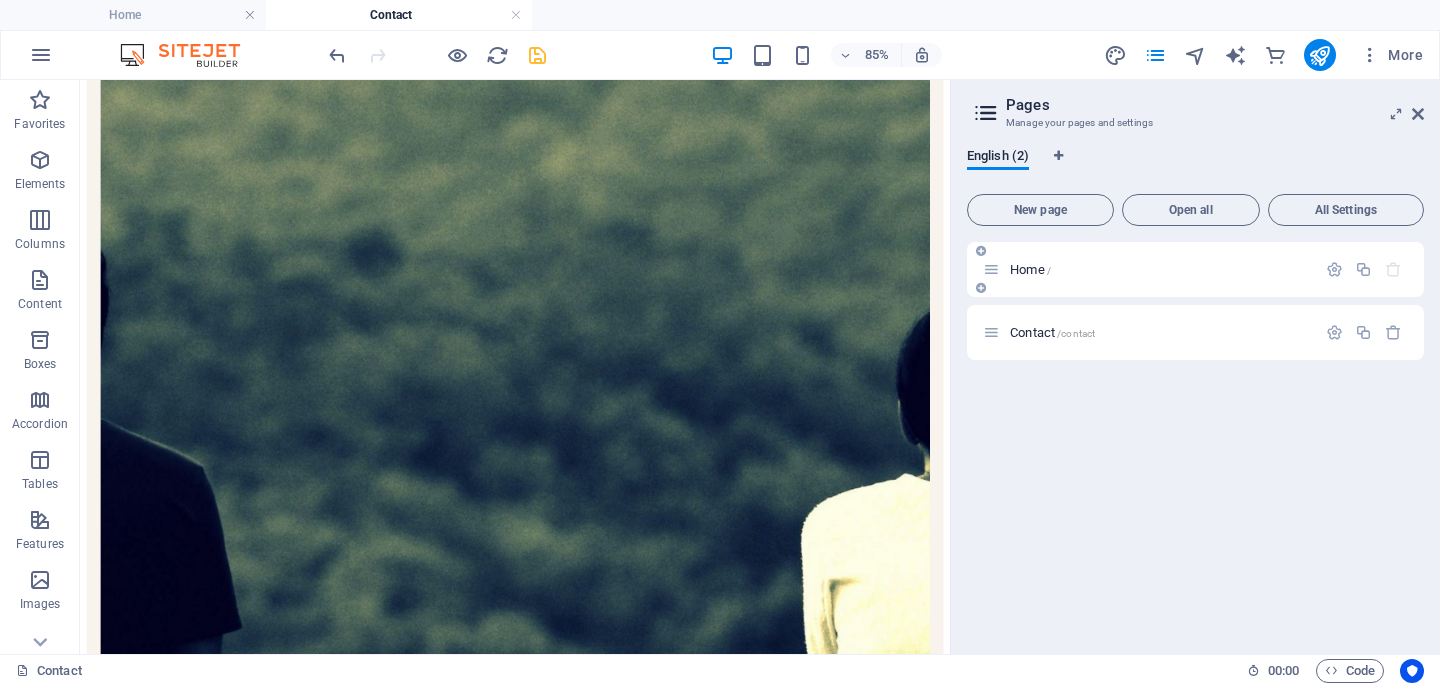 click on "Home /" at bounding box center [1030, 269] 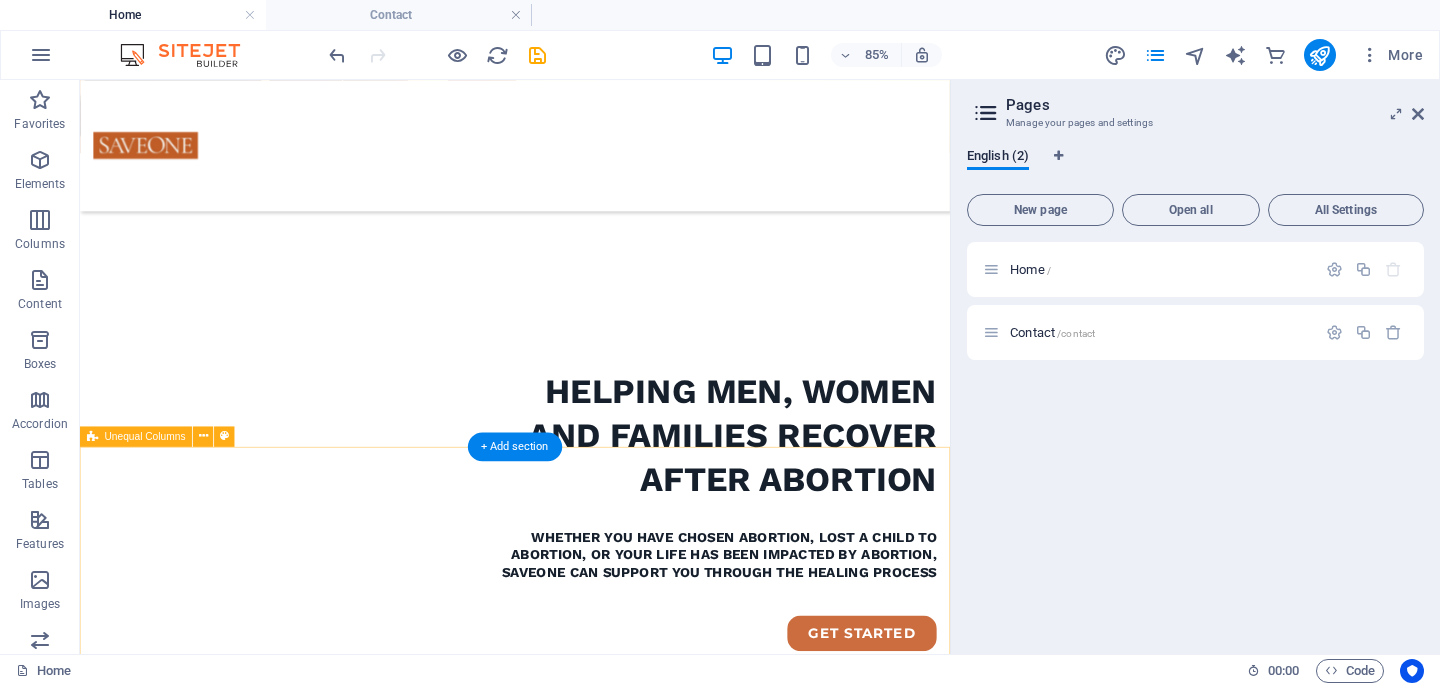 scroll, scrollTop: 602, scrollLeft: 0, axis: vertical 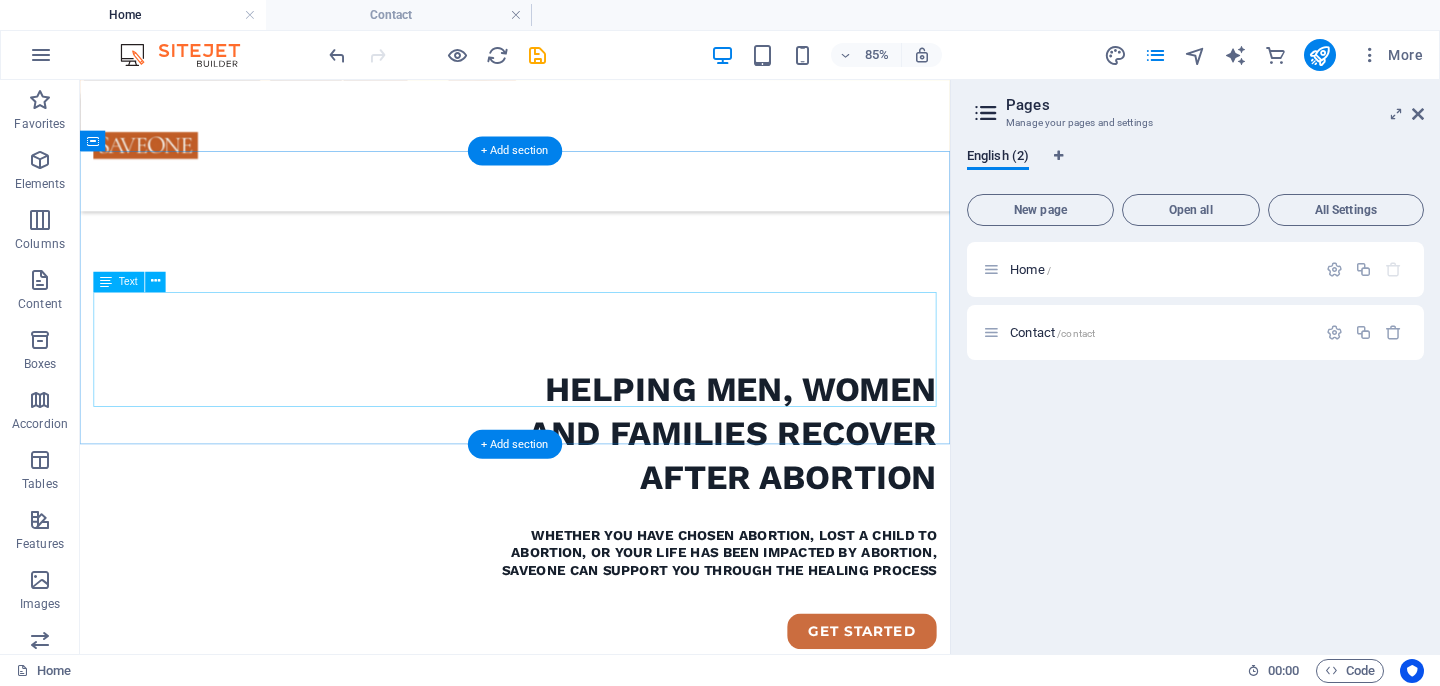 click on "We are a Christian ministry founded on biblical principles which helps men and women experience sustainable healing and restoration in their lives and relationships. An abortion can have negative ripple effects on your life. We are here, with our trained course leaders, to accompany you through the healing process." at bounding box center (592, 1083) 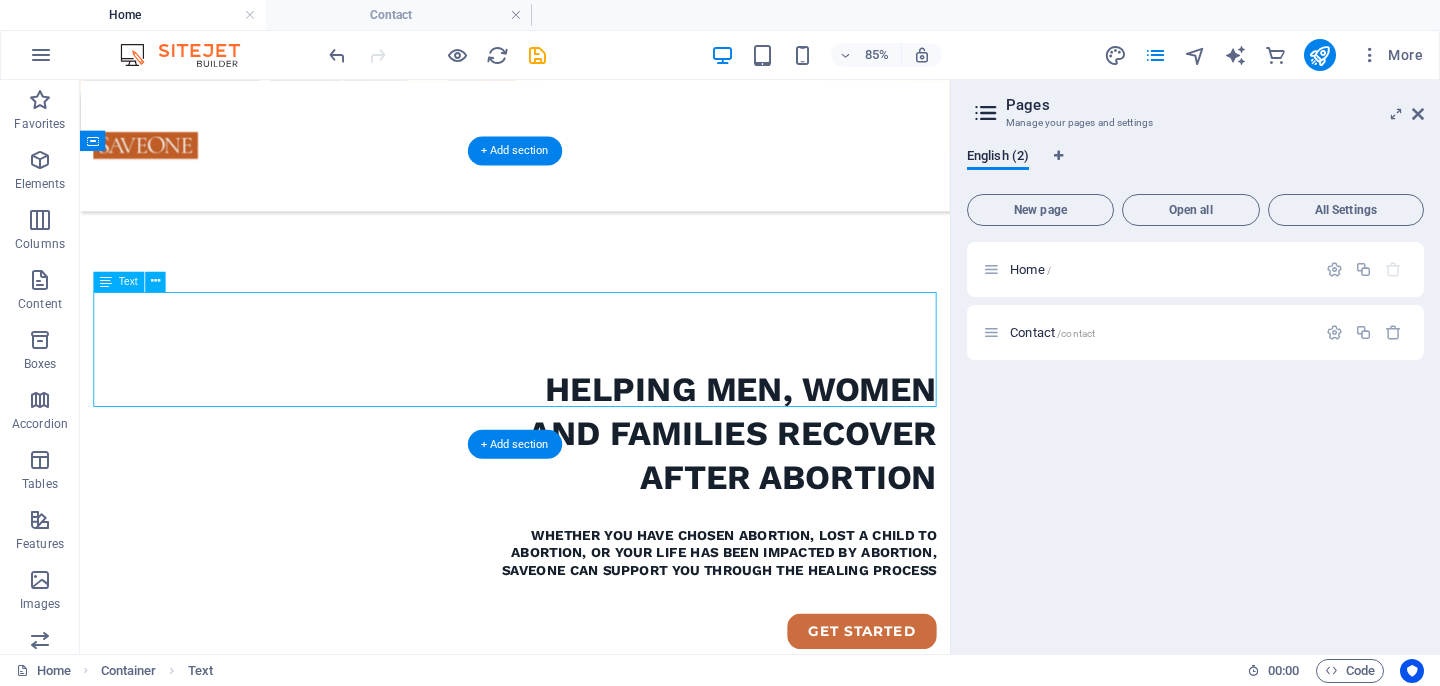 click on "We are a Christian ministry founded on biblical principles which helps men and women experience sustainable healing and restoration in their lives and relationships. An abortion can have negative ripple effects on your life. We are here, with our trained course leaders, to accompany you through the healing process." at bounding box center [592, 1083] 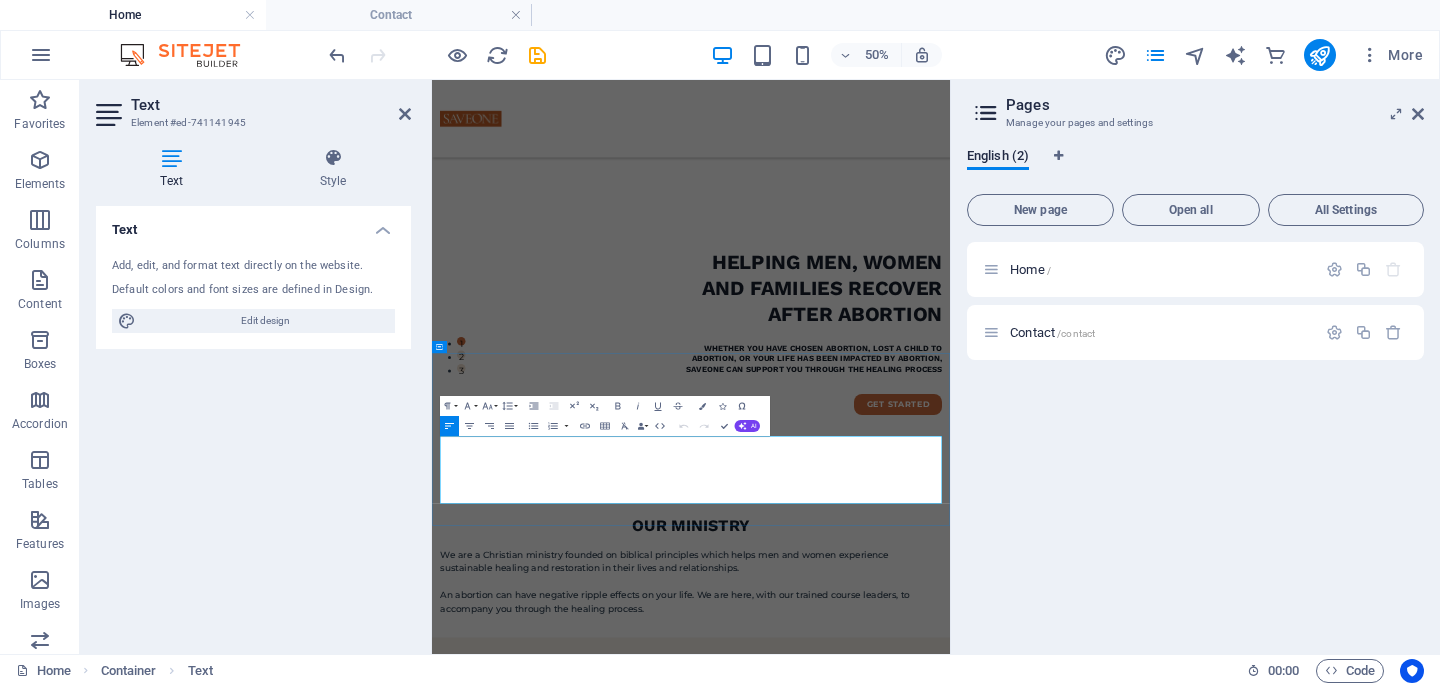 click on "We are a Christian ministry founded on biblical principles which helps men and women experience sustainable healing and restoration in their lives and relationships." at bounding box center [950, 1043] 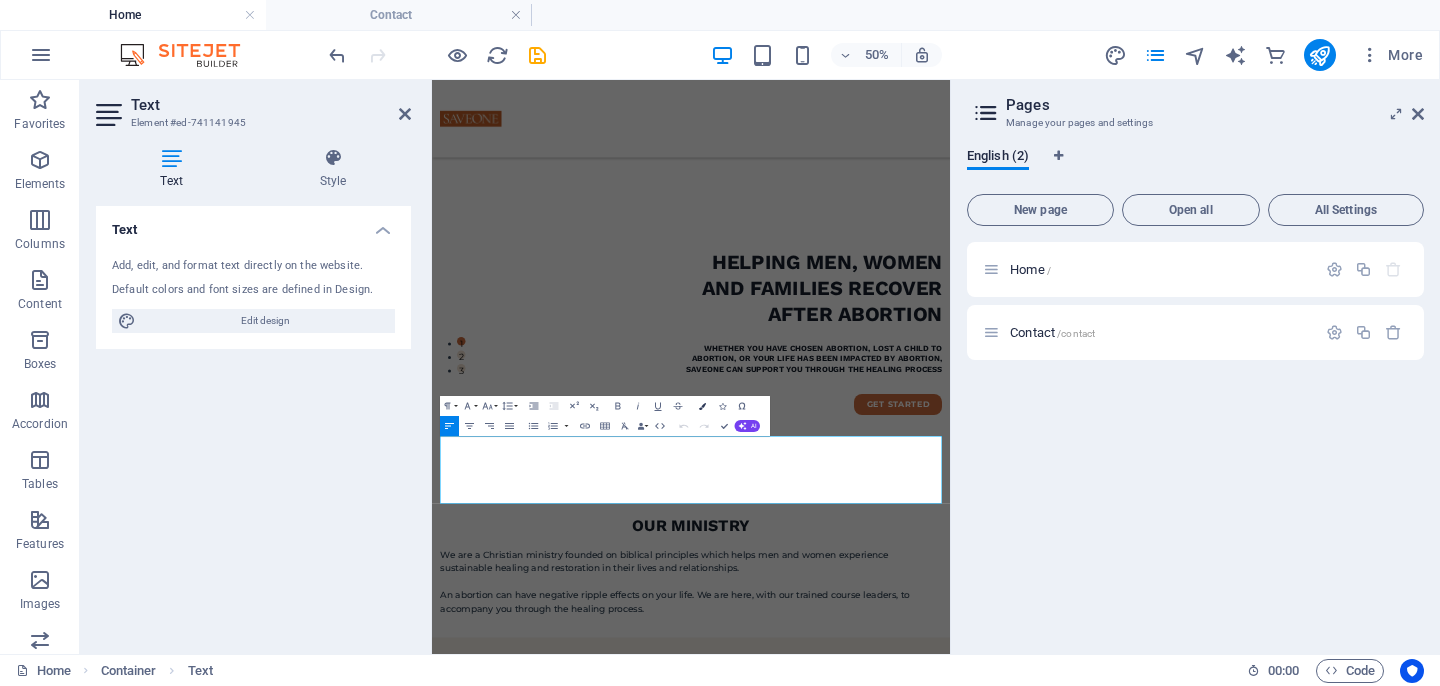 type 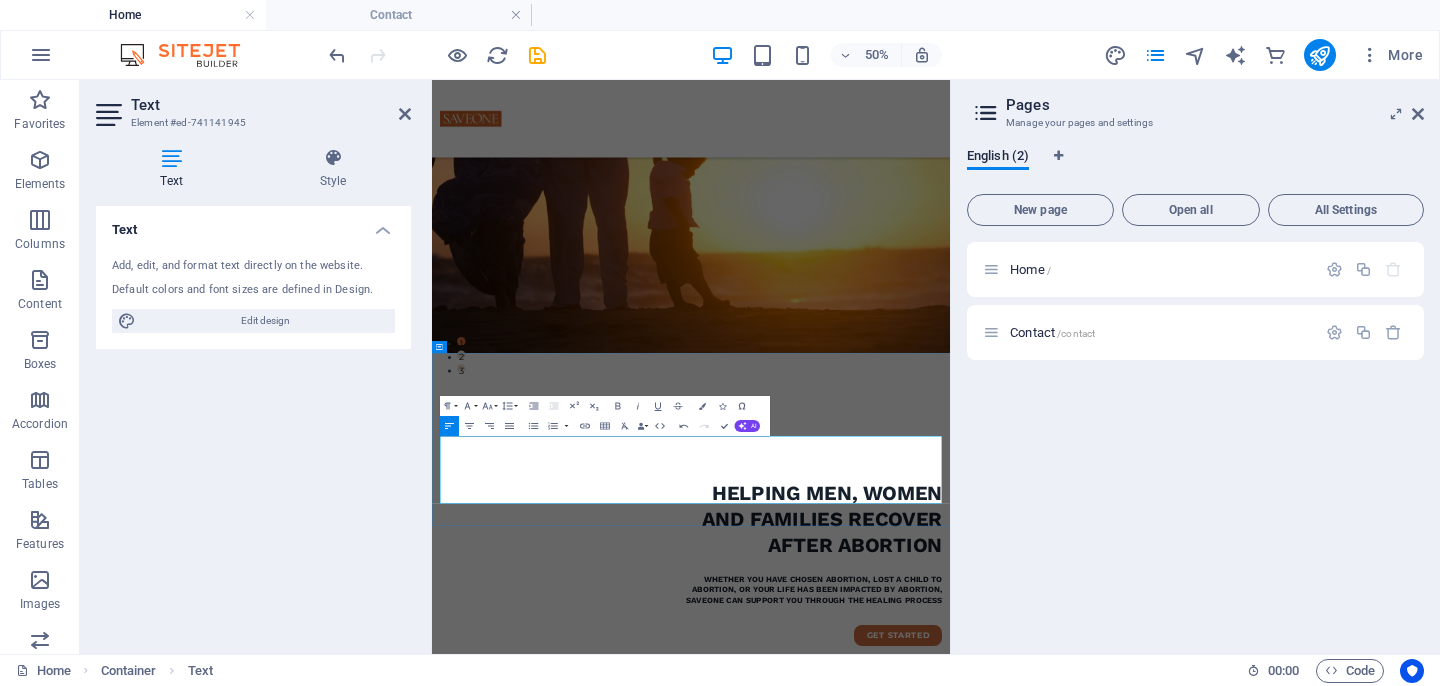 click on "We are a Christian ministry, founded on biblical principles which helps men and women experience sustainable healing and restoration in their lives and relationships." at bounding box center (950, 1505) 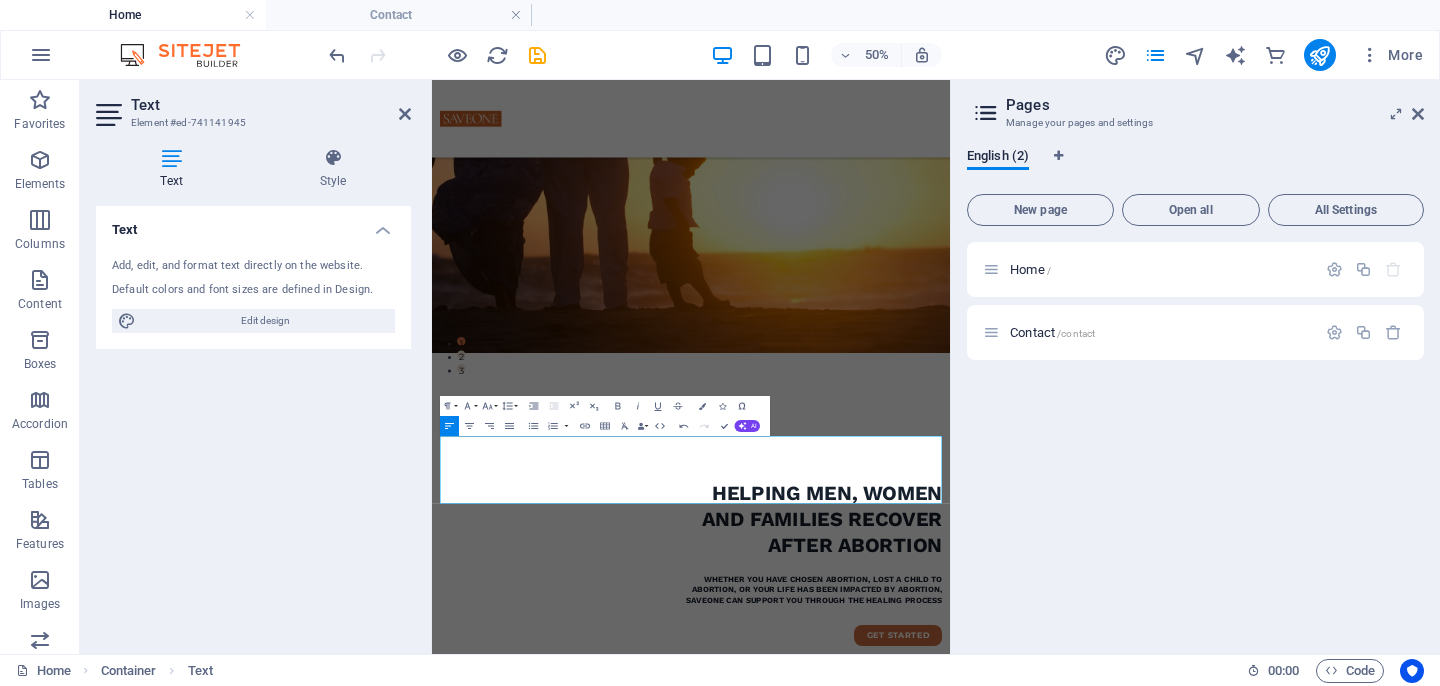 click on "that" at bounding box center [432, 80] 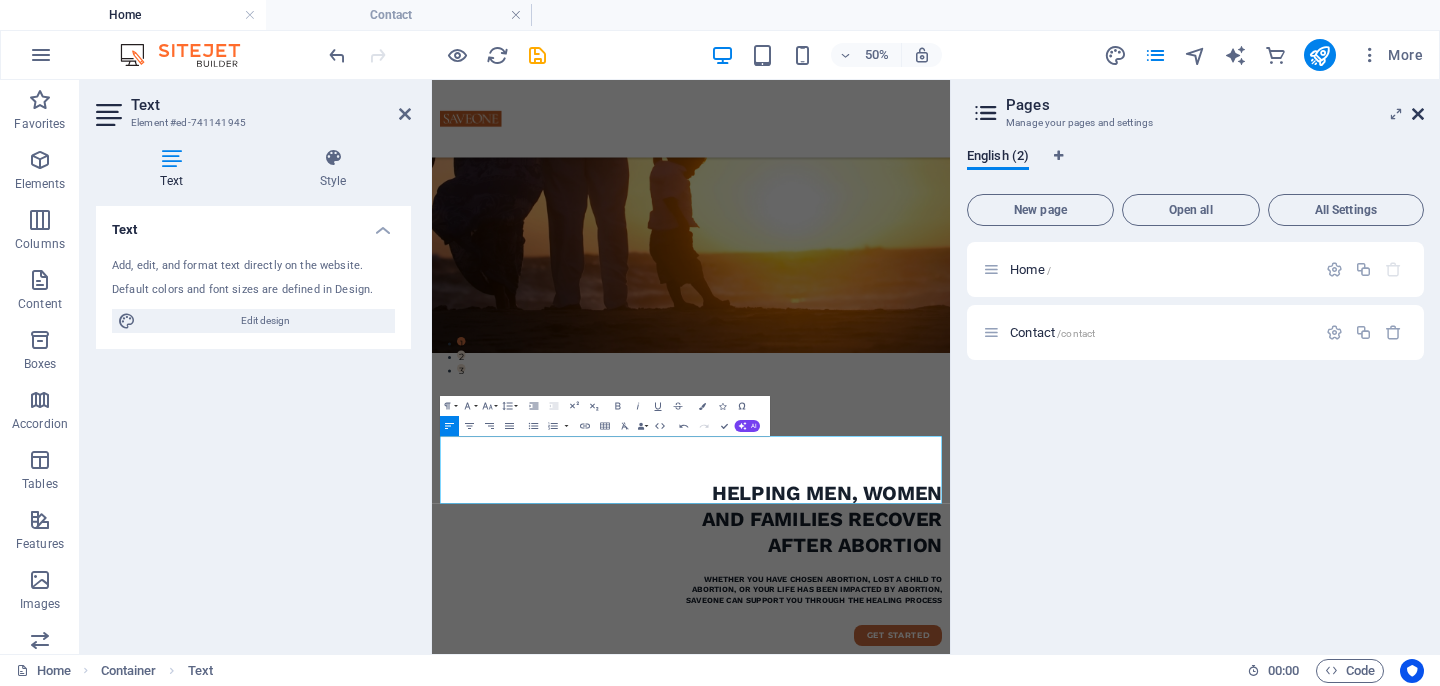 click at bounding box center (1418, 114) 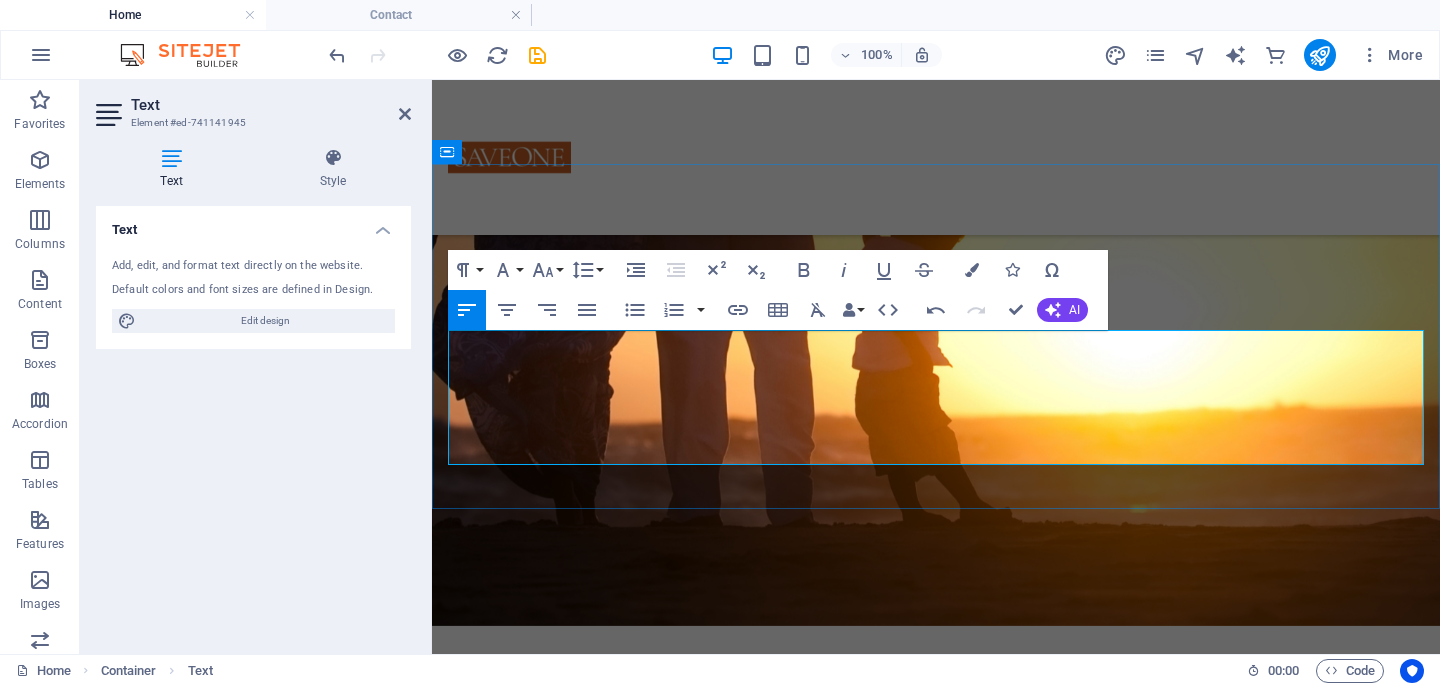 click on "We are a Christian ministry, founded on biblical principles, that helps men and women experience sustainable healing and restoration in their lives and relationships." at bounding box center [936, 1505] 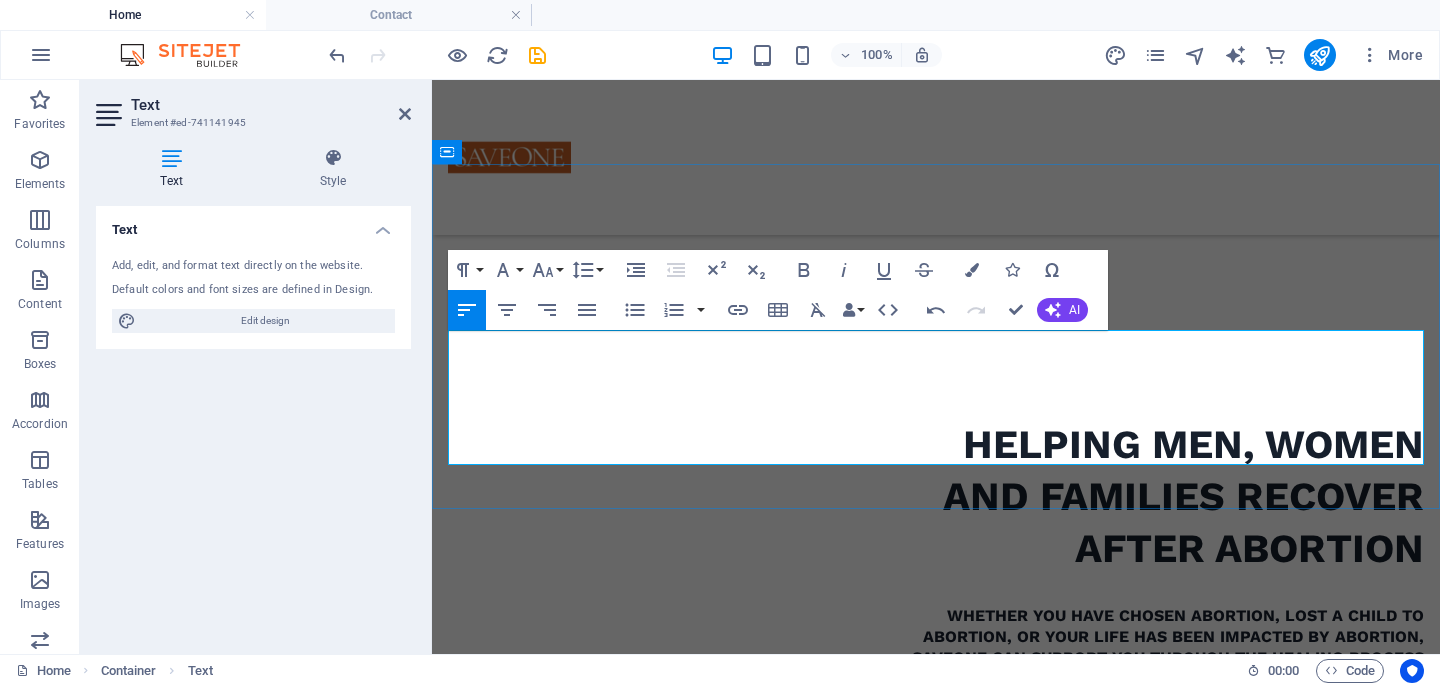 click on "We are a Christian ministry, founded on biblical principles, that helps men and women experience sustainable healing and restoration in their lives and relationships following abortion ." at bounding box center (936, 1043) 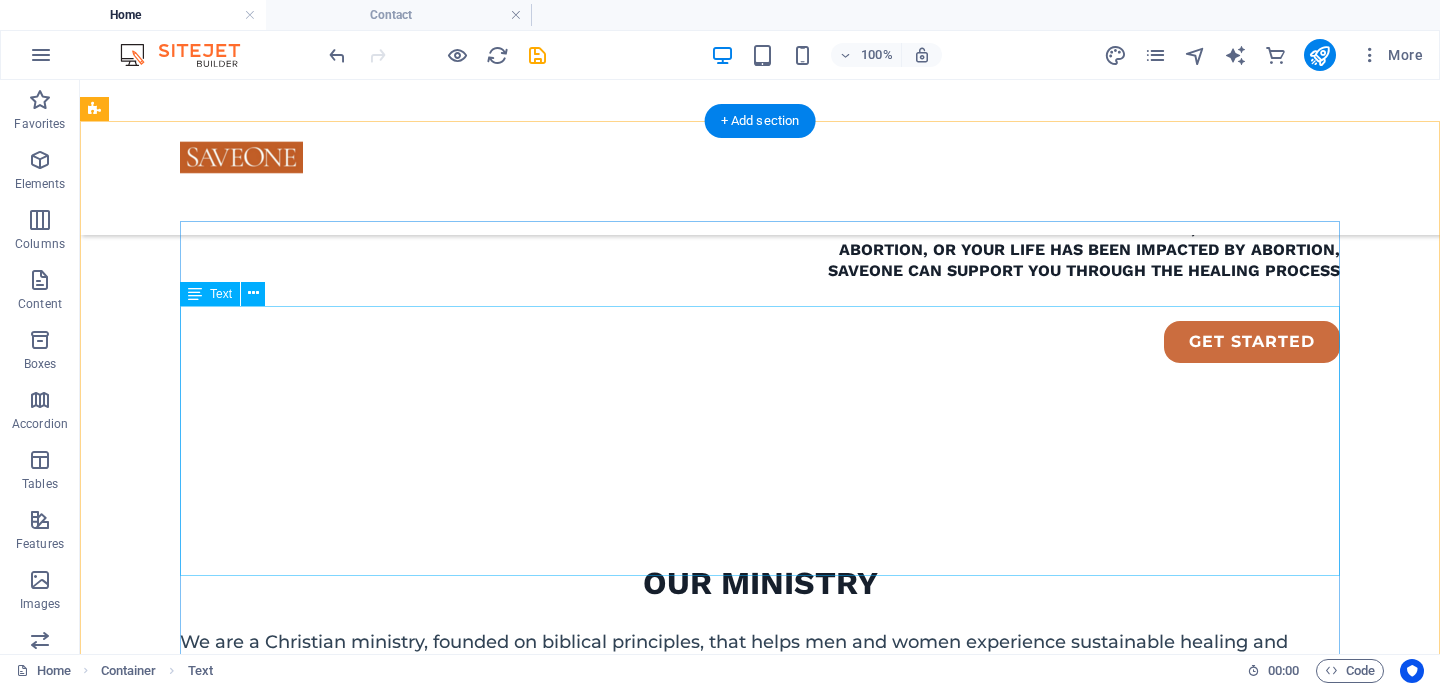 scroll, scrollTop: 991, scrollLeft: 0, axis: vertical 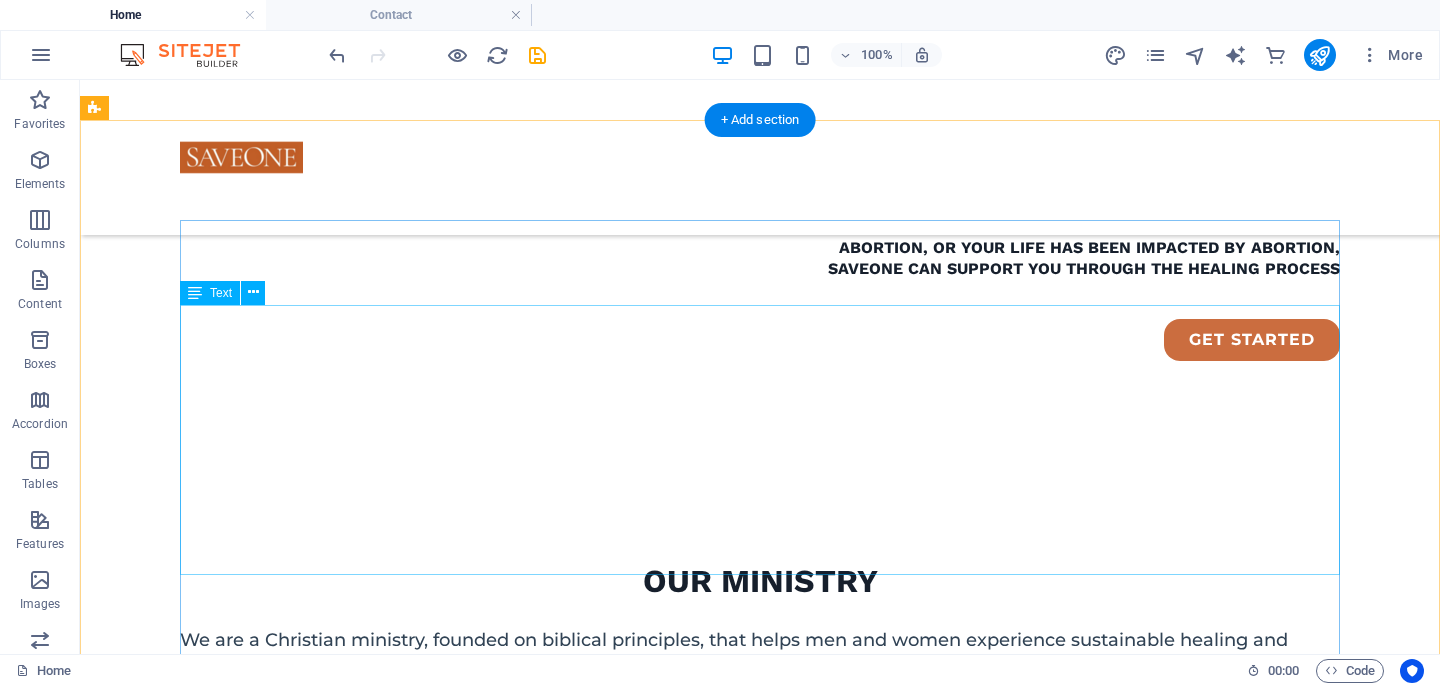 click on "This chapter of the multinational SaveOne organisation was launched following founder Sheila Harper's appearance on Day Star TV. Mpho Masienyane-Khauoe, who herself chose abortion for her first pregnancy as a young woman, felt convicted to begin the chapter. And so, in 2021, SaveOne USA witnessed and blessed the birth of the chapter. Mpho accepted the call to launch with a very specific conviction of being commissioned to spread the vision and mission of SaveOne in South Africa and the neighbouring countries. "Heal me, oh Lord, and I shall be healed; save me, and I shall be saved, for You are my praise." -  Jeremiah 17:14 NKJV If you are interested in introducing our work to your community or desire to have training sessions offered at your school, university campus or church, contact us." at bounding box center (676, 1126) 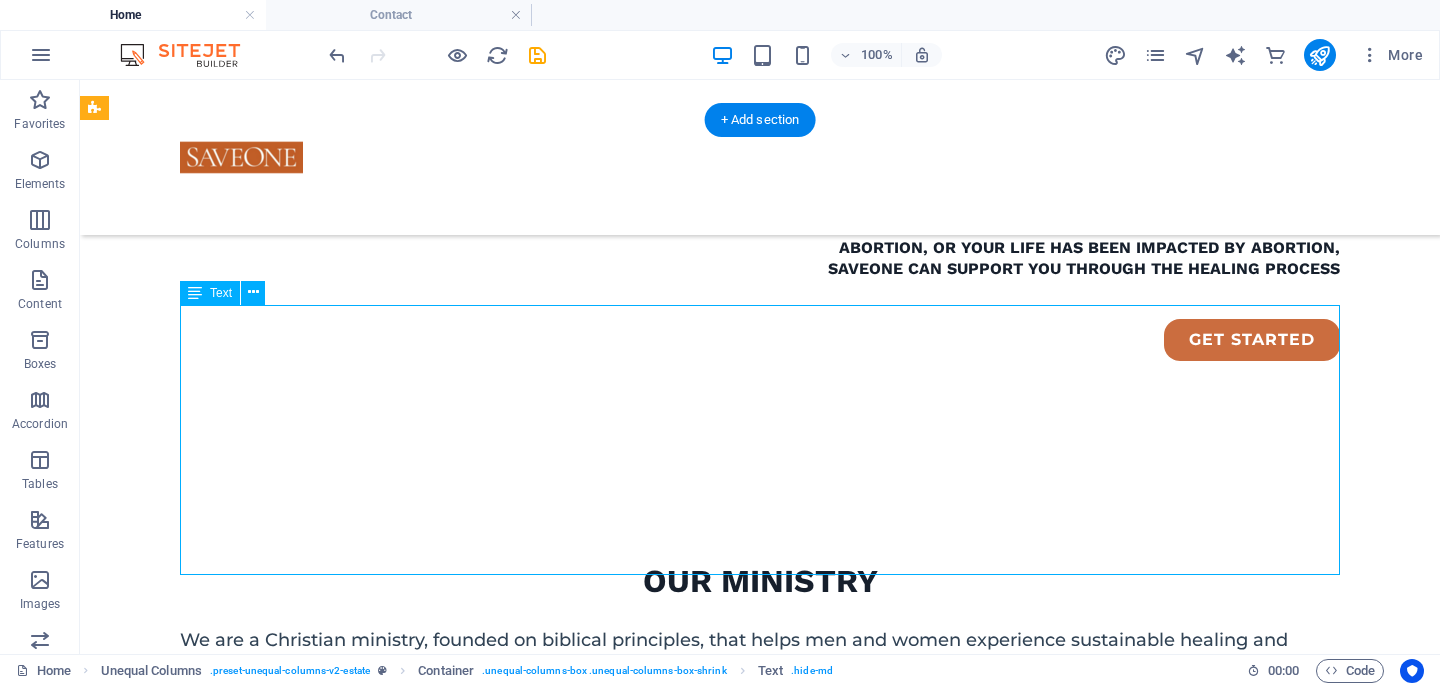 click on "This chapter of the multinational SaveOne organisation was launched following founder Sheila Harper's appearance on Day Star TV. Mpho Masienyane-Khauoe, who herself chose abortion for her first pregnancy as a young woman, felt convicted to begin the chapter. And so, in 2021, SaveOne USA witnessed and blessed the birth of the chapter. Mpho accepted the call to launch with a very specific conviction of being commissioned to spread the vision and mission of SaveOne in South Africa and the neighbouring countries. "Heal me, oh Lord, and I shall be healed; save me, and I shall be saved, for You are my praise." -  Jeremiah 17:14 NKJV If you are interested in introducing our work to your community or desire to have training sessions offered at your school, university campus or church, contact us." at bounding box center (676, 1126) 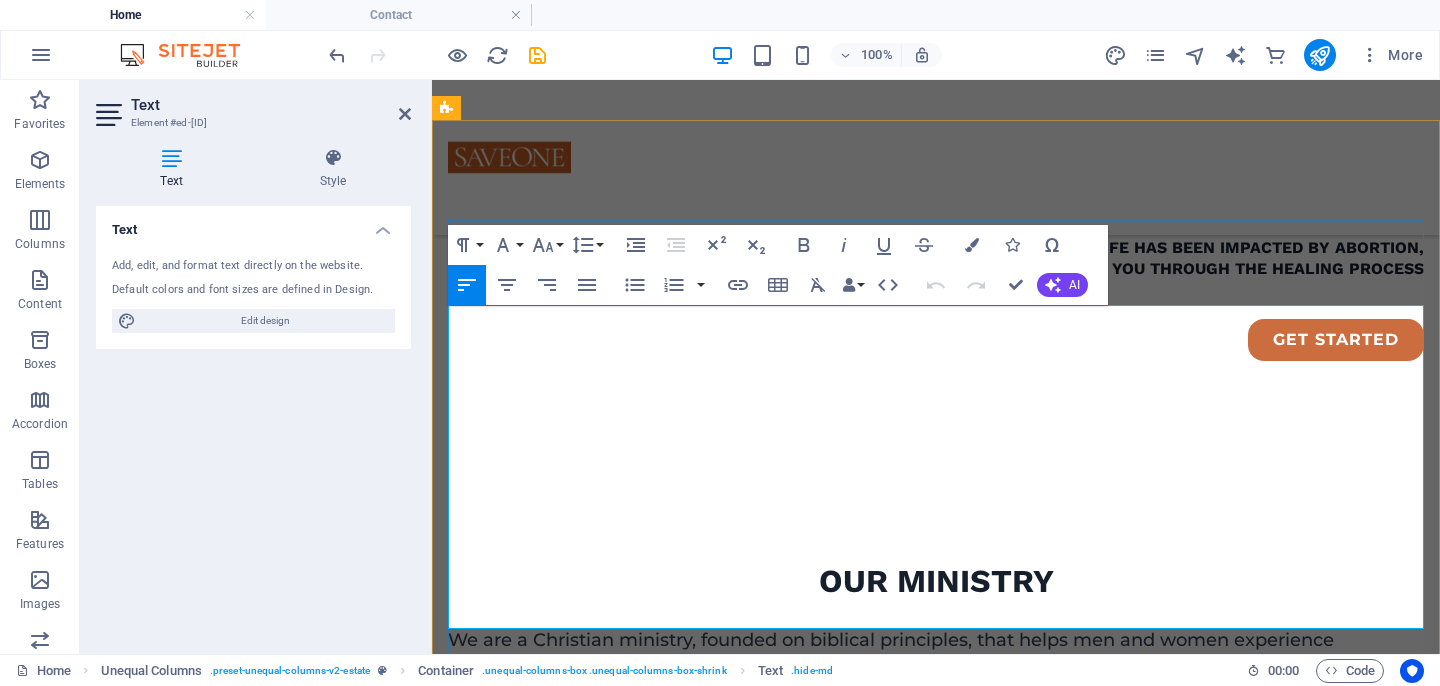 click on "This chapter of the multinational SaveOne organisation was launched following founder Sheila Harper's appearance on Day Star TV. Mpho Masienyane-Khauoe, who herself chose abortion for her first pregnancy as a young woman, felt convicted to begin the chapter. And so, in 2021, SaveOne USA witnessed and blessed the birth of the chapter. Mpho accepted the call to launch with a very specific conviction of being commissioned to spread the vision and mission of SaveOne in South Africa and the neighbouring countries." at bounding box center [936, 1058] 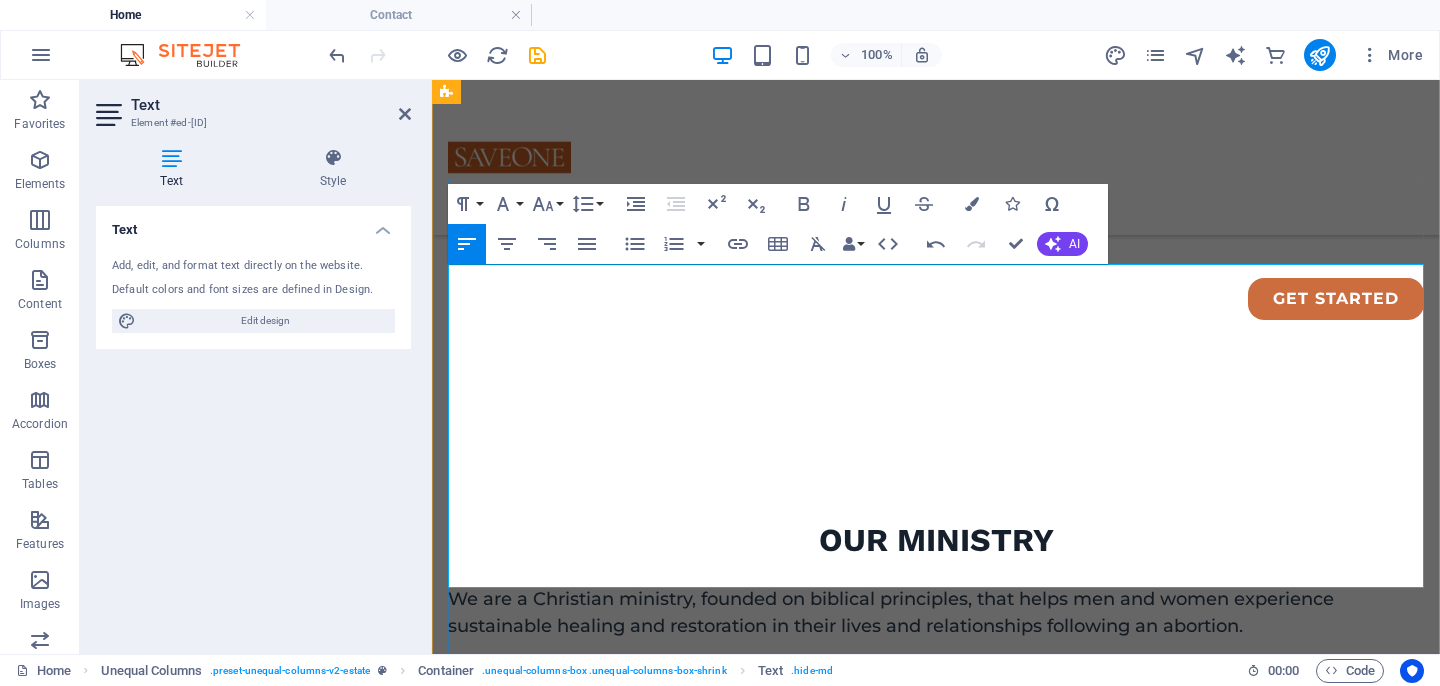 scroll, scrollTop: 1033, scrollLeft: 0, axis: vertical 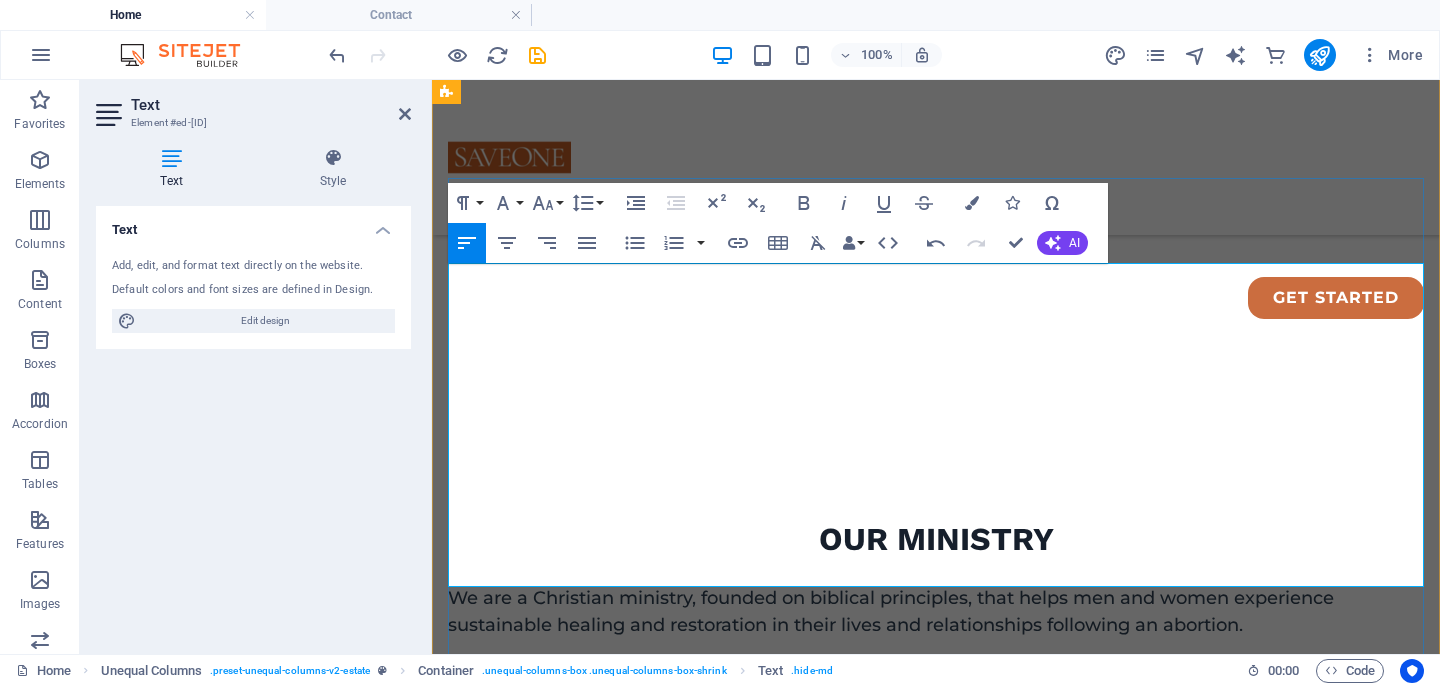 click on "This chapter of the global SaveOne organisation was launched following founder Sheila Harper's appearance on Day Star TV. Mpho Masienyane-Khauoe, who herself chose abortion for her first pregnancy as a young woman, felt convicted to begin the chapter. And so, in 2021, SaveOne USA witnessed and blessed the birth of the chapter. Mpho accepted the call to launch with a very specific conviction of being commissioned to spread the vision and mission of SaveOne in South Africa and the neighbouring countries." at bounding box center (936, 1016) 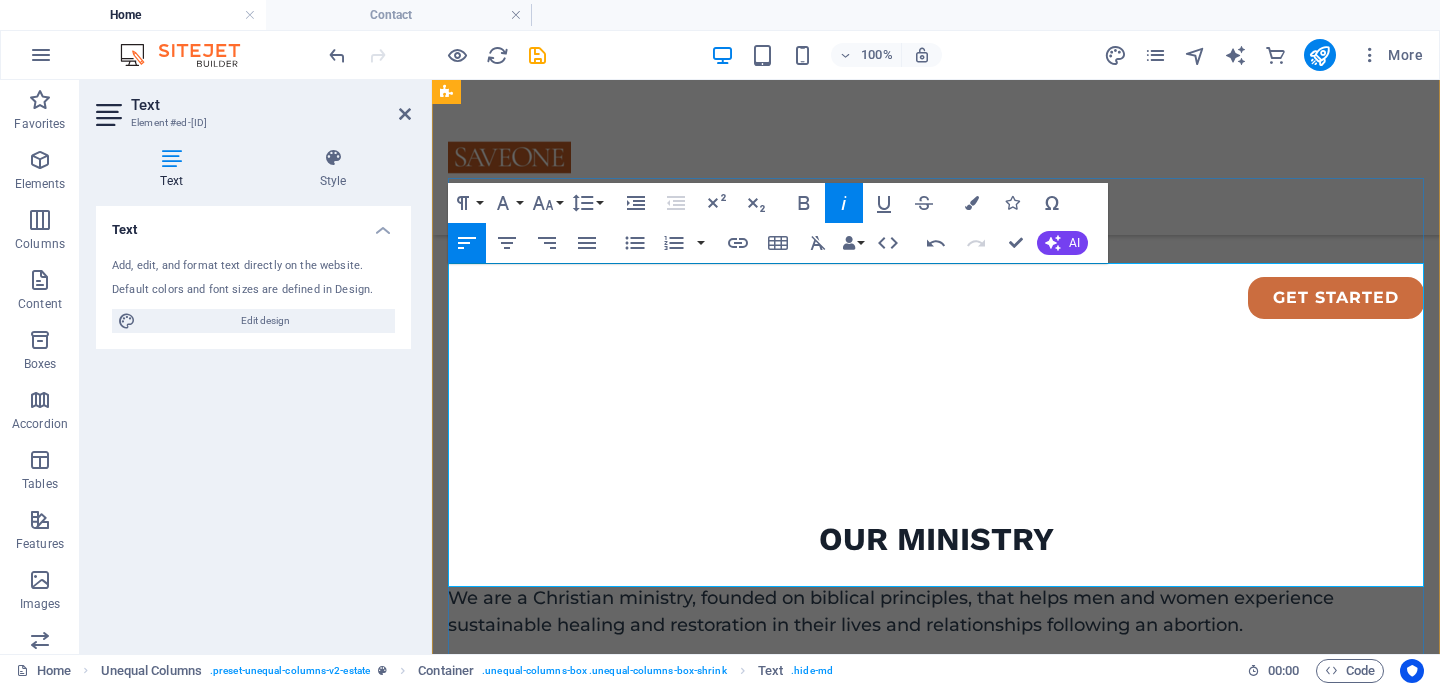 click on ""Heal me, oh Lord, and I shall be healed; save me, and I shall be saved, for You are my praise." -  Jeremiah 17:14 NKJV" at bounding box center (936, 1138) 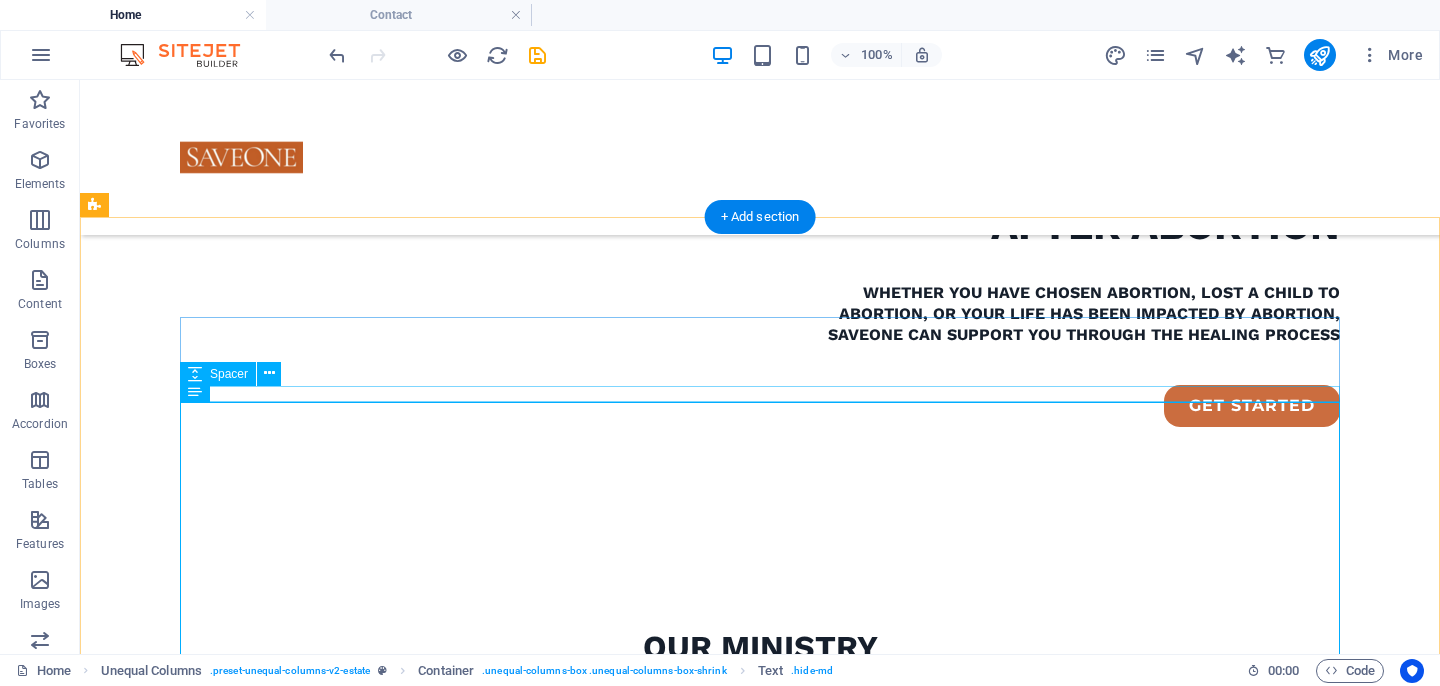scroll, scrollTop: 889, scrollLeft: 0, axis: vertical 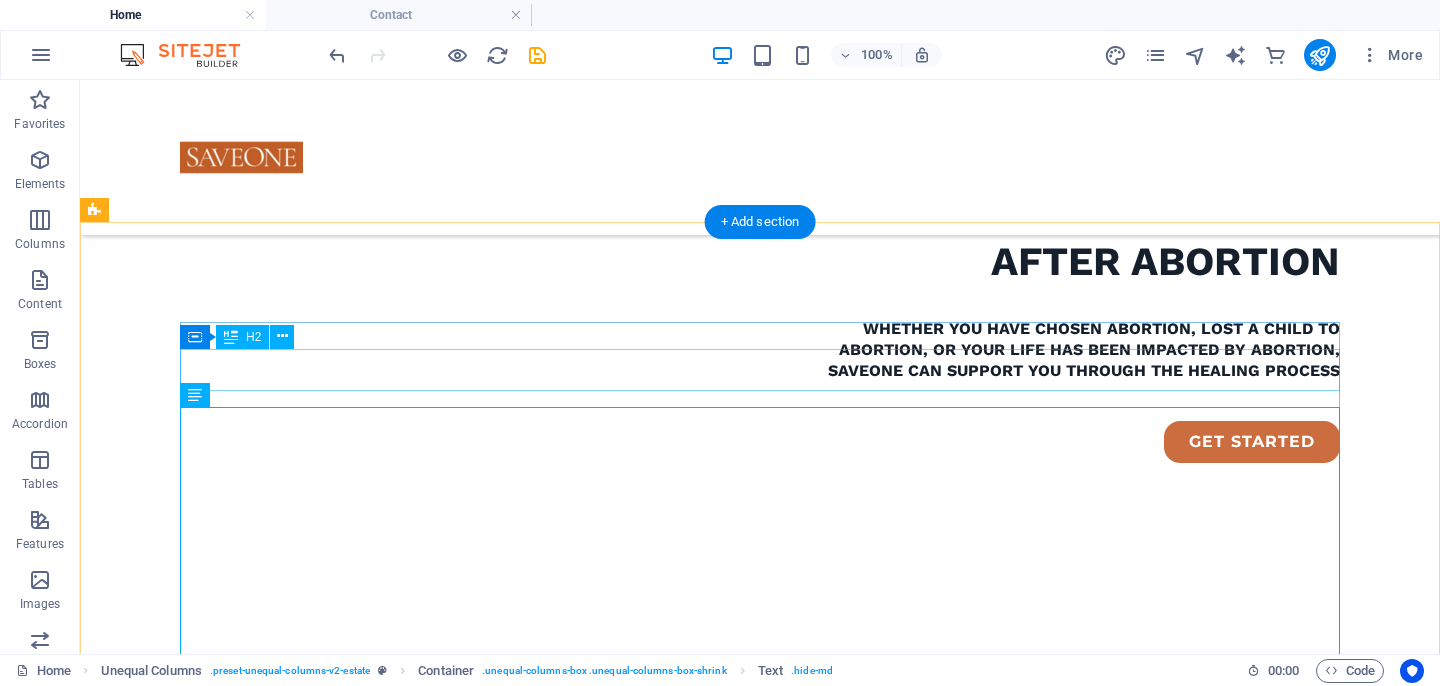 click on "what we are all about" at bounding box center [676, 1056] 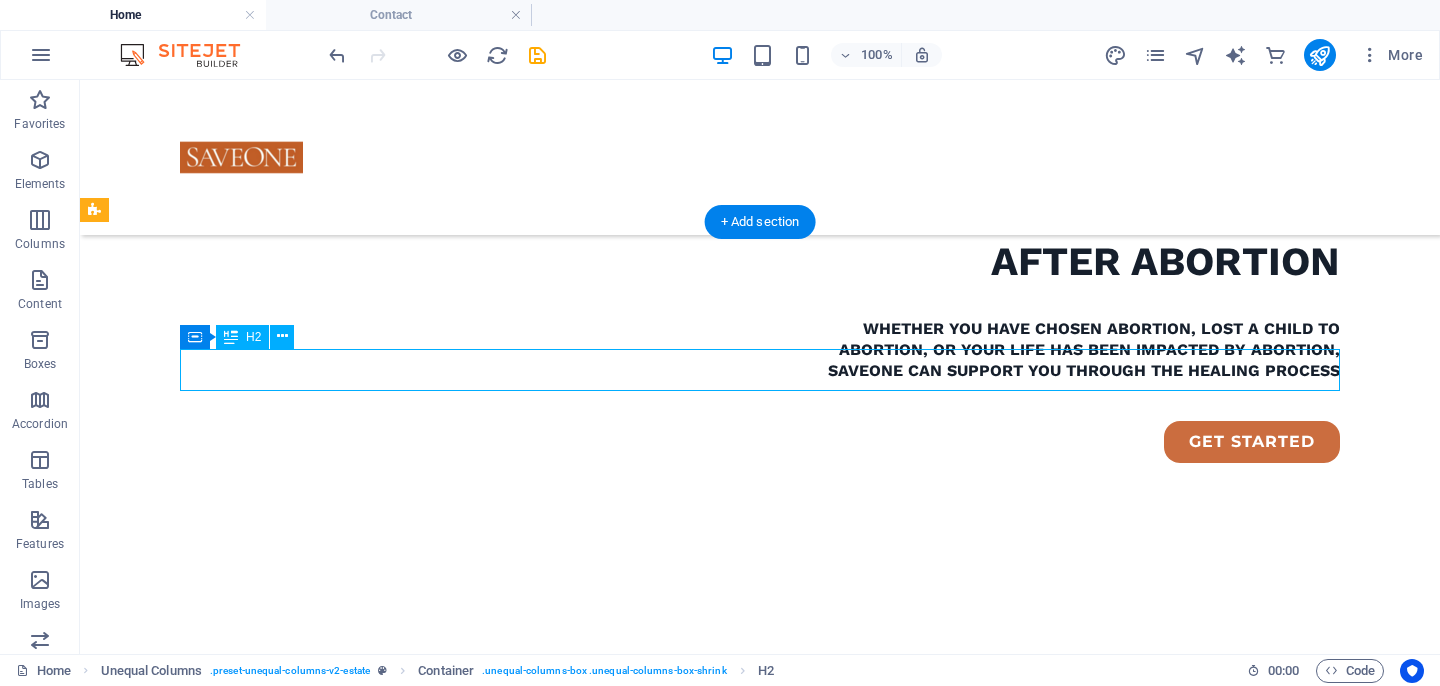 click on "what we are all about" at bounding box center [676, 1056] 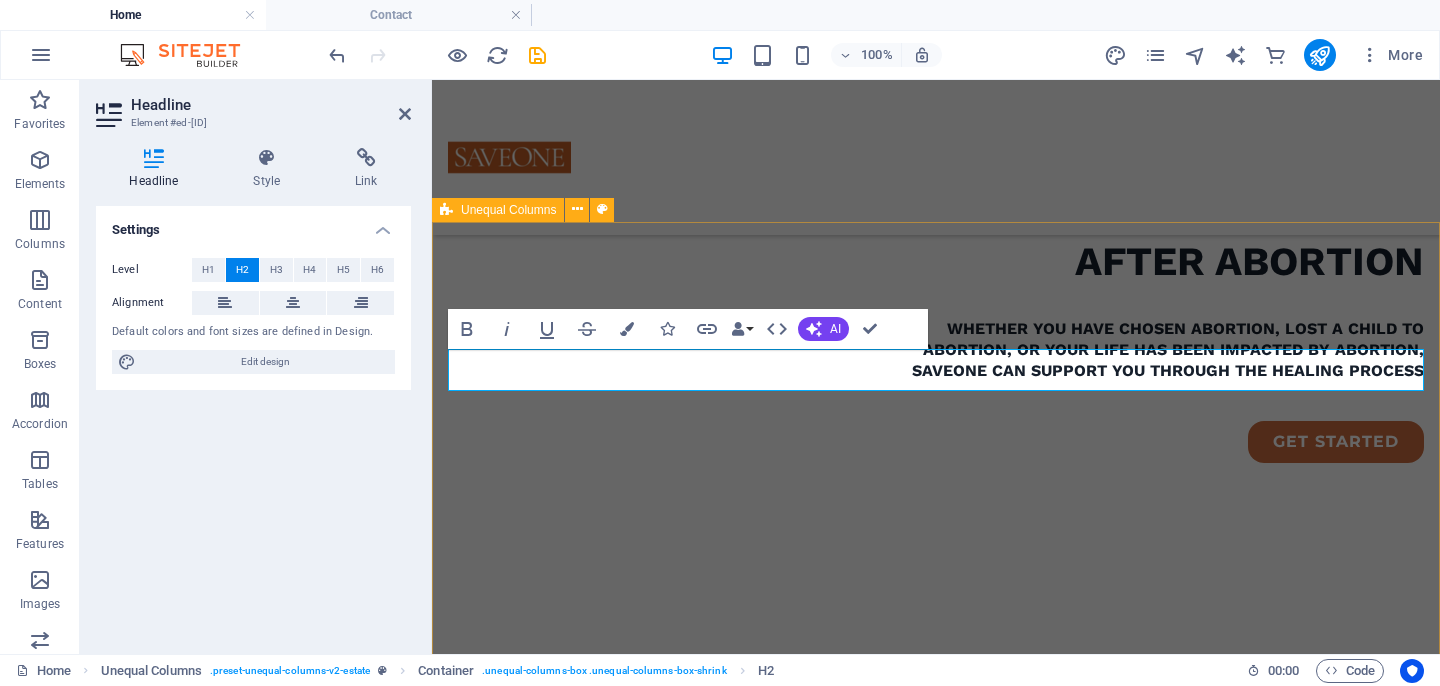 click on "ABOUT US
​ This chapter of the global SaveOne organisation was launched following founder Sheila Harper's appearance on Day Star TV. Mpho Masienyane-Khauoe, who herself chose abortion for her first pregnancy as a young woman, felt convicted to begin the chapter. And so, in 2021, SaveOne USA witnessed and blessed the birth of the chapter. Mpho accepted the call to launch with a very specific conviction of being commissioned to spread the vision and mission of SaveOne in South Africa and the neighbouring countries. "Heal me, oh Lord, and I shall be healed; save me, and I shall be saved, for You are my praise." -  Jeremiah 17:14 NKJV If you are interested in introducing our work to your community or desire to have training sessions offered at your school, university campus or church, contact us. REACH OUT" at bounding box center (936, 1240) 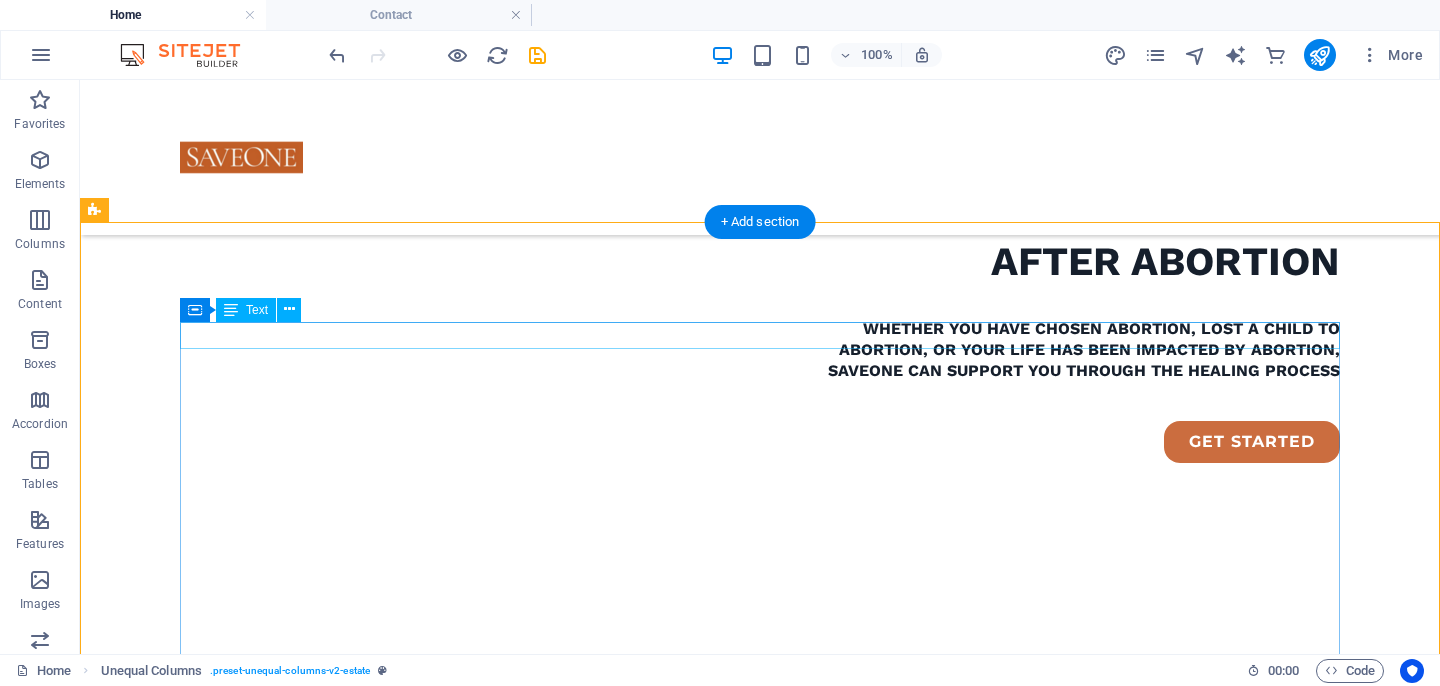 click on "ABOUT US" at bounding box center [676, 1021] 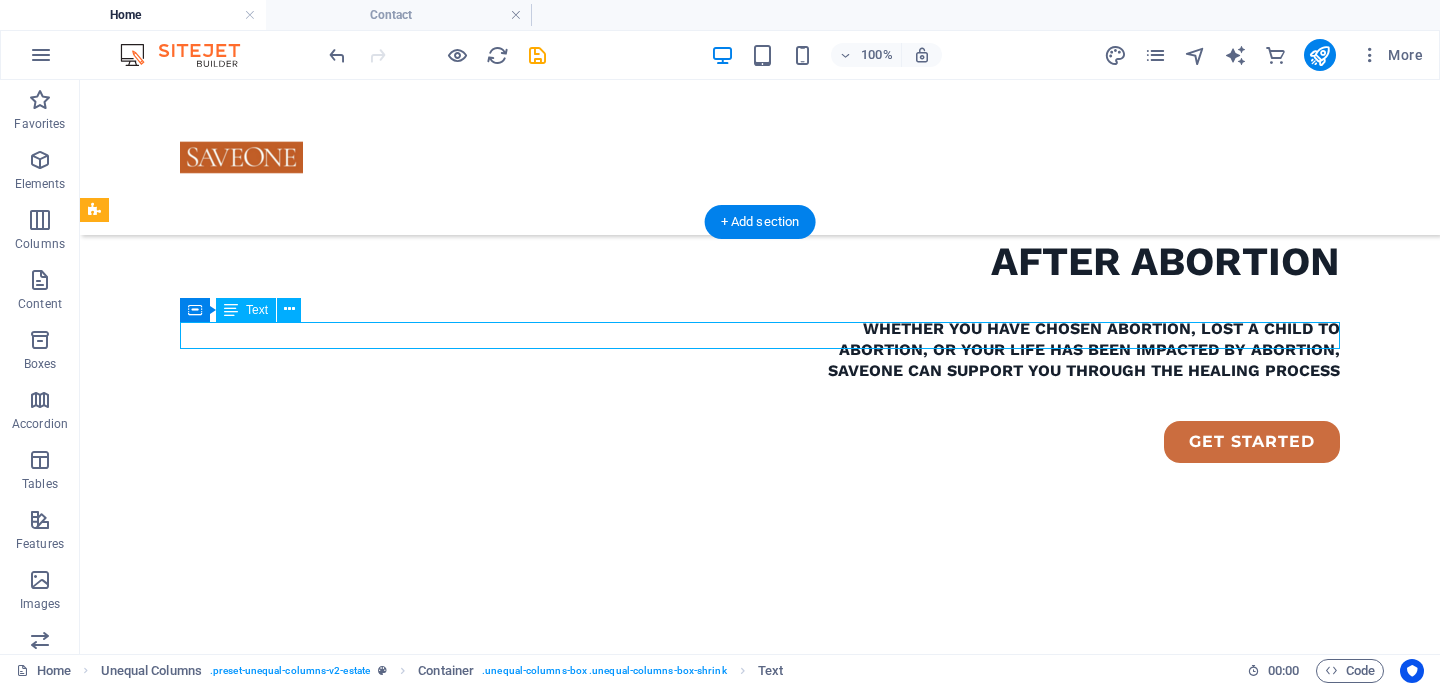 click on "ABOUT US" at bounding box center [676, 1021] 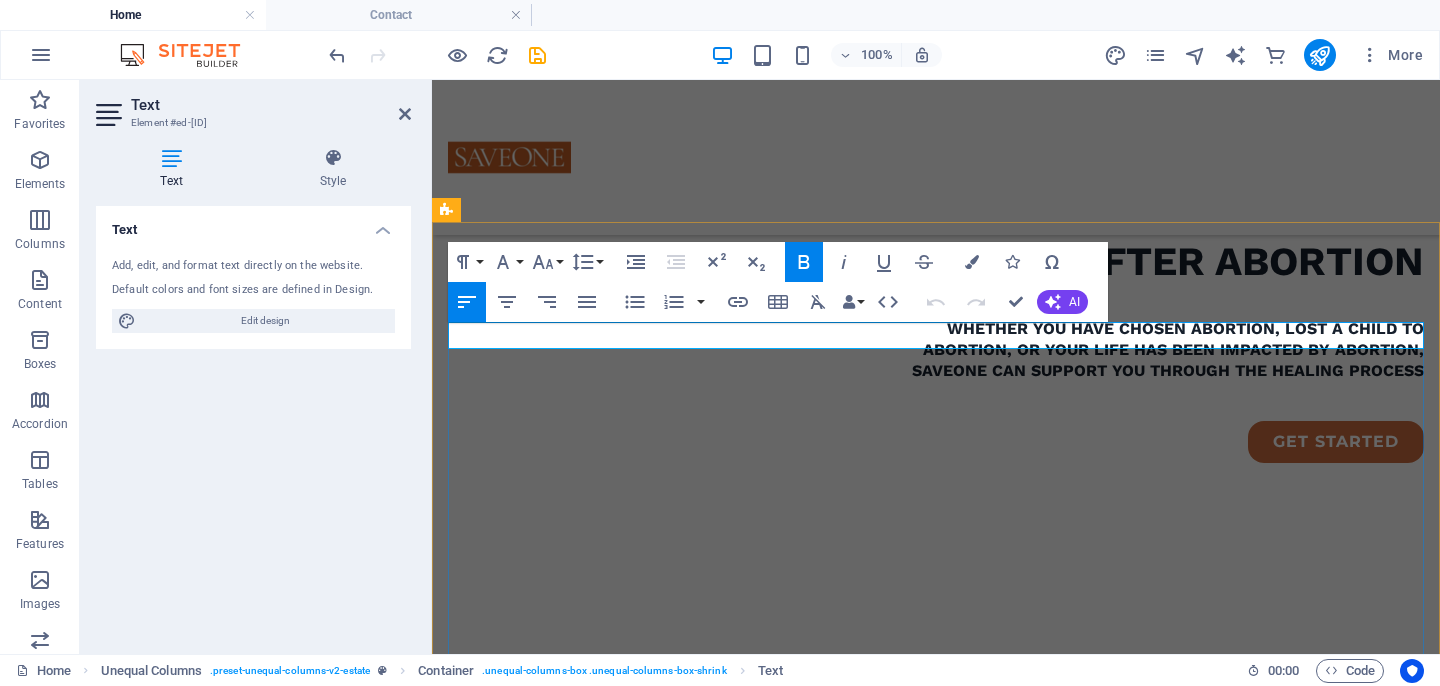 click on "ABOUT US" at bounding box center [492, 1021] 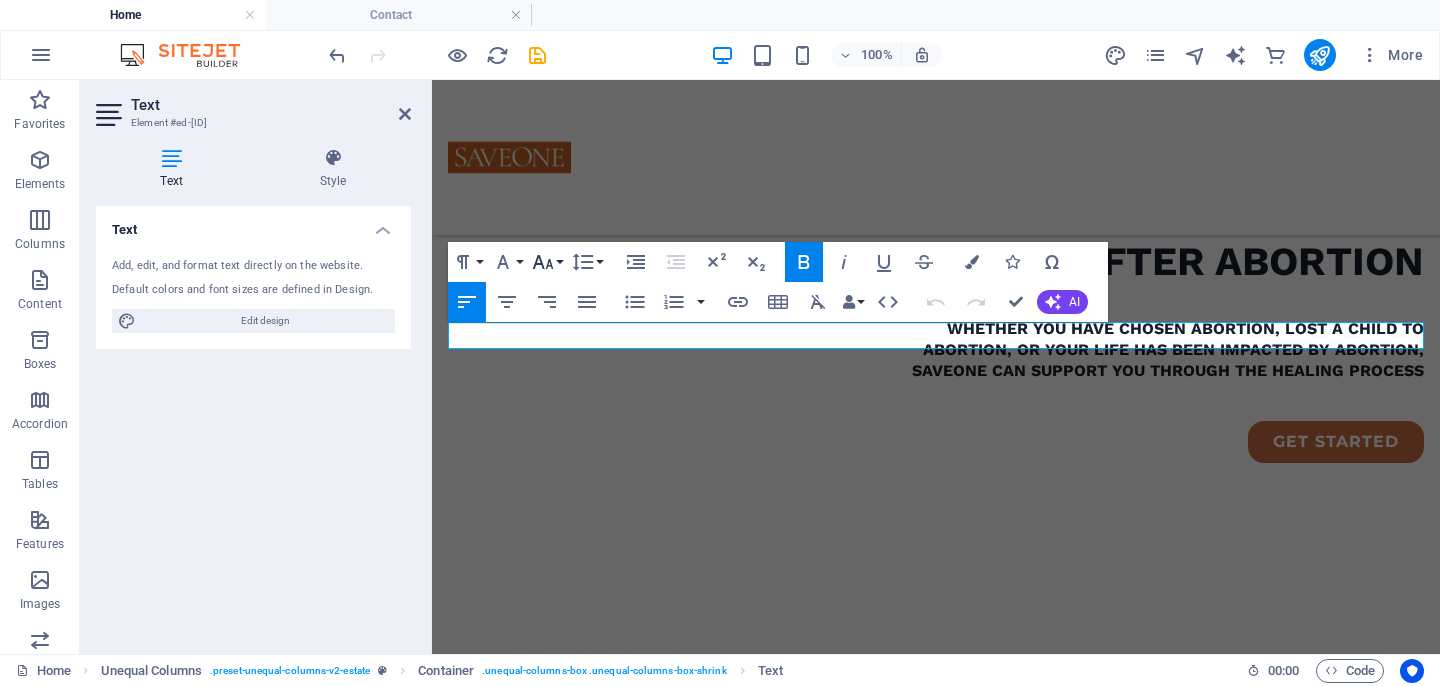 click 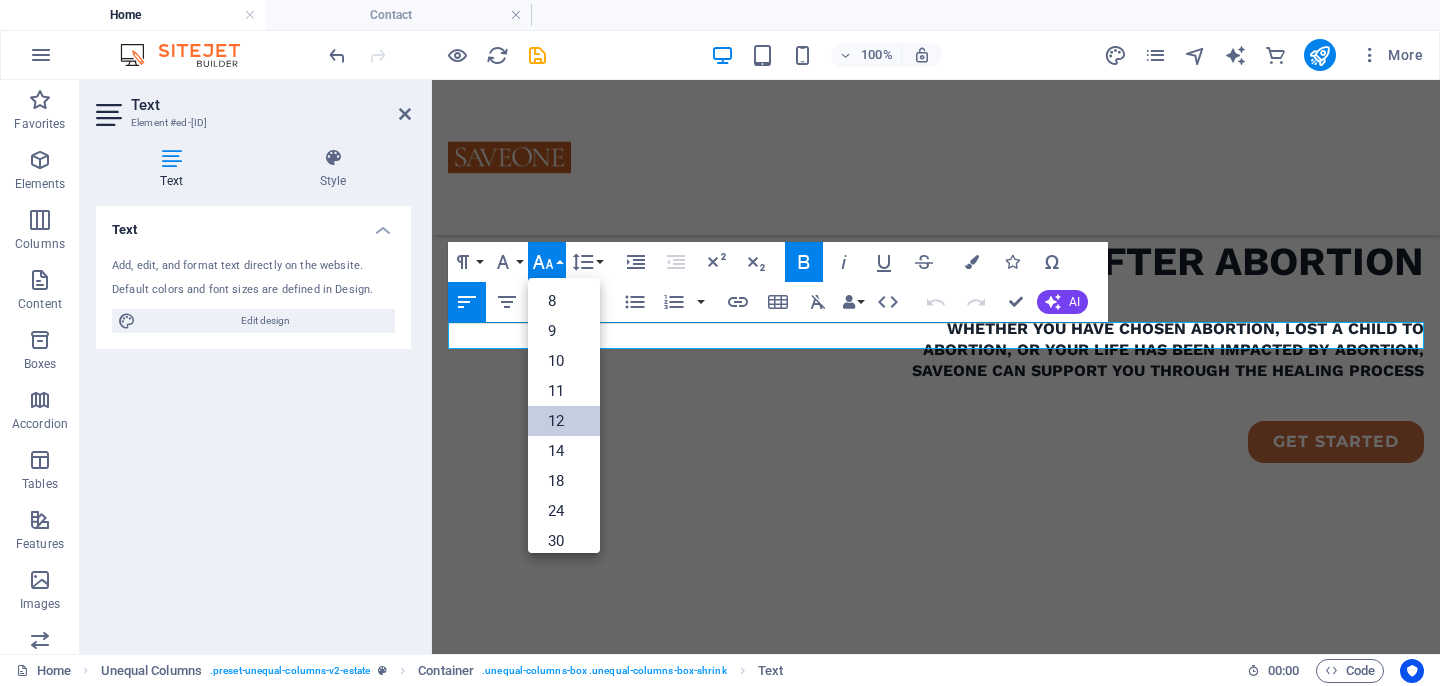 click on "12" at bounding box center [564, 421] 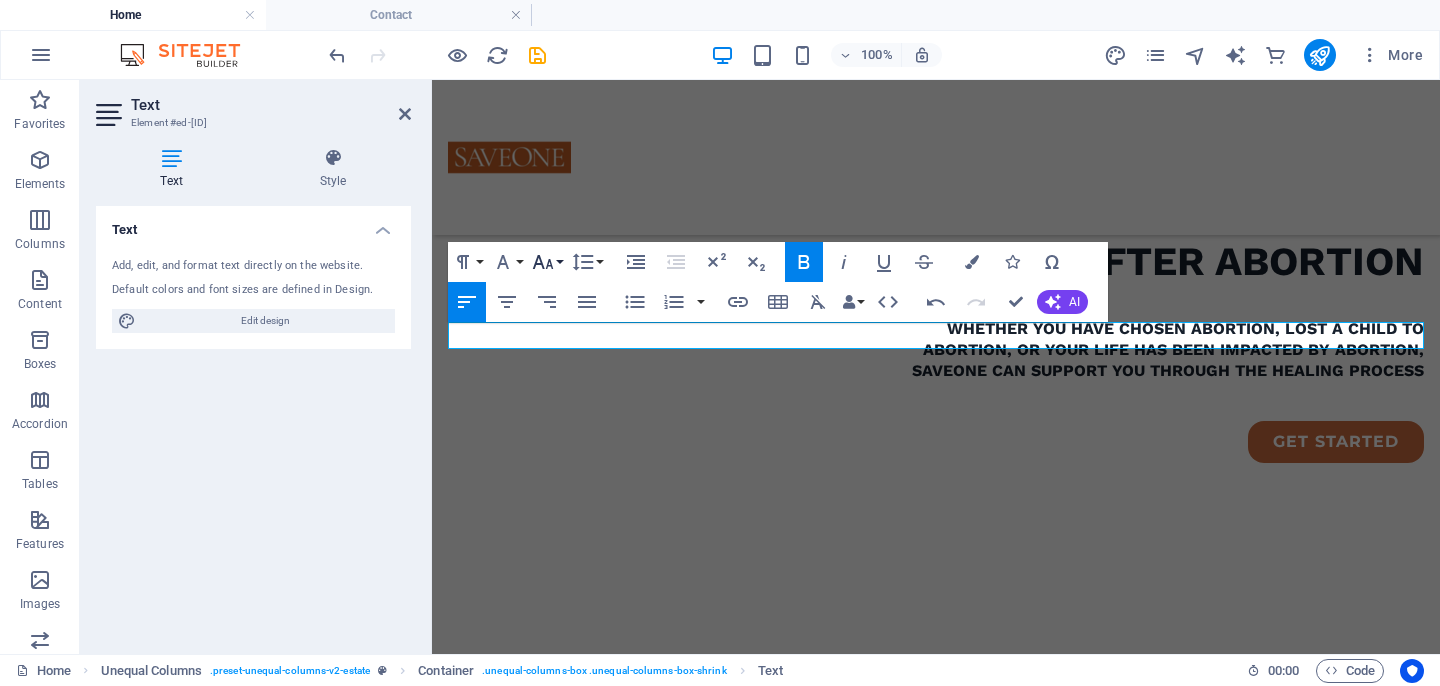 click on "Font Size" at bounding box center [547, 262] 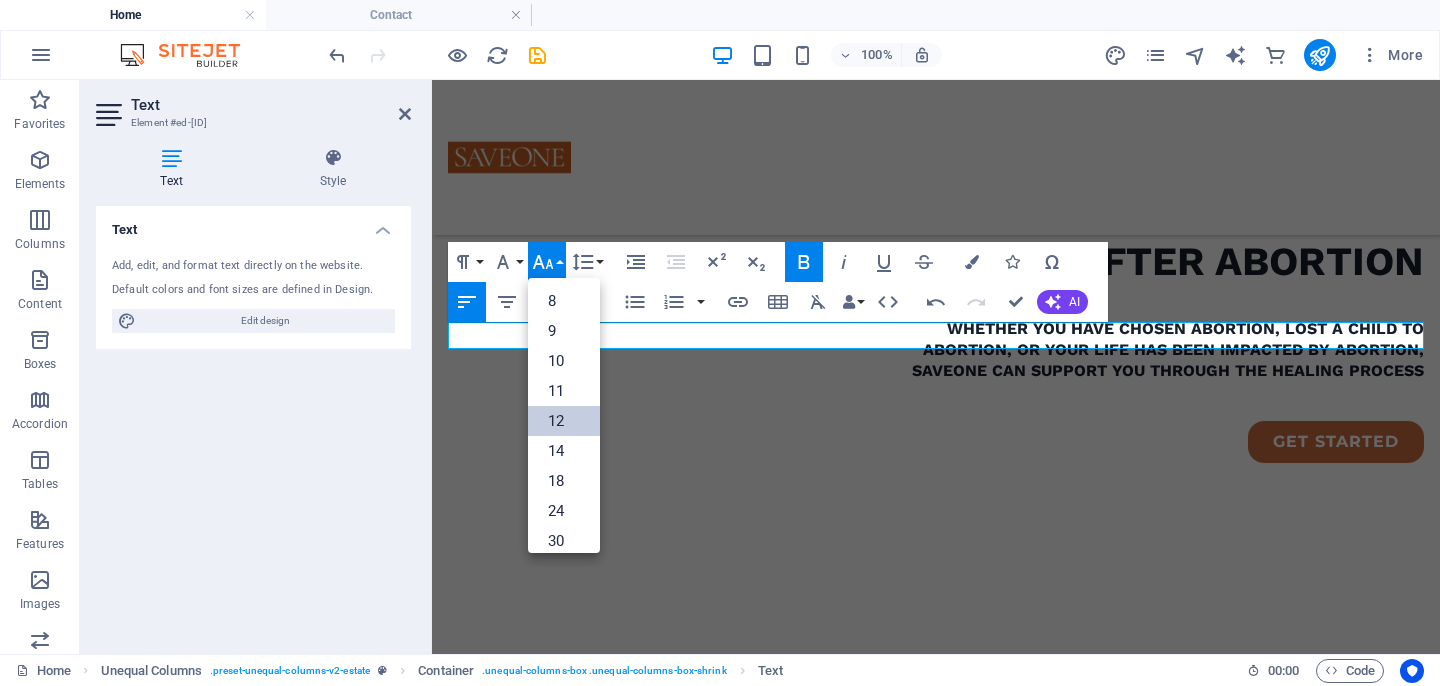 scroll, scrollTop: 143, scrollLeft: 0, axis: vertical 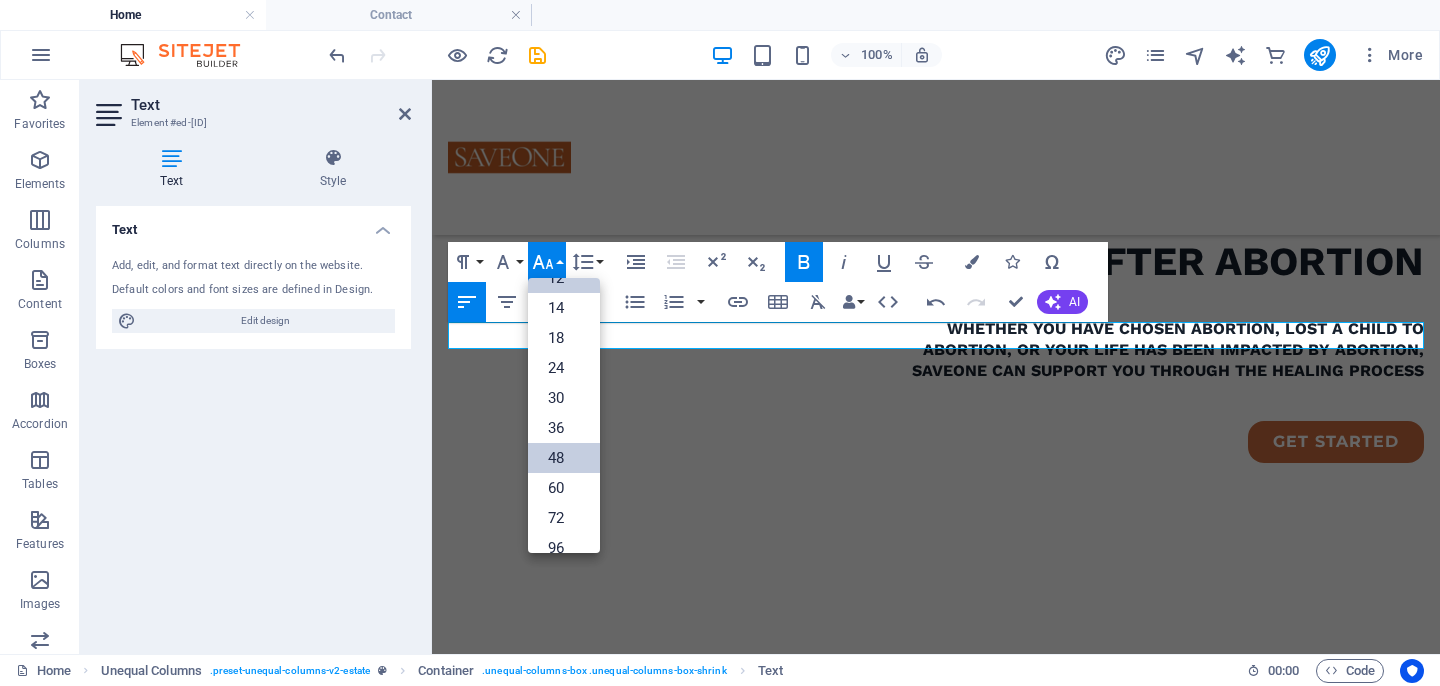 click on "48" at bounding box center (564, 458) 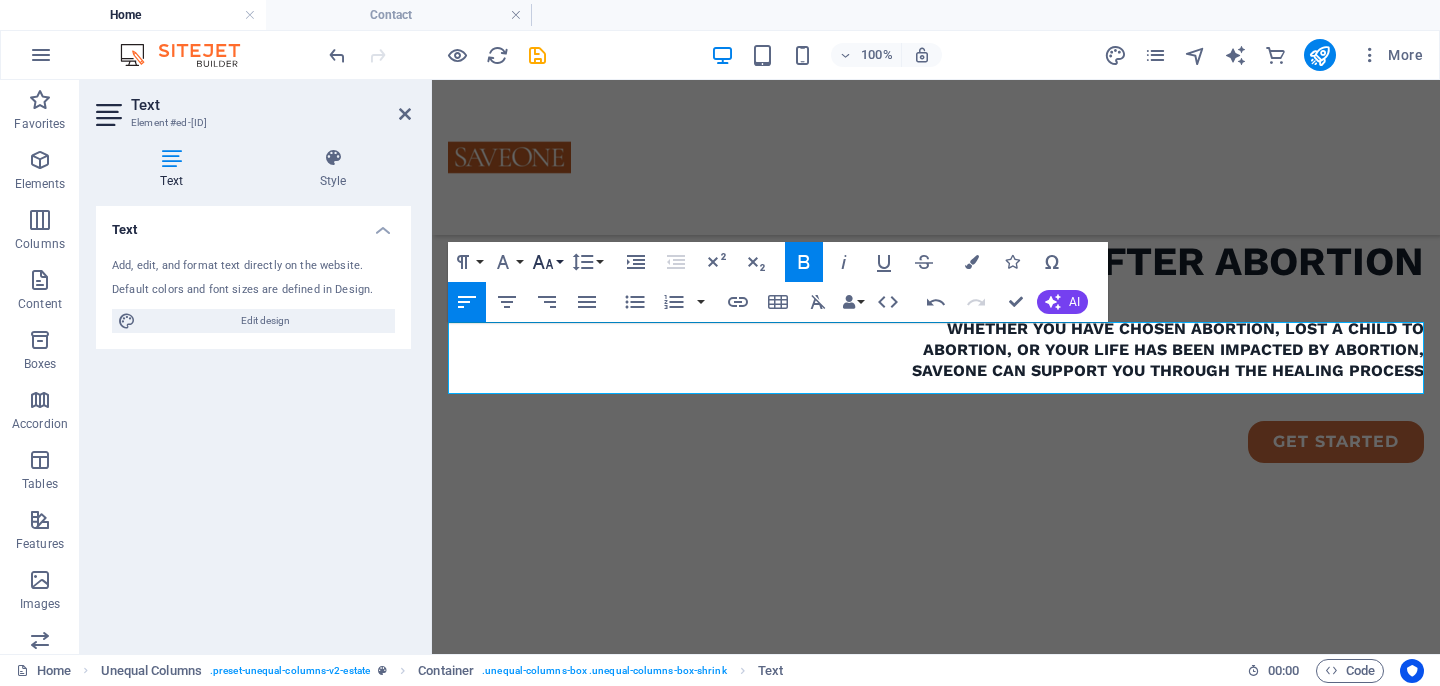 click 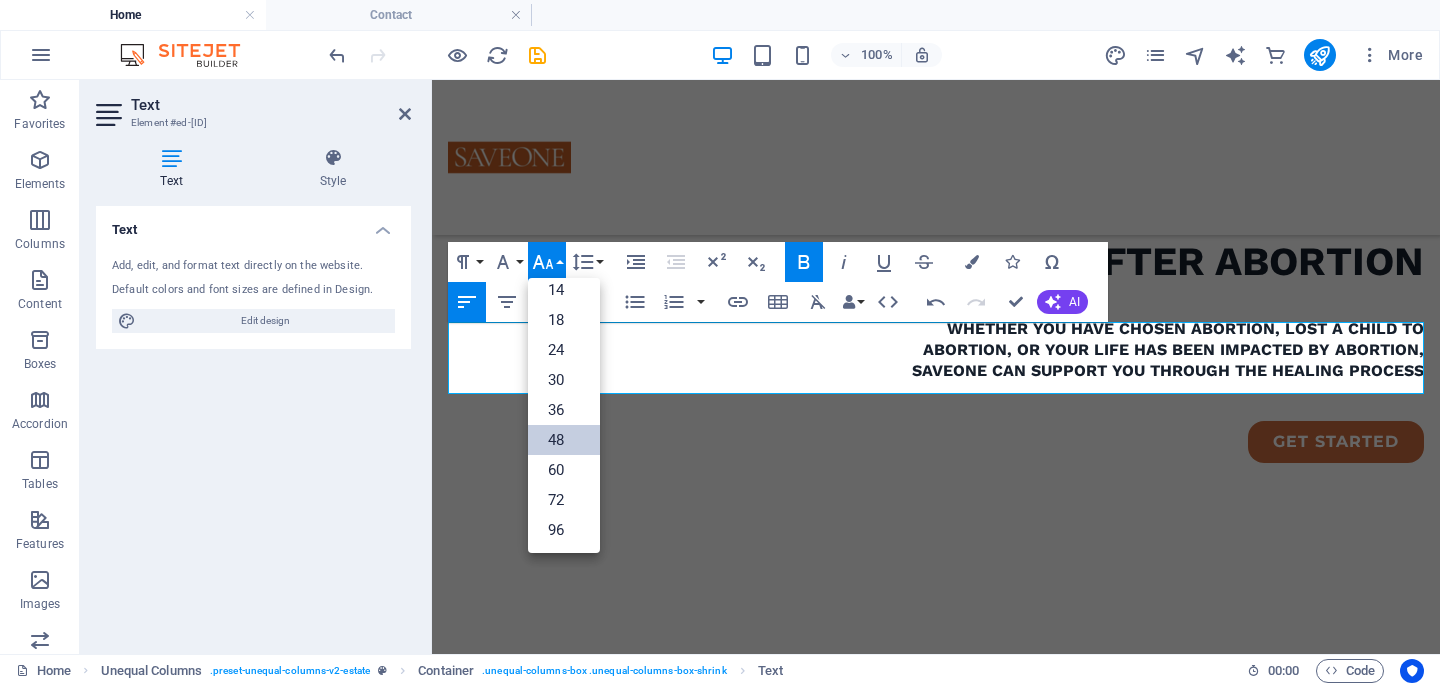 scroll, scrollTop: 161, scrollLeft: 0, axis: vertical 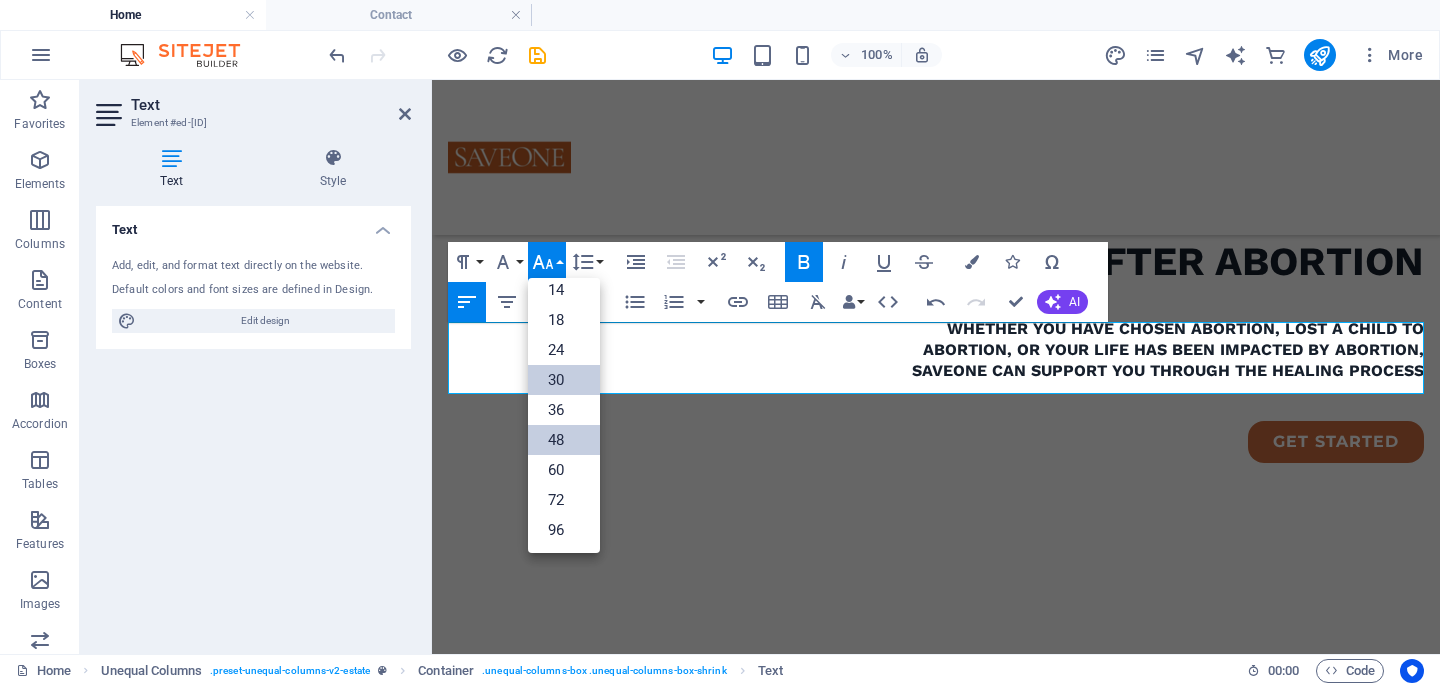 click on "30" at bounding box center [564, 380] 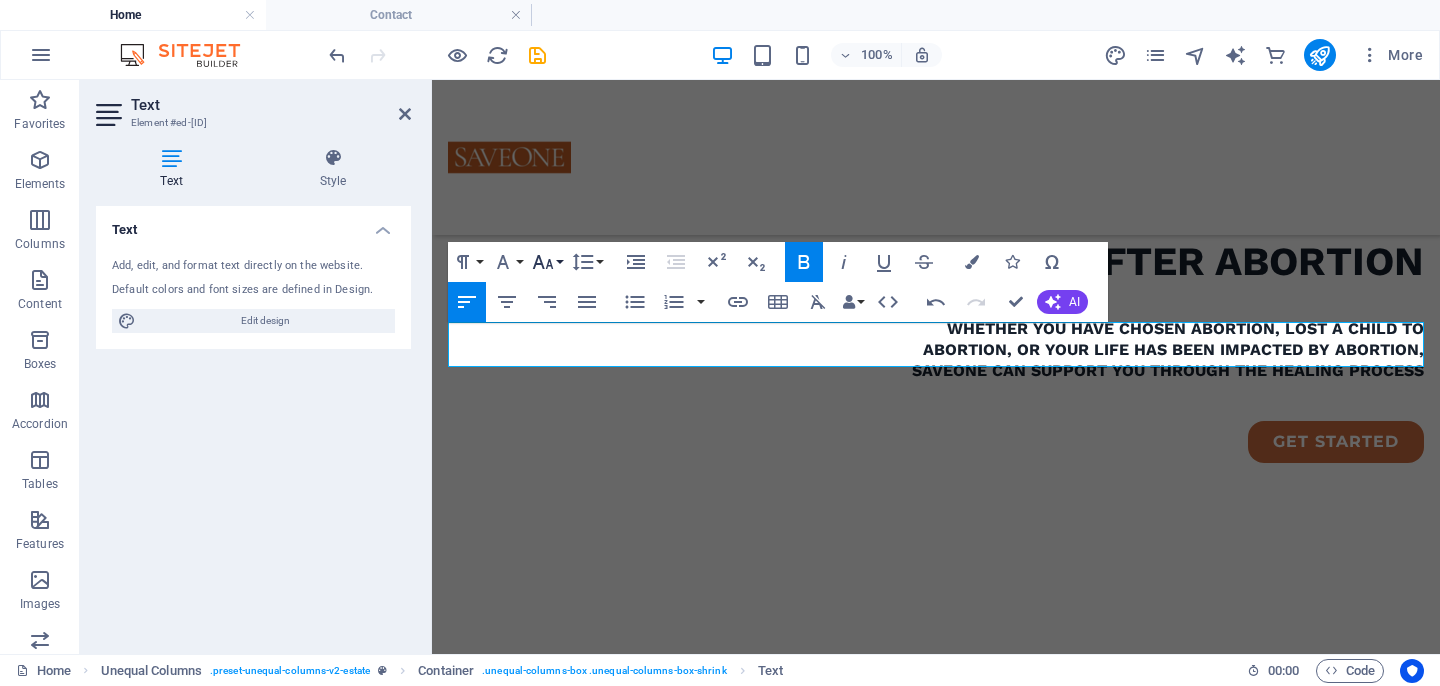 click 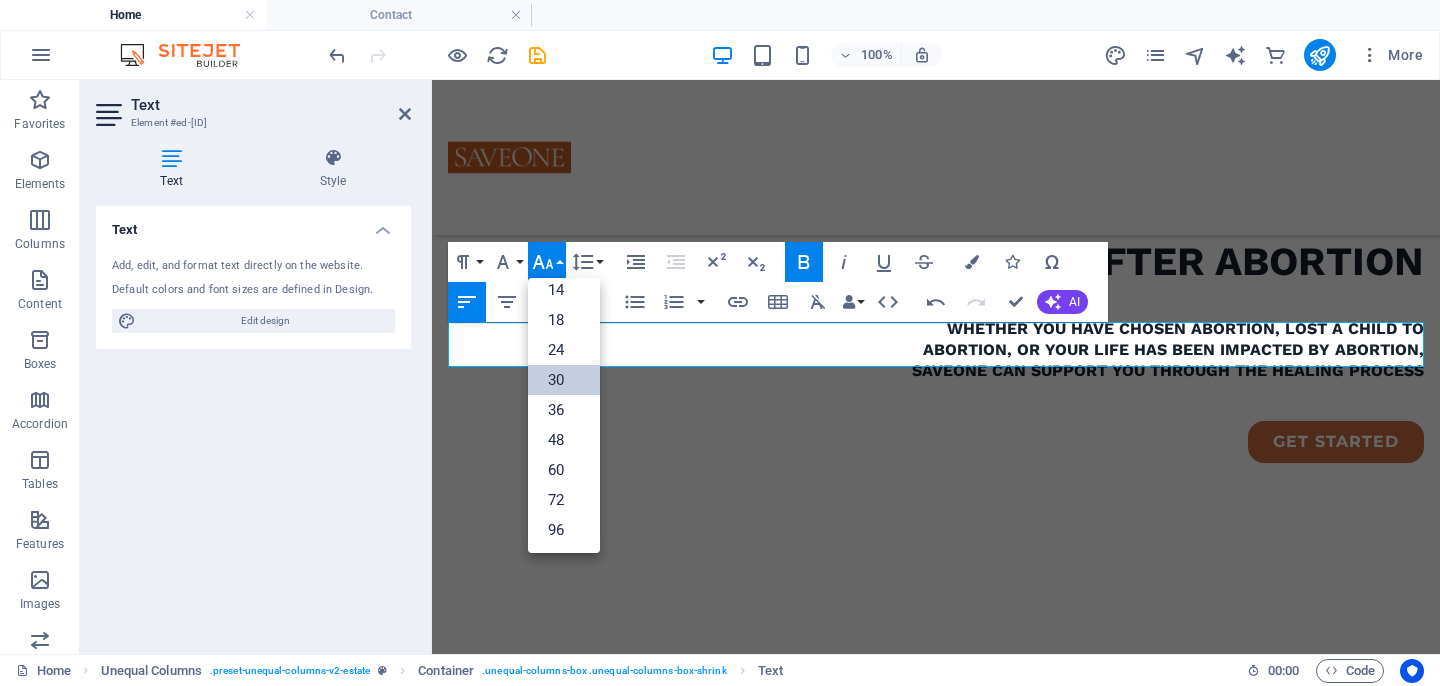 scroll, scrollTop: 161, scrollLeft: 0, axis: vertical 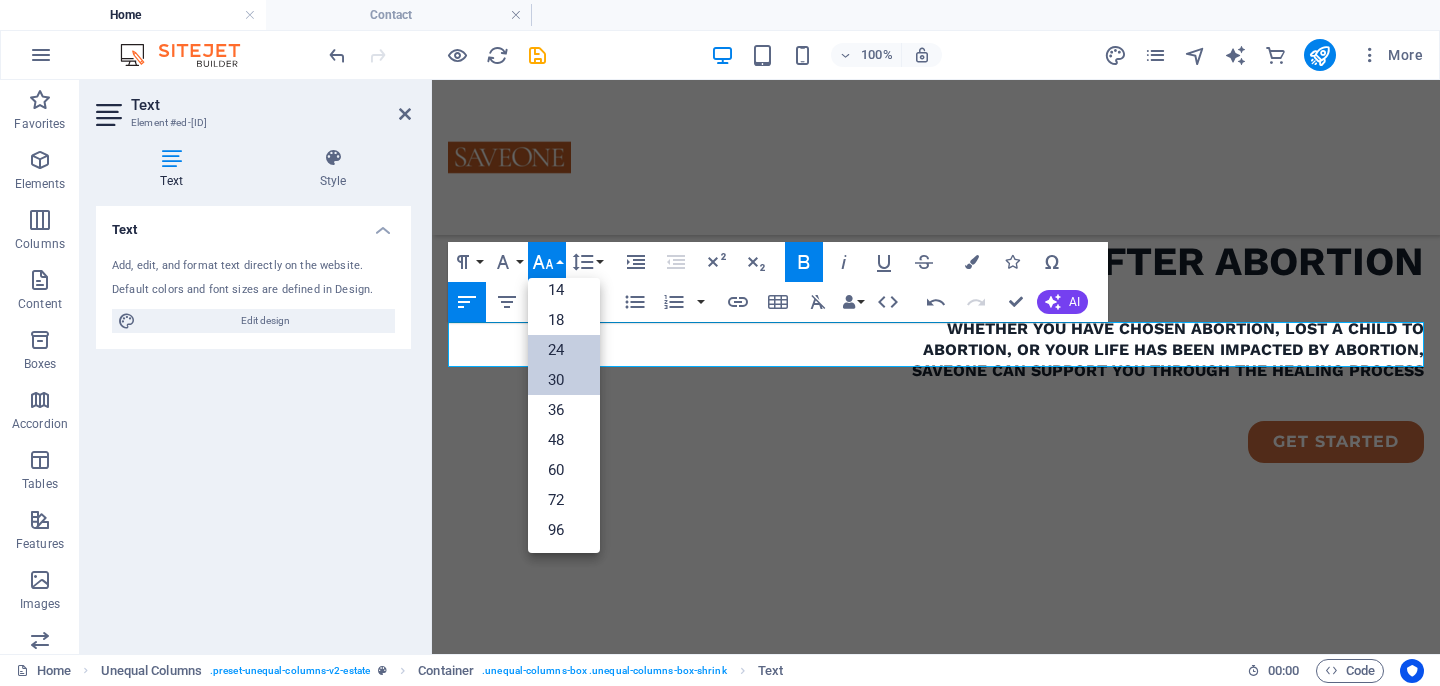 click on "24" at bounding box center (564, 350) 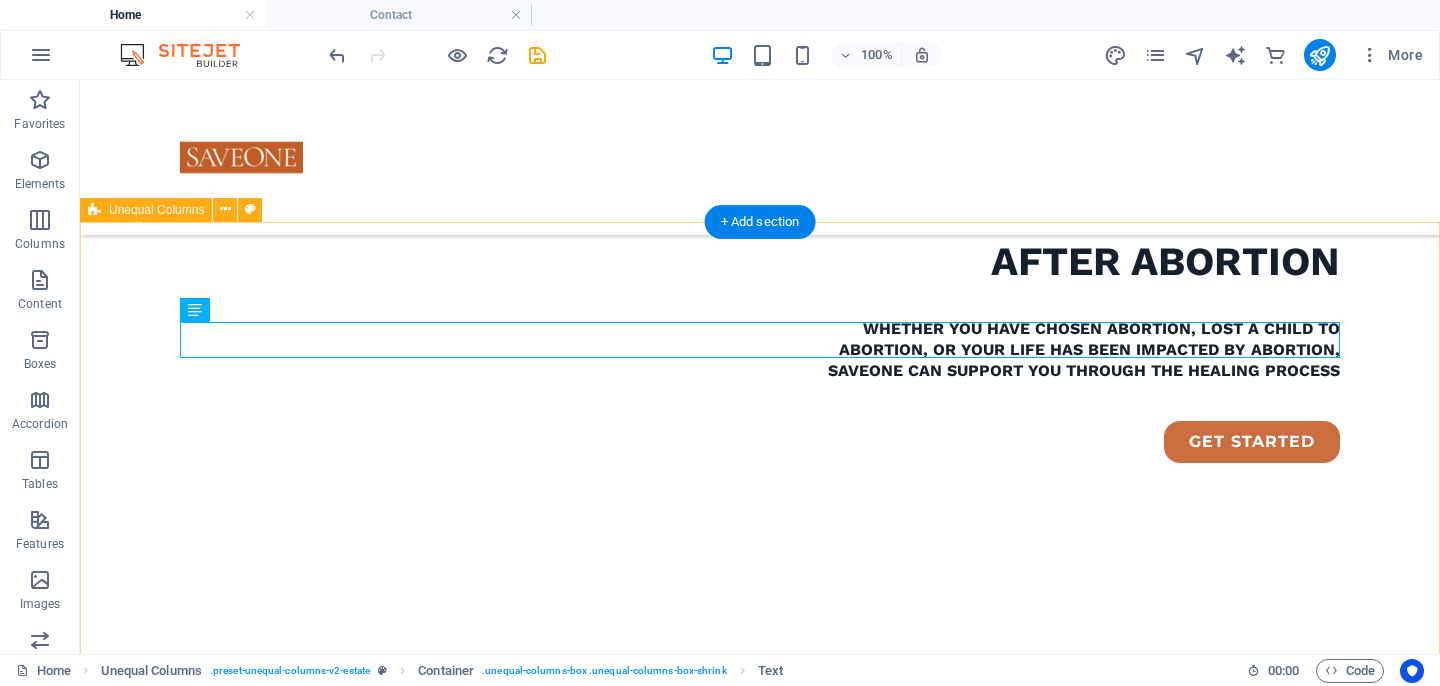 click on "ABOUT US
This chapter of the global SaveOne organisation was launched following founder Sheila Harper's appearance on Day Star TV. Mpho Masienyane-Khauoe, who herself chose abortion for her first pregnancy as a young woman, felt convicted to begin the chapter. And so, in 2021, SaveOne USA witnessed and blessed the birth of the chapter. Mpho accepted the call to launch with a very specific conviction of being commissioned to spread the vision and mission of SaveOne in South Africa and the neighbouring countries. "Heal me, oh Lord, and I shall be healed; save me, and I shall be saved, for You are my praise." -  Jeremiah 17:14 NKJV If you are interested in introducing our work to your community or desire to have training sessions offered at your school, university campus or church, contact us. REACH OUT" at bounding box center [760, 1210] 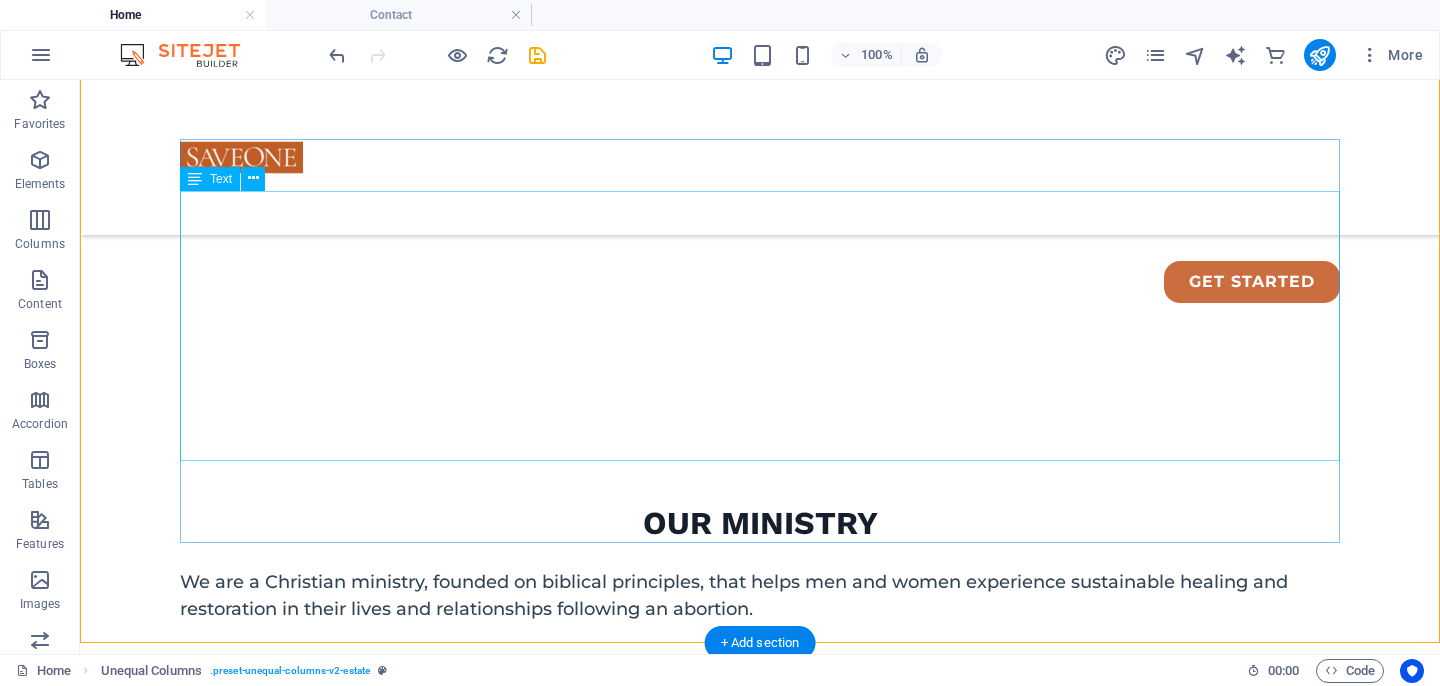 scroll, scrollTop: 1107, scrollLeft: 0, axis: vertical 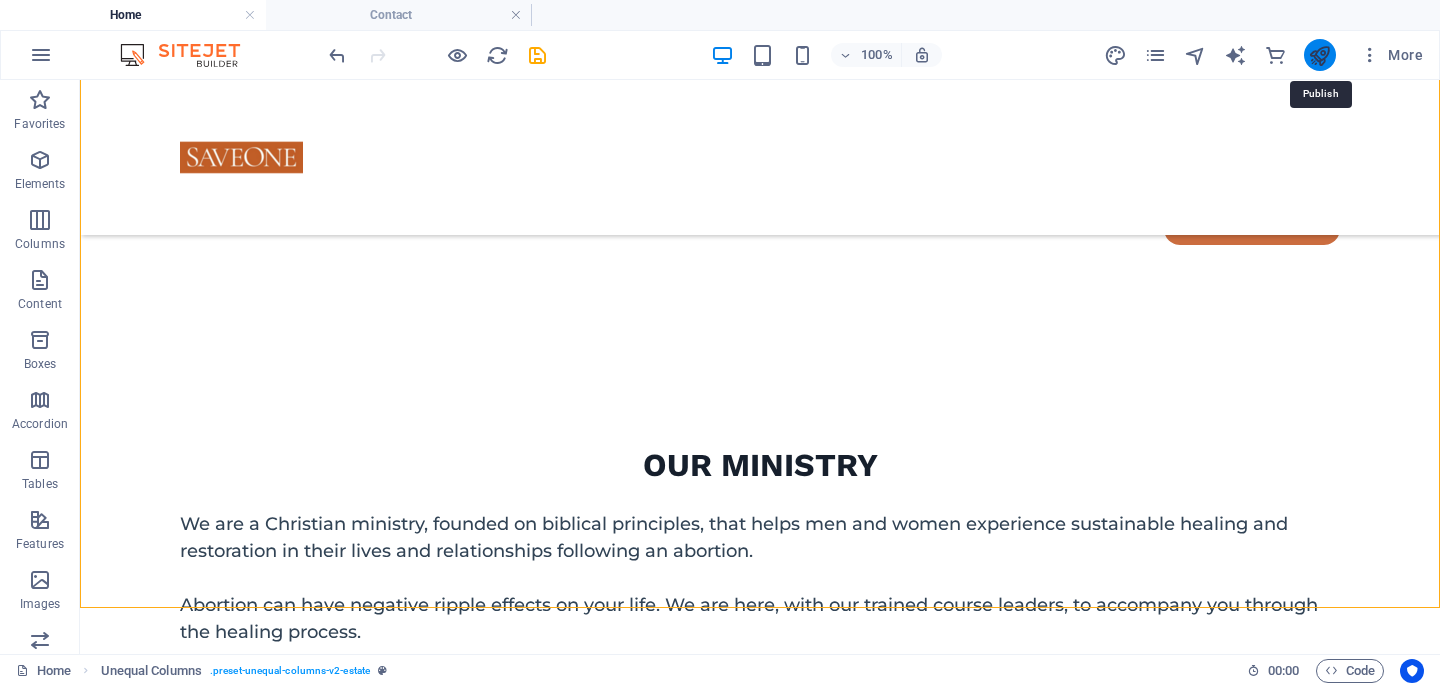 click at bounding box center [1319, 55] 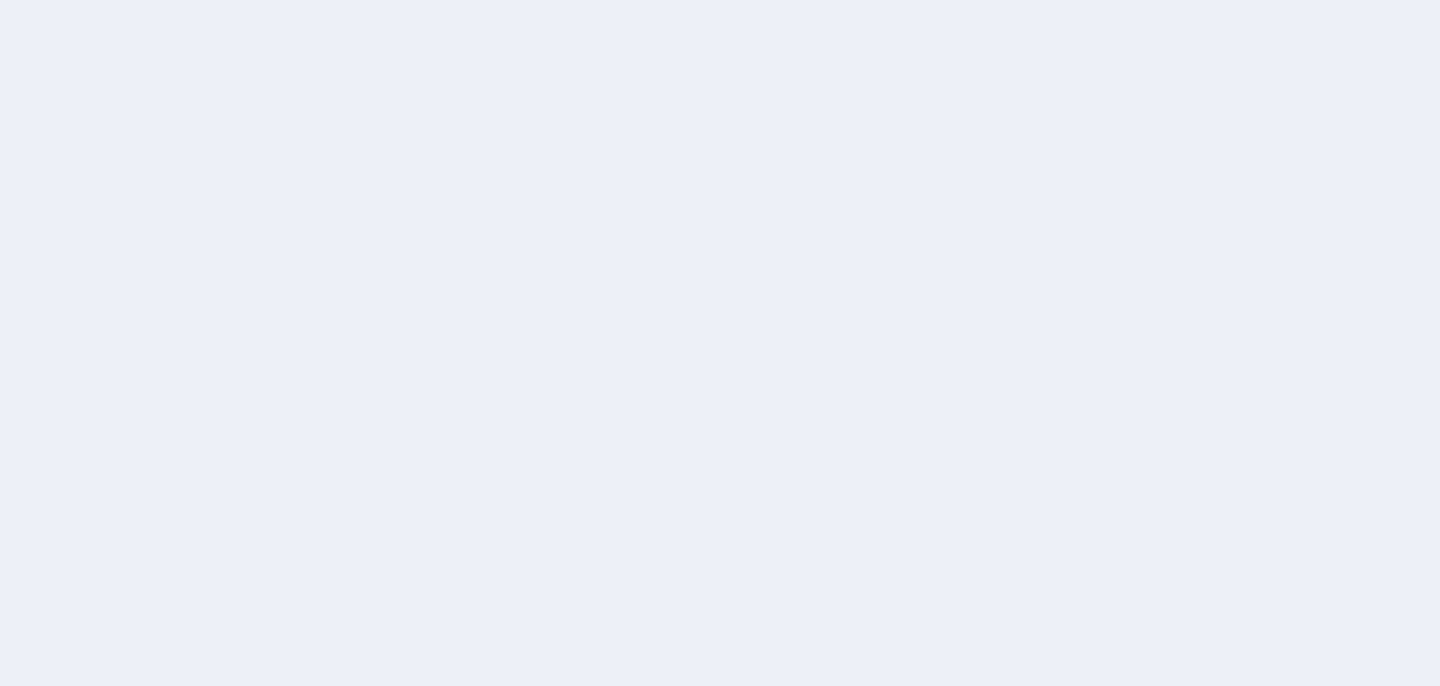 scroll, scrollTop: 0, scrollLeft: 0, axis: both 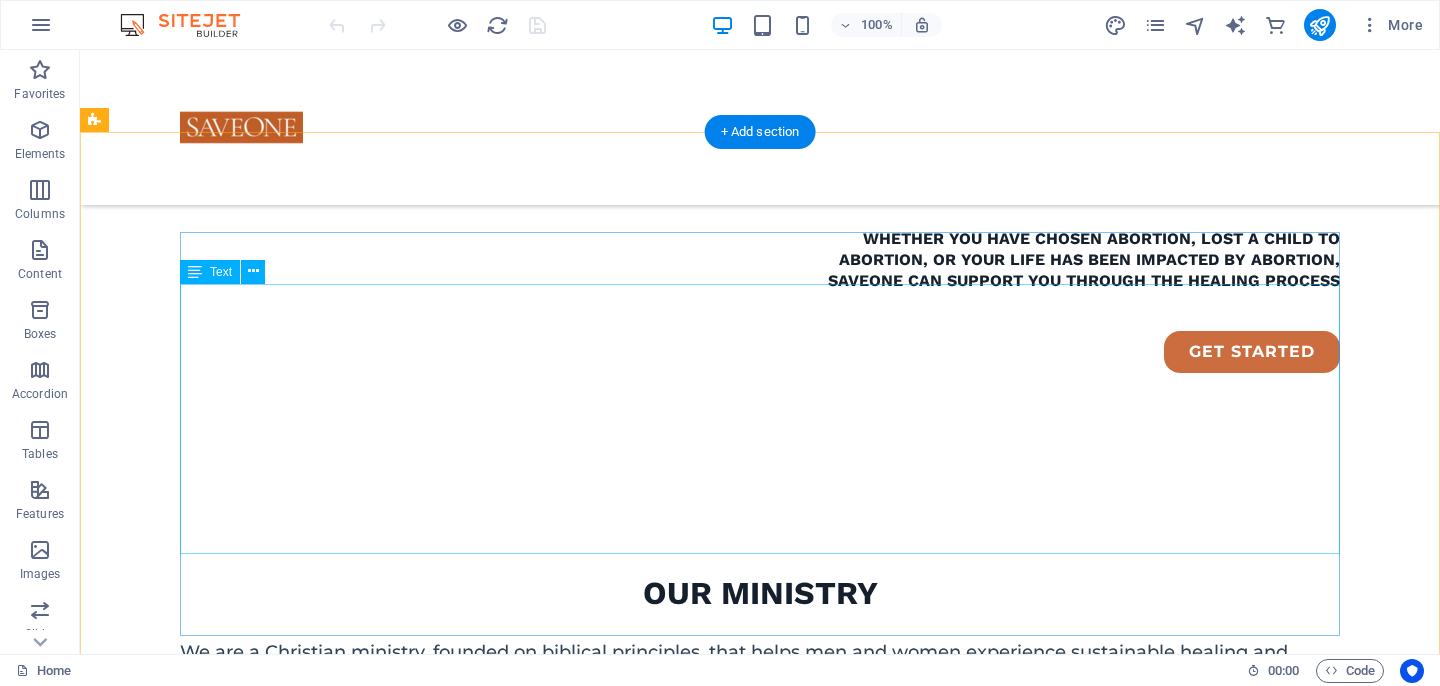 click on "This chapter of the global SaveOne organisation was launched following founder Sheila Harper's appearance on Day Star TV. Mpho Masienyane-Khauoe, who herself chose abortion for her first pregnancy as a young woman, felt convicted to begin the chapter. And so, in 2021, SaveOne USA witnessed and blessed the birth of the chapter. Mpho accepted the call to launch with a very specific conviction of being commissioned to spread the vision and mission of SaveOne in [COUNTRY] and the neighbouring countries. "Heal me, oh Lord, and I shall be healed; save me, and I shall be saved, for You are my praise." -  Jeremiah 17:14 NKJV If you are interested in introducing our work to your community or desire to have training sessions offered at your school, university campus or church, contact us." at bounding box center [676, 1105] 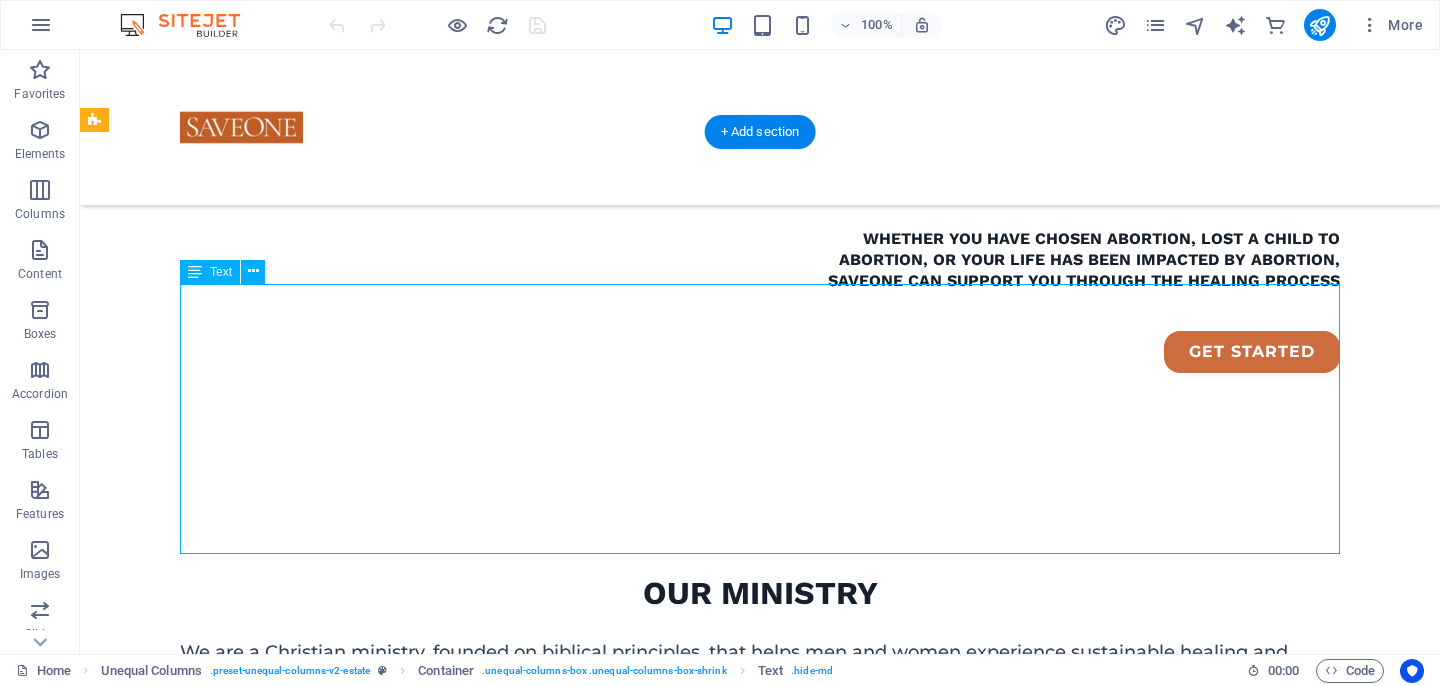 click on "This chapter of the global SaveOne organisation was launched following founder [FIRST] [LAST]'s appearance on Day Star TV. [NAME], who herself chose abortion for her first pregnancy as a young woman, felt convicted to begin the chapter. And so, in [YEAR], SaveOne [COUNTRY] witnessed and blessed the birth of the chapter. [NAME] accepted the call to launch with a very specific conviction of being commissioned to spread the vision and mission of SaveOne in [COUNTRY] and the neighbouring countries. "Heal me, oh Lord, and I shall be healed; save me, and I shall be saved, for You are my praise." - Jeremiah 17:14 NKJV If you are interested in introducing our work to your community or desire to have training sessions offered at your school, university campus or church, contact us." at bounding box center (676, 1105) 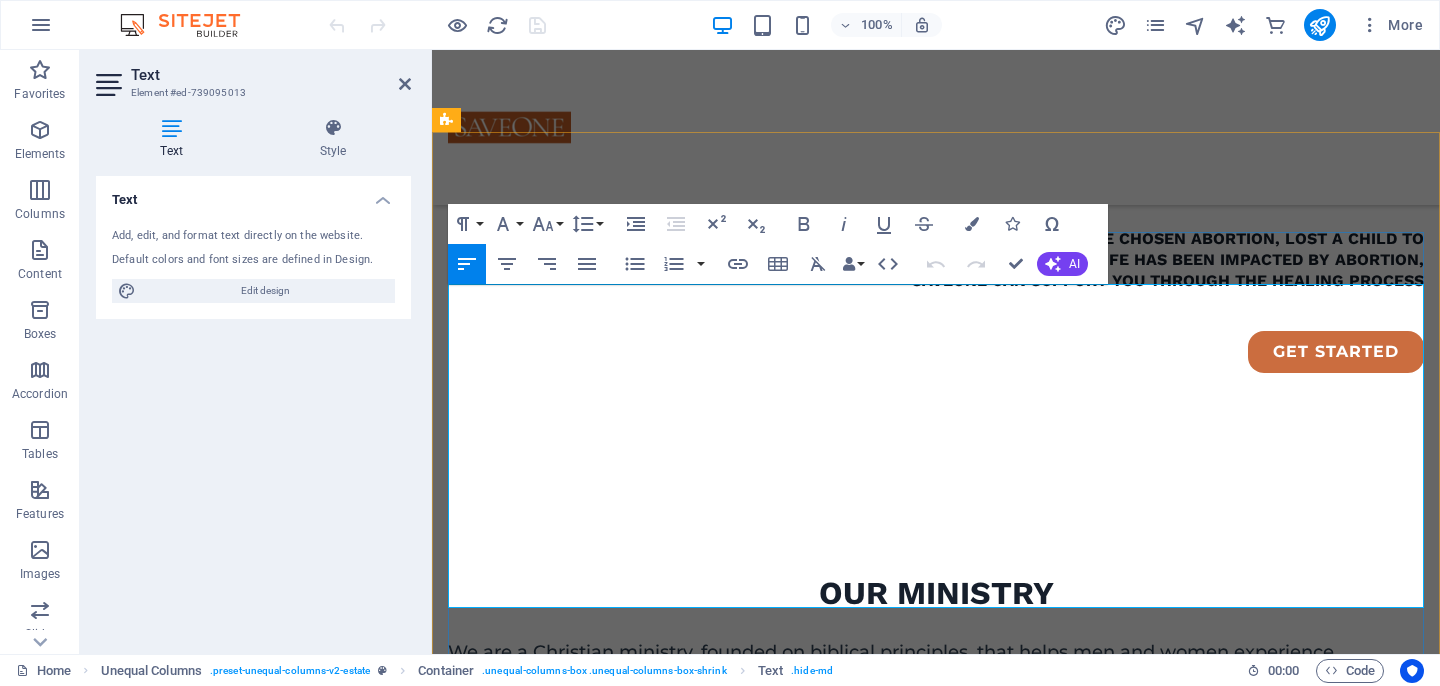 click on "This chapter of the global SaveOne organisation was launched following founder [FIRST] [LAST]'s appearance on Day Star TV. [FIRST] [LAST], who herself chose abortion for her first pregnancy as a young woman, felt convicted to begin the chapter. And so, in 2021, SaveOne USA witnessed and blessed the birth of the chapter. [FIRST] [LAST] accepted the call to launch with a very specific conviction of being commissioned to spread the vision and mission of SaveOne in South Africa and the neighbouring countries." at bounding box center (936, 1037) 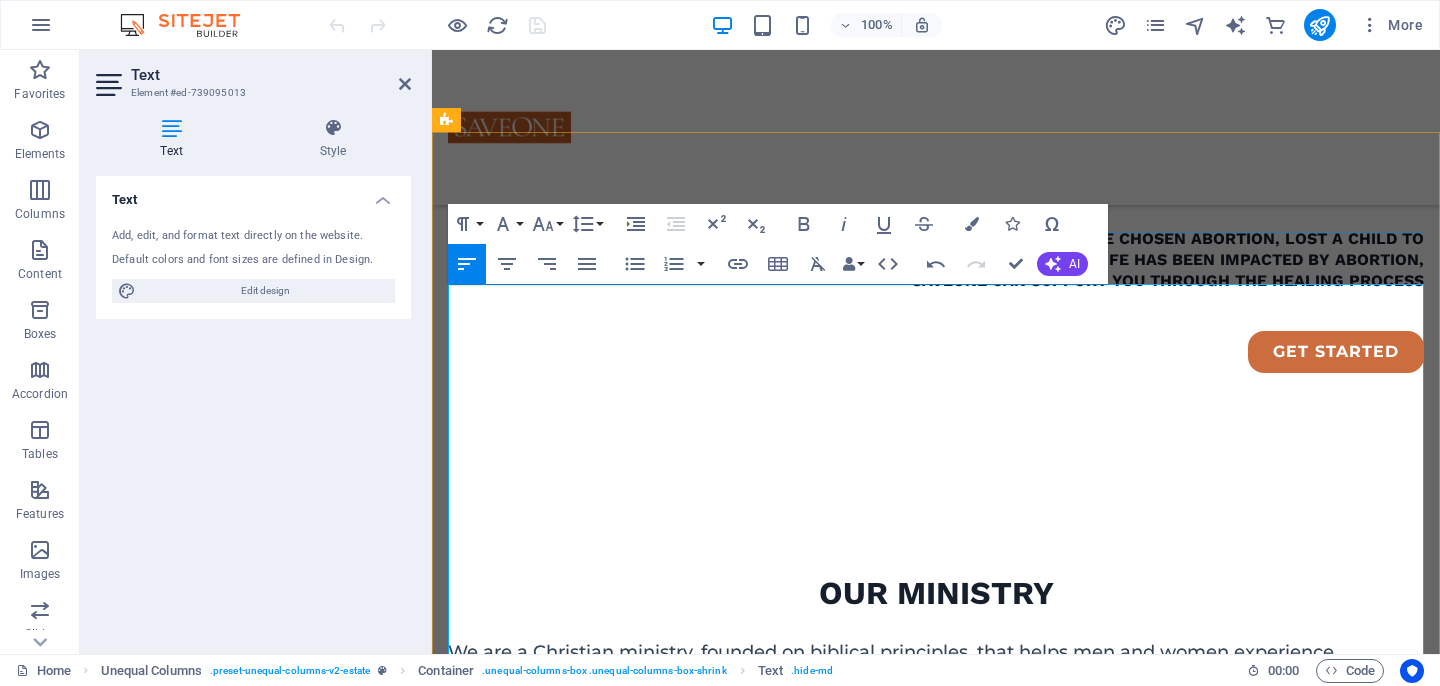 type 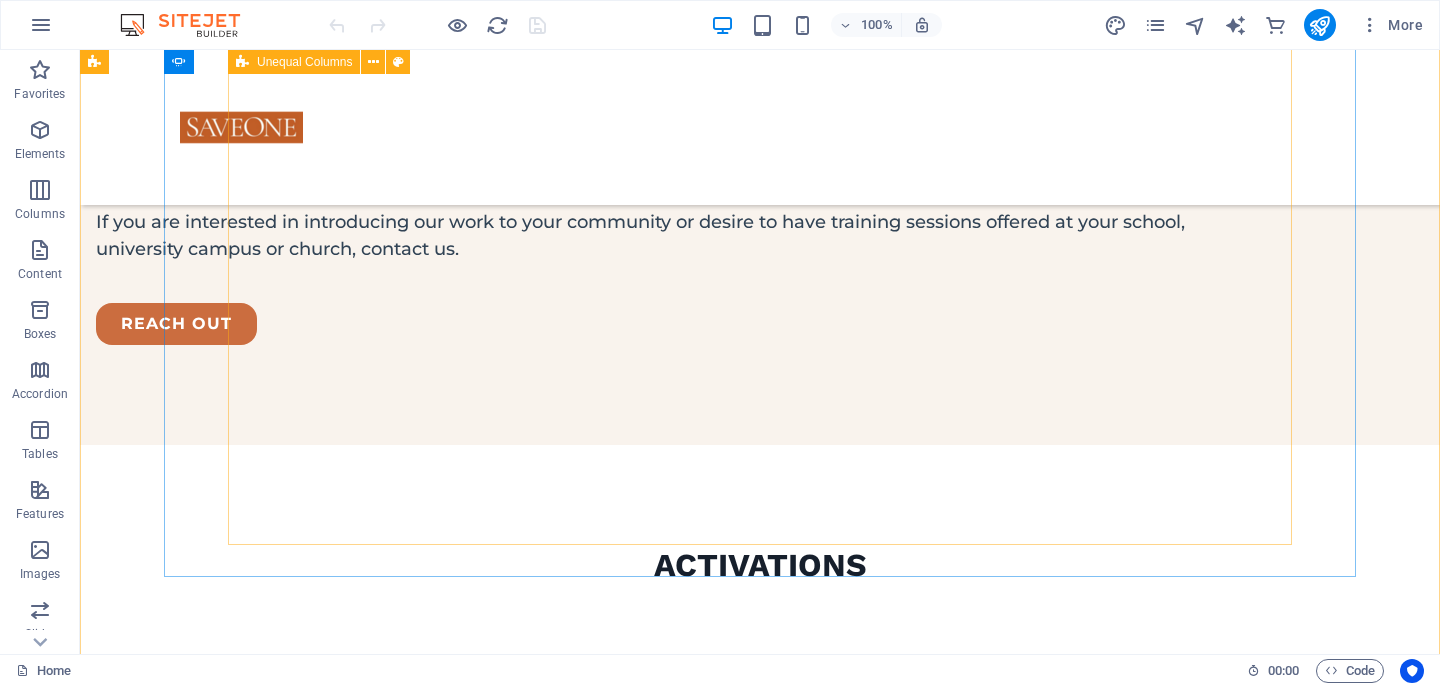 scroll, scrollTop: 1929, scrollLeft: 0, axis: vertical 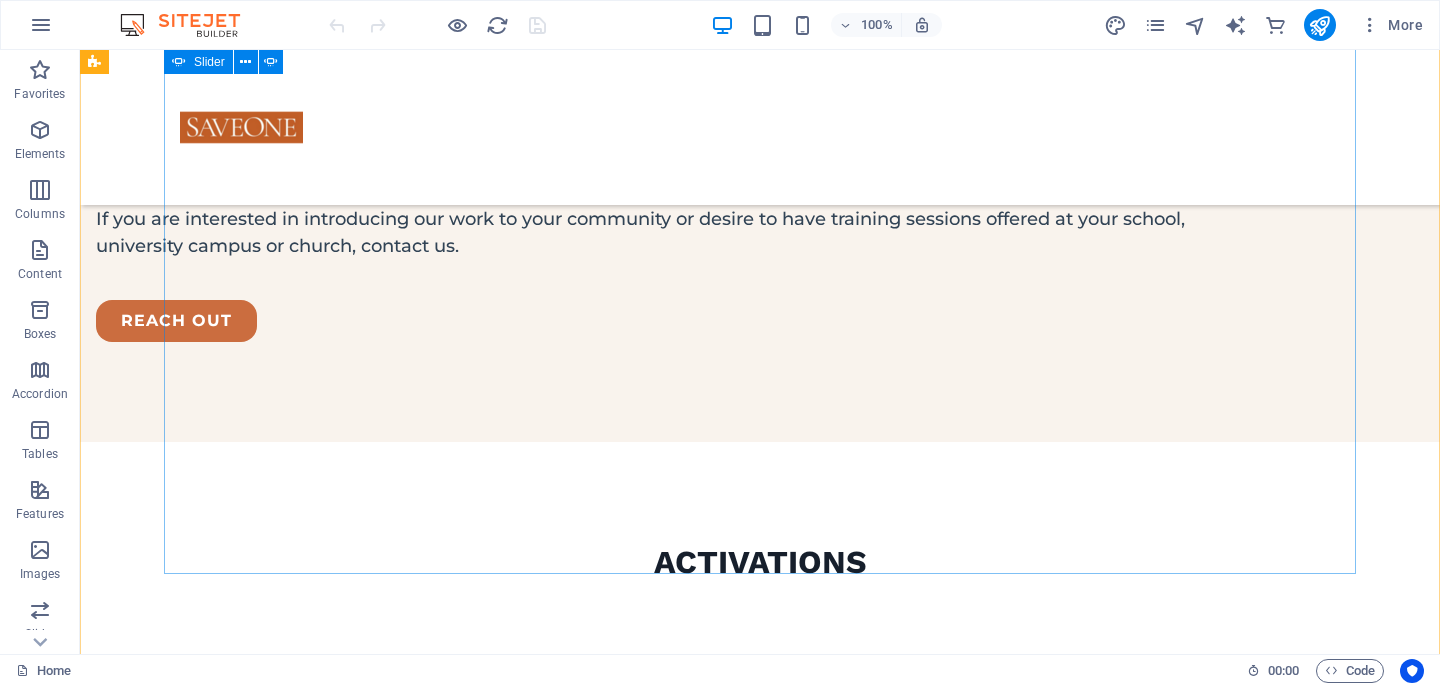 click on "2" at bounding box center (138, -1272) 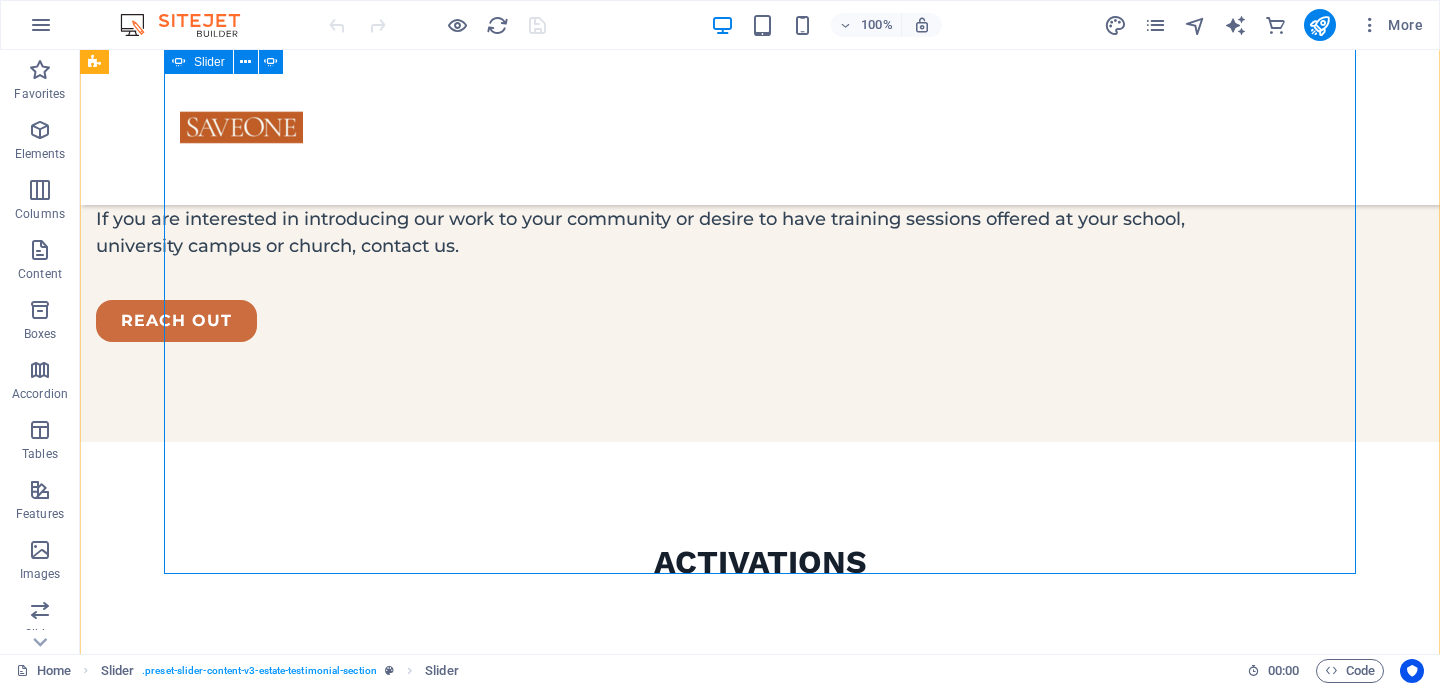 click on "3" at bounding box center [138, -1245] 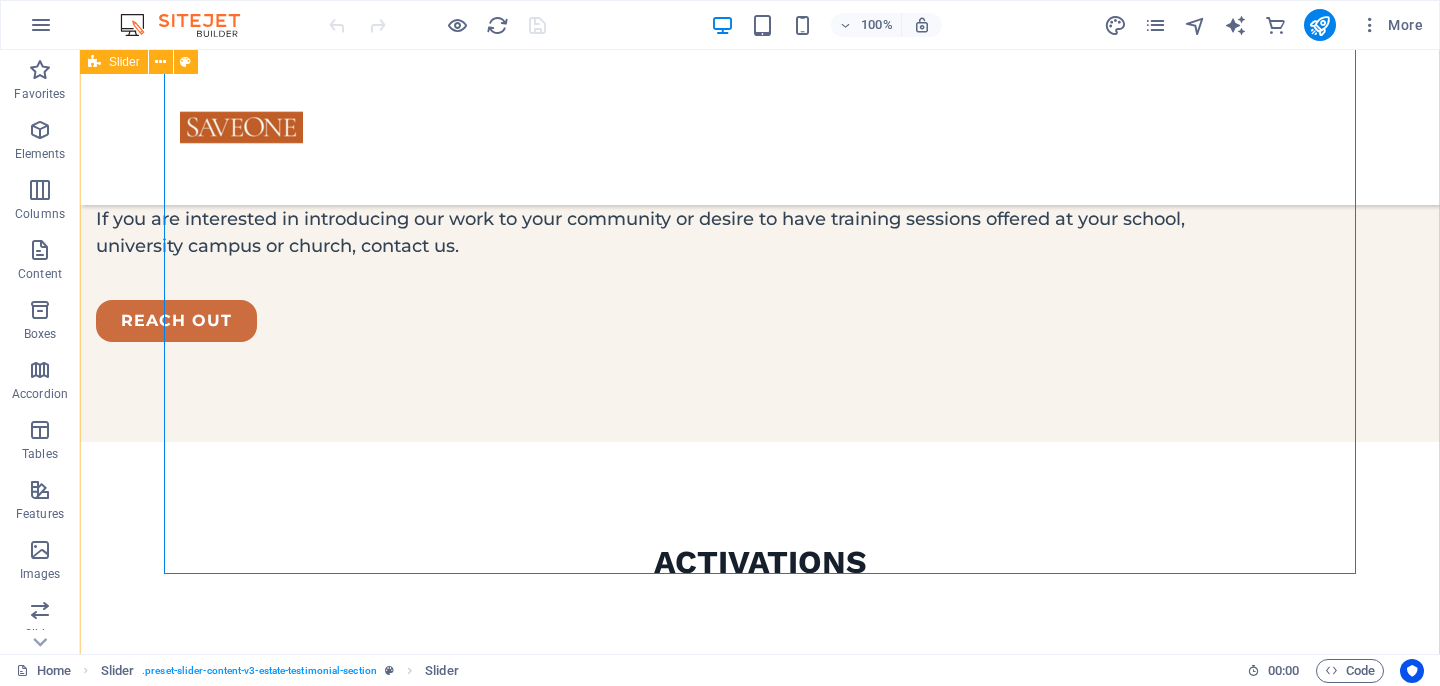 click on "OUTREACH PARTNERS SCHOOLS UNIVERSITIES OUTREACH PARTNERS SCHOOLS 1 2 3" at bounding box center (760, 1006) 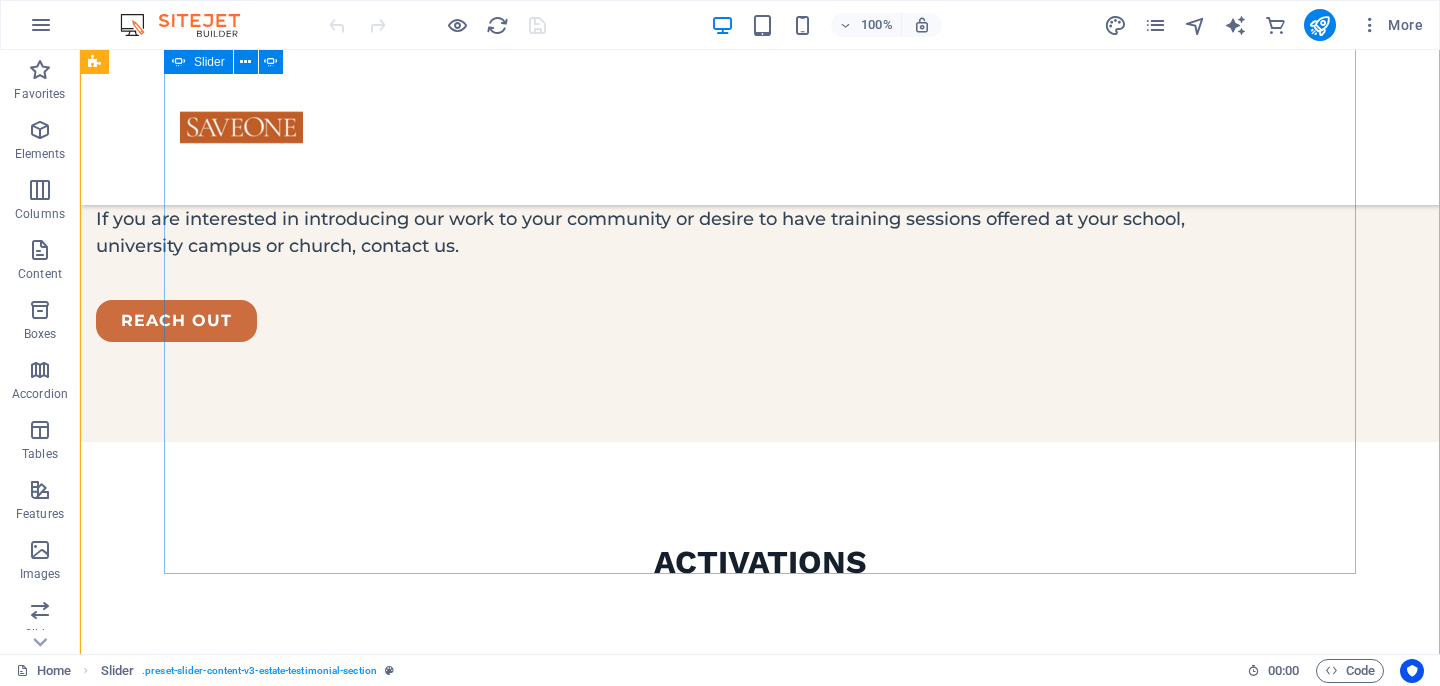 click on "1" at bounding box center [138, -1299] 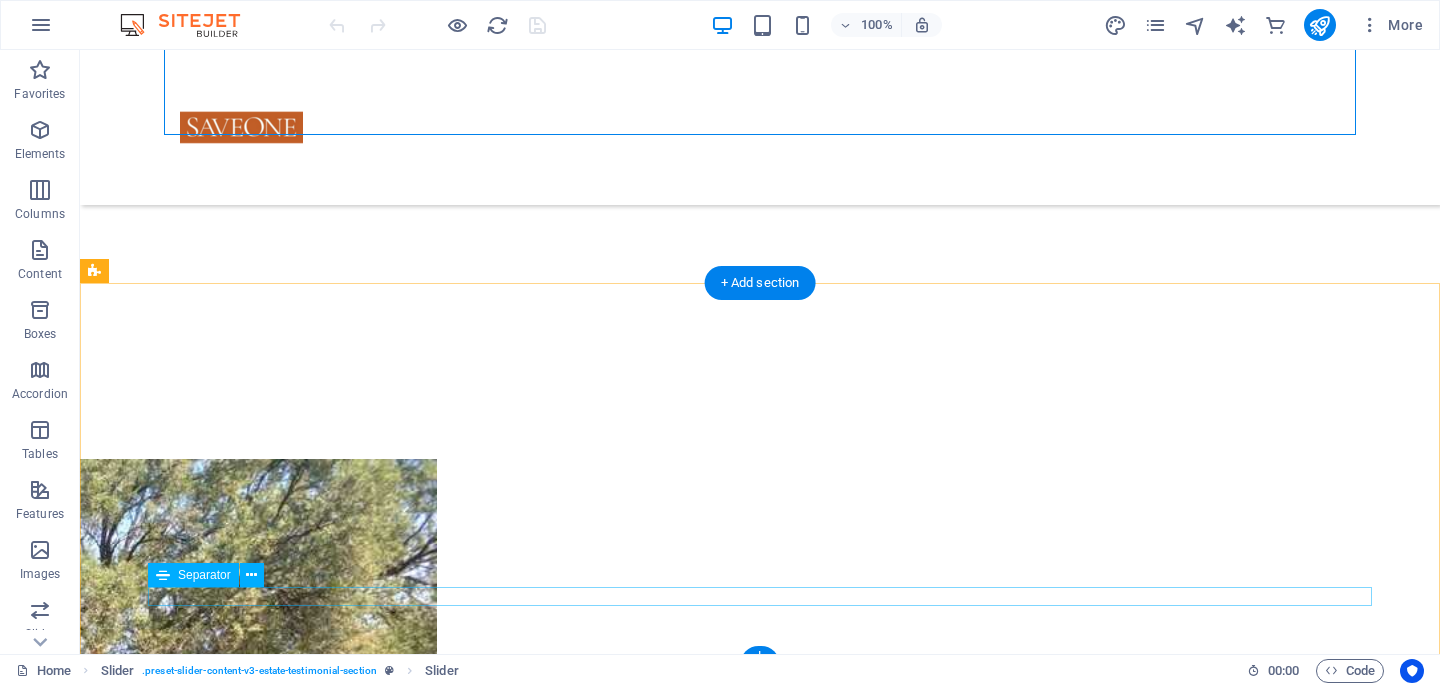 scroll, scrollTop: 2371, scrollLeft: 0, axis: vertical 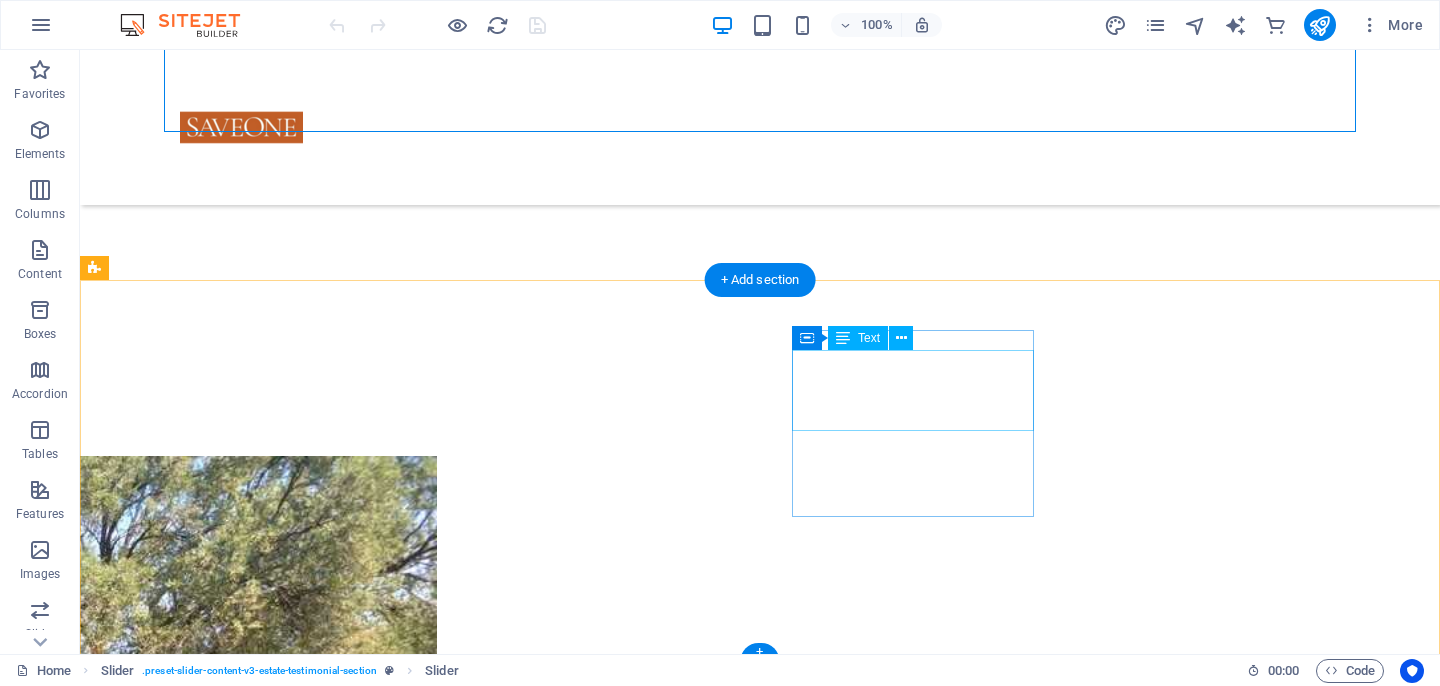 click on "LOCATION: [CITY], [COUNTRY]" at bounding box center (217, 1333) 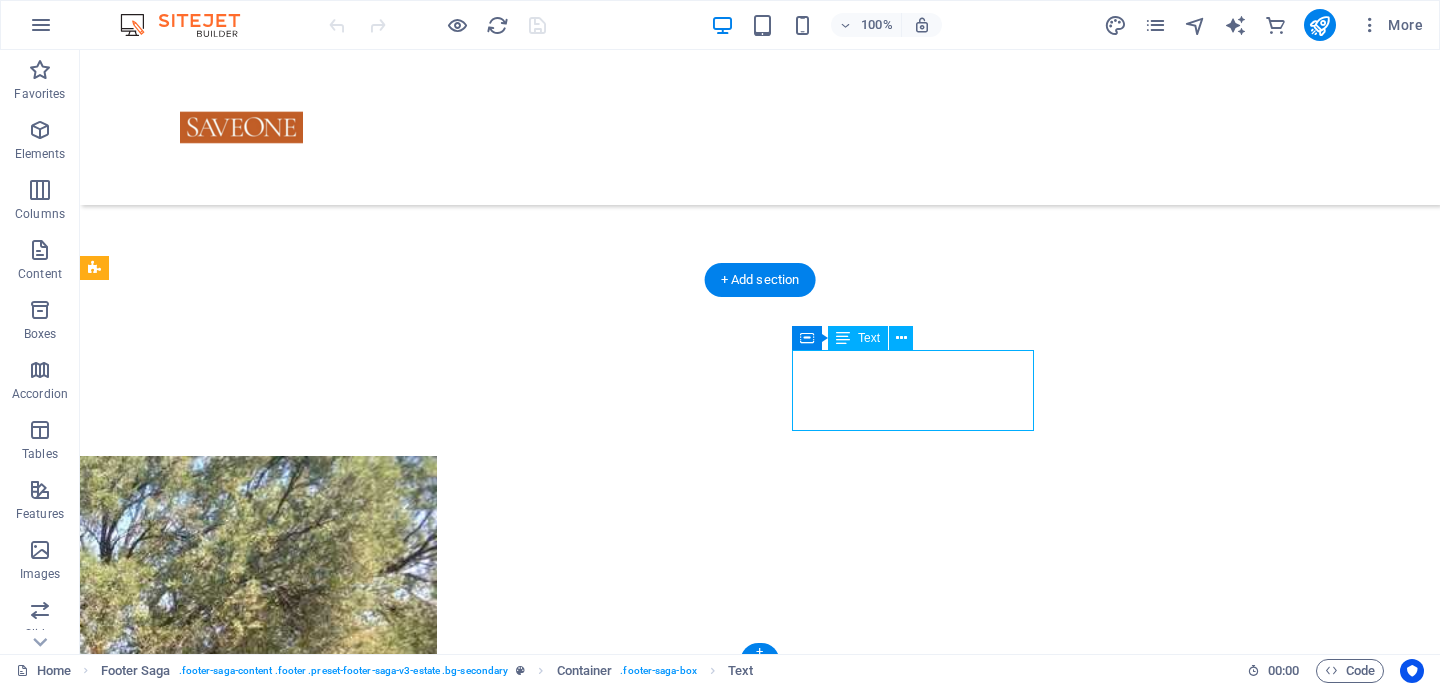 click on "LOCATION: [CITY], [COUNTRY]" at bounding box center [217, 1333] 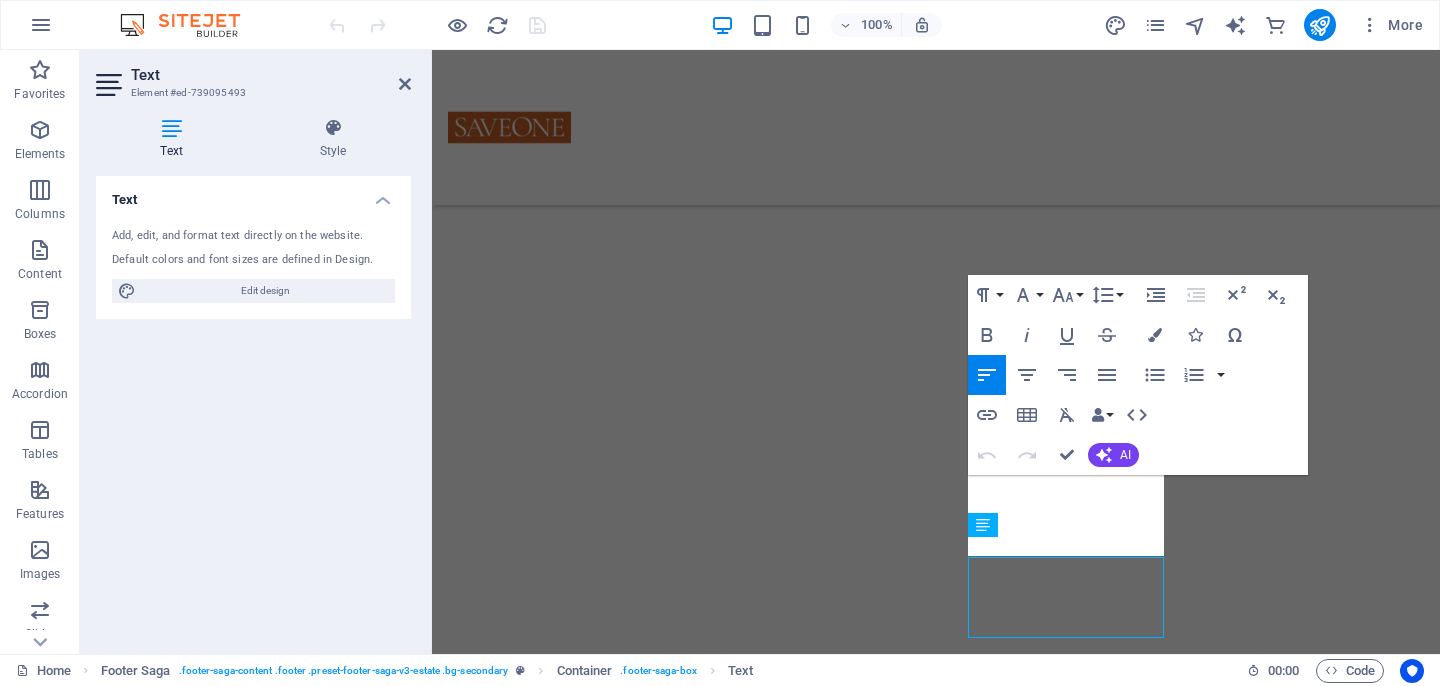 scroll, scrollTop: 2218, scrollLeft: 0, axis: vertical 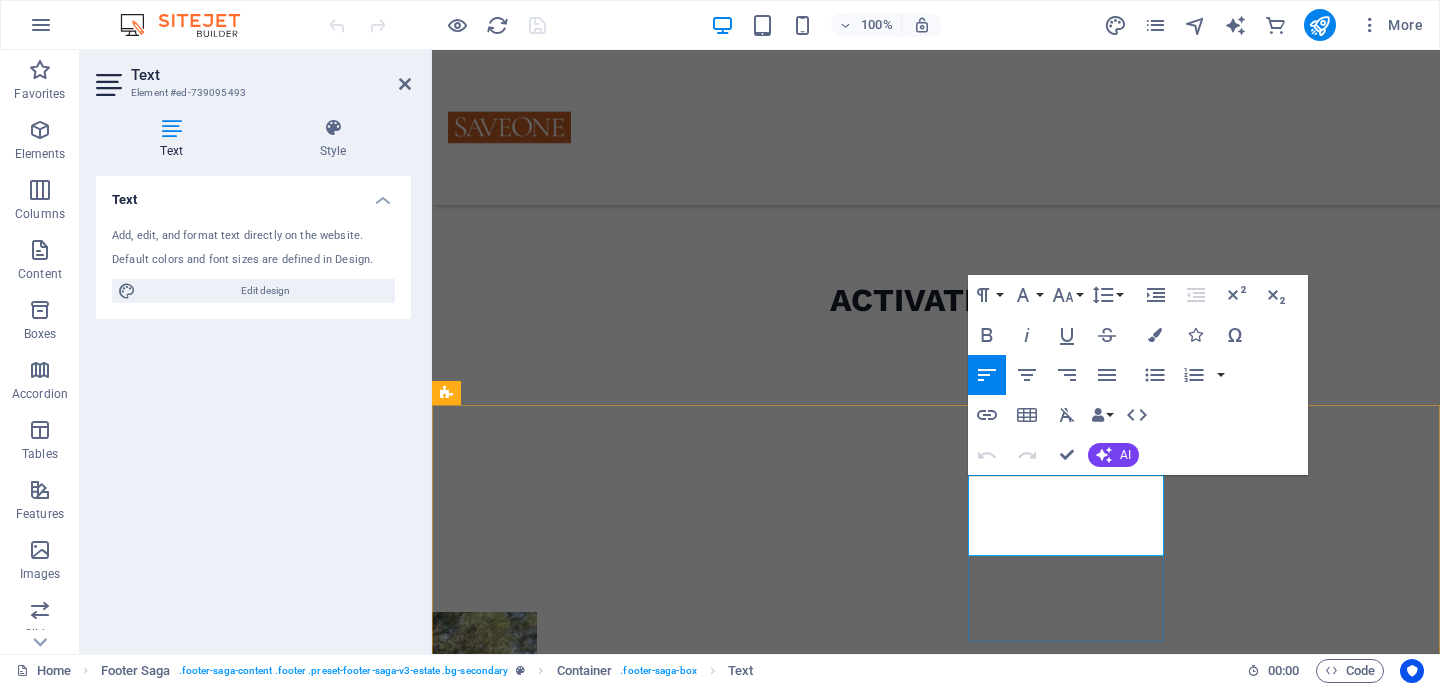 click on "LOCATION: [CITY], [COUNTRY]" at bounding box center (546, 1431) 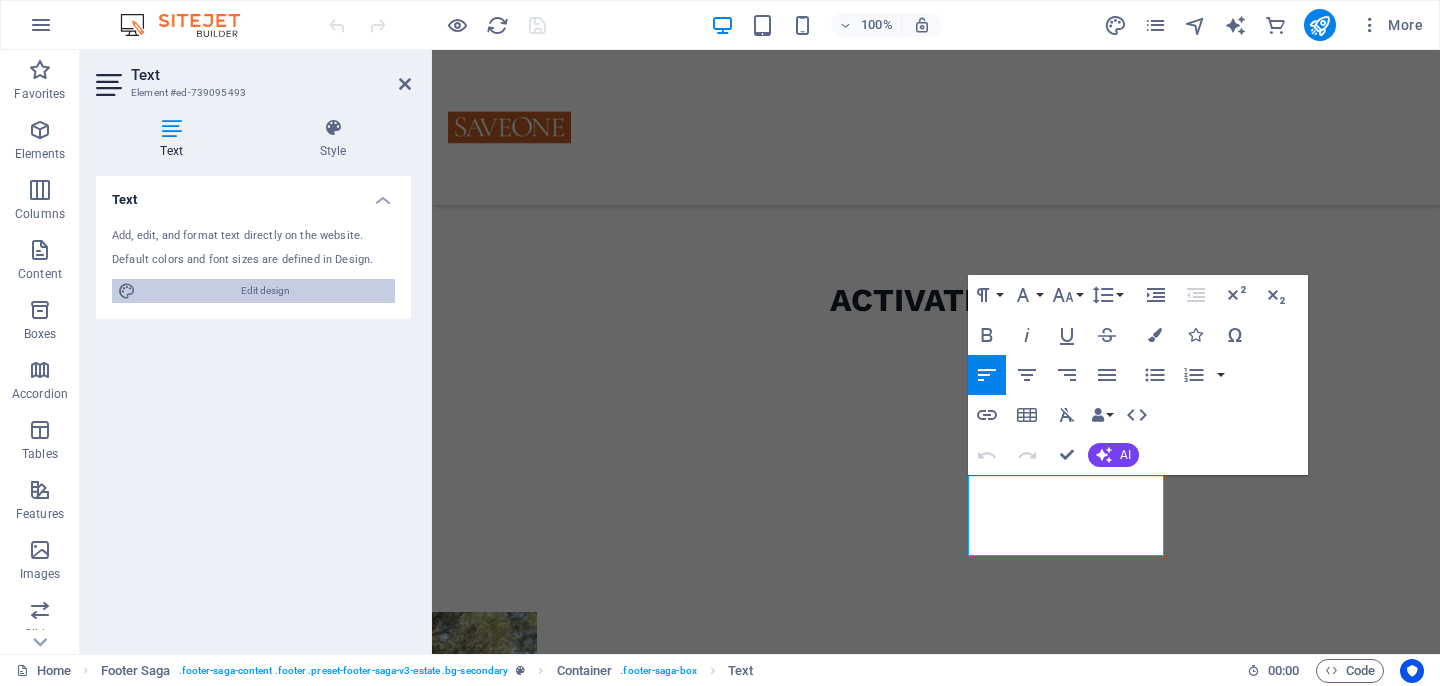 click on "Edit design" at bounding box center [265, 291] 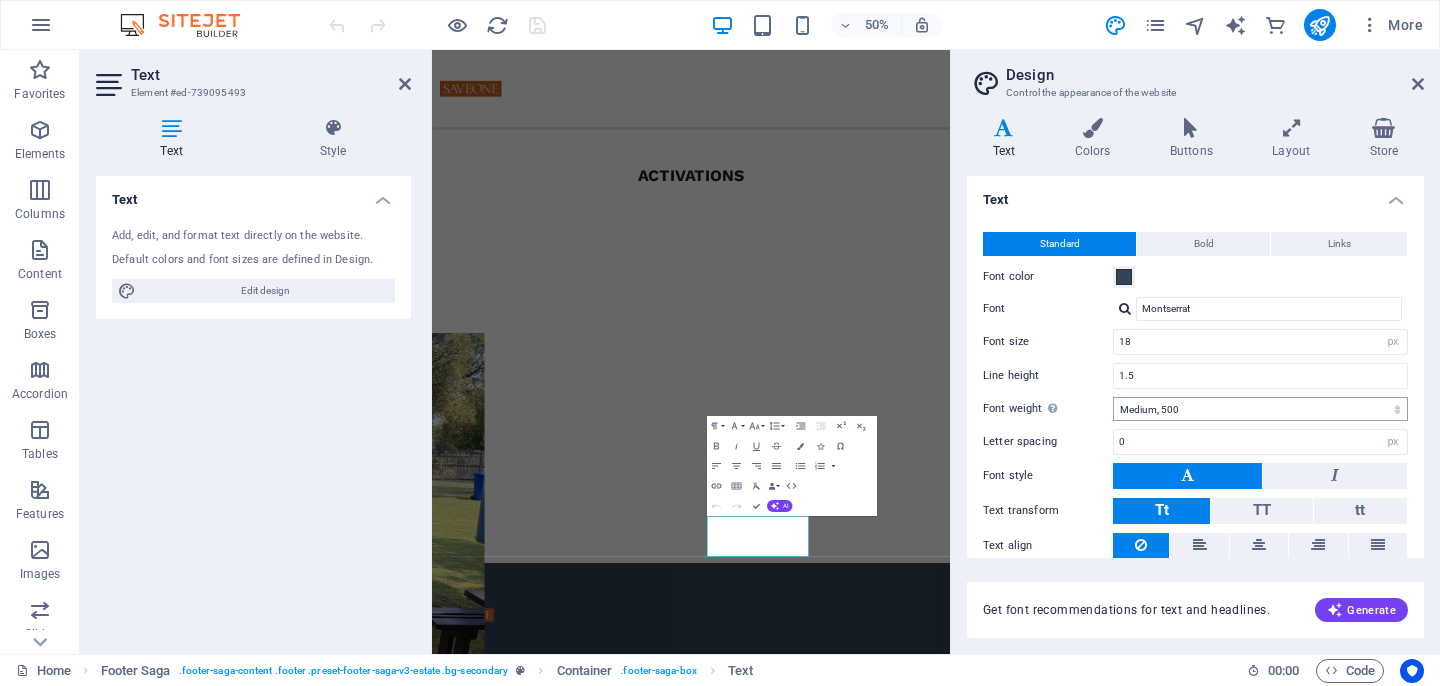 scroll, scrollTop: 74, scrollLeft: 0, axis: vertical 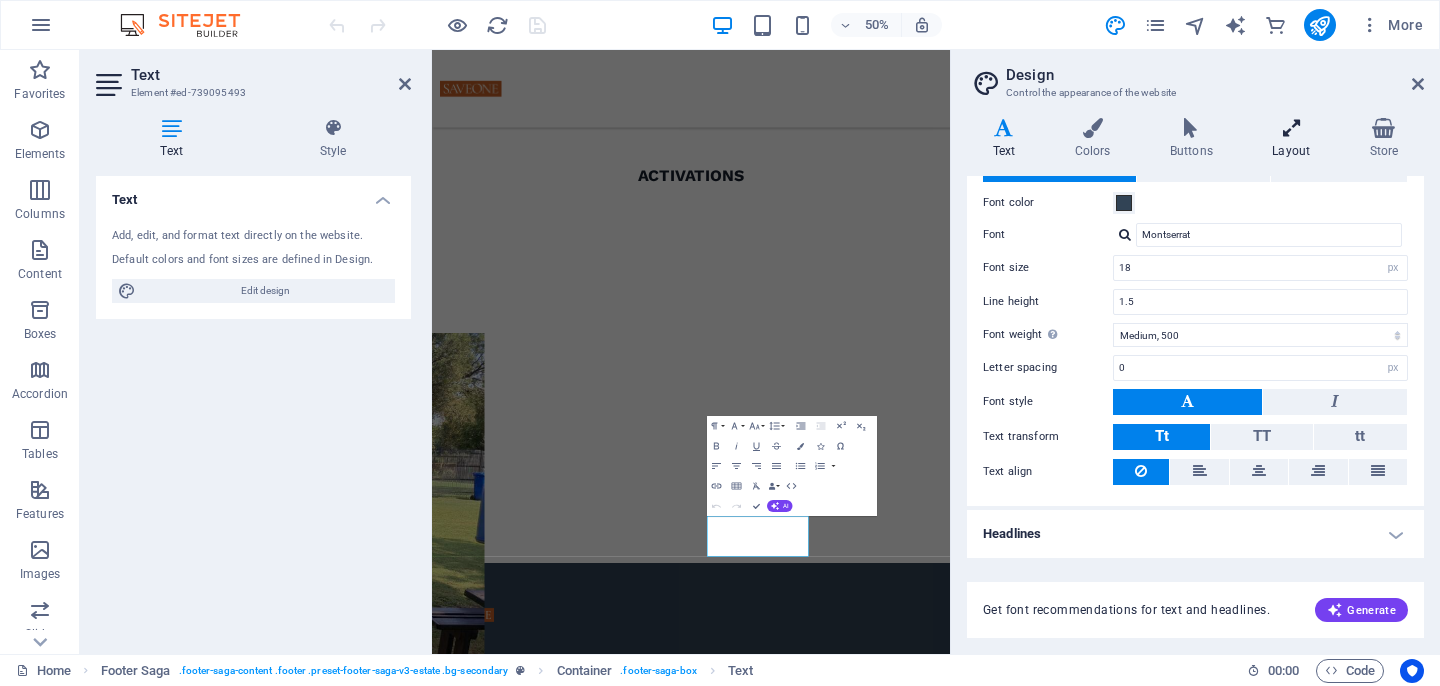 click at bounding box center (1291, 128) 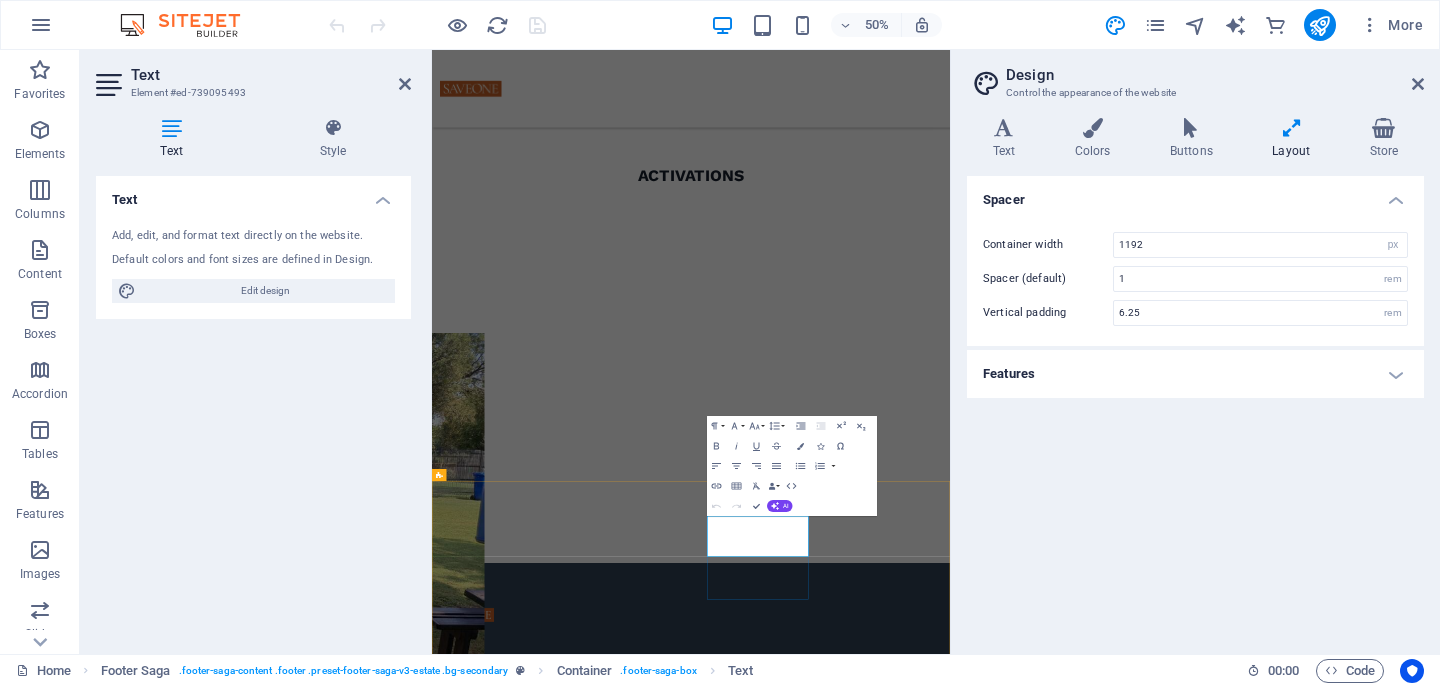 click on "LOCATION:  Johannesburg, South Africa" at bounding box center (549, 1443) 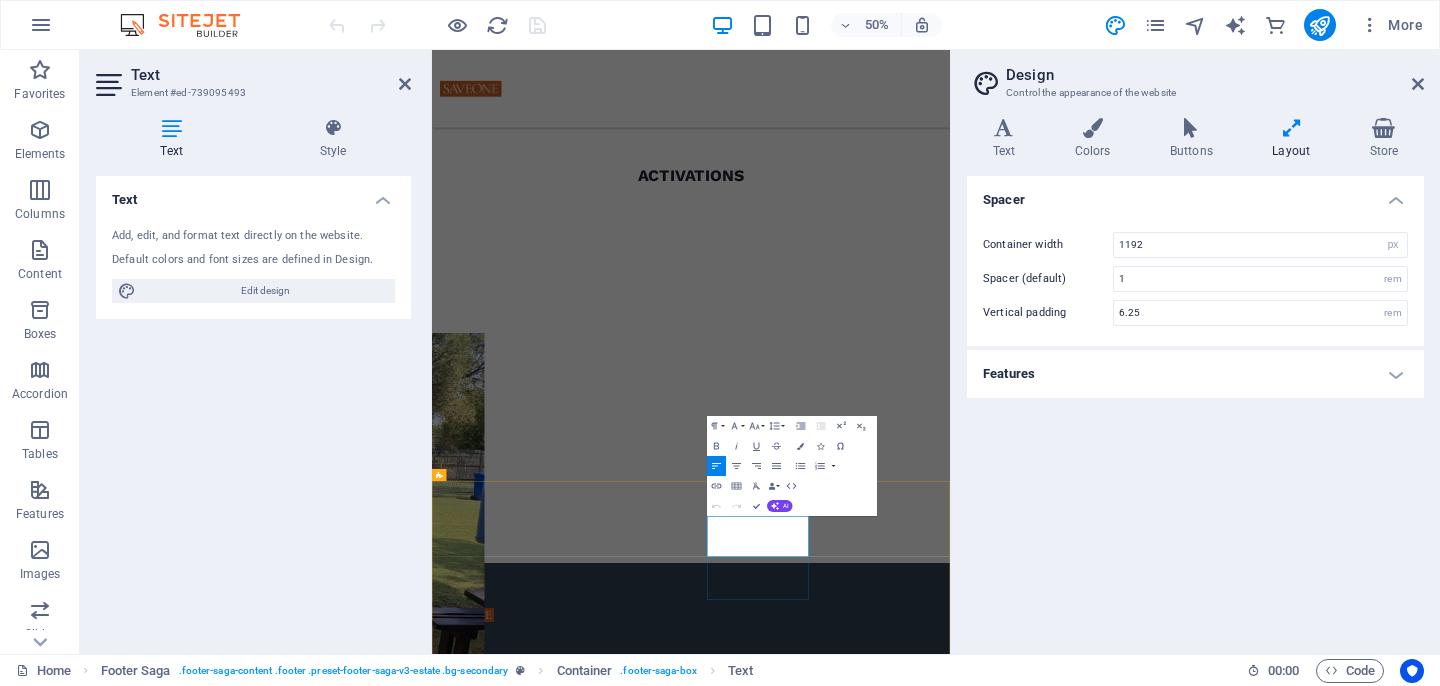 click on "LOCATION:  Johannesburg, South Africa" at bounding box center (549, 1443) 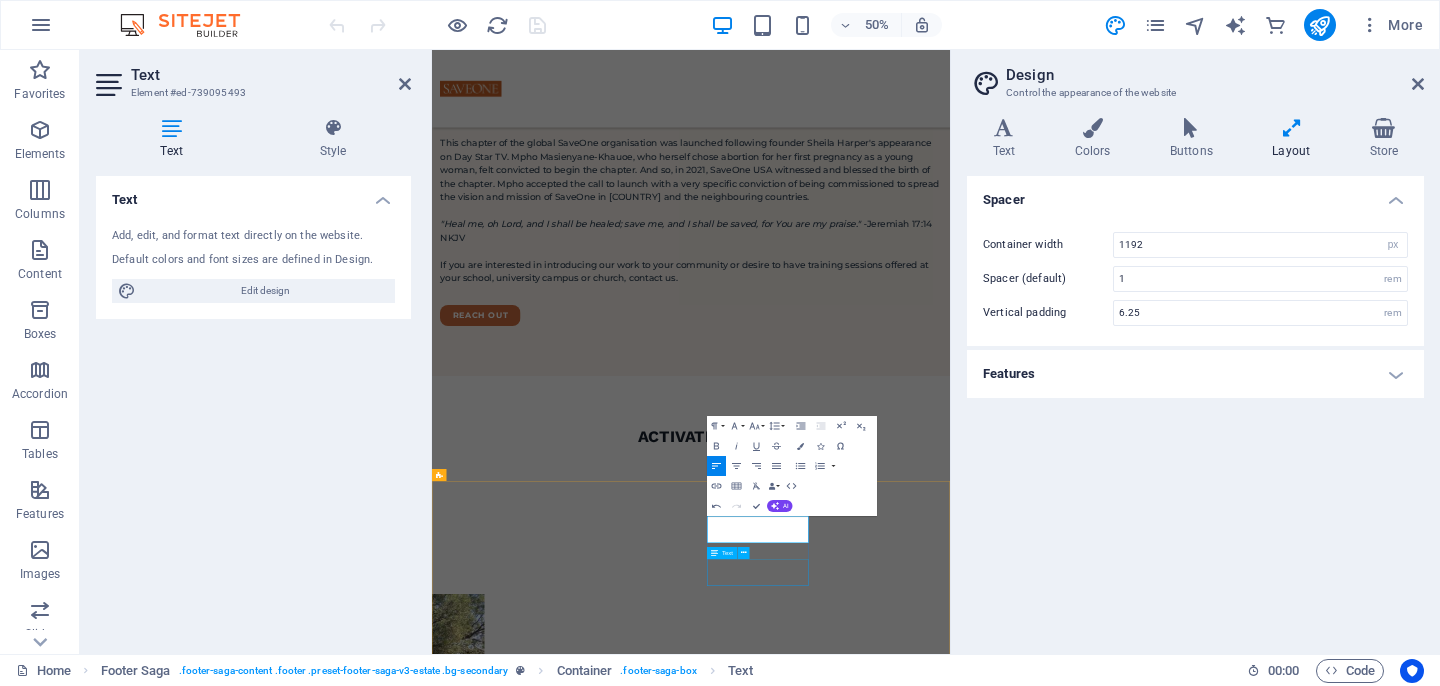 click on "PHONE NUMBER:
+27 72 037 8886" at bounding box center (549, 2051) 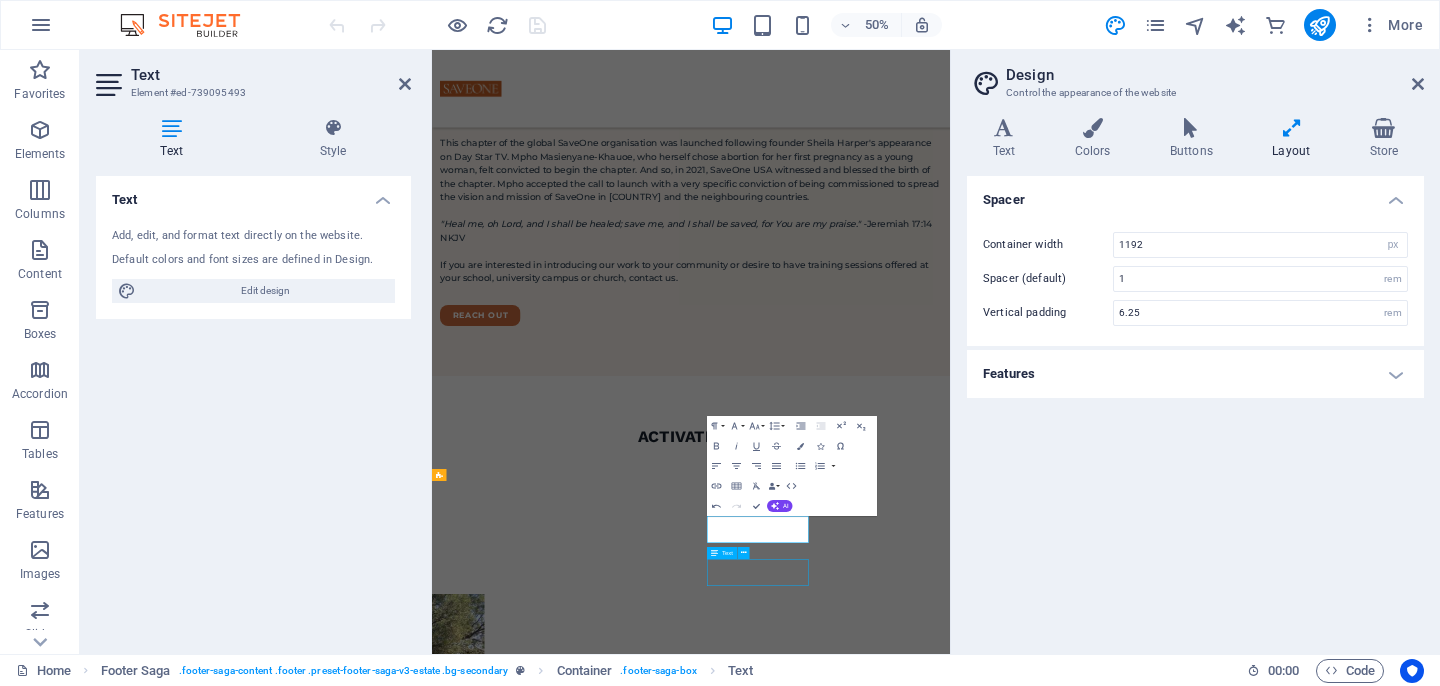 click on "PHONE NUMBER:
+27 72 037 8886" at bounding box center [549, 2051] 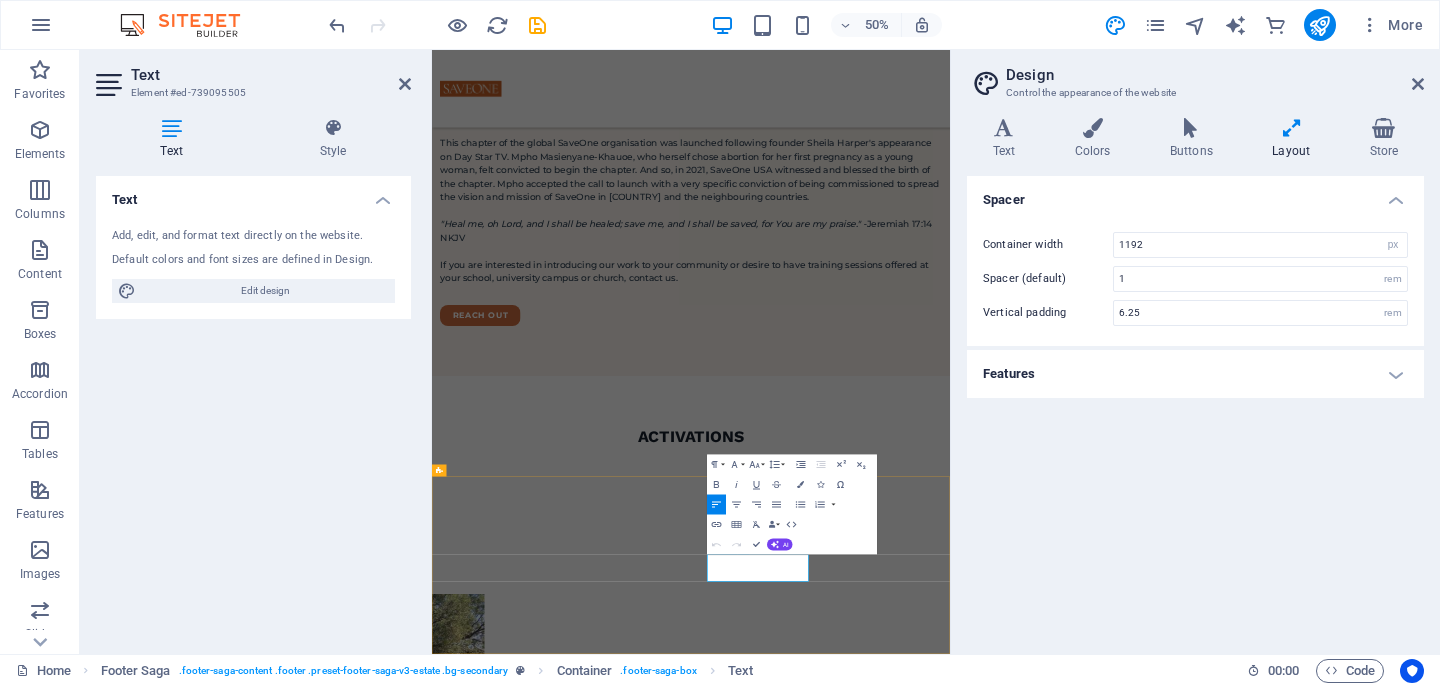 scroll, scrollTop: 2227, scrollLeft: 0, axis: vertical 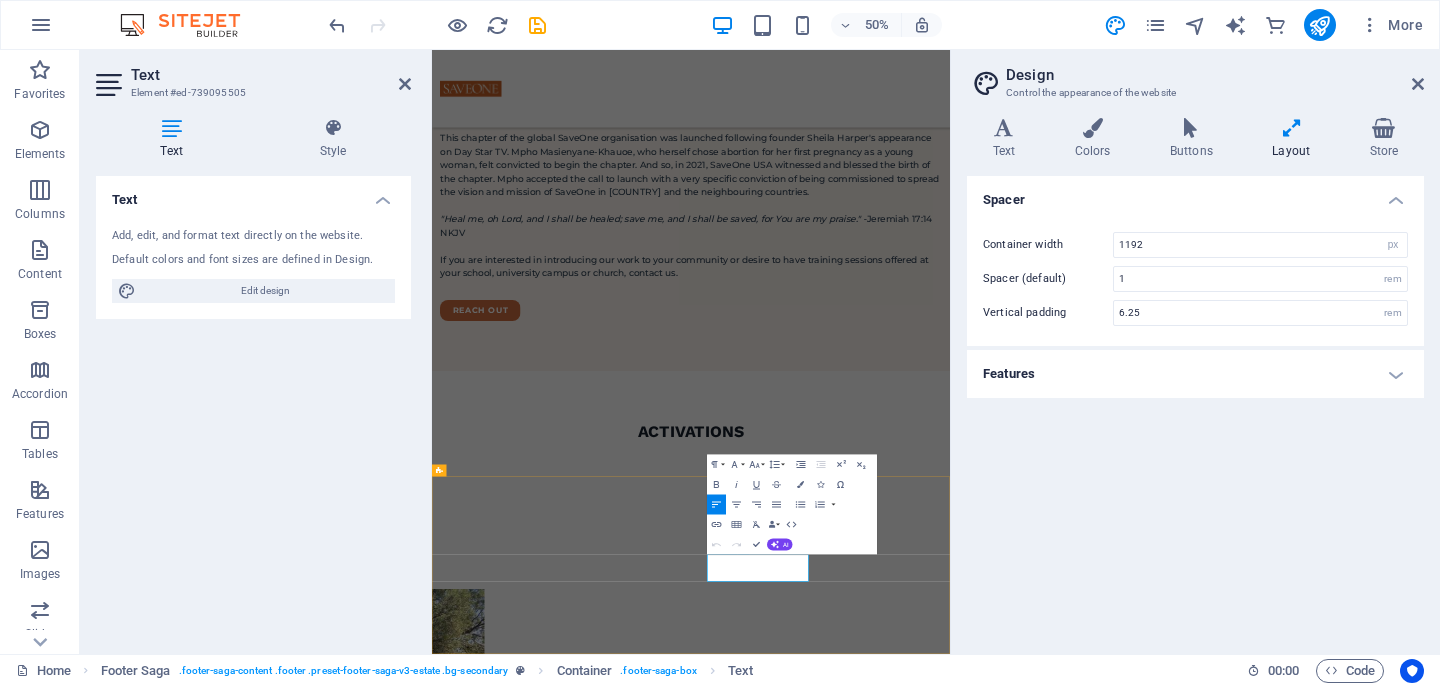 click on "+27 72 037 8886" at bounding box center (549, 2055) 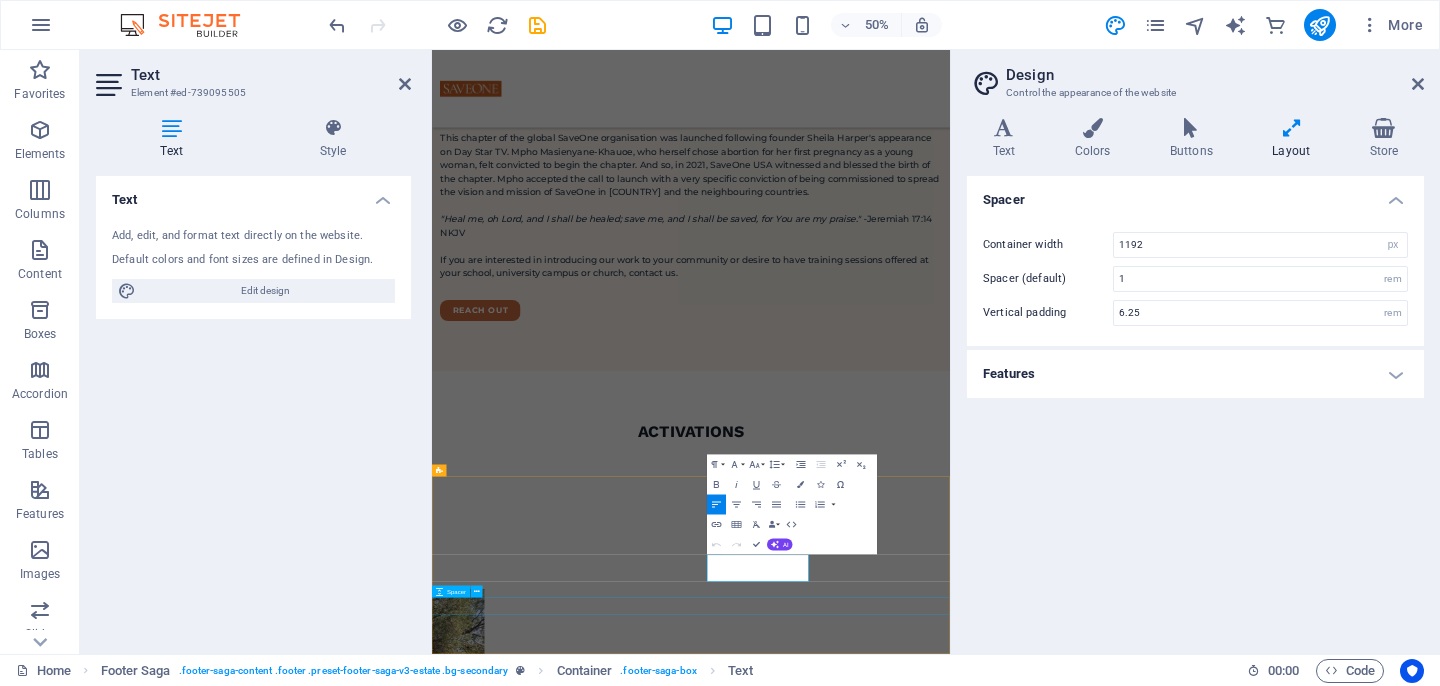 type 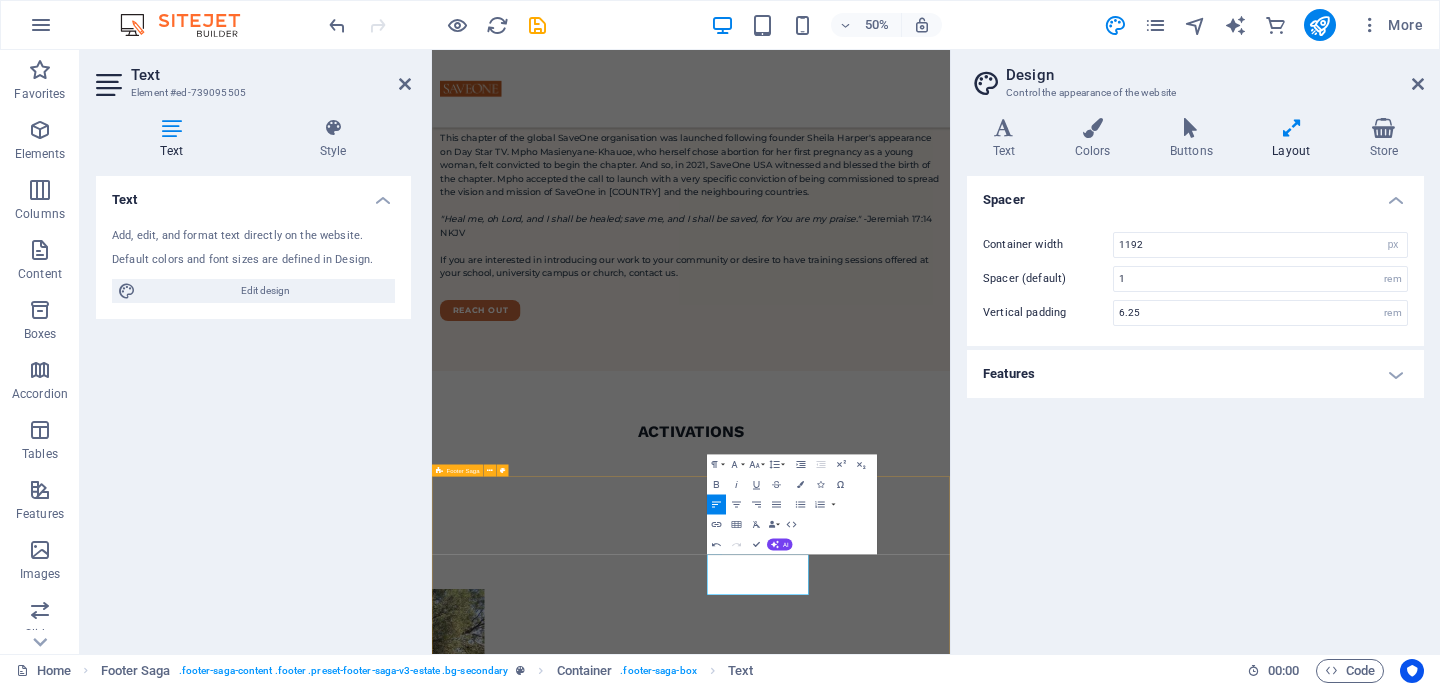 scroll, scrollTop: 0, scrollLeft: 9, axis: horizontal 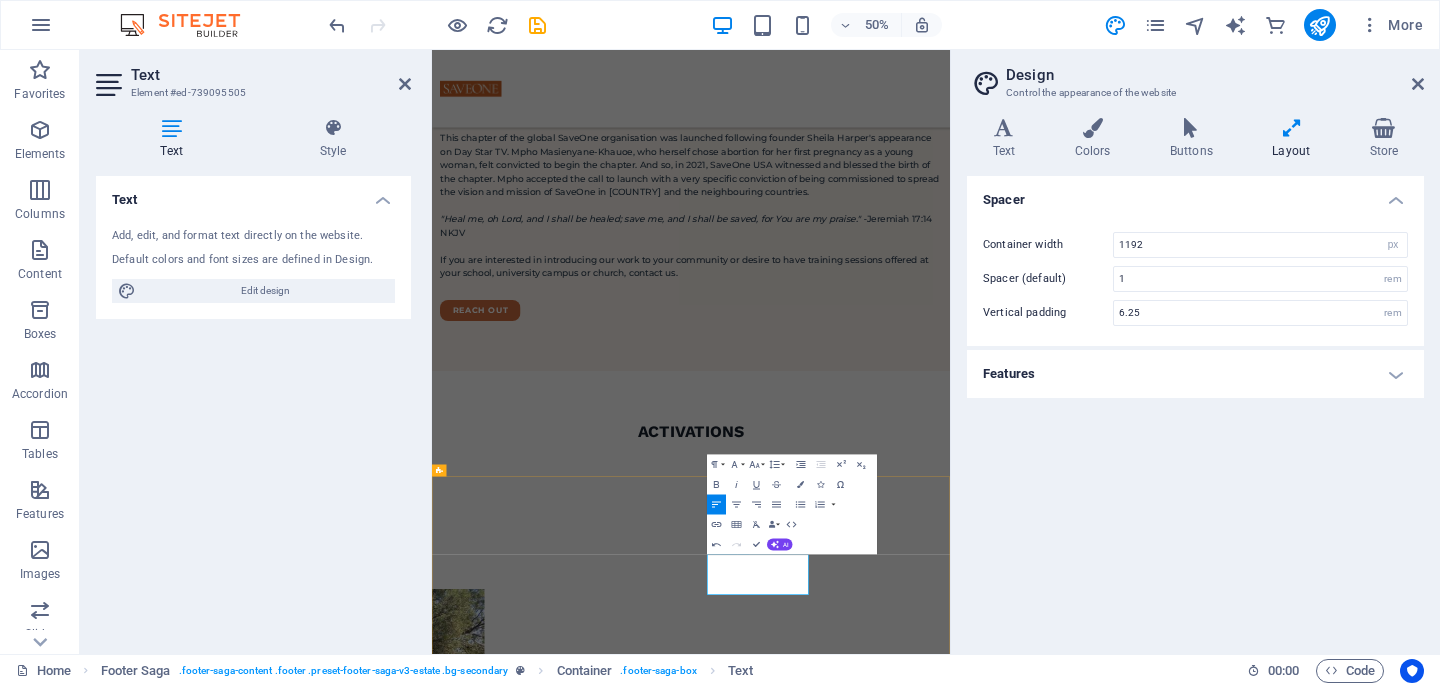 click on "+27 72 037 8886 / +27 71 679 3852" at bounding box center (549, 2055) 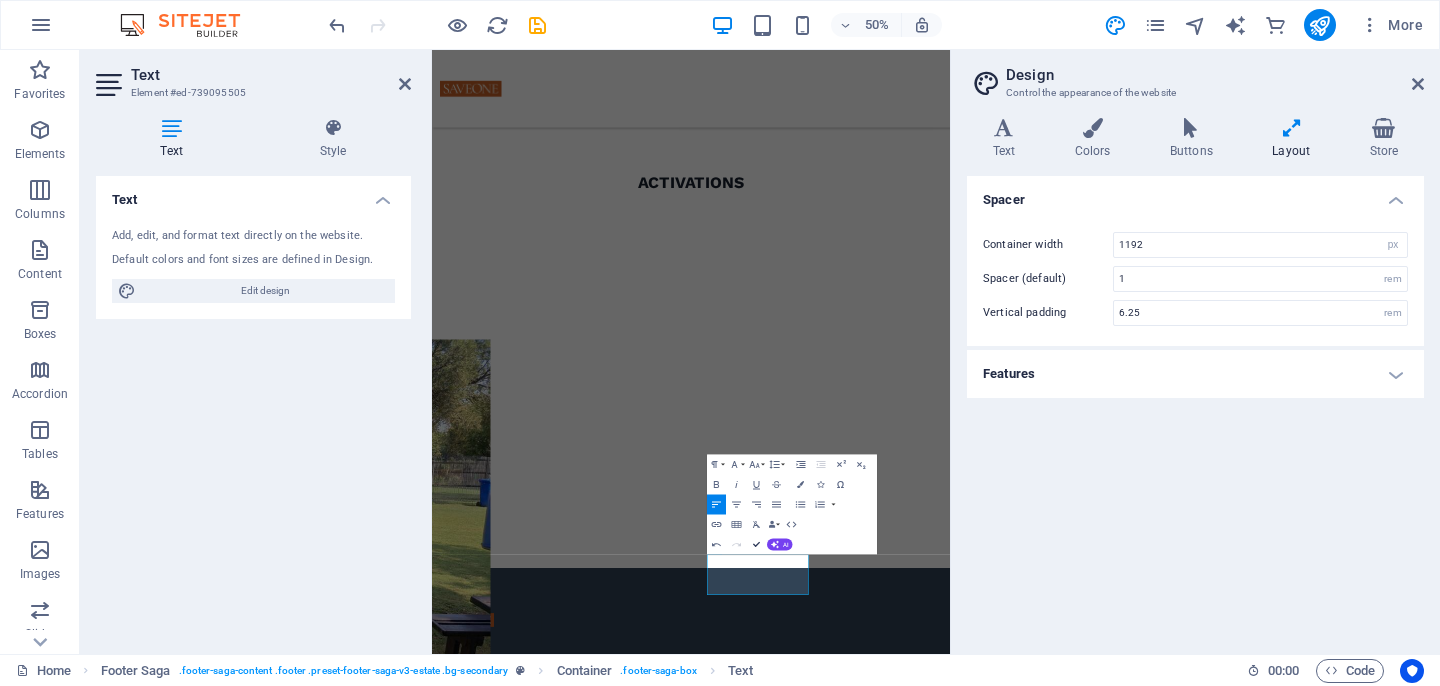scroll, scrollTop: 2248, scrollLeft: 0, axis: vertical 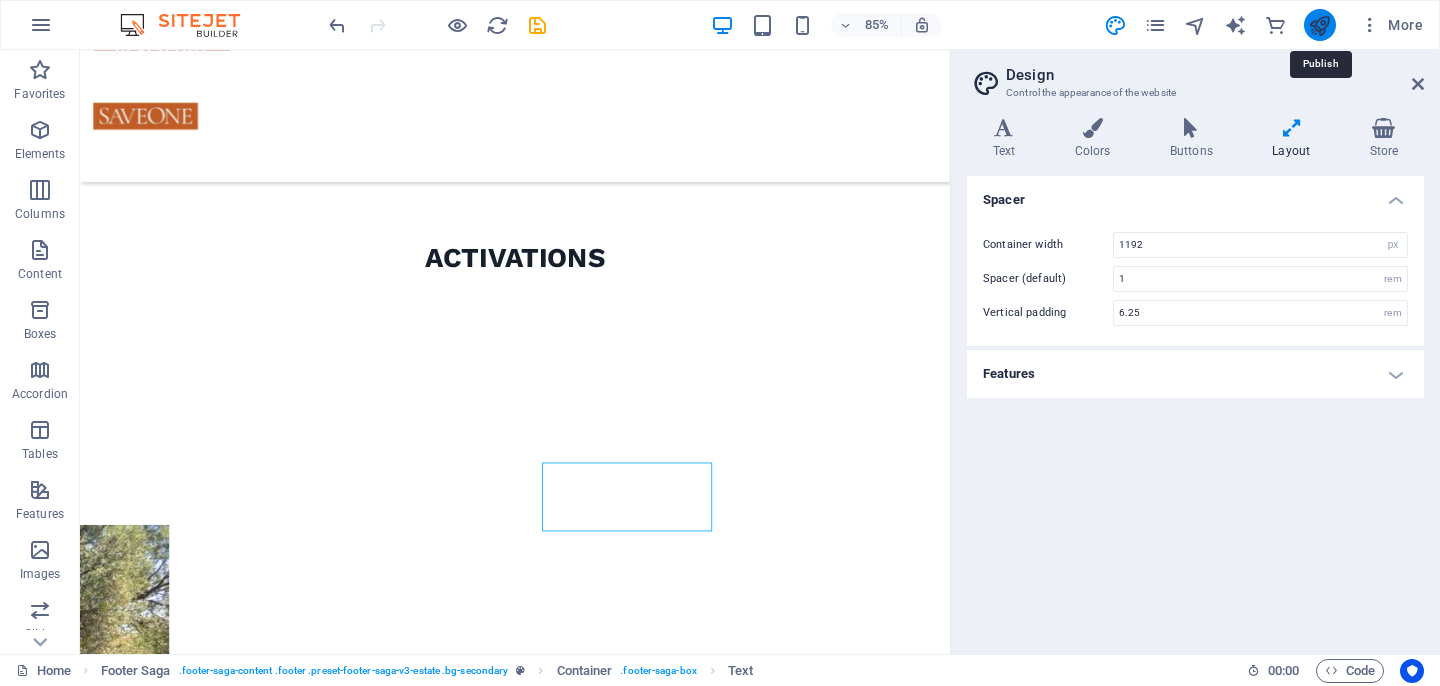 click at bounding box center [1319, 25] 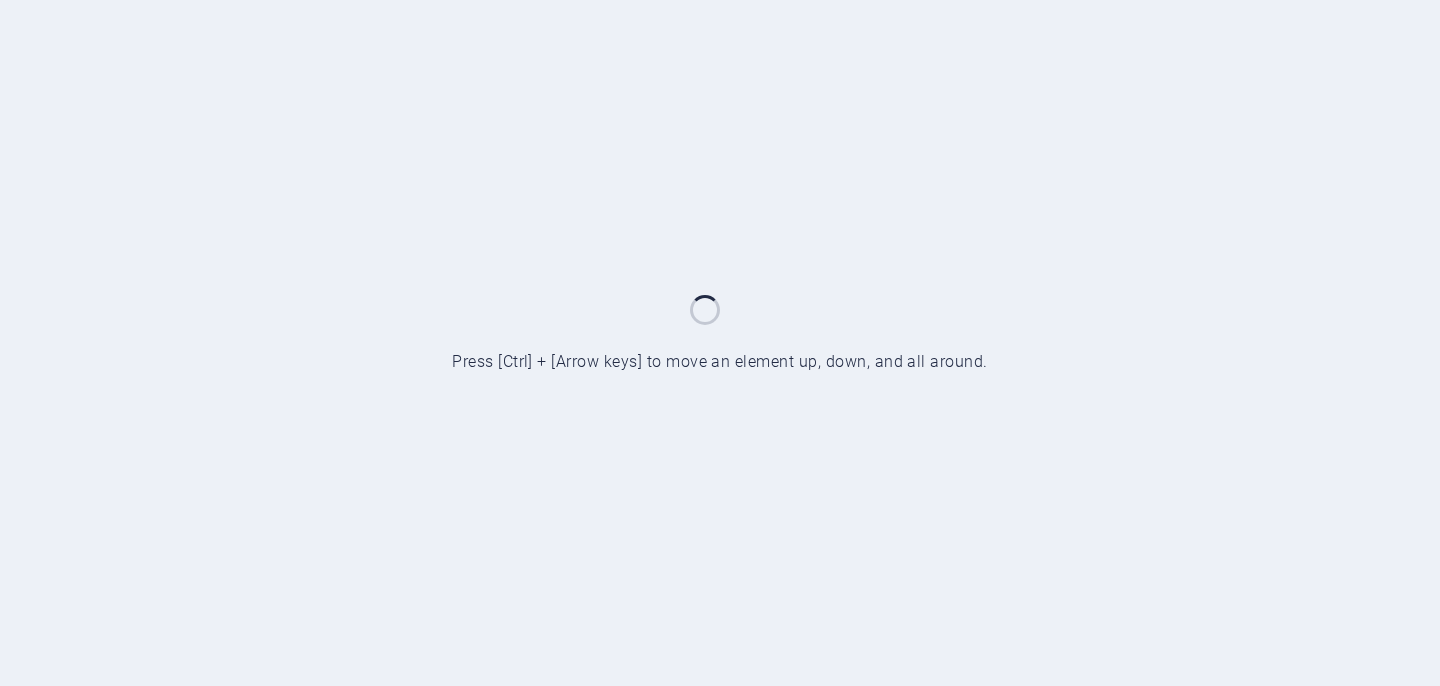 scroll, scrollTop: 0, scrollLeft: 0, axis: both 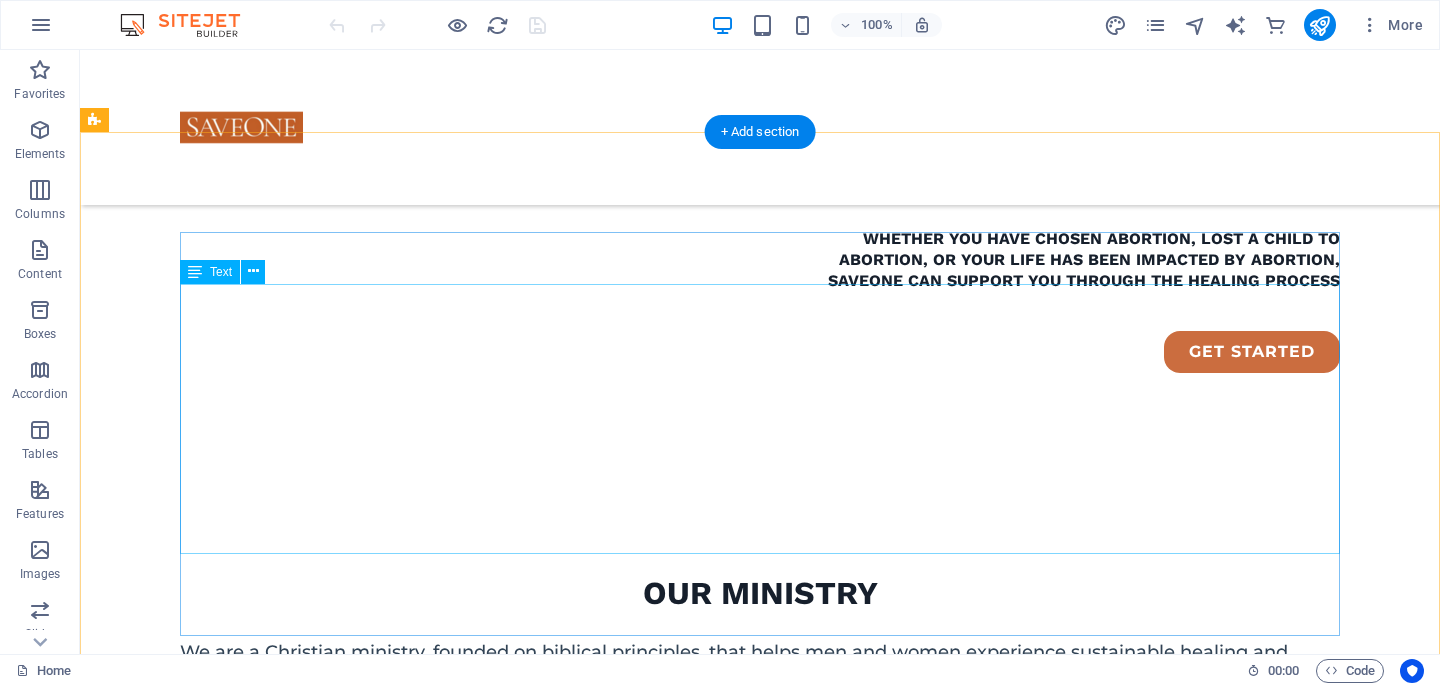 click on "This chapter of the global SaveOne organisation was launched following founder [FIRST] [LAST]'s appearance on Day Star TV. [NAME], who herself chose abortion for her first pregnancy as a young woman, felt convicted to begin the chapter. And so, in [YEAR], SaveOne [COUNTRY] witnessed and blessed the birth of the chapter. [NAME] accepted the call to launch with a very specific conviction of being commissioned to spread the vision and mission of SaveOne in [COUNTRY] and the neighbouring countries. "Heal me, oh Lord, and I shall be healed; save me, and I shall be saved, for You are my praise." - Jeremiah 17:14 NKJV If you are interested in introducing our work to your community or desire to have training sessions offered at your school, university campus or church, contact us." at bounding box center (676, 1105) 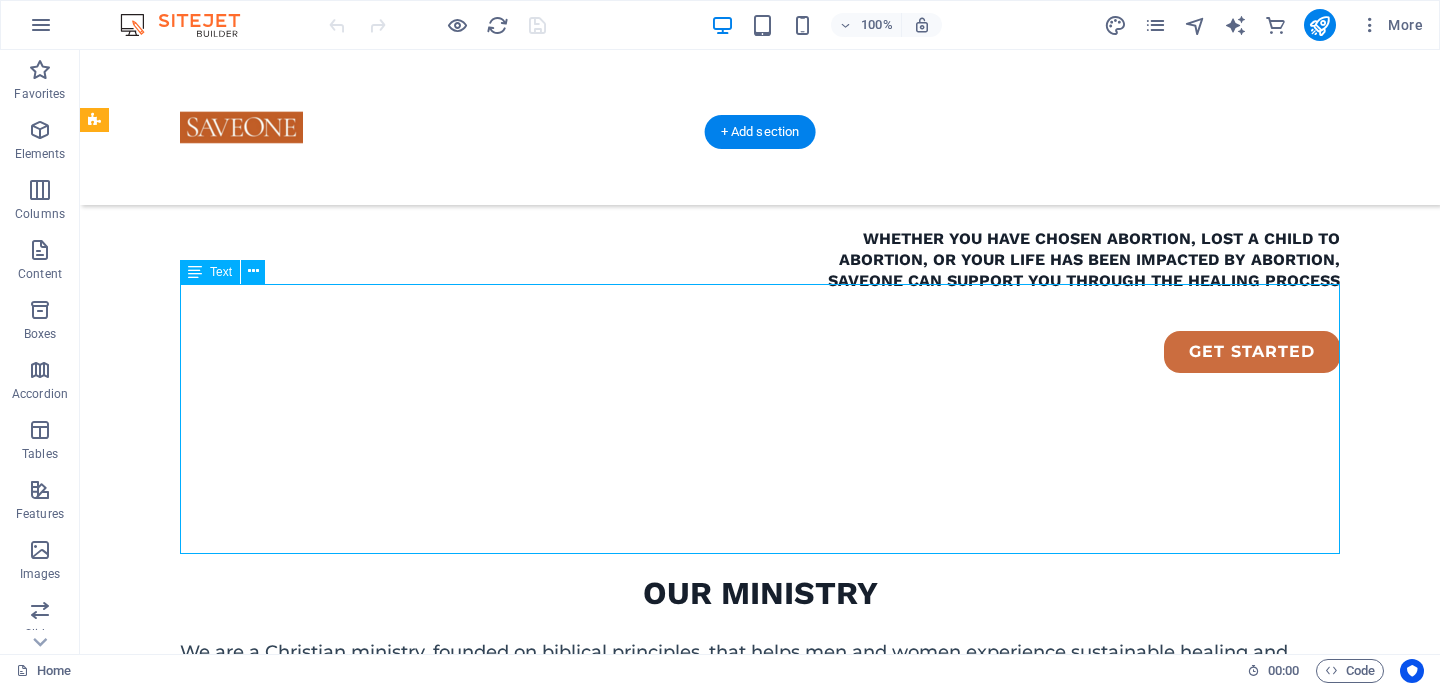 click on "This chapter of the global SaveOne organisation was launched following founder [FIRST] [LAST]'s appearance on Day Star TV. [NAME], who herself chose abortion for her first pregnancy as a young woman, felt convicted to begin the chapter. And so, in [YEAR], SaveOne [COUNTRY] witnessed and blessed the birth of the chapter. [NAME] accepted the call to launch with a very specific conviction of being commissioned to spread the vision and mission of SaveOne in [COUNTRY] and the neighbouring countries. "Heal me, oh Lord, and I shall be healed; save me, and I shall be saved, for You are my praise." - Jeremiah 17:14 NKJV If you are interested in introducing our work to your community or desire to have training sessions offered at your school, university campus or church, contact us." at bounding box center [676, 1105] 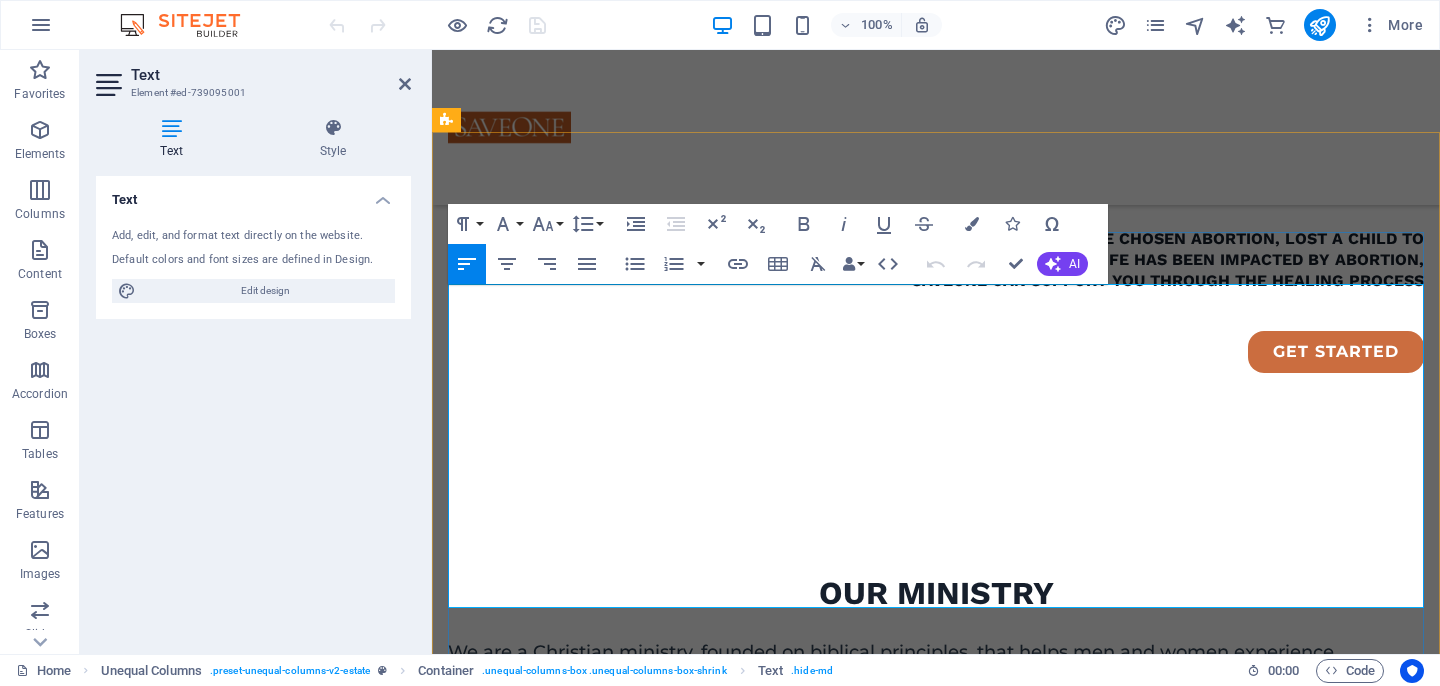 click on "If you are interested in introducing our work to your community or desire to have training sessions offered at your school, university campus or church, contact us." at bounding box center (936, 1240) 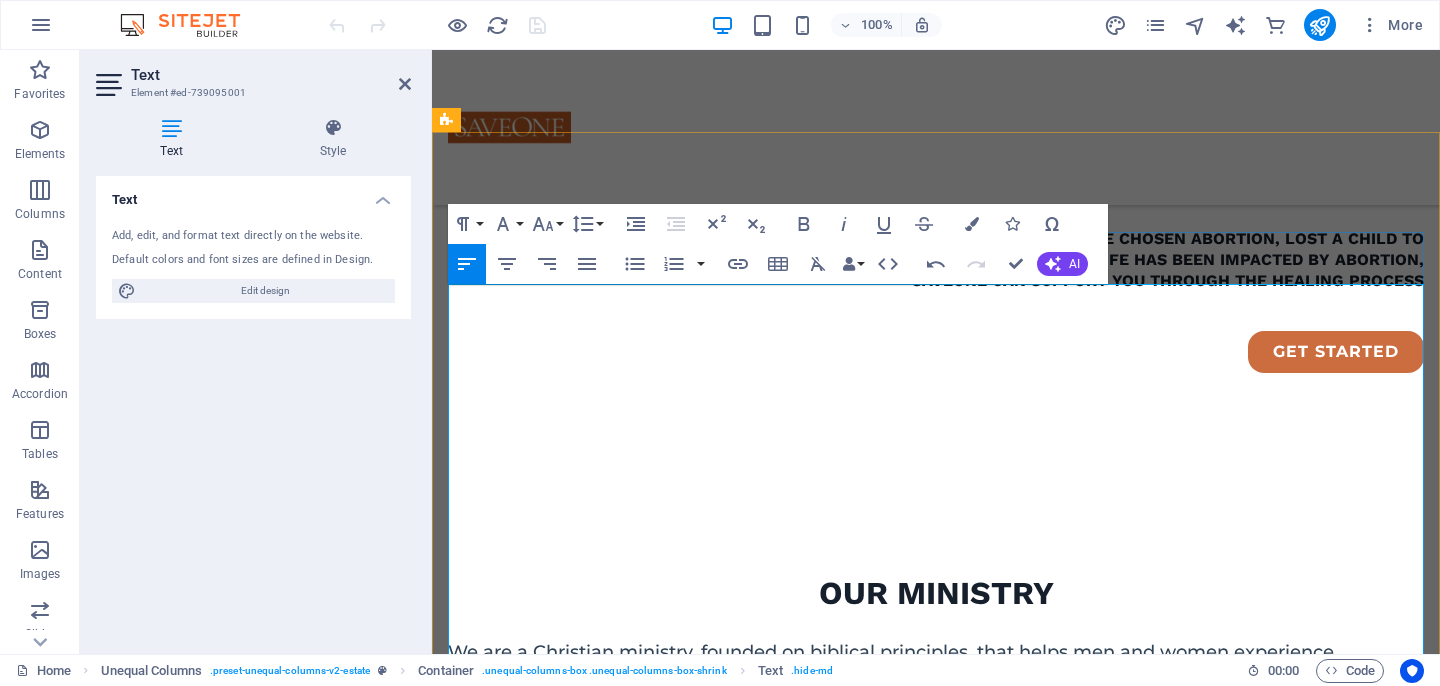 scroll, scrollTop: 32637, scrollLeft: 3, axis: both 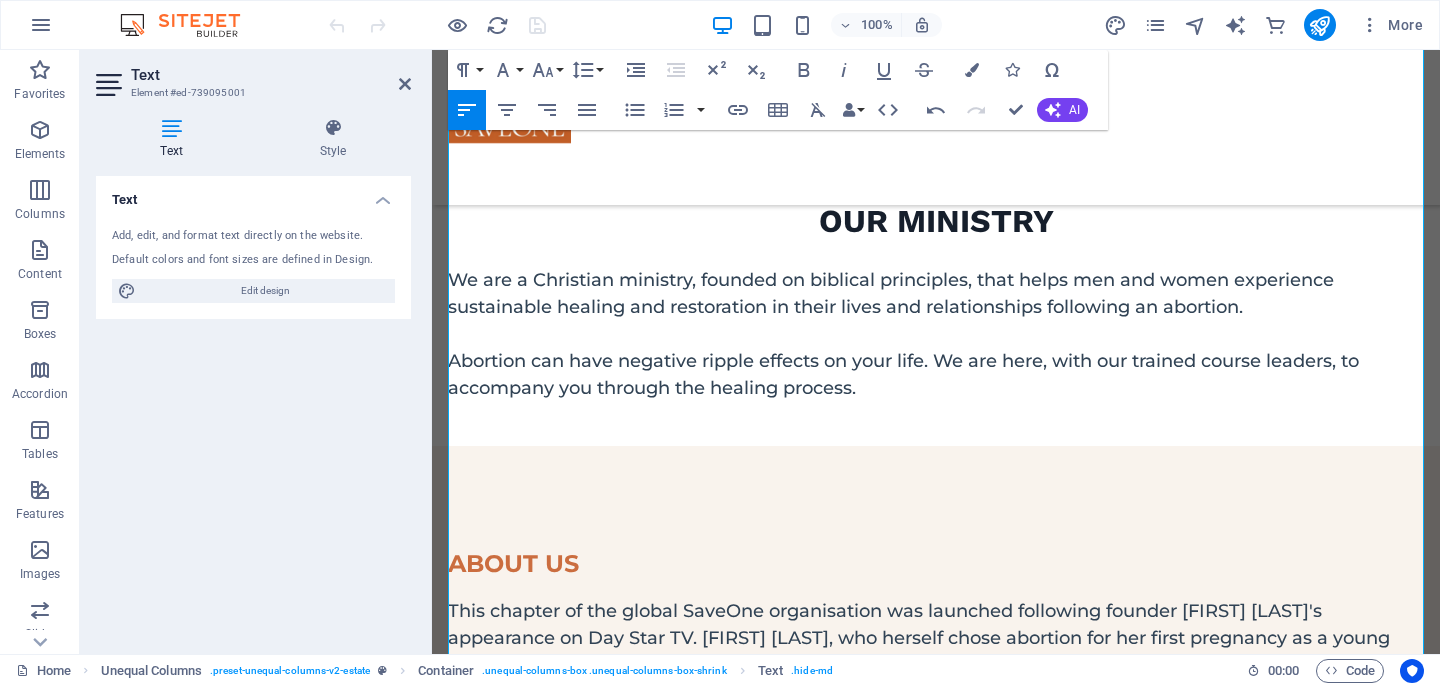 click on "Remove is" 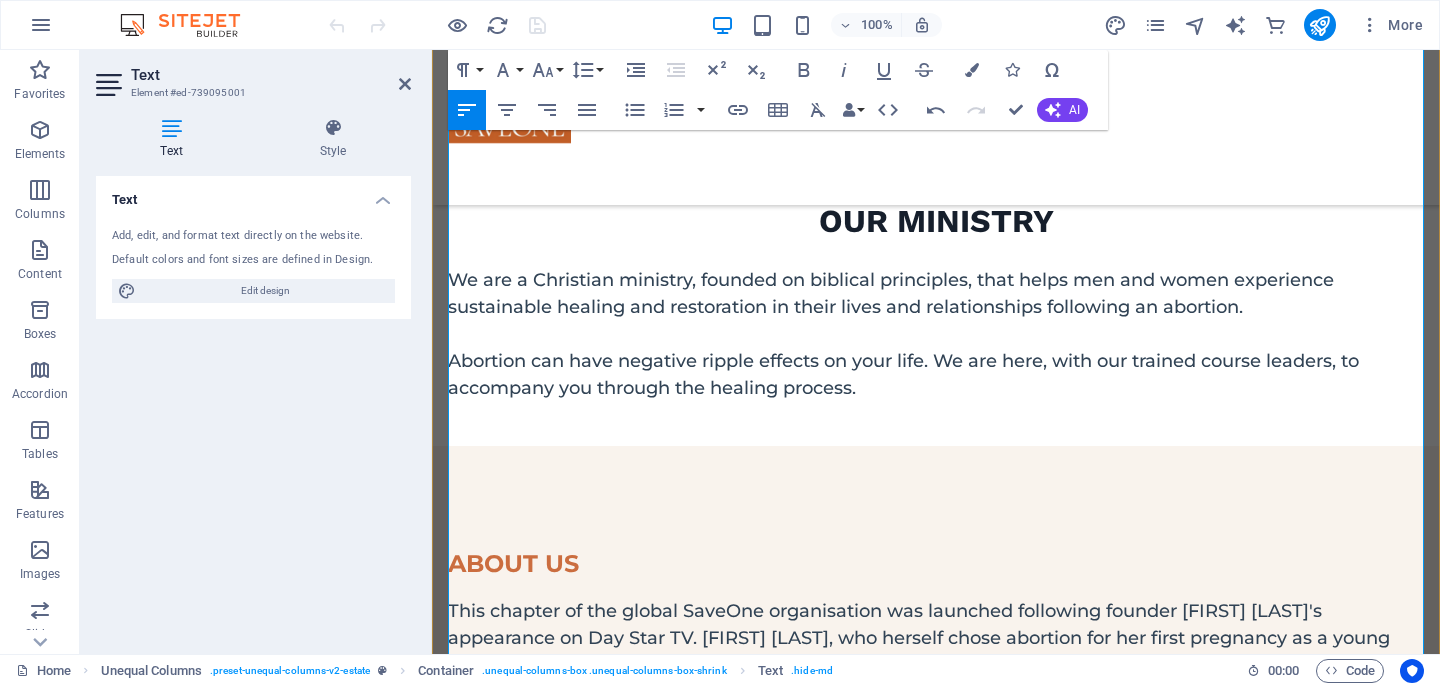 type 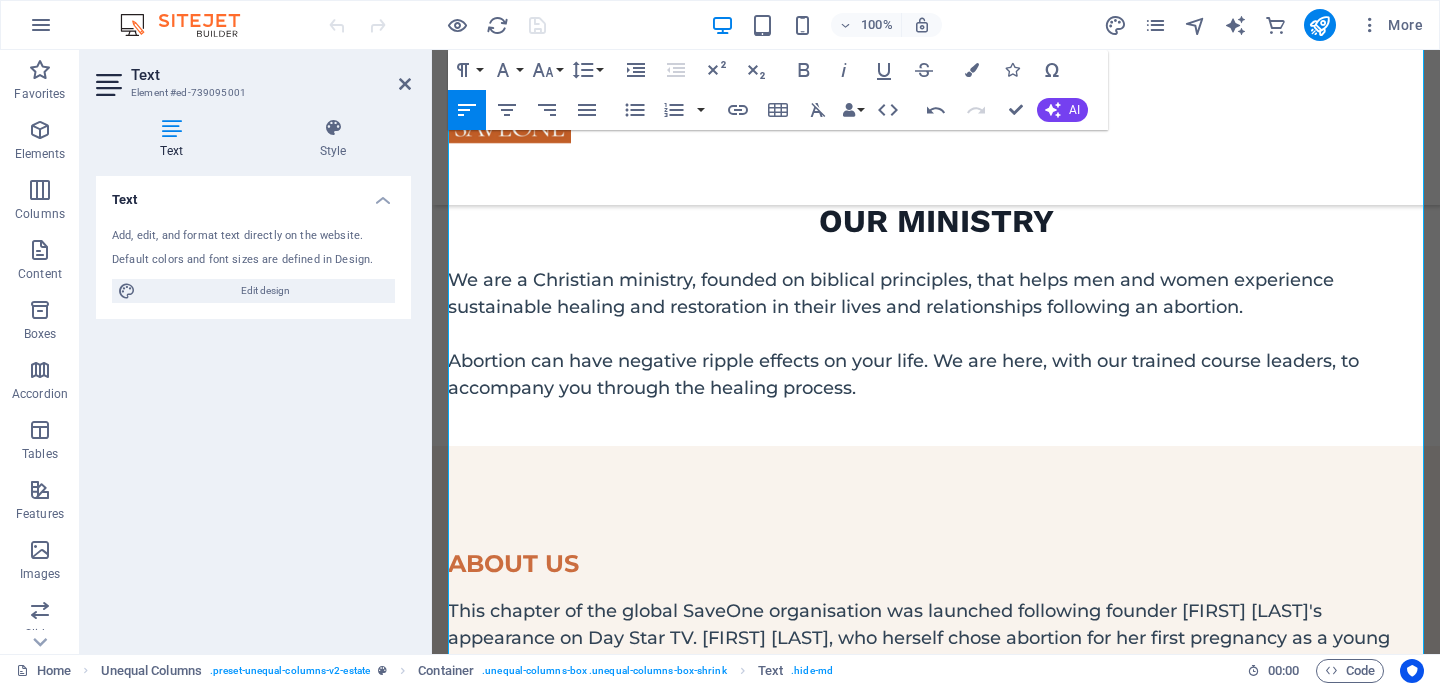 click on "Change the verb tense is" 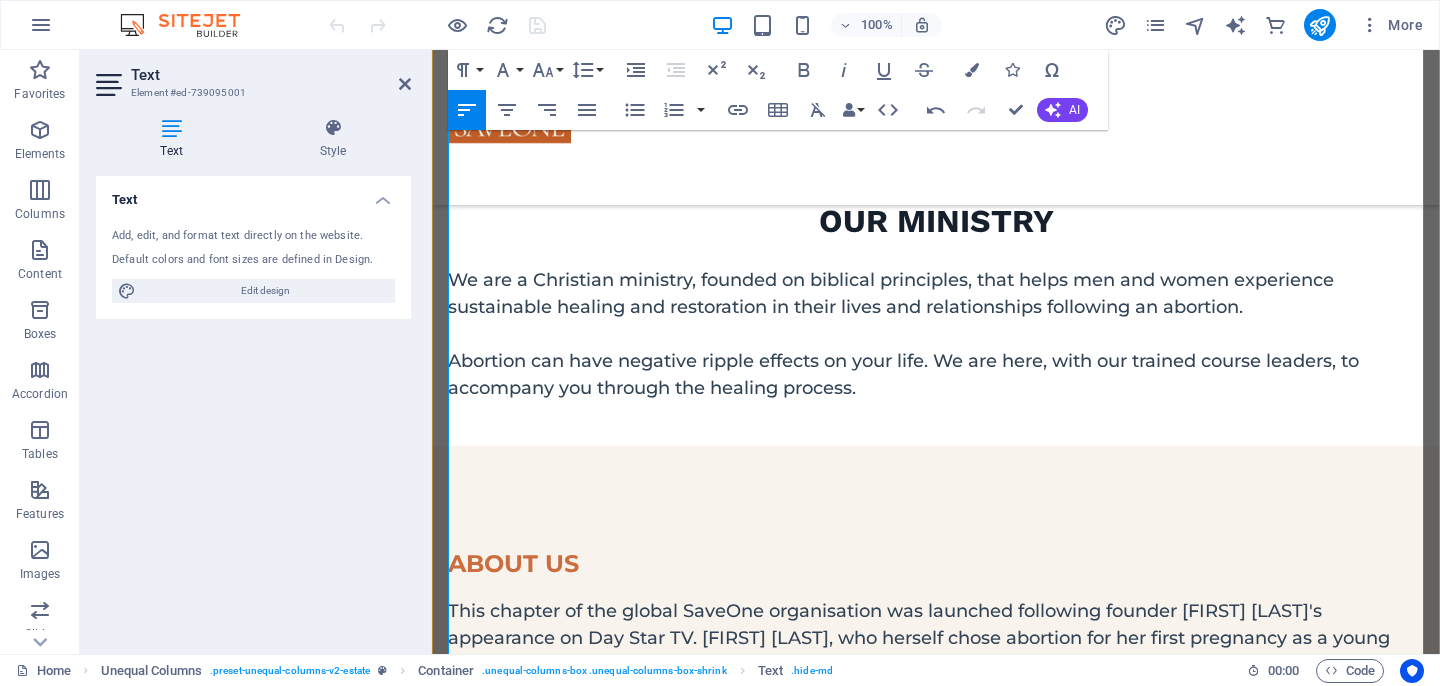 click on "SaveOne Southern Africa (SOSA) is, we believe, a crucial ministry in our region. It is one of the chapters of SaveOne global, based in [CITY], [STATE], [COUNTRY]. [FIRST] [LAST] began the ministry following her nightmare story of abortion and the subsequent breakdown she suffered. Having gone through the same experience, our chapter [NAME] met [FIRST] [LAST] on a TV programme hosted by the late [FIRST] [LAST] and his wife [NAME]. And SOSA was born." at bounding box center (936, 989) 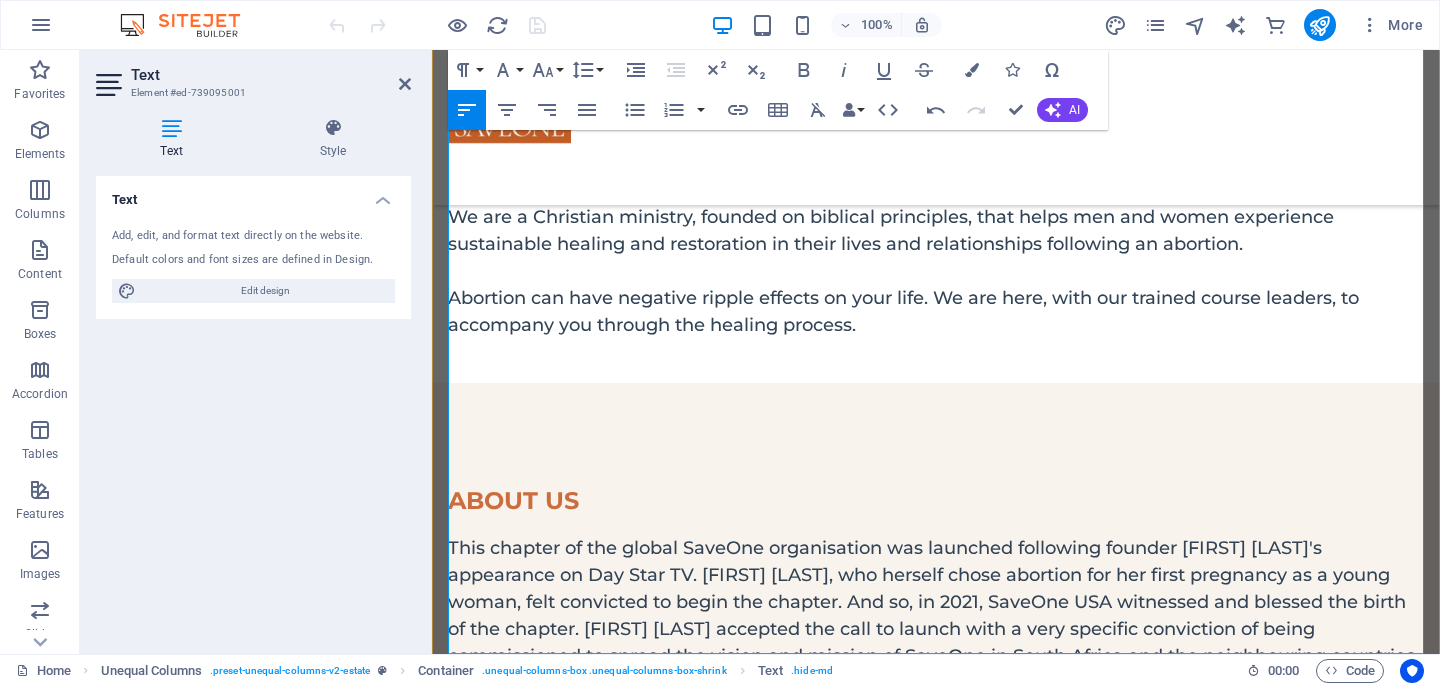 scroll, scrollTop: 1392, scrollLeft: 0, axis: vertical 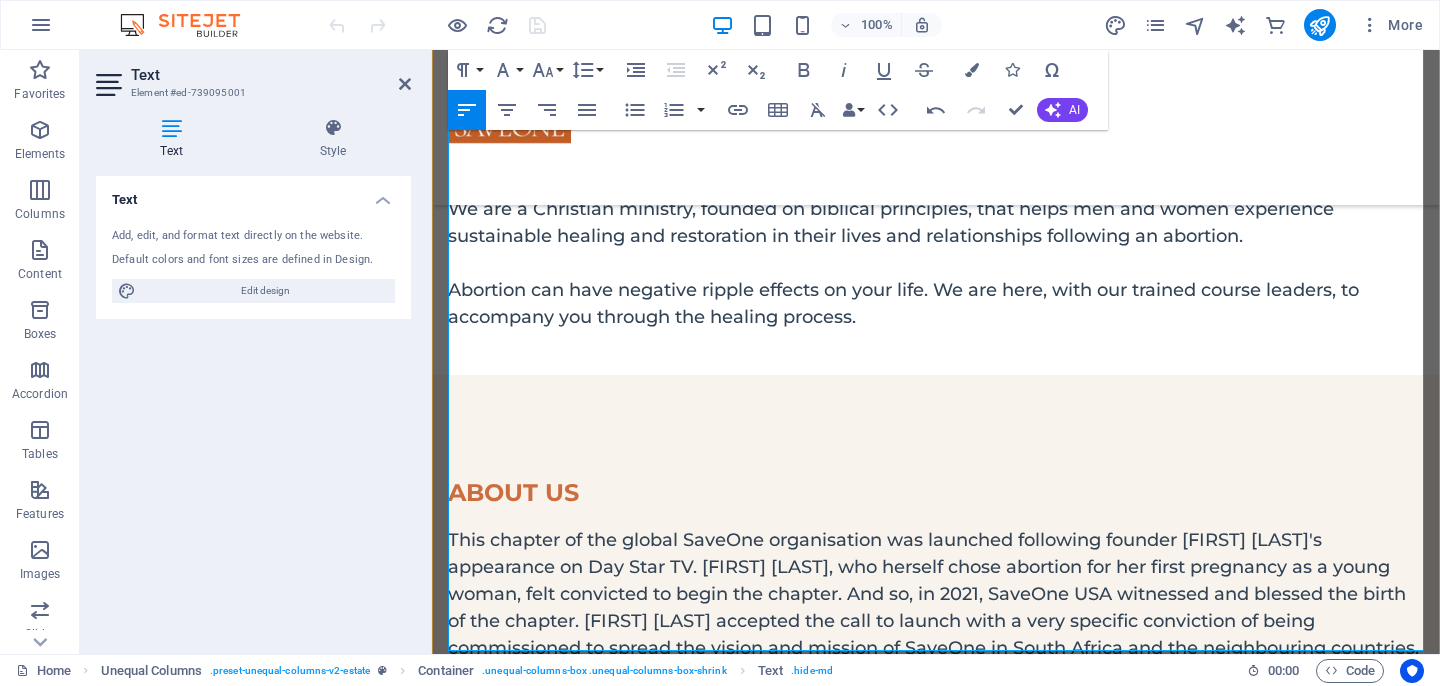 click on "SaveOne Southern Africa (SOSA) is, we believe, a crucial ministry in our region. It is one of the chapters of SaveOne global, based in Nashville, Tennessee, USA. Sheila Harper began the ministry following her nightmare story of abortion and the subsequent breakdown she suffered. Having gone through the same experience, our chapter founder,  Mpho Masienyane-Khauoe met Sheila on a TV programme hosted by the late Marcus Lamb and his wife Joni. And SOSA was born." at bounding box center [936, 918] 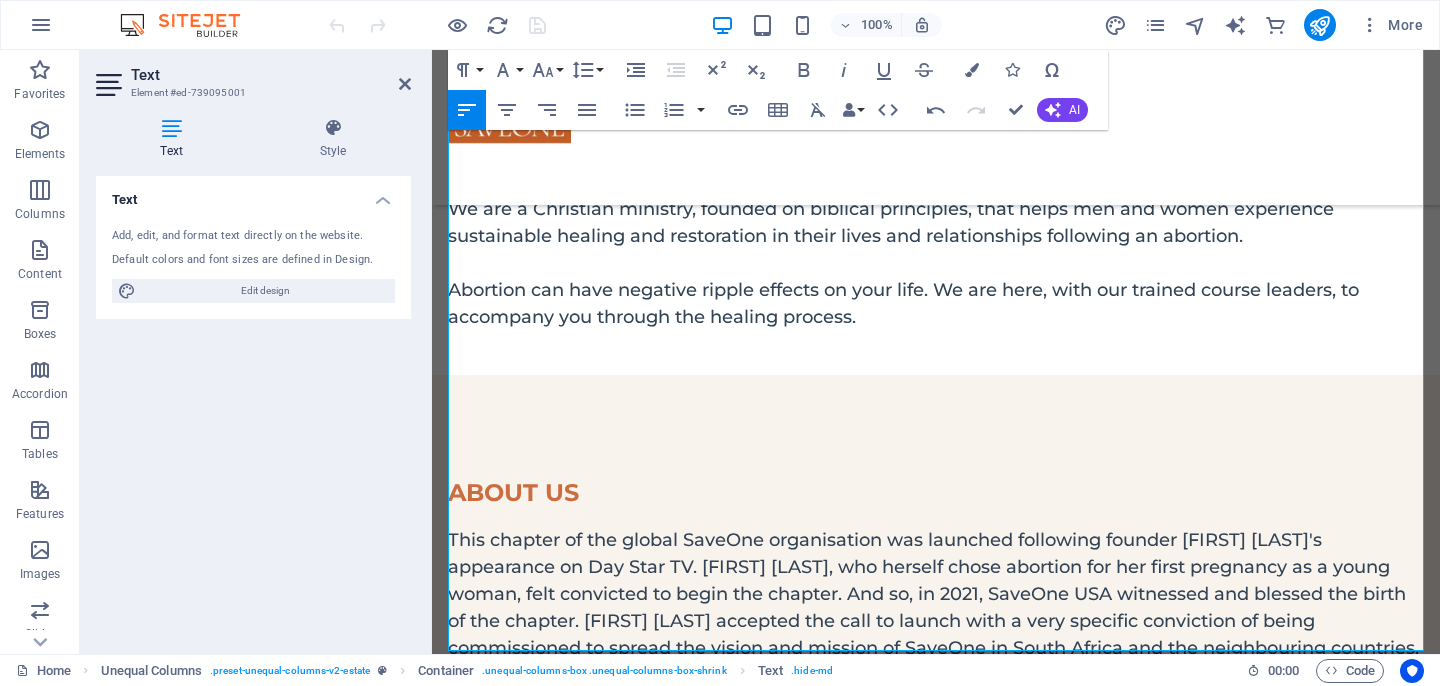 click on "Add Punctuation" 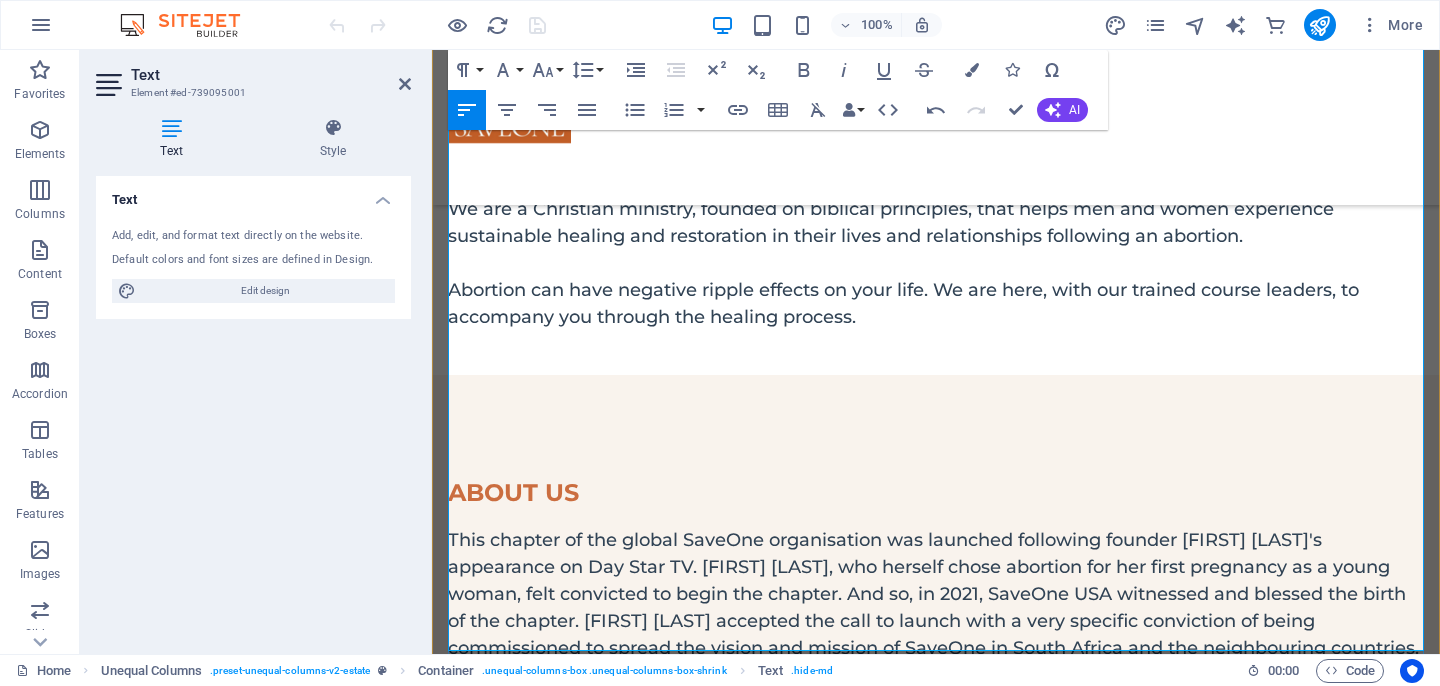 click on "SaveOne Southern Africa (SOSA) is, we believe, a crucial ministry in our region. It is one of the chapters of SaveOne global, based in Nashville, Tennessee, USA. Sheila Harper began the ministry following her nightmare story of abortion and the subsequent breakdown she suffered. Having gone through the same experience, our chapter founder,  Mpho Masienyane-Khauoe, met Sheila on a TV programme hosted by the late Marcus Lamb and his wife, Joni. And SOSA was born." at bounding box center (936, 918) 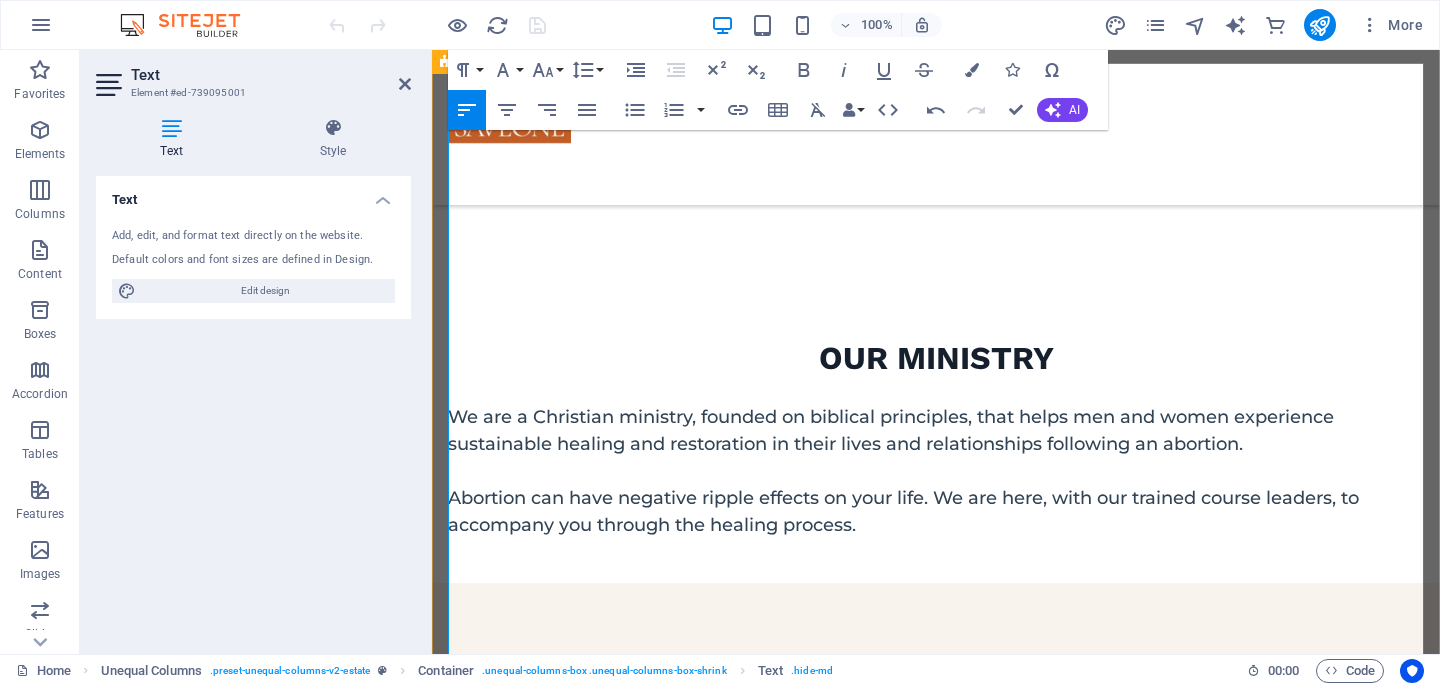 scroll, scrollTop: 1188, scrollLeft: 0, axis: vertical 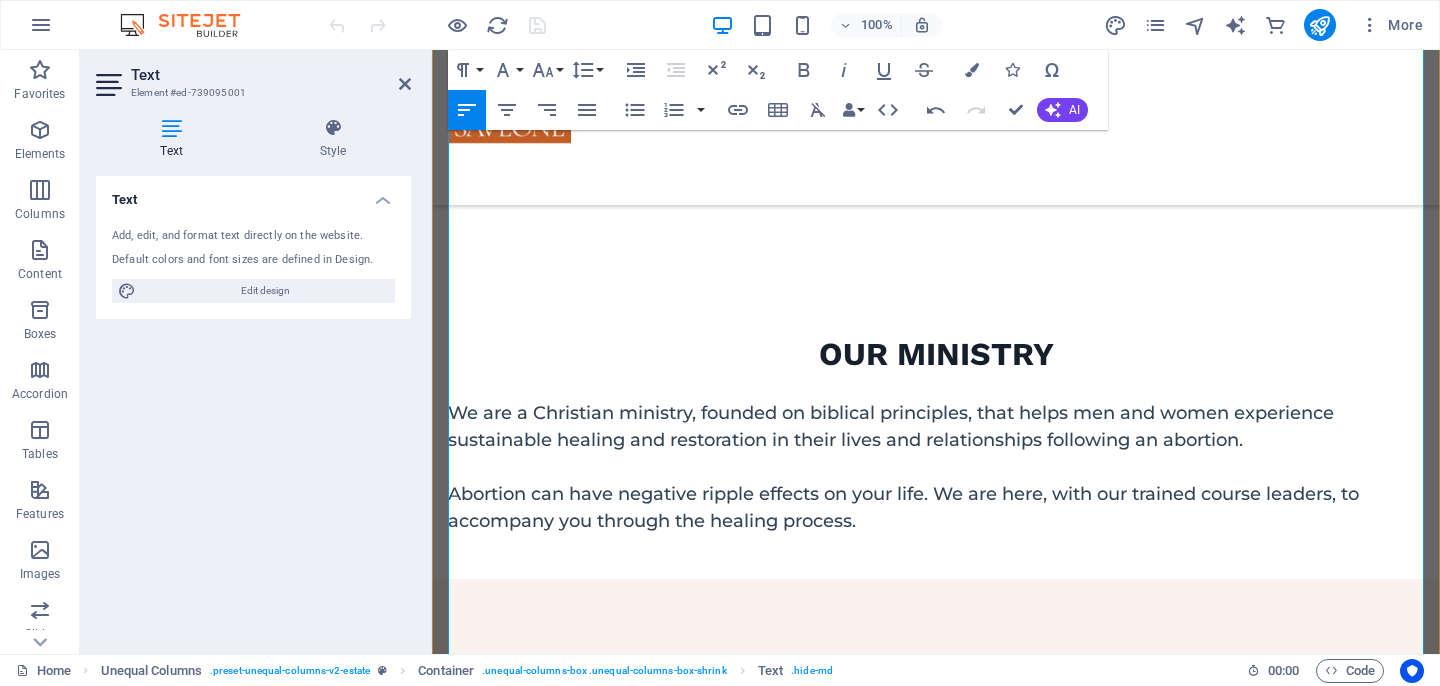 click at bounding box center (936, 1041) 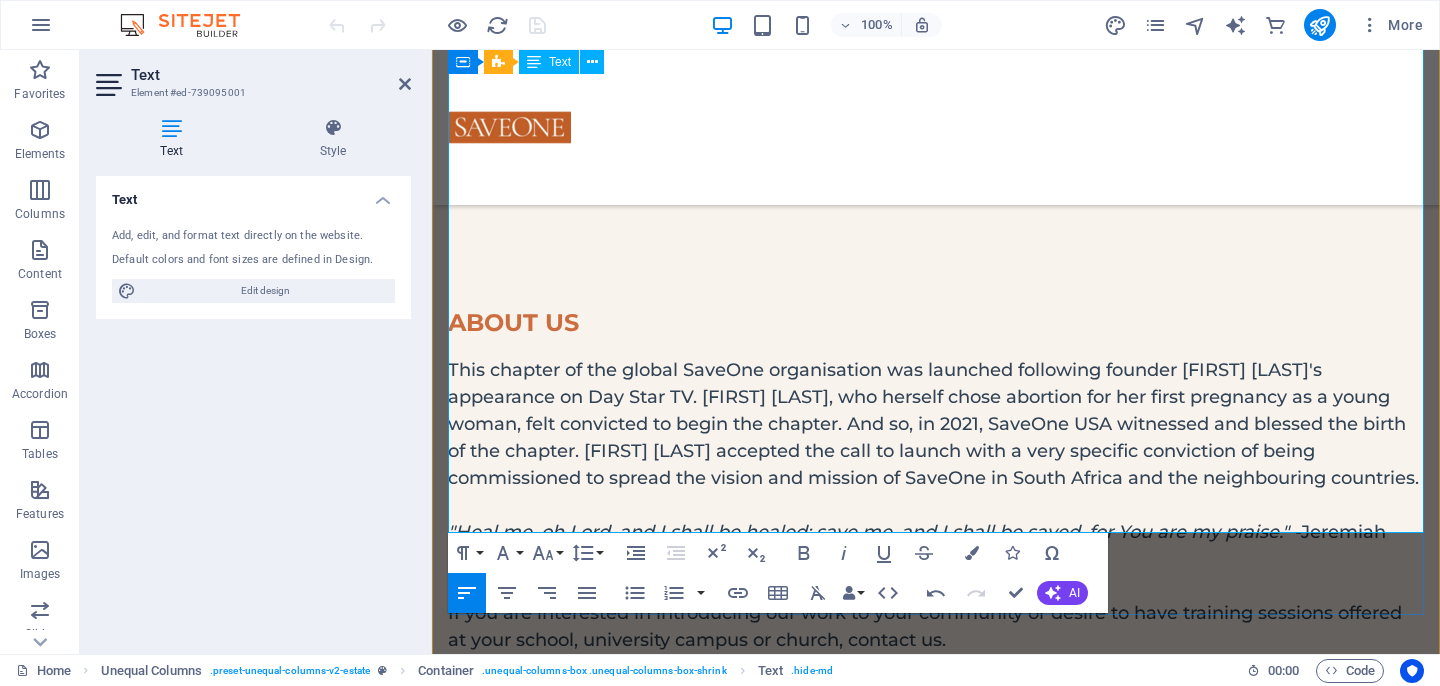 scroll, scrollTop: 1564, scrollLeft: 0, axis: vertical 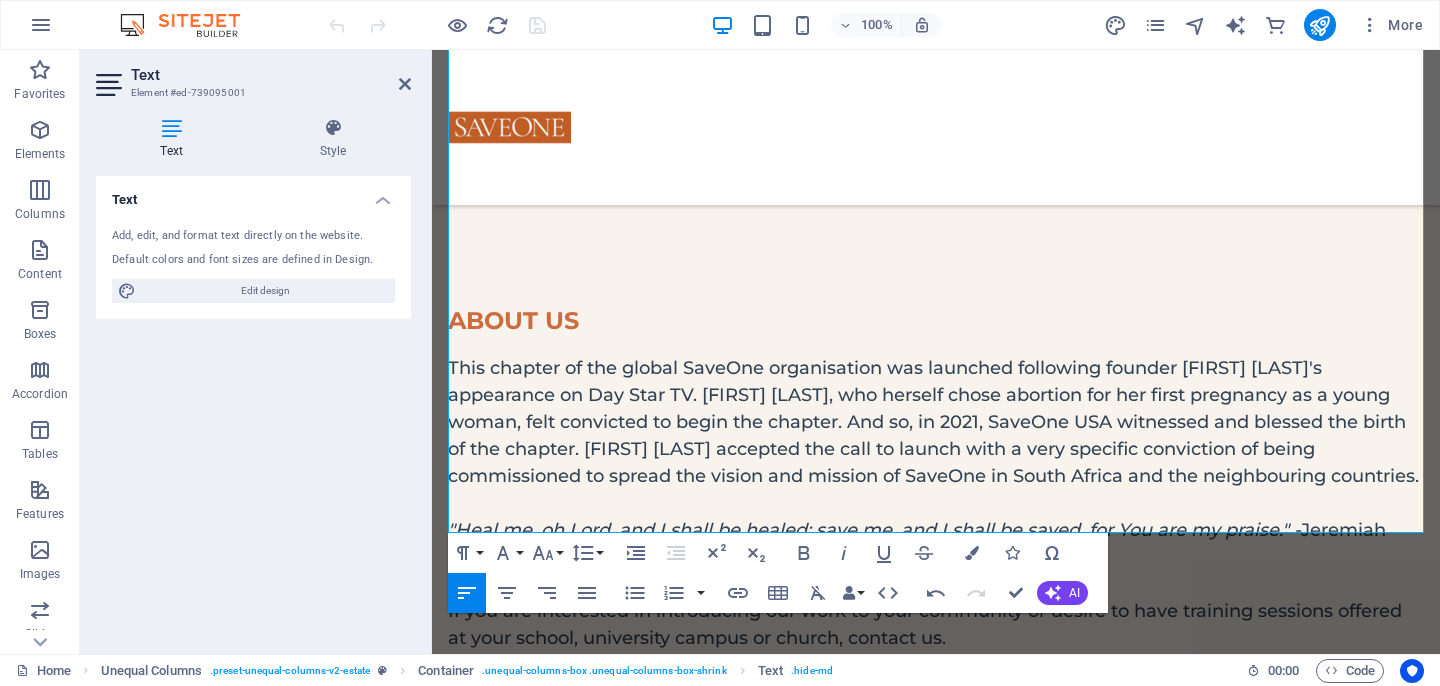click 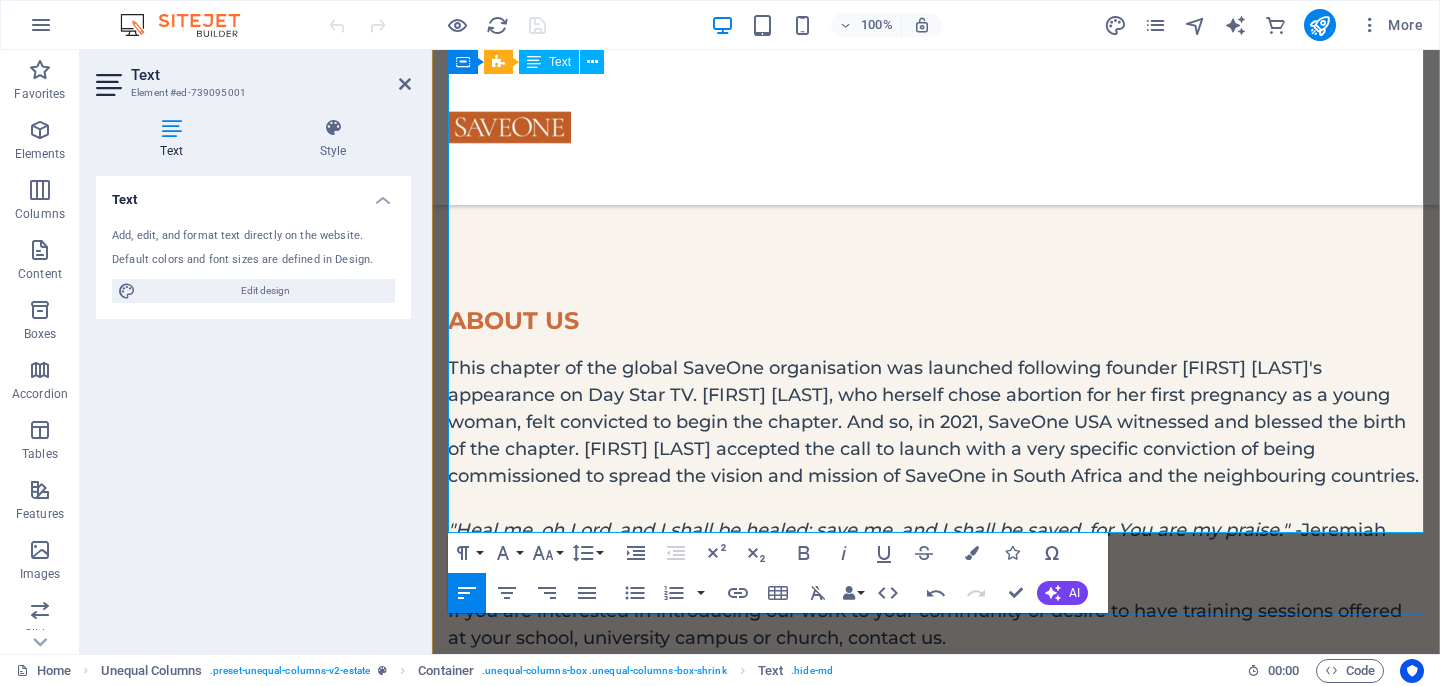 click on "SaveOne is passionate about ending hopelessness and replacing it with freedom through Jesus Christ. There can be life after abortion, as the men and women who have courageously gone through SaveOne Bible Study can testify. SaveOne-The Women’s Study, SaveOne-The Men’s Study, and SaveOne- The Ripple Effect are curriculums written for abortion-wounded women, men, or family members. These books are Bible studies/journals taking the hurting on a liberating journey of growth and renewal. We believe that all communities, (corporate, social or otherwise) regardless of their religious affiliation, would benefit the members greatly by adopting the SaveOne curriculum as part of their offering." at bounding box center (936, 1097) 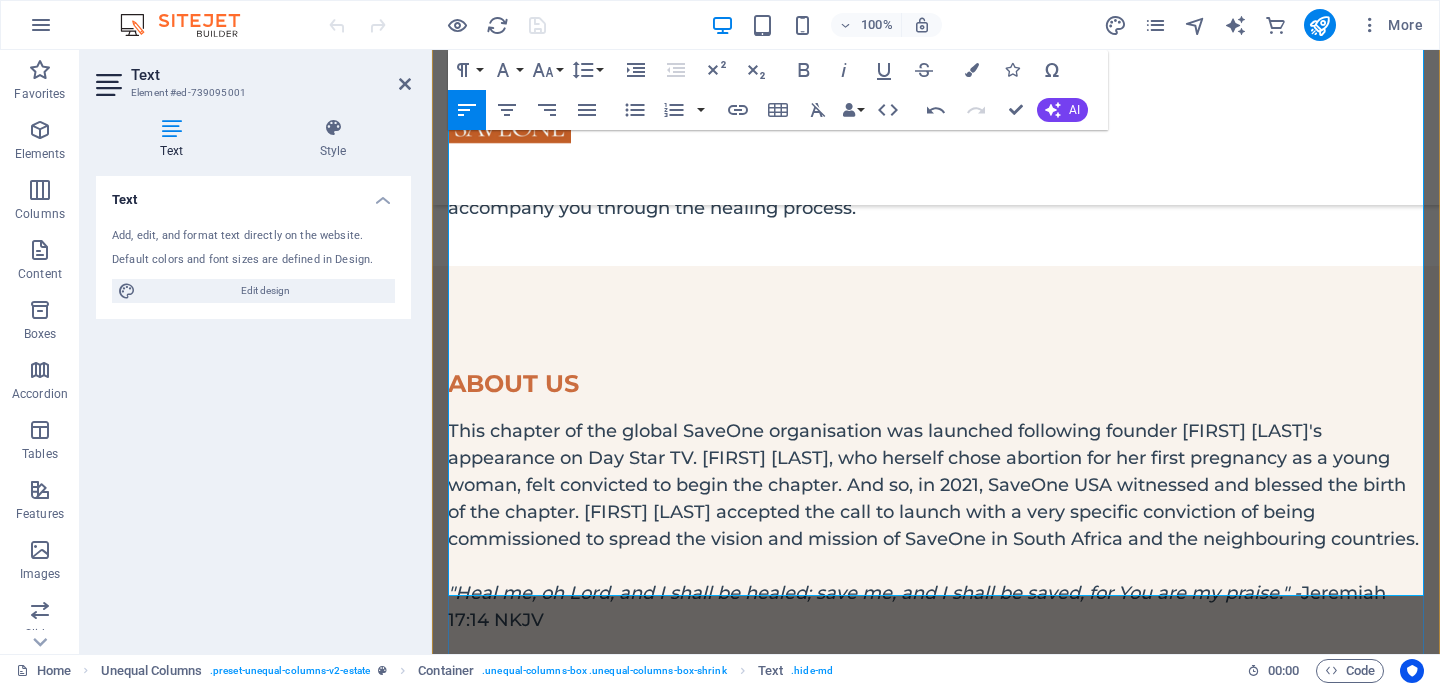scroll, scrollTop: 1506, scrollLeft: 0, axis: vertical 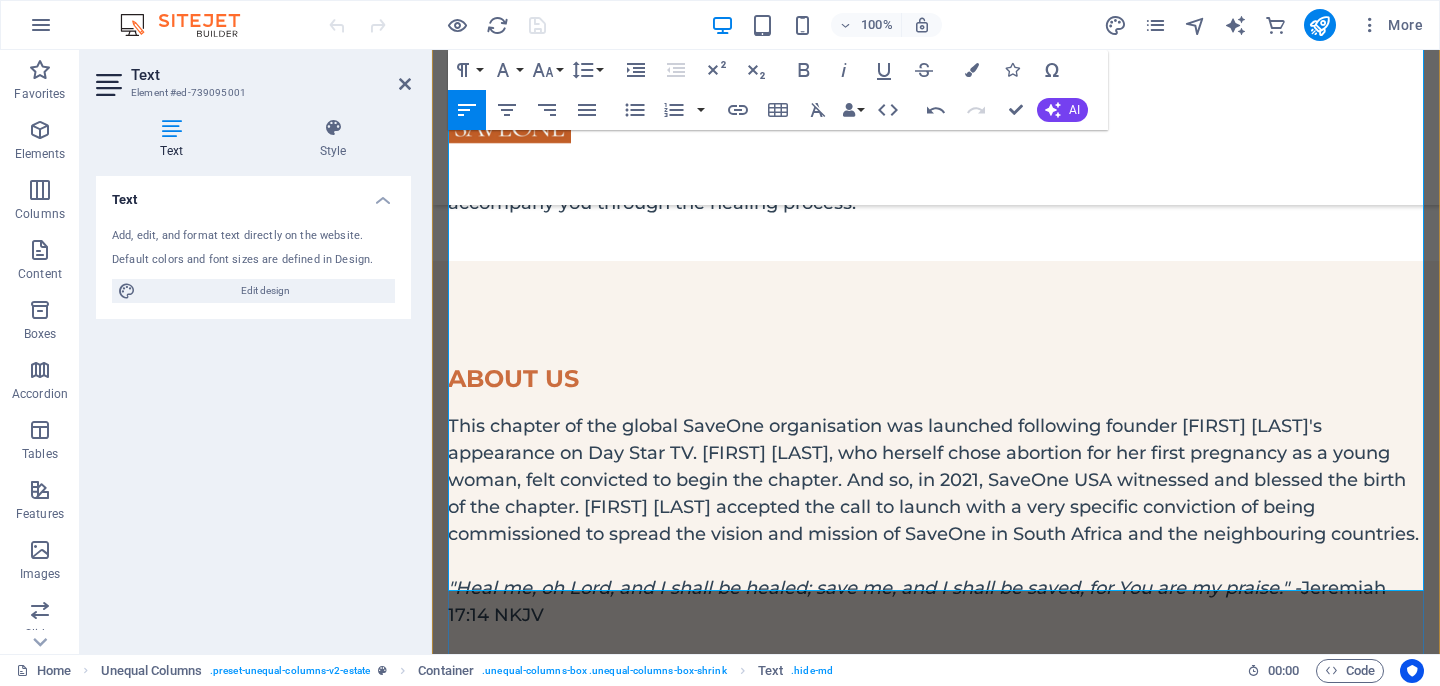 click on "SaveOne is passionate about ending hopelessness and replacing it with freedom through Jesus Christ. There can be life after abortion, as the men and women who have courageously gone through SaveOne Bible Study can testify. SaveOne  -  The Women’s Study, SaveOne-The Men’s Study, and SaveOne- The Ripple Effect are curriculums written for abortion-wounded women, men, or family members. These books are Bible studies/journals taking the hurting on a liberating journey of growth and renewal. We believe that all communities, (corporate, social or otherwise) regardless of their religious affiliation, would benefit the members greatly by adopting the SaveOne curriculum as part of their offering." at bounding box center (936, 1155) 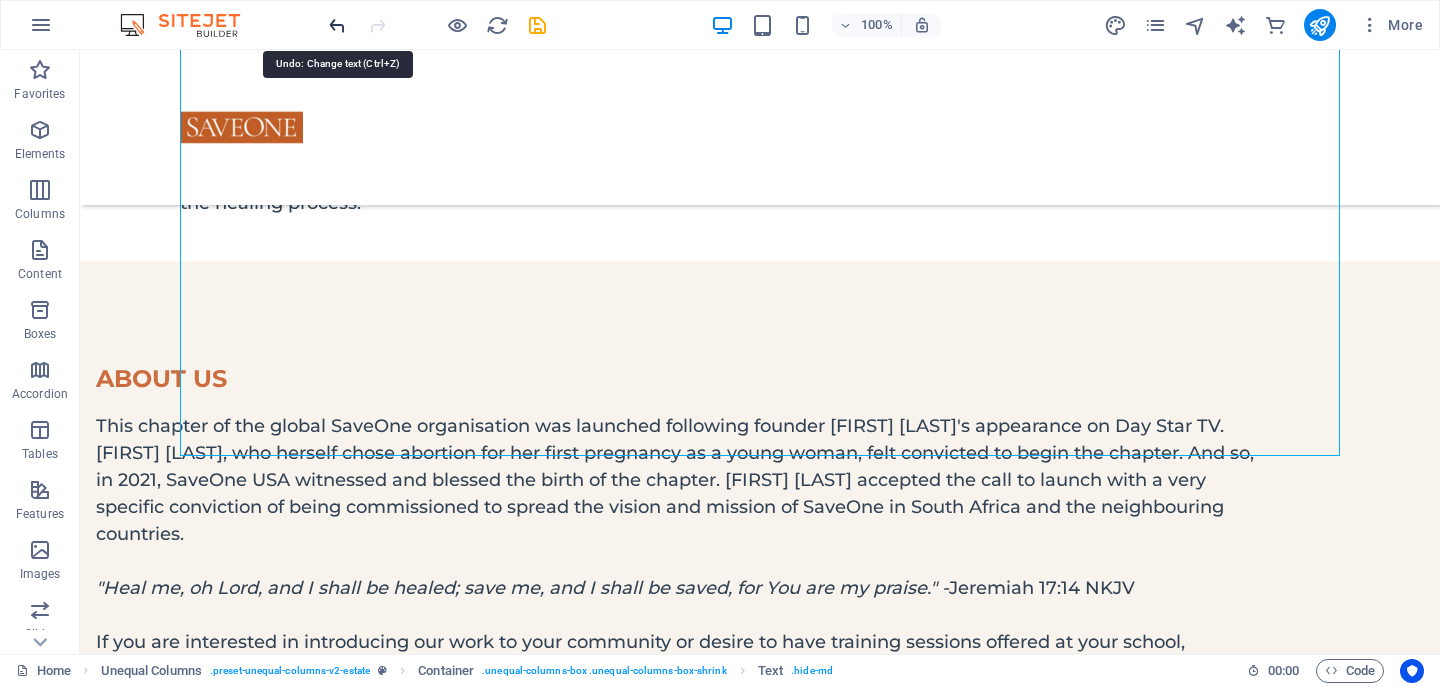 click at bounding box center [337, 25] 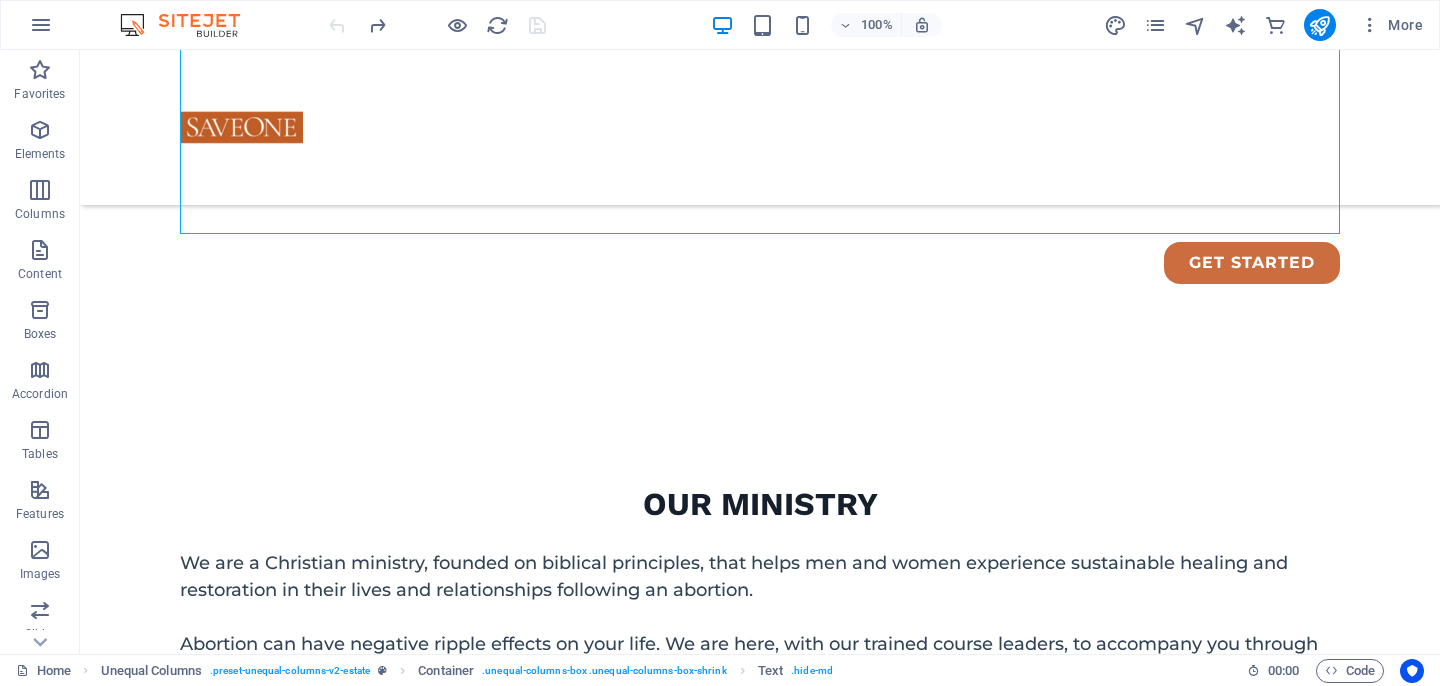 scroll, scrollTop: 1016, scrollLeft: 0, axis: vertical 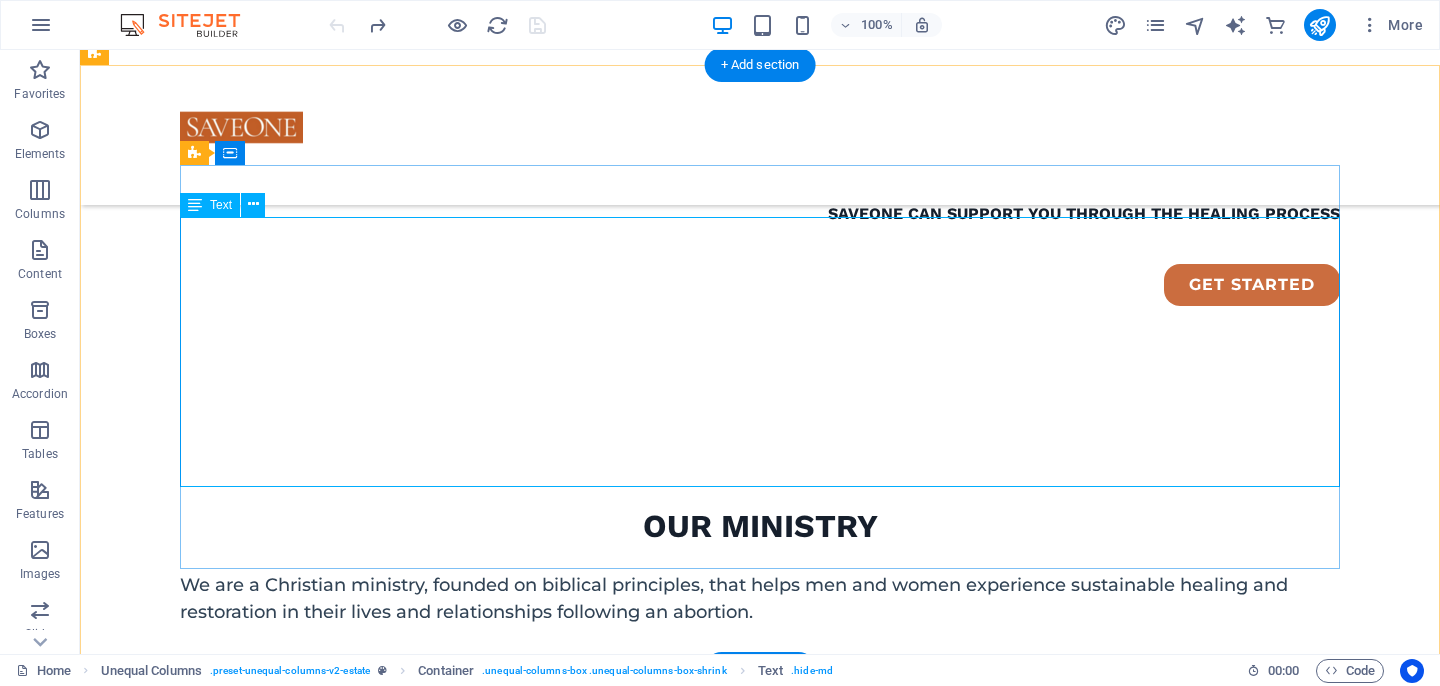click on "This chapter of the global SaveOne organisation was launched following founder Sheila Harper's appearance on Day Star TV. Mpho Masienyane-Khauoe, who herself chose abortion for her first pregnancy as a young woman, felt convicted to begin the chapter. And so, in 2021, SaveOne USA witnessed and blessed the birth of the chapter. Mpho accepted the call to launch with a very specific conviction of being commissioned to spread the vision and mission of SaveOne in South Africa and the neighbouring countries. "Heal me, oh Lord, and I shall be healed; save me, and I shall be saved, for You are my praise." -  Jeremiah 17:14 NKJV If you are interested in introducing our work to your community or desire to have training sessions offered at your school, university campus or church, contact us." at bounding box center [676, 1038] 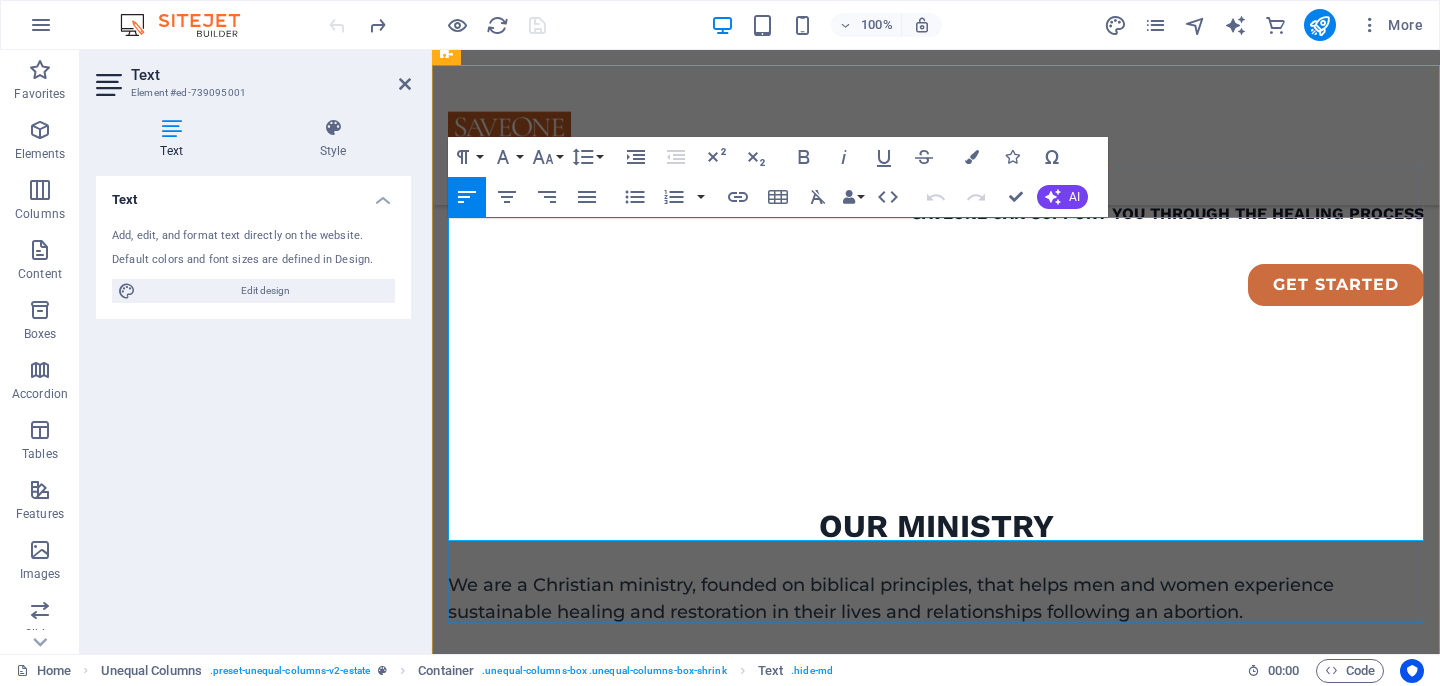 click on "If you are interested in introducing our work to your community or desire to have training sessions offered at your school, university campus or church, contact us." at bounding box center (936, 1173) 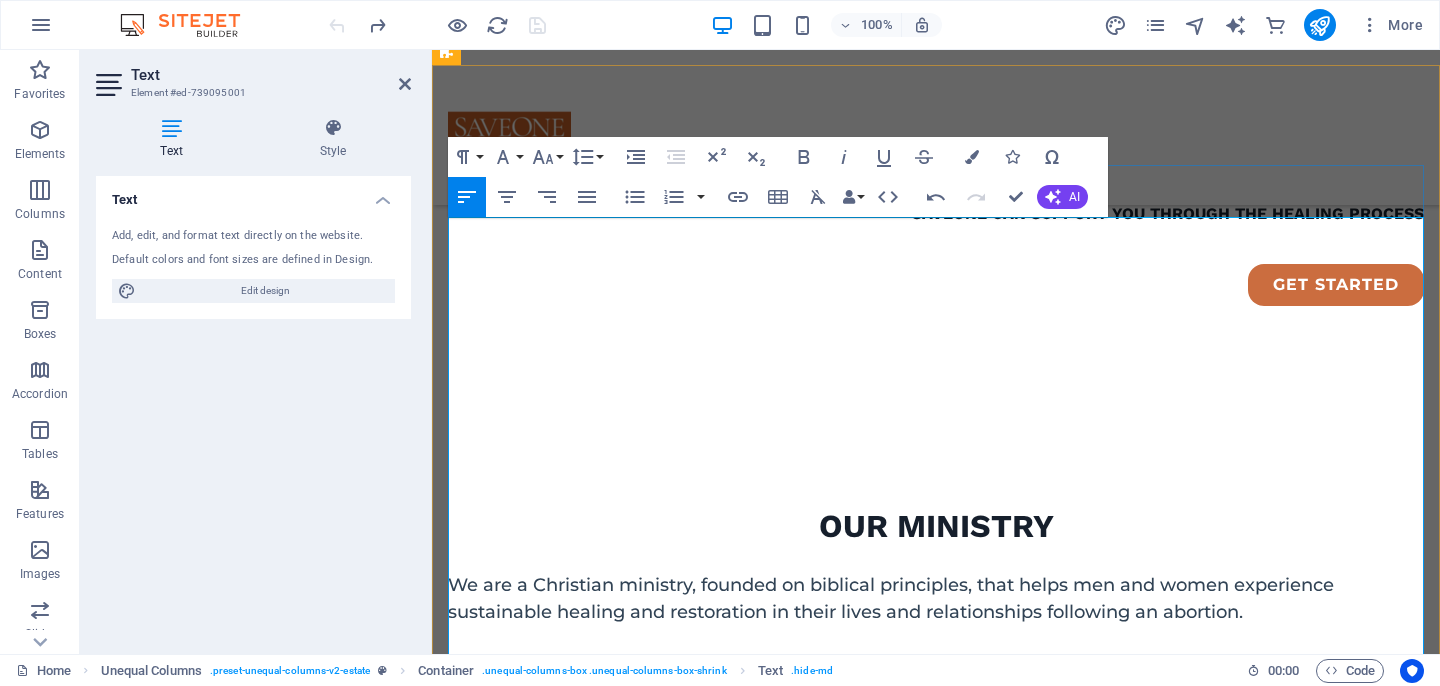scroll, scrollTop: 21724, scrollLeft: 3, axis: both 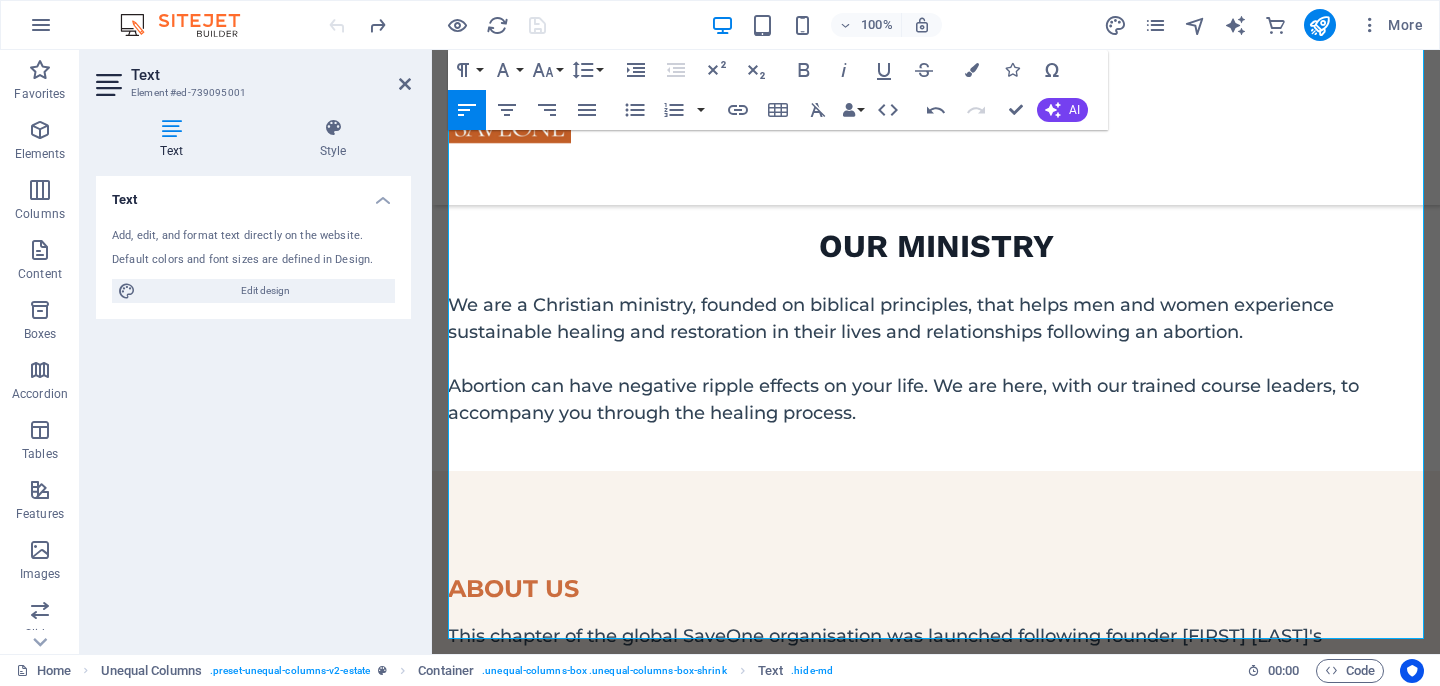 click on "Change the spacing USA." 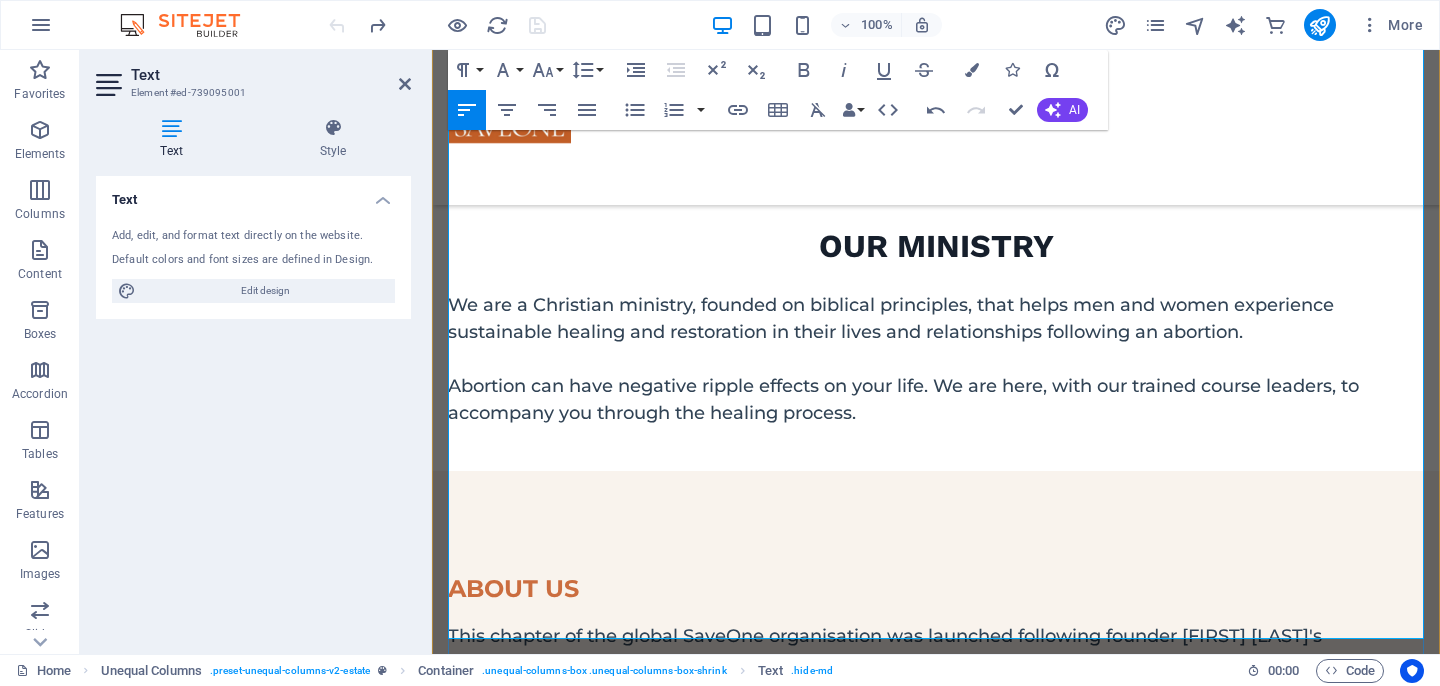 click on "SaveOne Southern Africa (SOSA) is one of the chapters of SaveOne global, based in Nashville, Tennessee, USA. Sheila Harper began the ministry following her nightmare story of abortion and the subsequent breakdown she suffered. Having gone through the same experience, our chapter convenor, Mpho Masienyane-Khauoe met Sheila on DayStar TV programme and SOSA was born." at bounding box center [936, 1028] 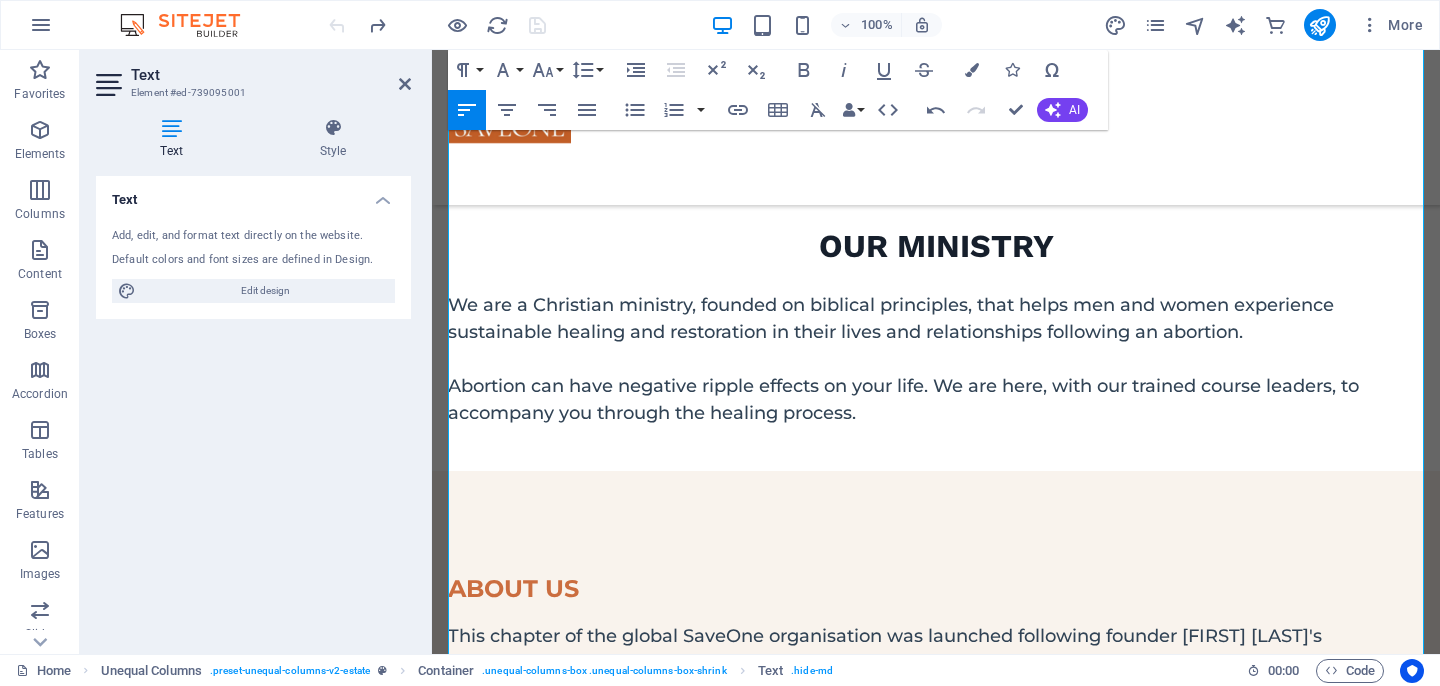 click on "Correct the capitalisation “One" 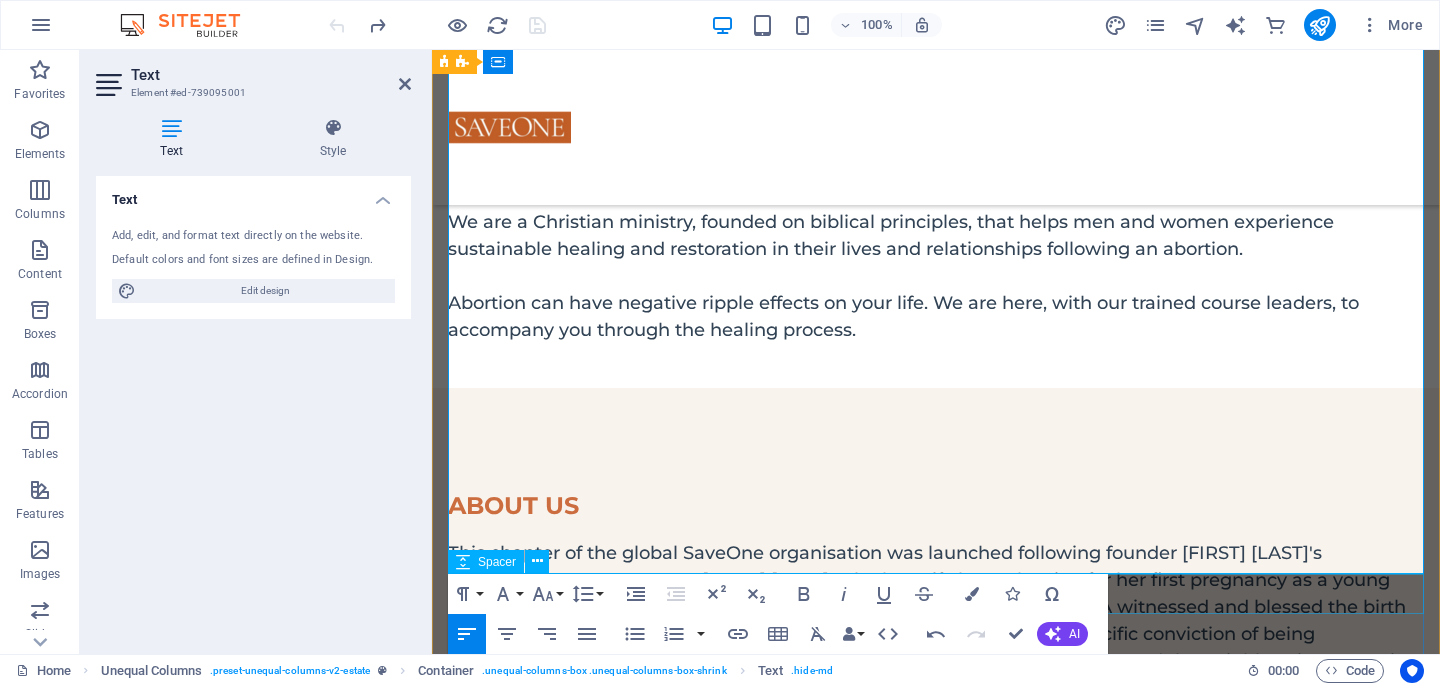 scroll, scrollTop: 1397, scrollLeft: 0, axis: vertical 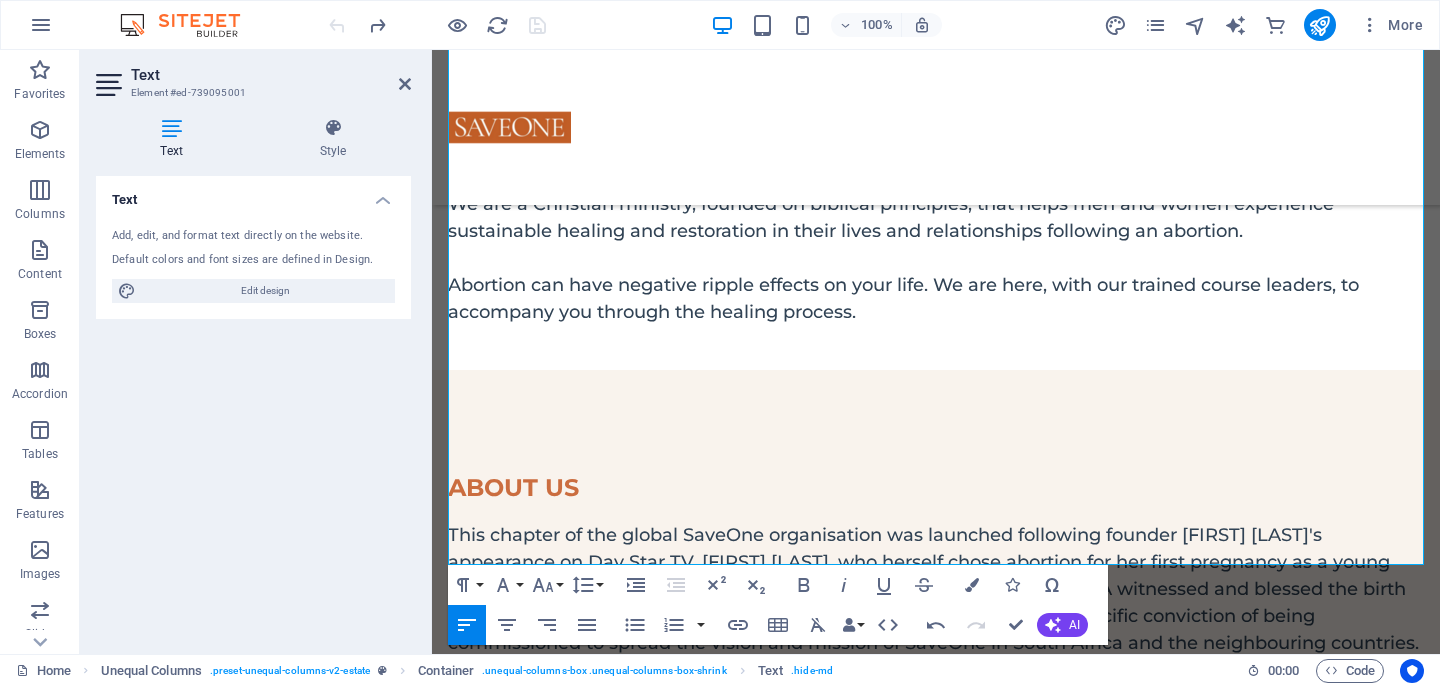 click on "Change the spacing" 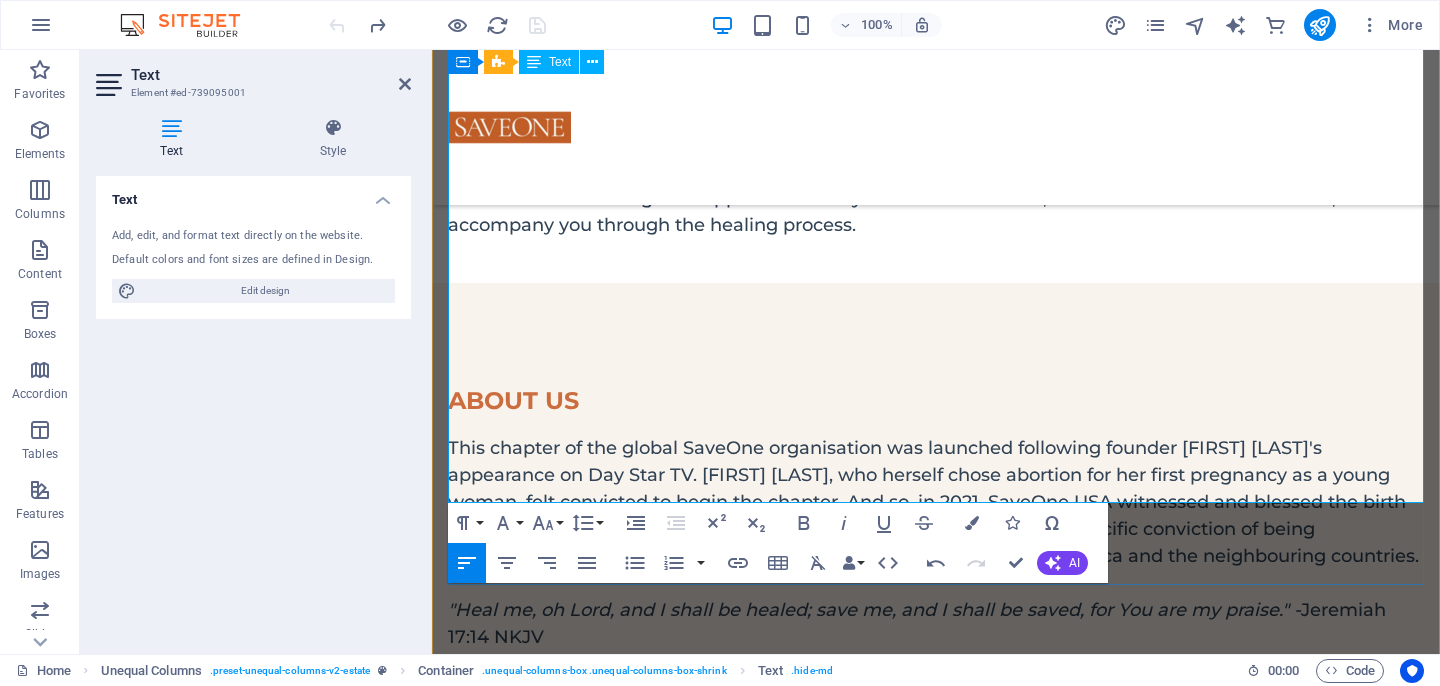 scroll, scrollTop: 1502, scrollLeft: 0, axis: vertical 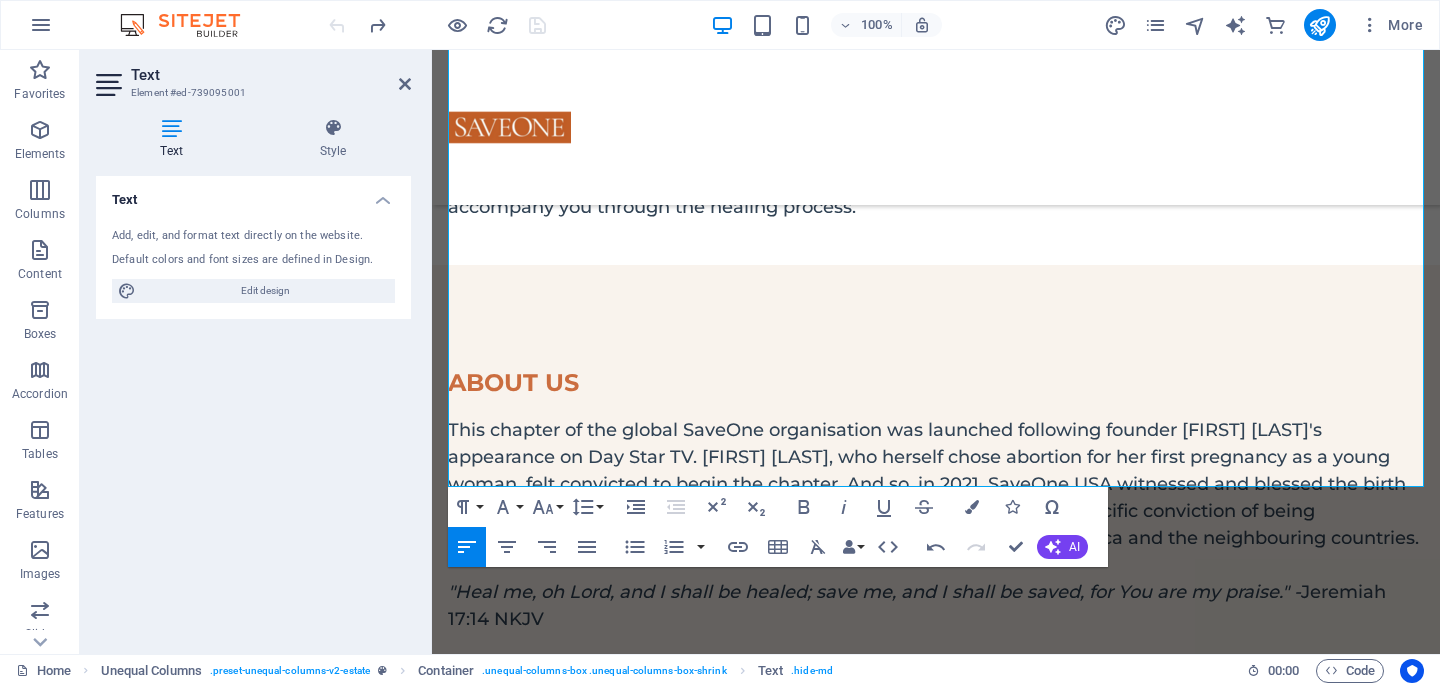 click on "curriculum" 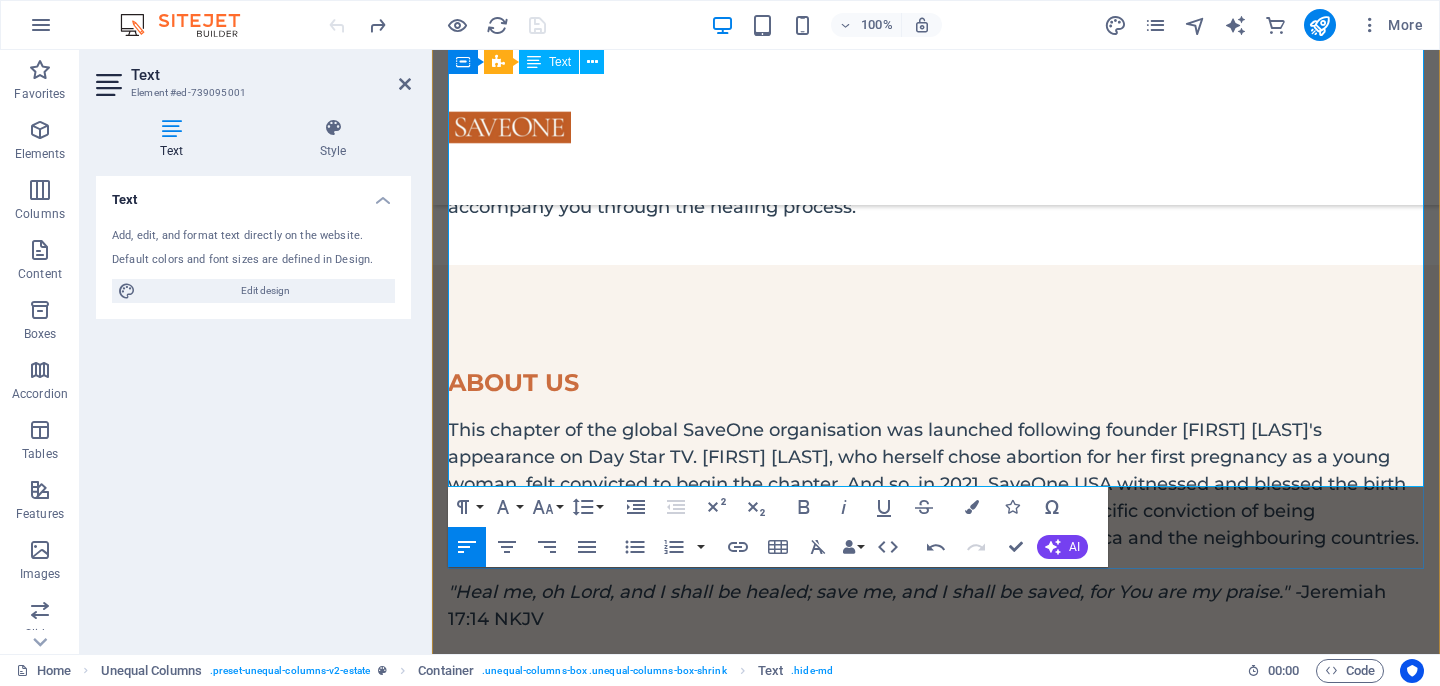 click on "We believe that all communities, (corporate, social or otherwise) regardless of their religious affiliation, would benefit greatly from the SOSA intervention." at bounding box center (936, 1119) 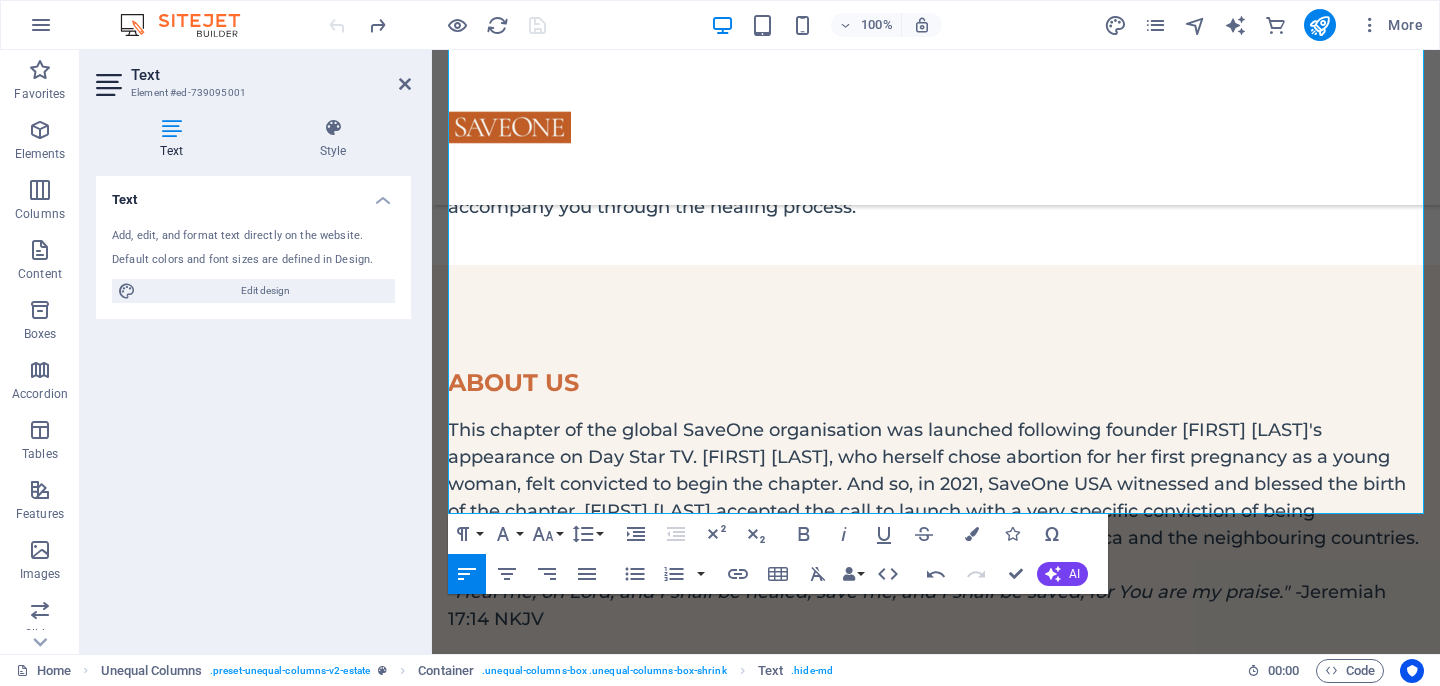 click on "Remove the comma" 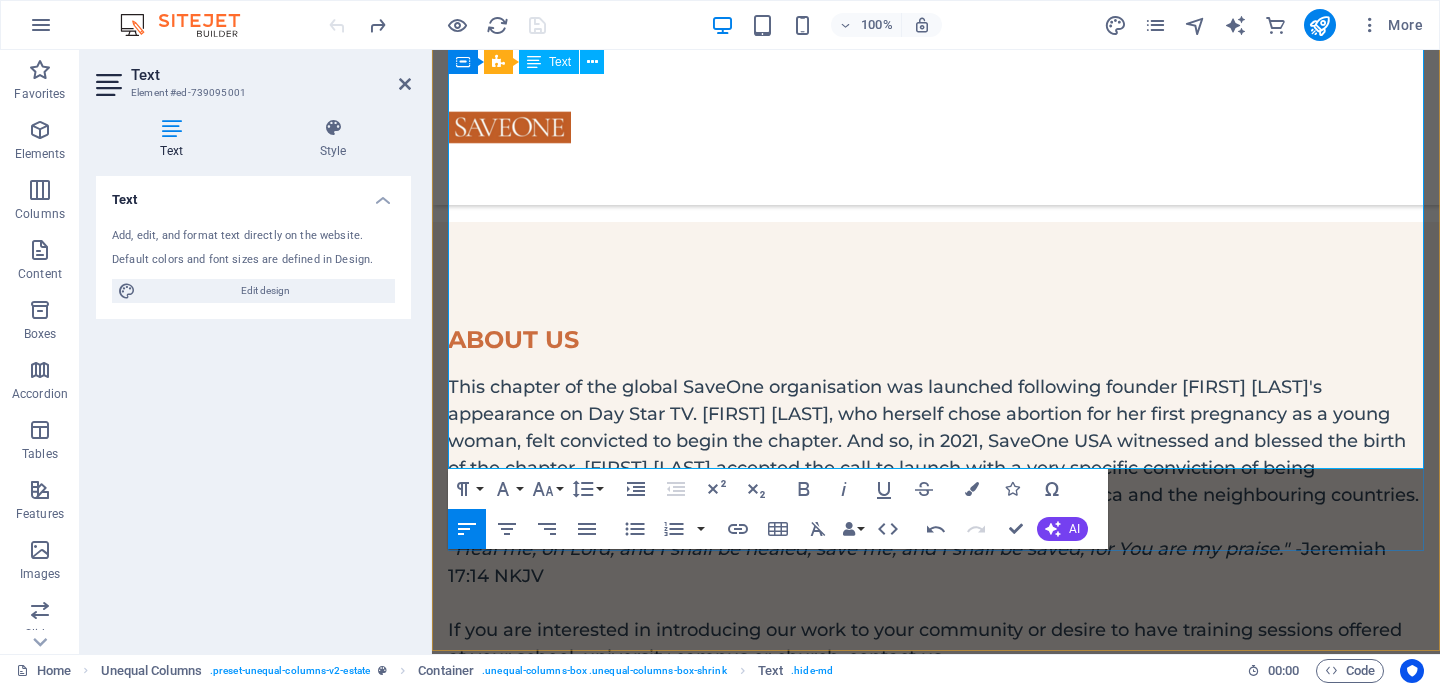 scroll, scrollTop: 1547, scrollLeft: 0, axis: vertical 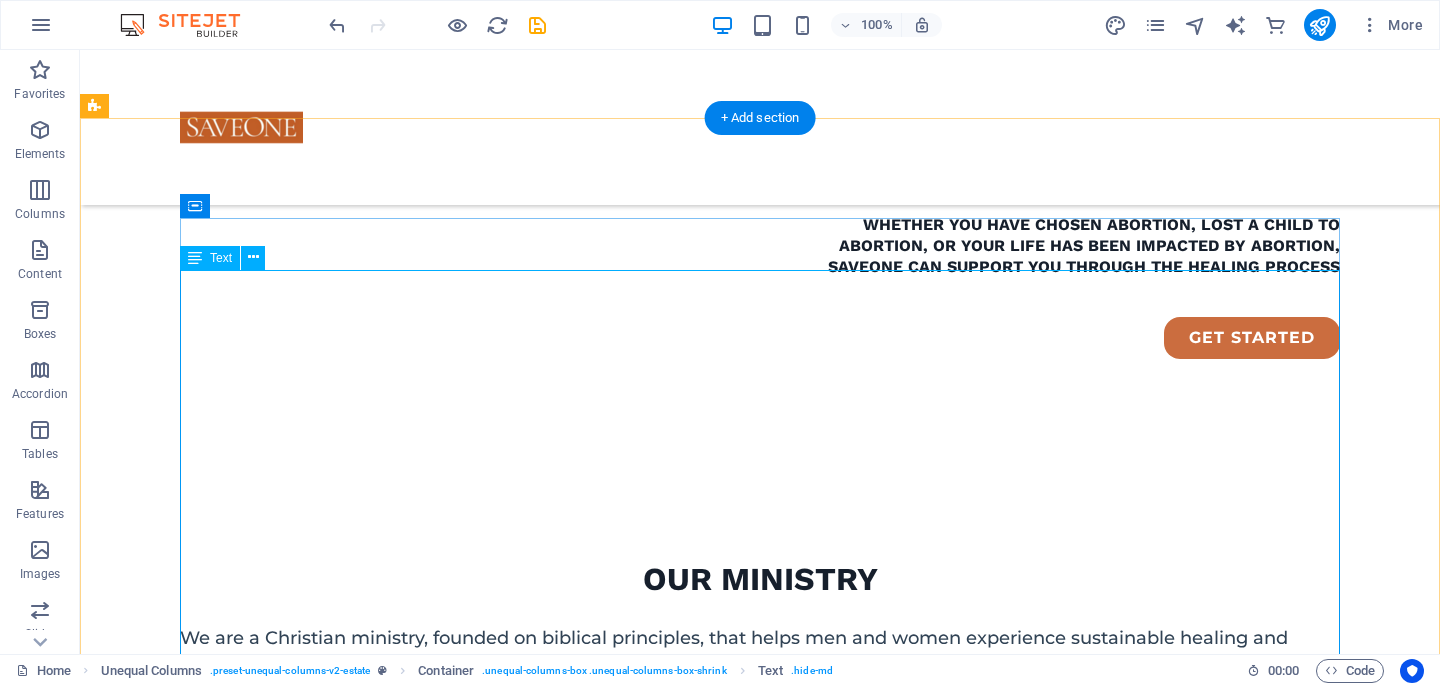 click on "This chapter of the global SaveOne organisation was launched following founder Sheila Harper's appearance on Day Star TV. Mpho Masienyane-Khauoe, who herself chose abortion for her first pregnancy as a young woman, felt convicted to begin the chapter. And so, in 2021, SaveOne USA witnessed and blessed the birth of the chapter. Mpho accepted the call to launch with a very specific conviction of being commissioned to spread the vision and mission of SaveOne in South Africa and the neighbouring countries. "Heal me, oh Lord, and I shall be healed; save me, and I shall be saved, for You are my praise." -  Jeremiah 17:14 NKJV If you are interested in introducing our work to your community or desire to have training sessions offered at your school, university campus or church, contact us.   SaveOne is passionate about ending hopelessness and replacing it with freedom through Jesus Christ. There can be life after abortion, as the men and women who have courageously gone through the SaveOne curriculum can testify." at bounding box center (676, 1293) 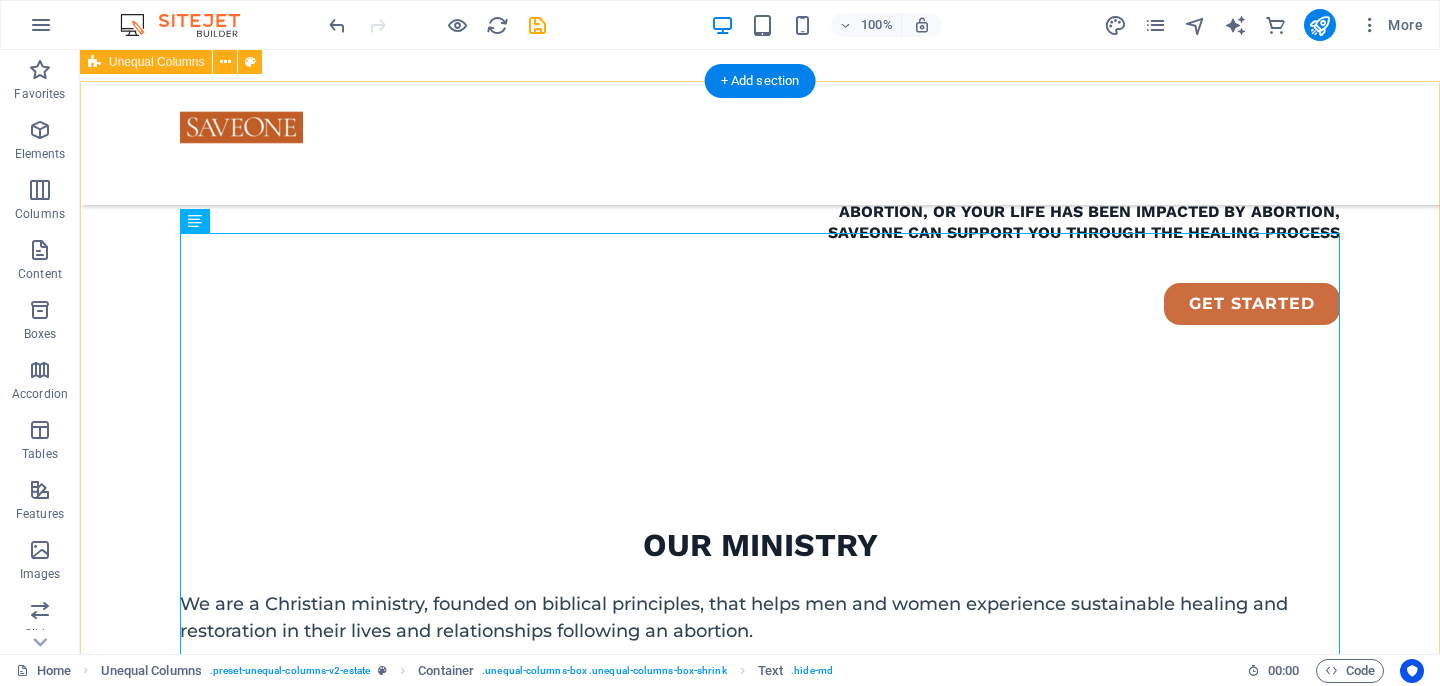 scroll, scrollTop: 998, scrollLeft: 0, axis: vertical 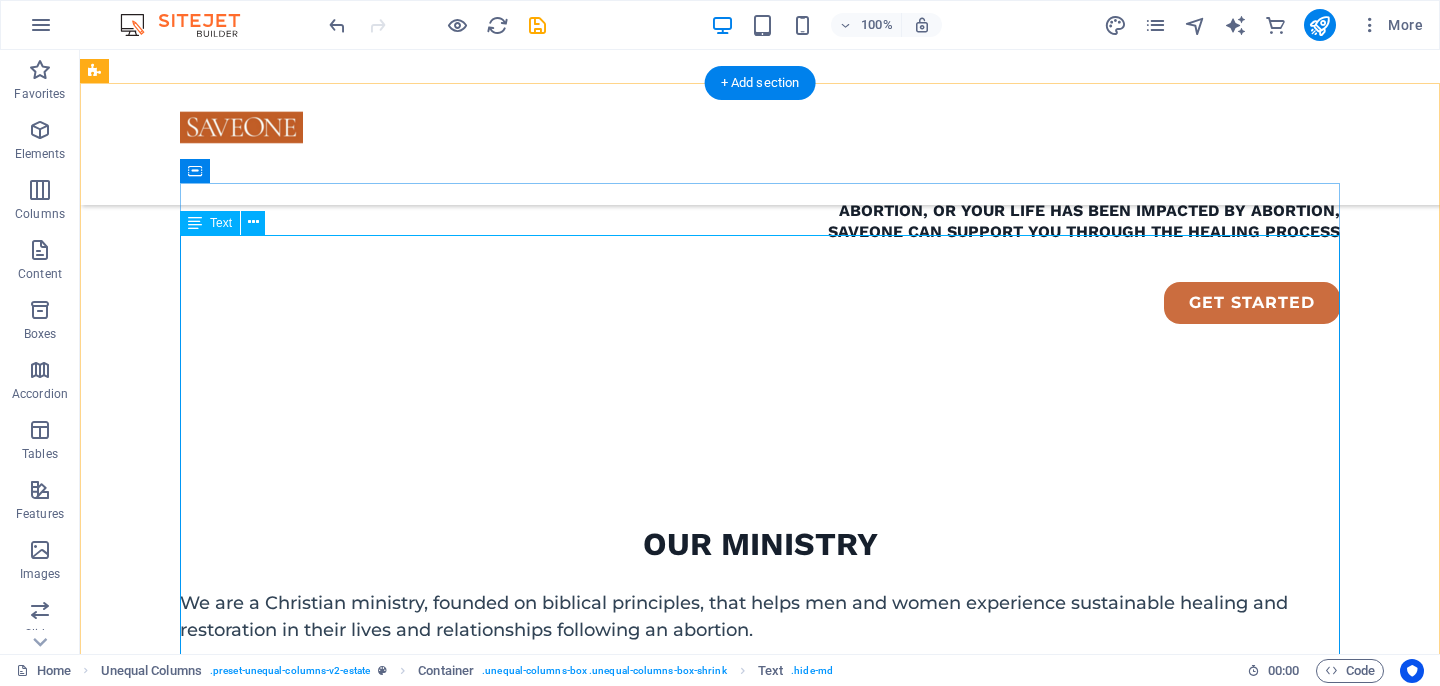 click on "This chapter of the global SaveOne organisation was launched following founder Sheila Harper's appearance on Day Star TV. Mpho Masienyane-Khauoe, who herself chose abortion for her first pregnancy as a young woman, felt convicted to begin the chapter. And so, in 2021, SaveOne USA witnessed and blessed the birth of the chapter. Mpho accepted the call to launch with a very specific conviction of being commissioned to spread the vision and mission of SaveOne in South Africa and the neighbouring countries. "Heal me, oh Lord, and I shall be healed; save me, and I shall be saved, for You are my praise." -  Jeremiah 17:14 NKJV If you are interested in introducing our work to your community or desire to have training sessions offered at your school, university campus or church, contact us.   SaveOne is passionate about ending hopelessness and replacing it with freedom through Jesus Christ. There can be life after abortion, as the men and women who have courageously gone through the SaveOne curriculum can testify." at bounding box center [676, 1258] 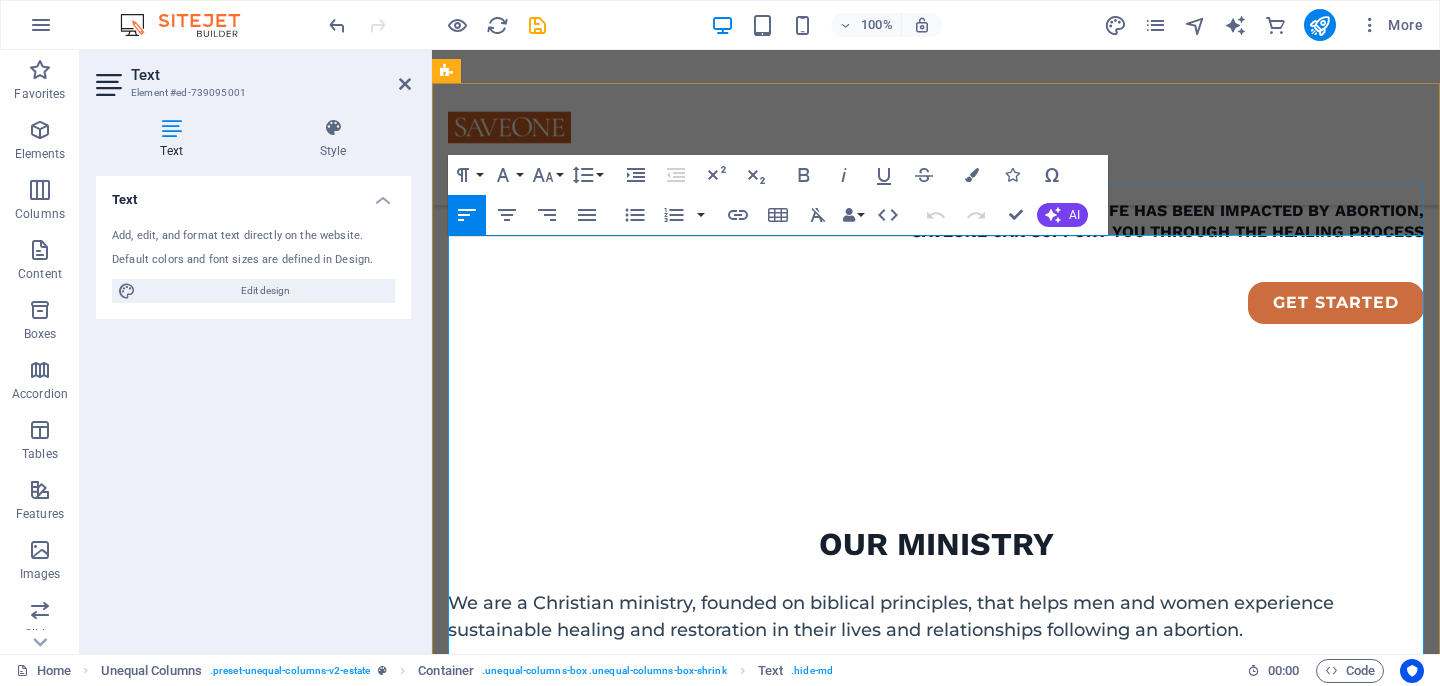 click at bounding box center [936, 1258] 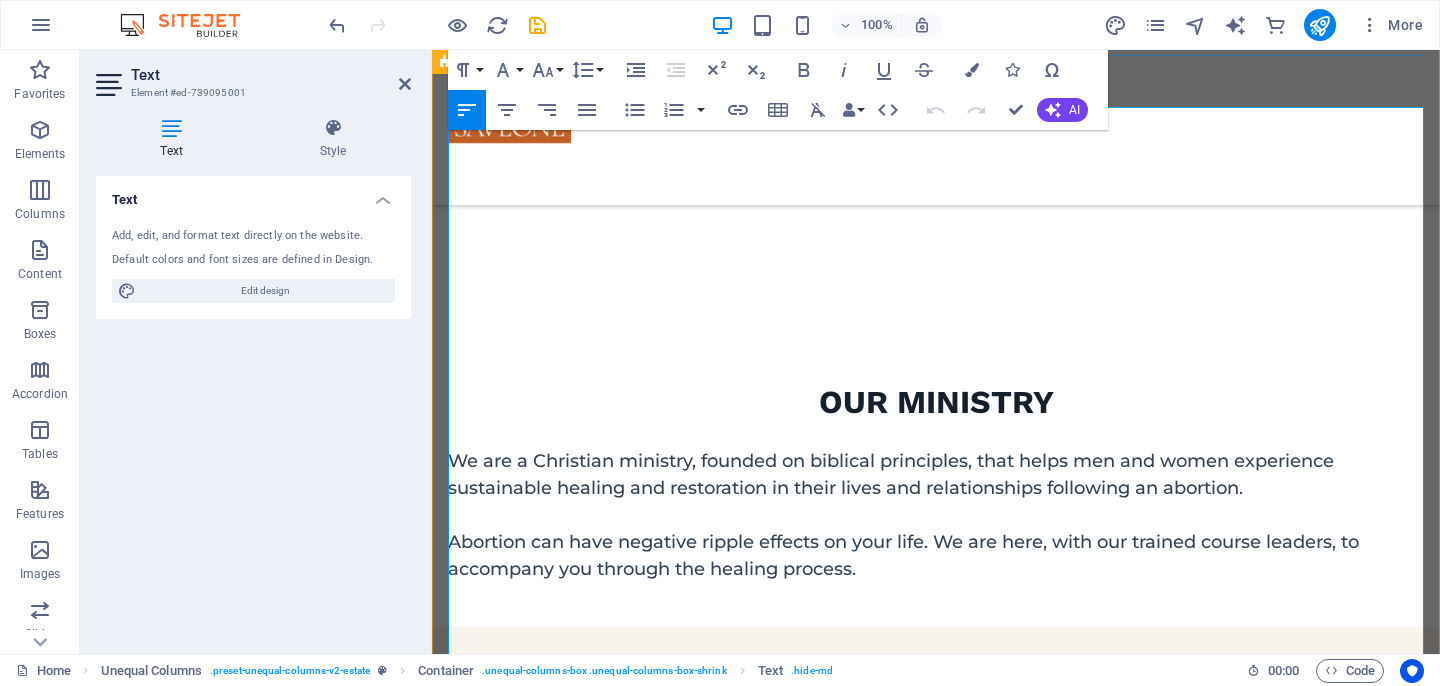 scroll, scrollTop: 1059, scrollLeft: 0, axis: vertical 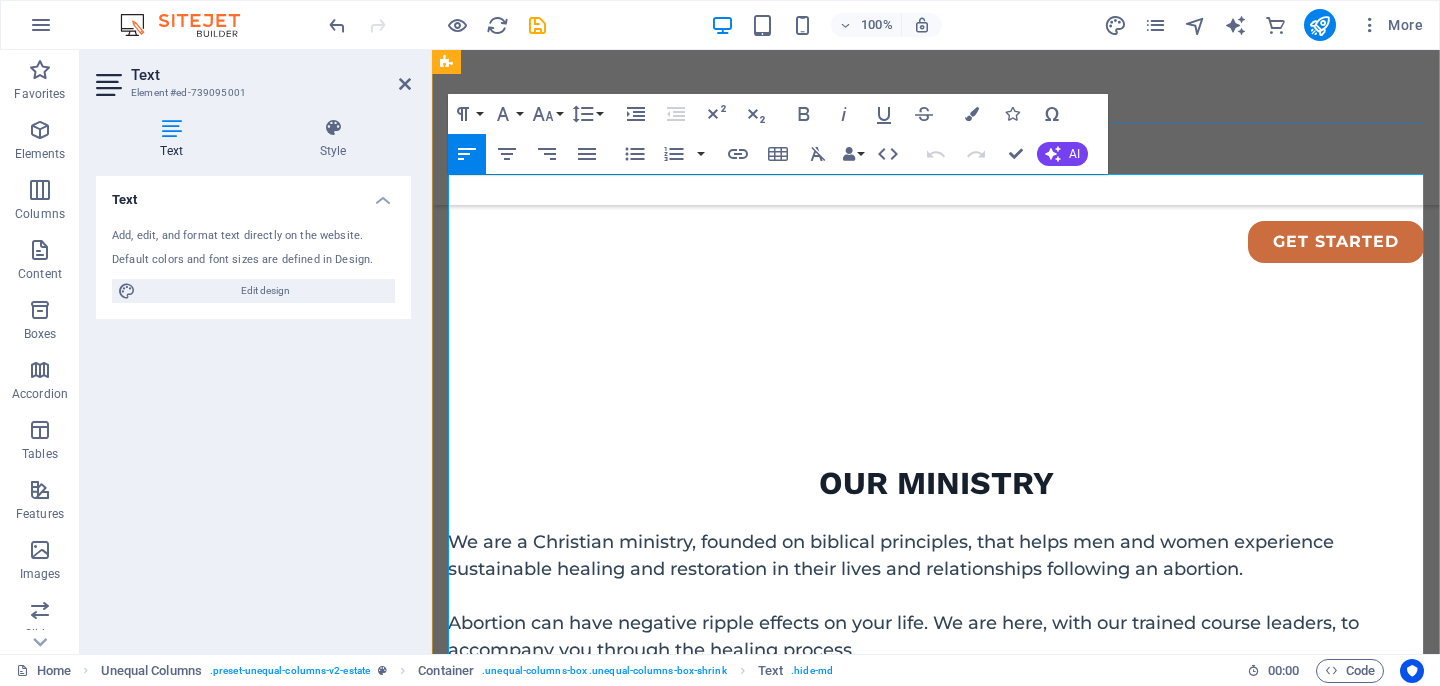 click on "SaveOne Southern Africa (SOSA) is one of the chapters of SaveOne global, based in Nashville, Tennessee, USA. Sheila Harper began the ministry following her nightmare story of abortion and the subsequent breakdown she suffered. Having gone through the same experience, our chapter convenor, Mpho Masienyane-Khauoe met Sheila on DayStar TV programme and SOSA was born." at bounding box center (936, 1265) 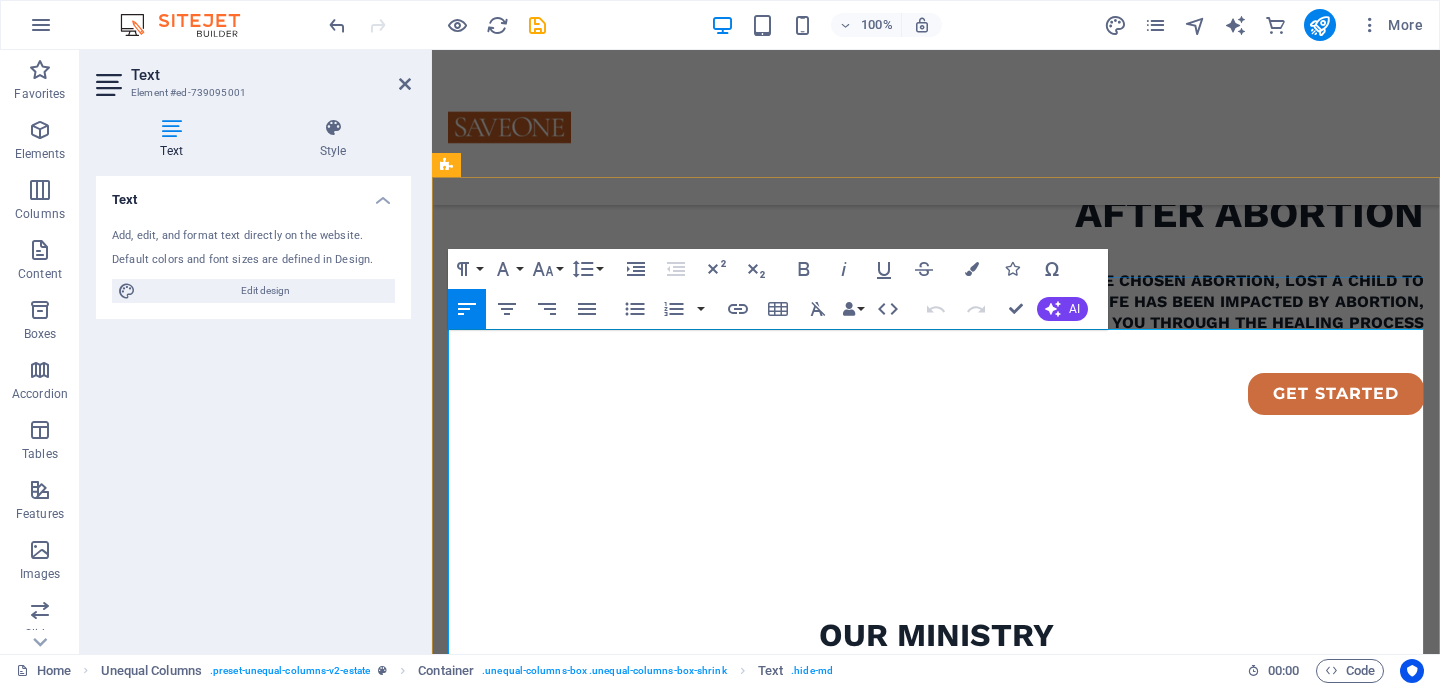 scroll, scrollTop: 904, scrollLeft: 0, axis: vertical 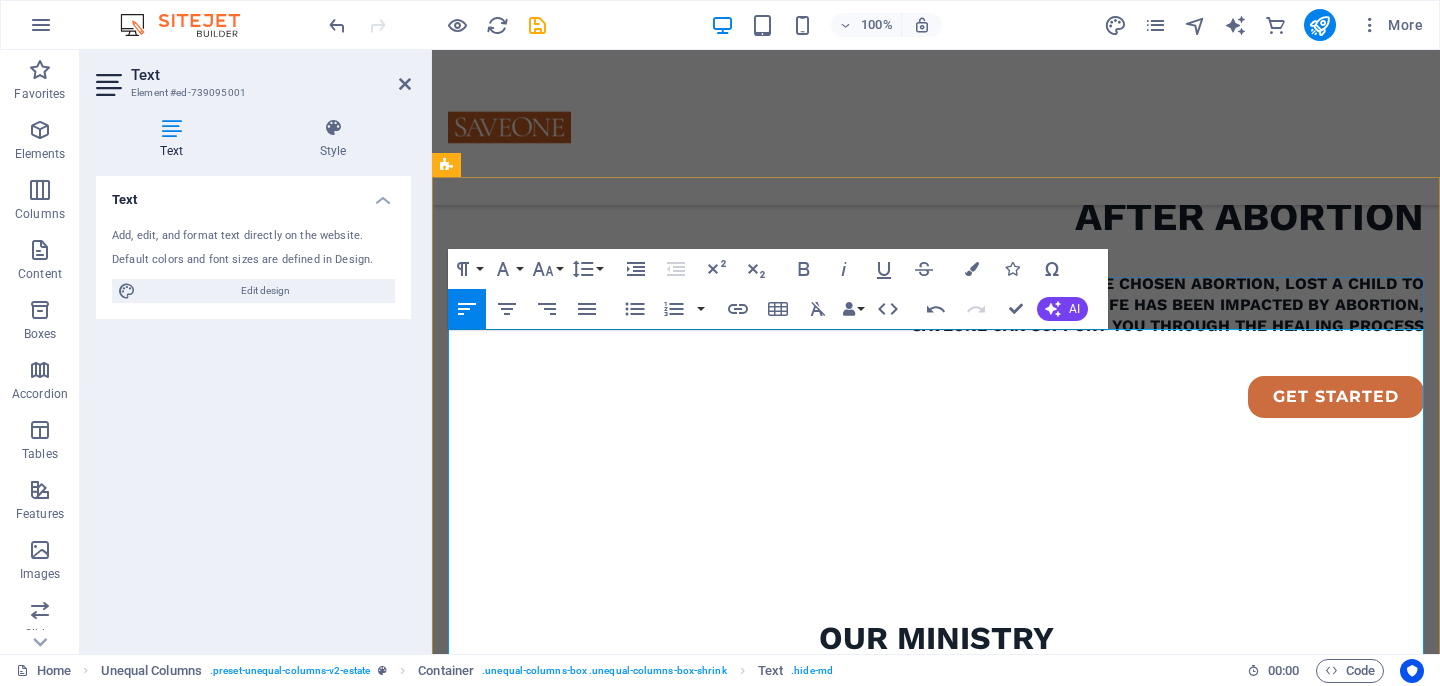 click on "SaveOne Southern Africa (SOSA) is one of the chapters of SaveOne global, based in Nashville, Tennessee, USA. Sheila Harper began the ministry following her nightmare story of abortion and the subsequent breakdown she suffered. Having gone through the same experience, our chapter convenor, Mpho Masienyane-Khauoe met Sheila on DayStar TV programme and SOSA was born." at bounding box center (936, 1096) 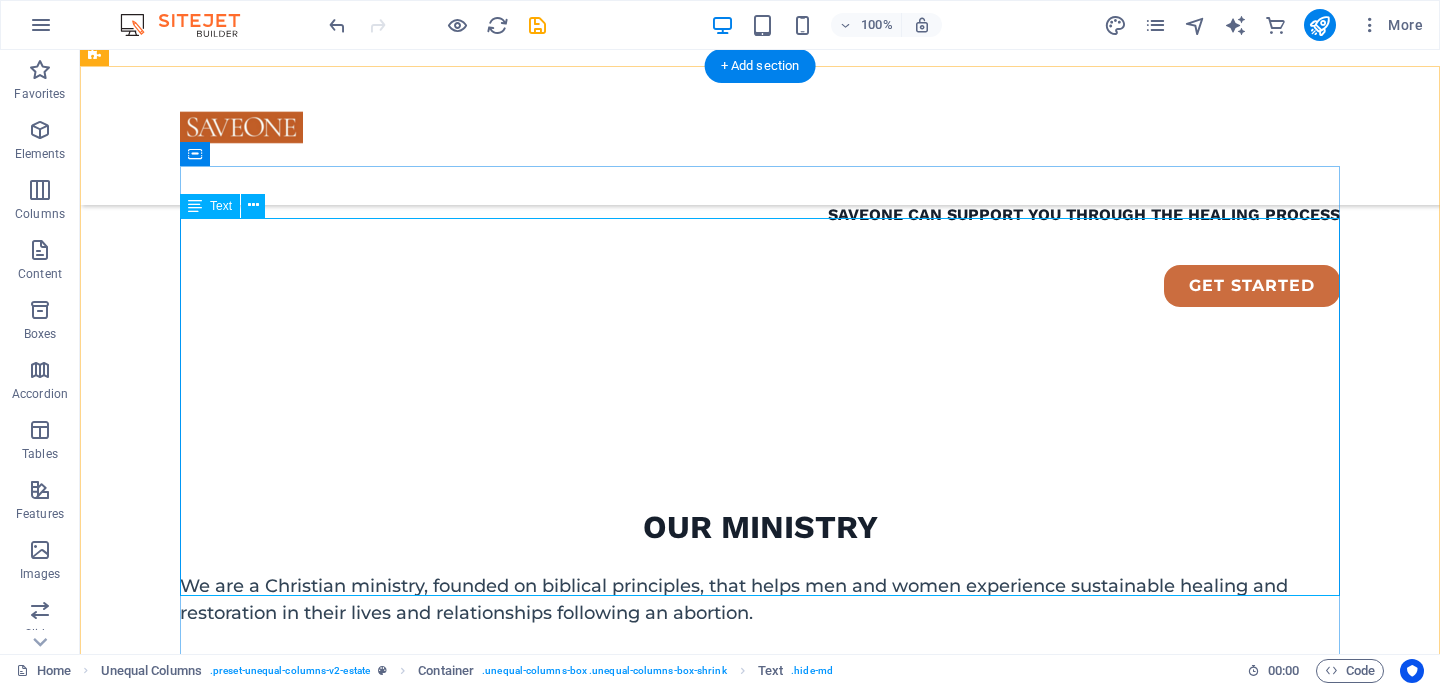 scroll, scrollTop: 1017, scrollLeft: 0, axis: vertical 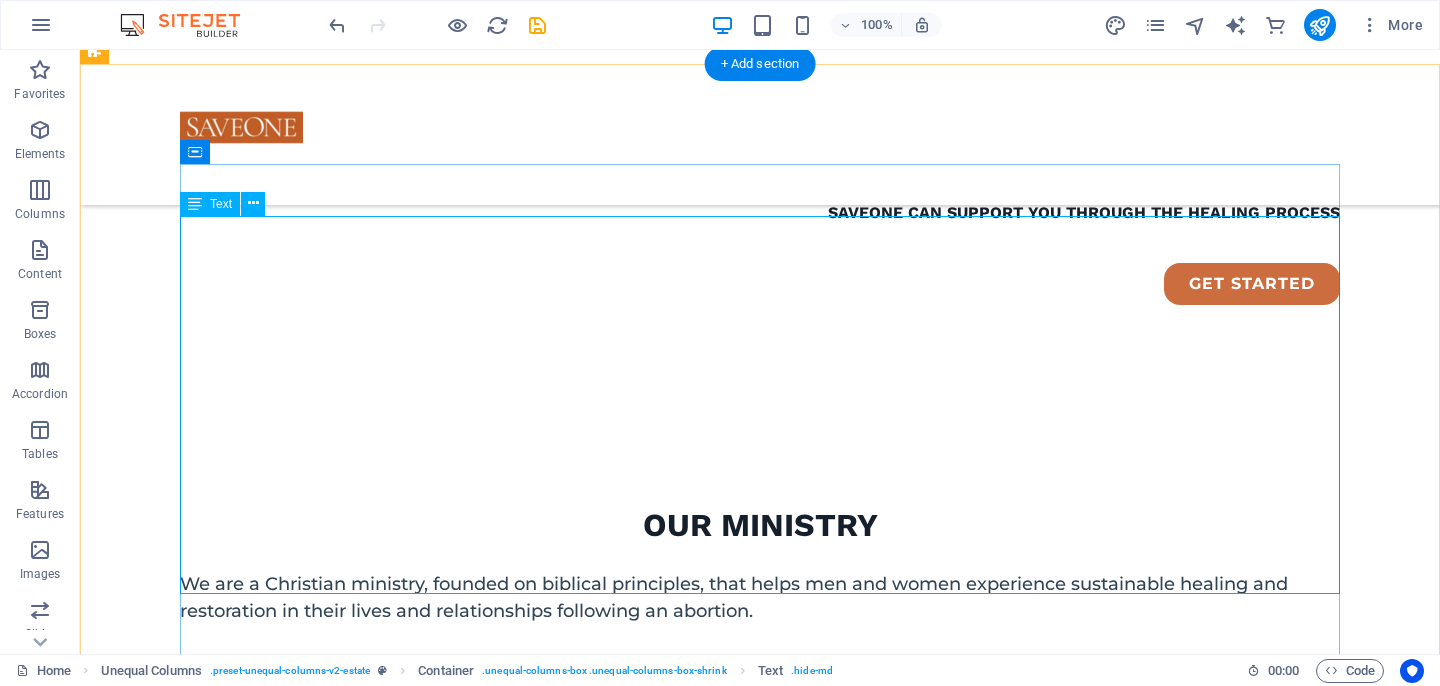click on "SaveOne Southern Africa (SOSA) is one of the chapters of SaveOne global, based in Nashville, Tennessee, USA. Sheila Harper began the ministry following her nightmare story of abortion and the subsequent breakdown she suffered. Having gone through the same experience, our chapter convenor, Mpho Masienyane-Khauoe met Sheila on DayStar TV programme and SOSA was born. To quote Sheila Harper, “One out of every three men and one out of every three women who drive by our churches and sit on church pews each week needs recovery after abortion. These women and men frequently feel hopeless because they don't know where to turn with their guilt and shame.”   SaveOne is passionate about ending hopelessness and replacing it with freedom through Jesus Christ. There can be life after abortion, as the men and women who have courageously gone through the SaveOne curriculum can testify." at bounding box center [676, 1077] 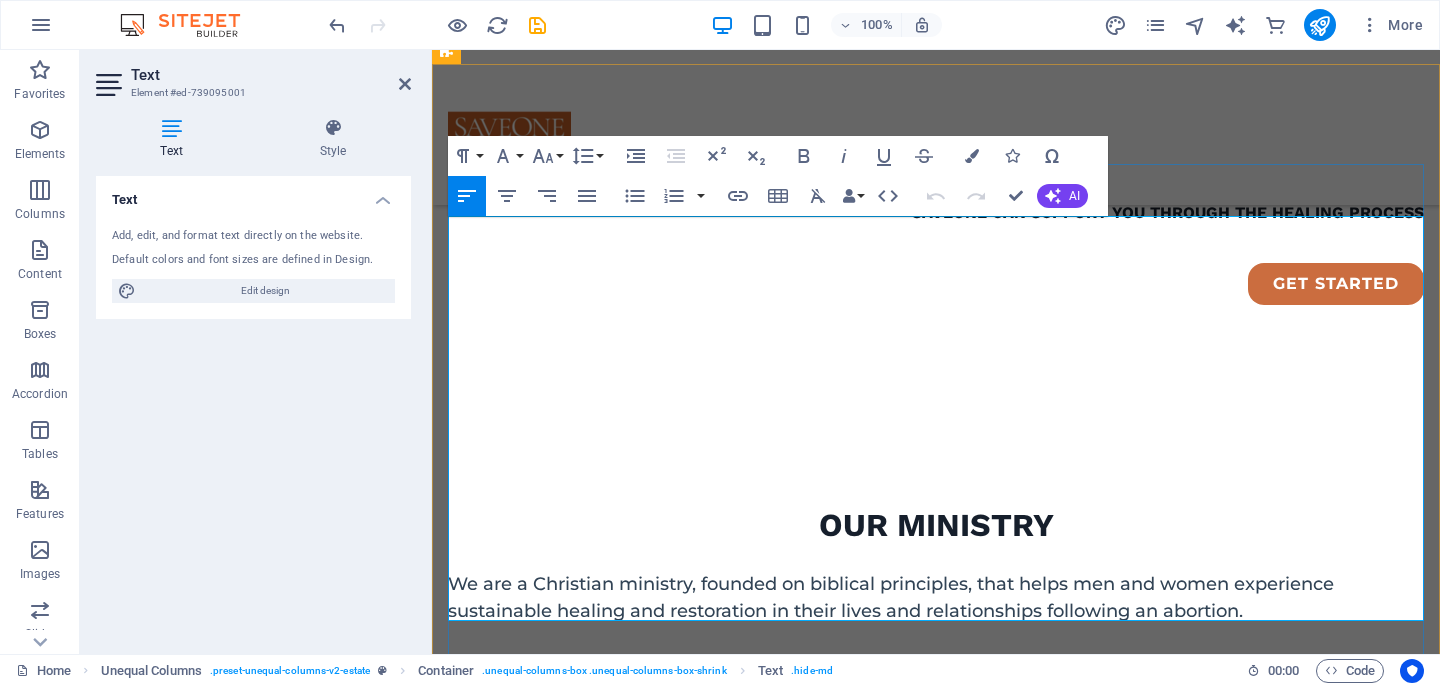 click on "We believe that all communities (corporate, social, or otherwise), regardless of their religious affiliation, would benefit greatly from the SOSA intervention." at bounding box center [936, 1280] 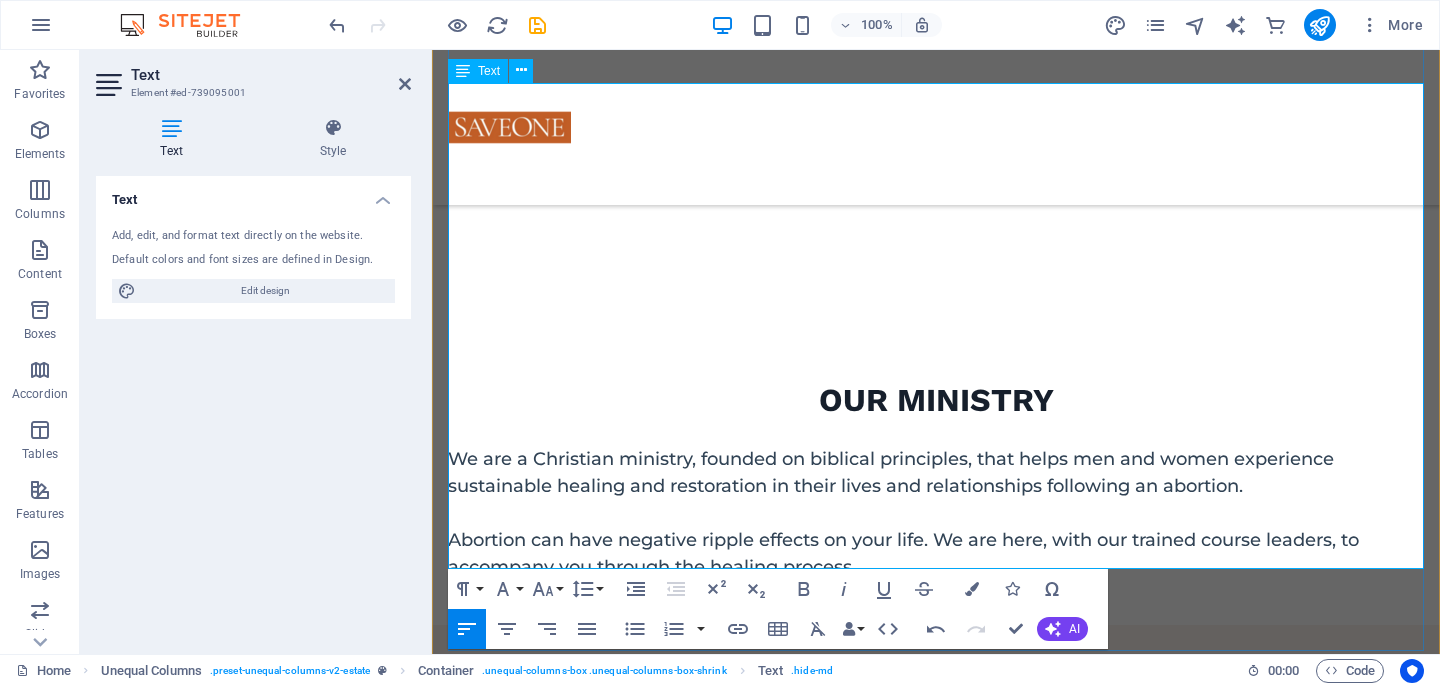 scroll, scrollTop: 1180, scrollLeft: 0, axis: vertical 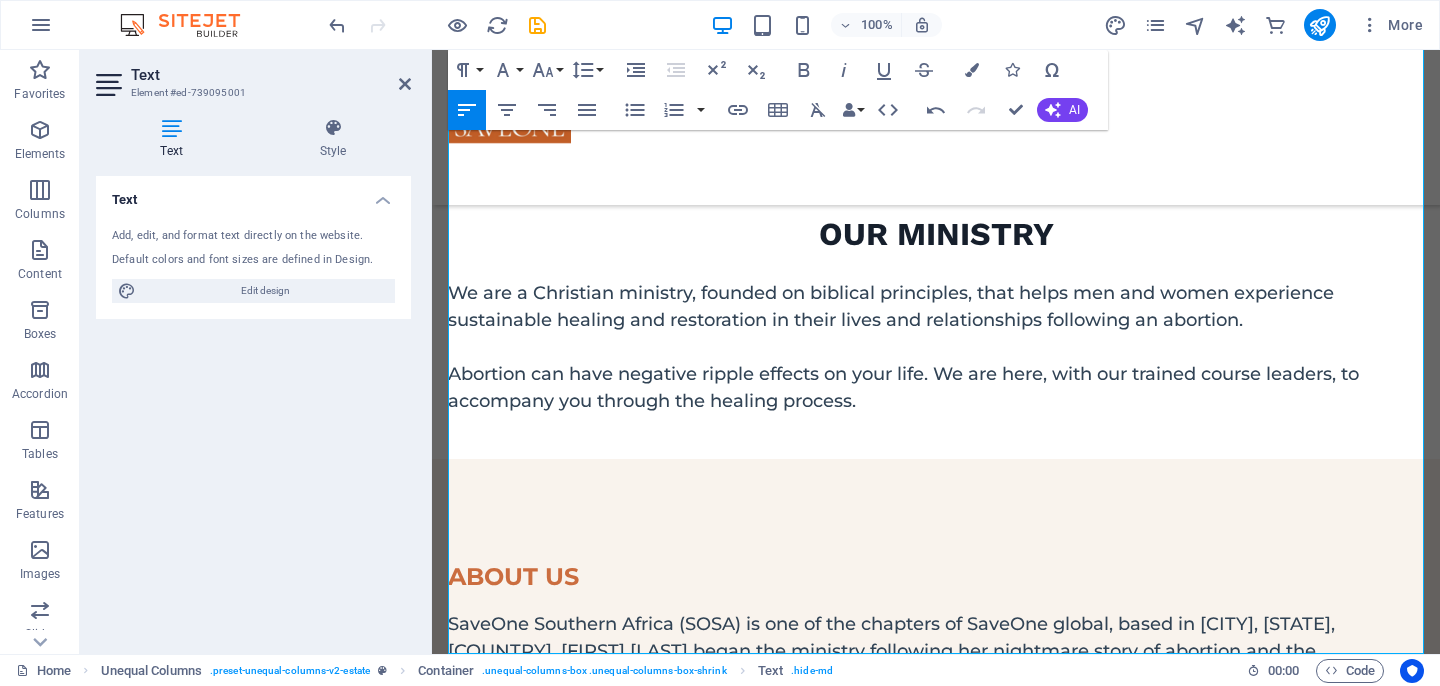 click on "USA." 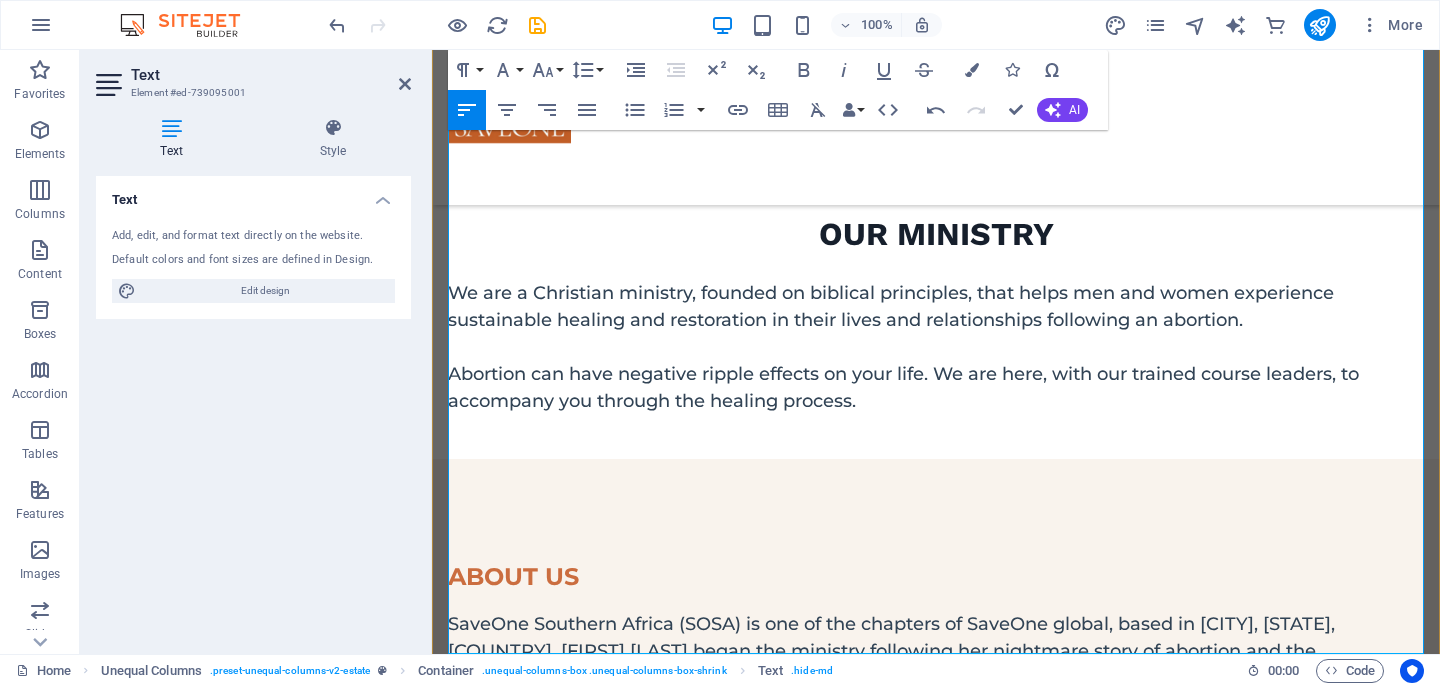 click on "SaveOne Southern Africa (SOSA) is one of the chapters of SaveOne Global, based in Nashville, Tennessee, USA. Sheila Harper began the ministry following her nightmare story of abortion and the subsequent breakdown she suffered. Having gone through the same experience, our chapter convenor, Mpho Masienyane-Khauoe met Sheila on DayStar TV program, and SOSA was born." at bounding box center [936, 1124] 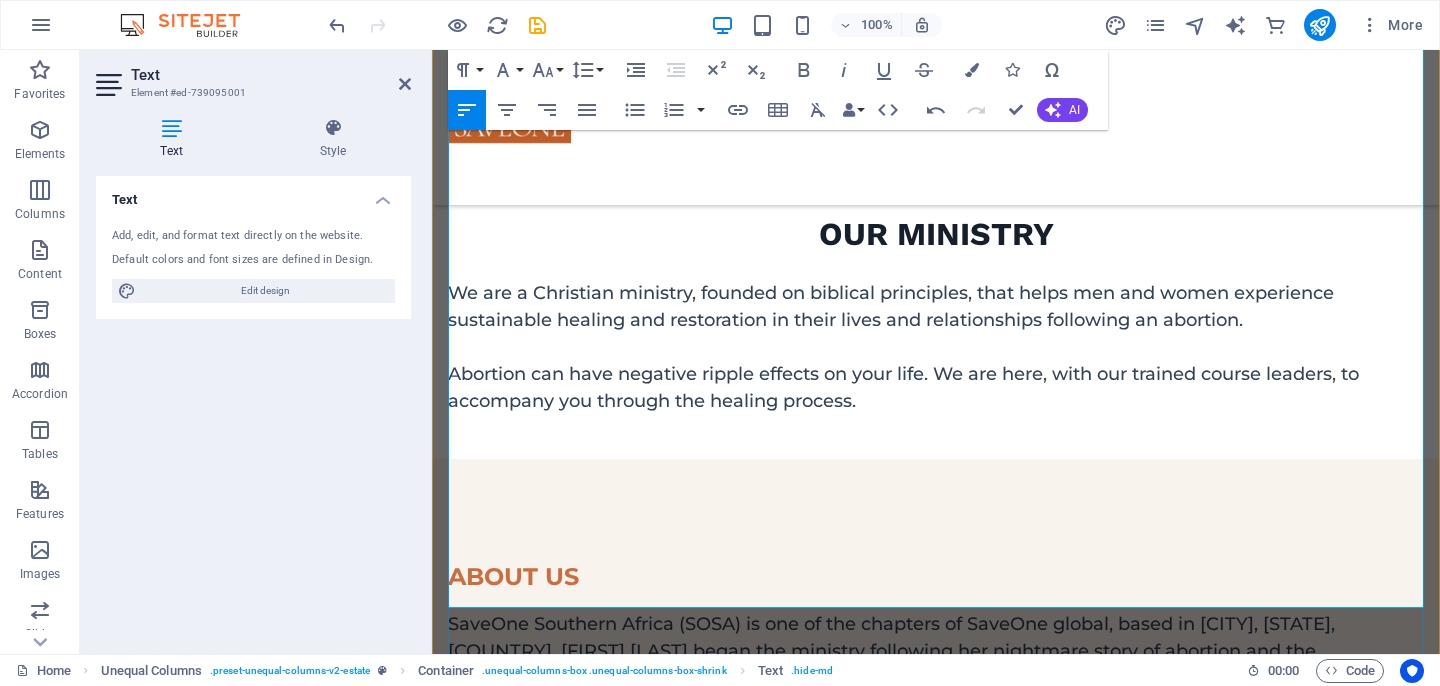 scroll, scrollTop: 1371, scrollLeft: 0, axis: vertical 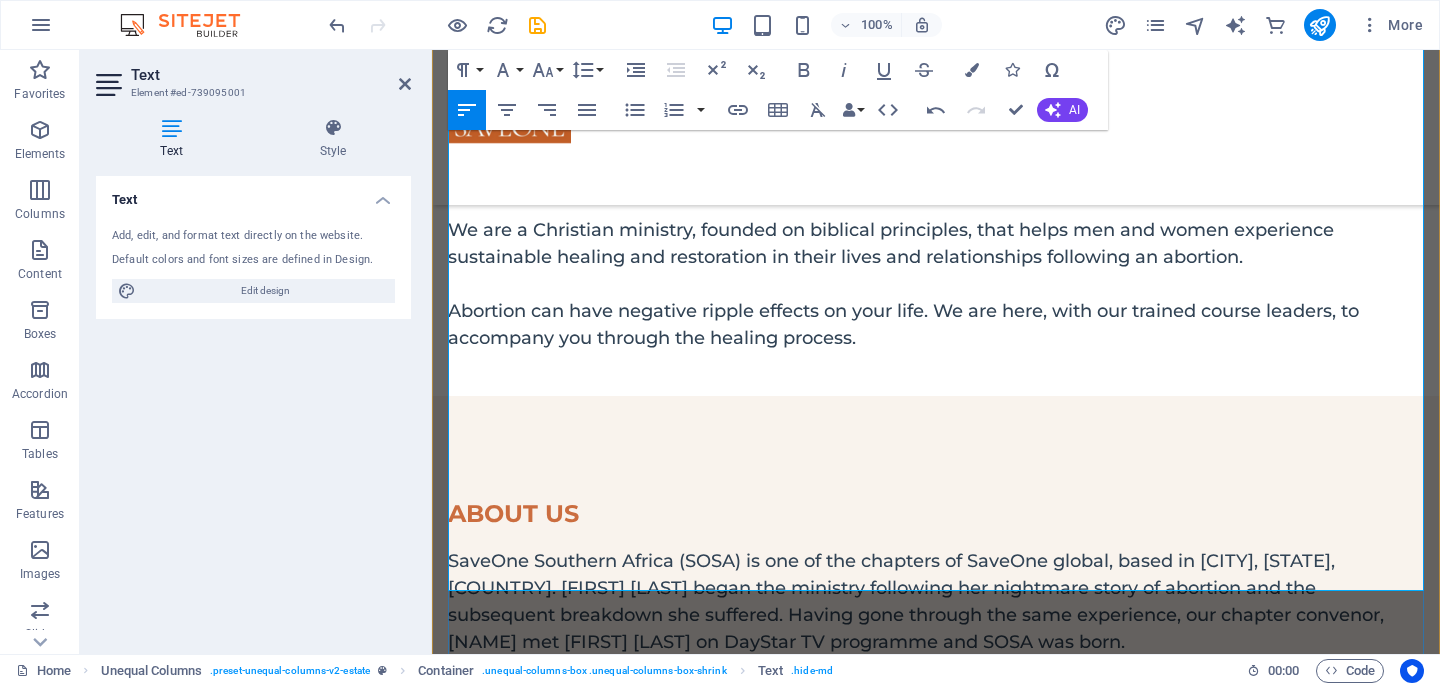 click on "SaveOne Southern Africa (SOSA) is one of the chapters of SaveOne Global, based in Nashville, [CITY], [STATE]. [FIRST] [LAST] began the ministry following her nightmare story of abortion and the subsequent breakdown she suffered. Having gone through the same experience, our chapter convenor, [FIRST] [LAST] met [FIRST] on DayStar TV programme, and SOSA was born." at bounding box center (936, 1061) 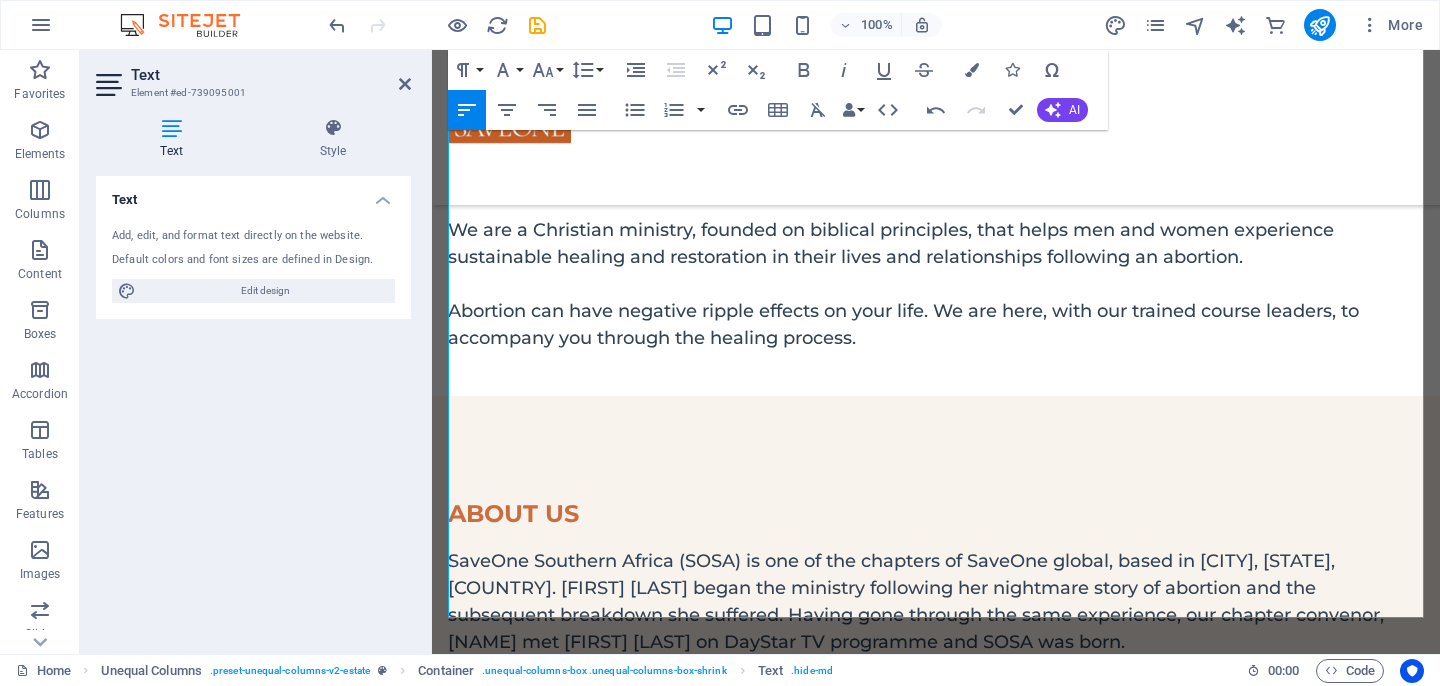 click on "“One" 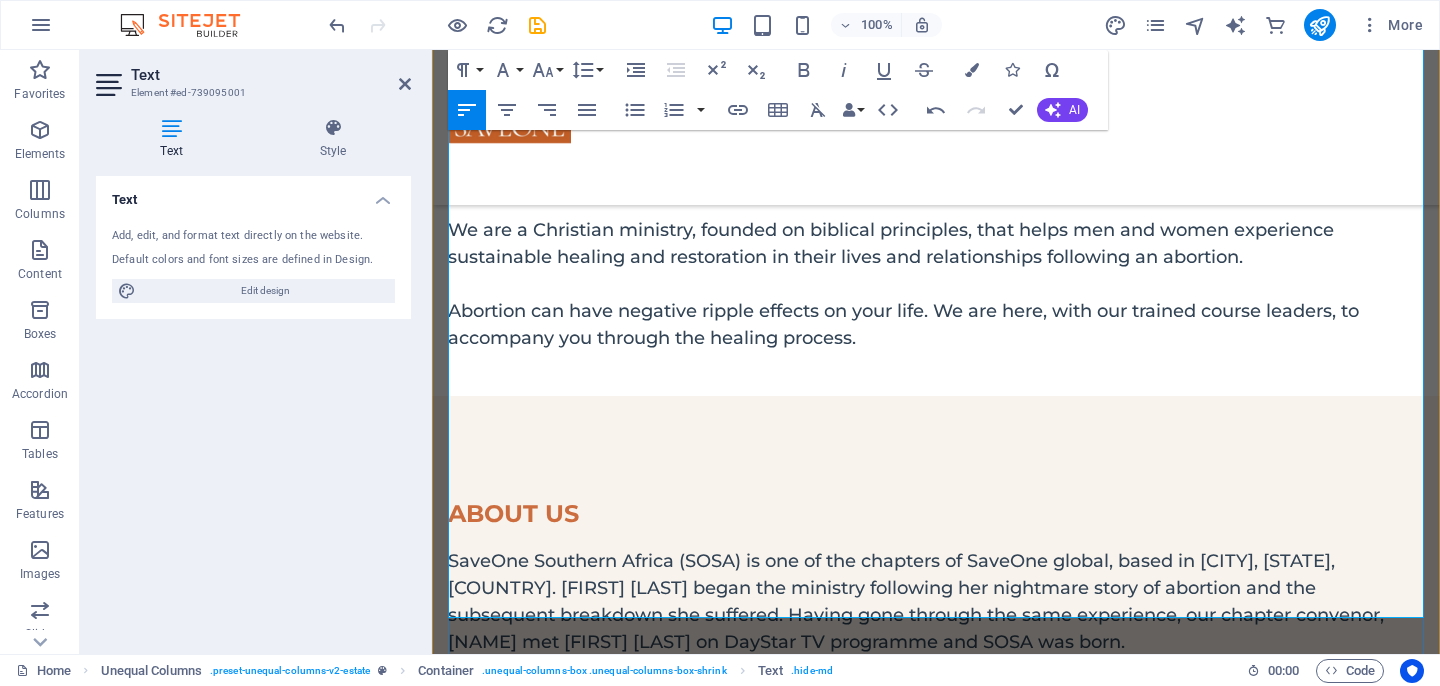 click on "To quote Sheila Harper, “One out of every three men and one out of every three women who drive by our churches and sit on church pews each week needs recovery after abortion. These women and men frequently feel hopeless because they don't know where to turn with their guilt              and shame”." at bounding box center (936, 1182) 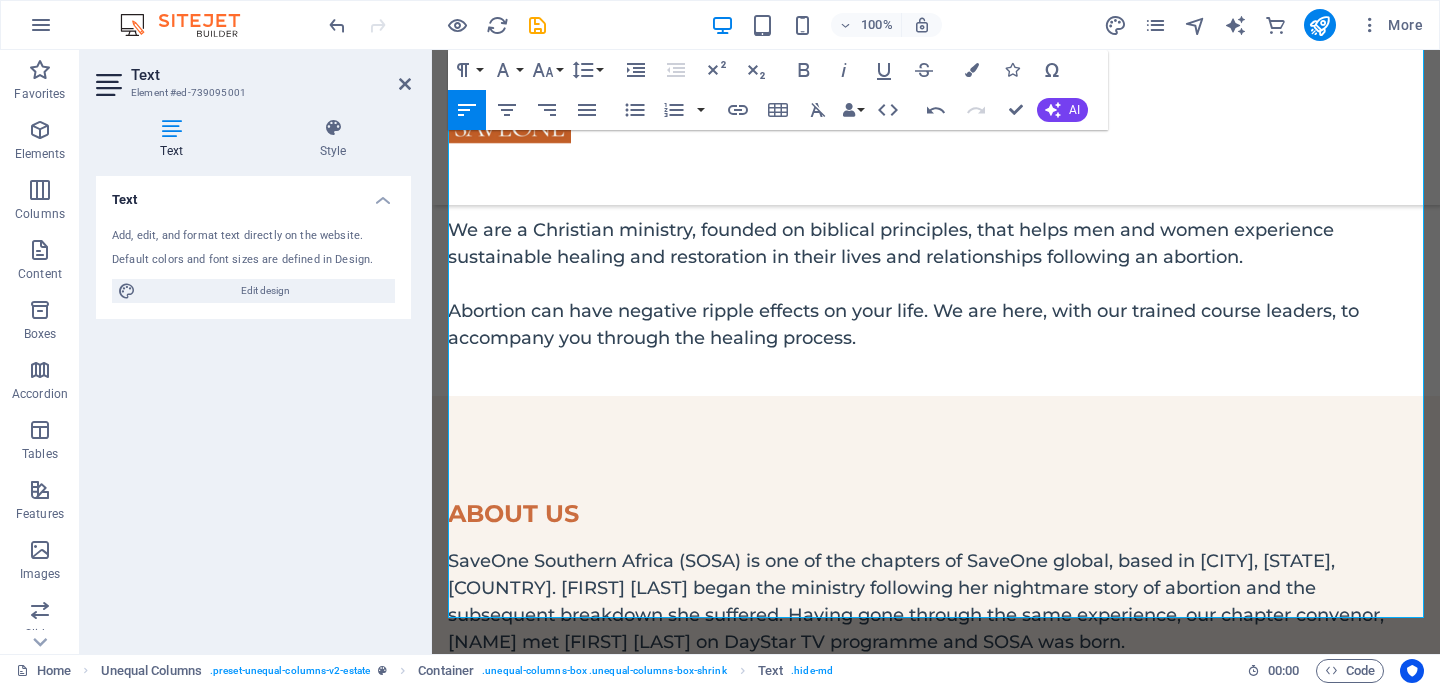 click on "Change the spacing" 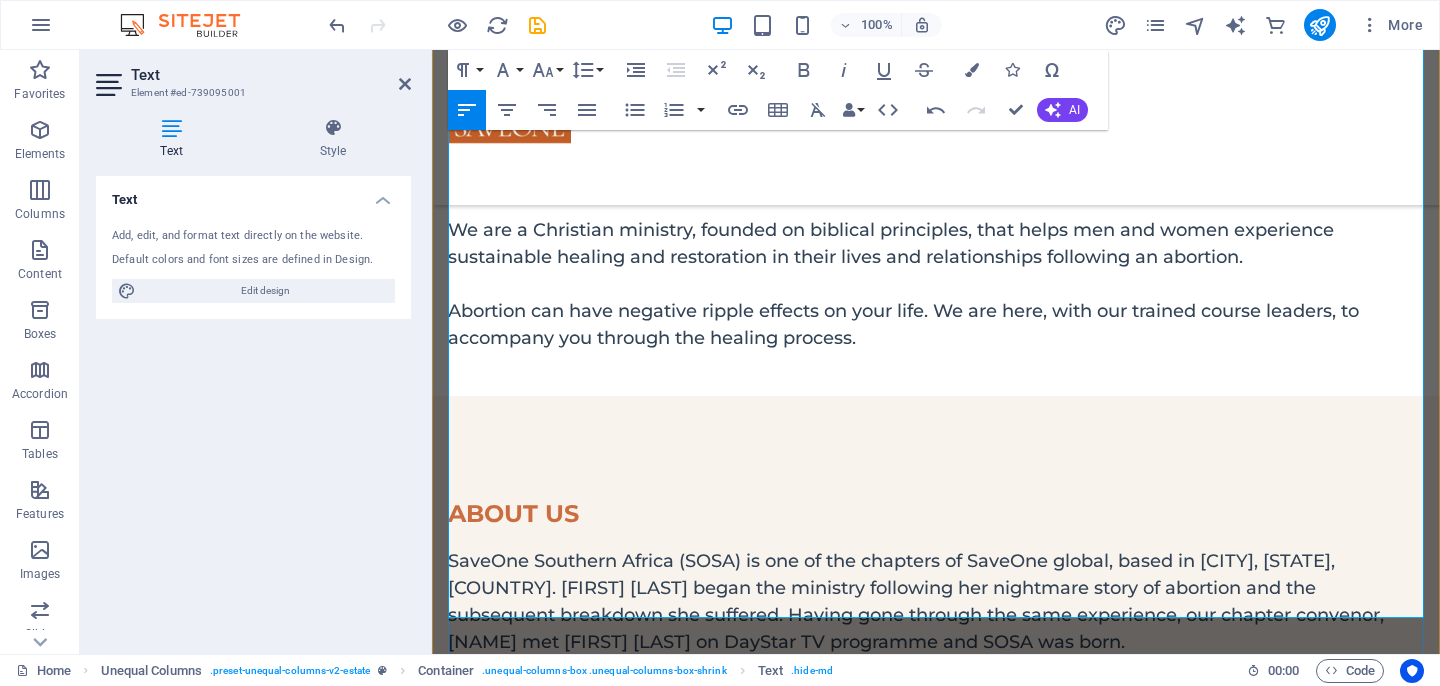 click on "To quote Sheila Harper, “One out of every three men and one out of every three women who drive by our churches and sit on church pews each week need recovery after abortion. These women and men frequently feel hopeless because they don't know where to turn with their guilt and shame.”" at bounding box center (936, 1182) 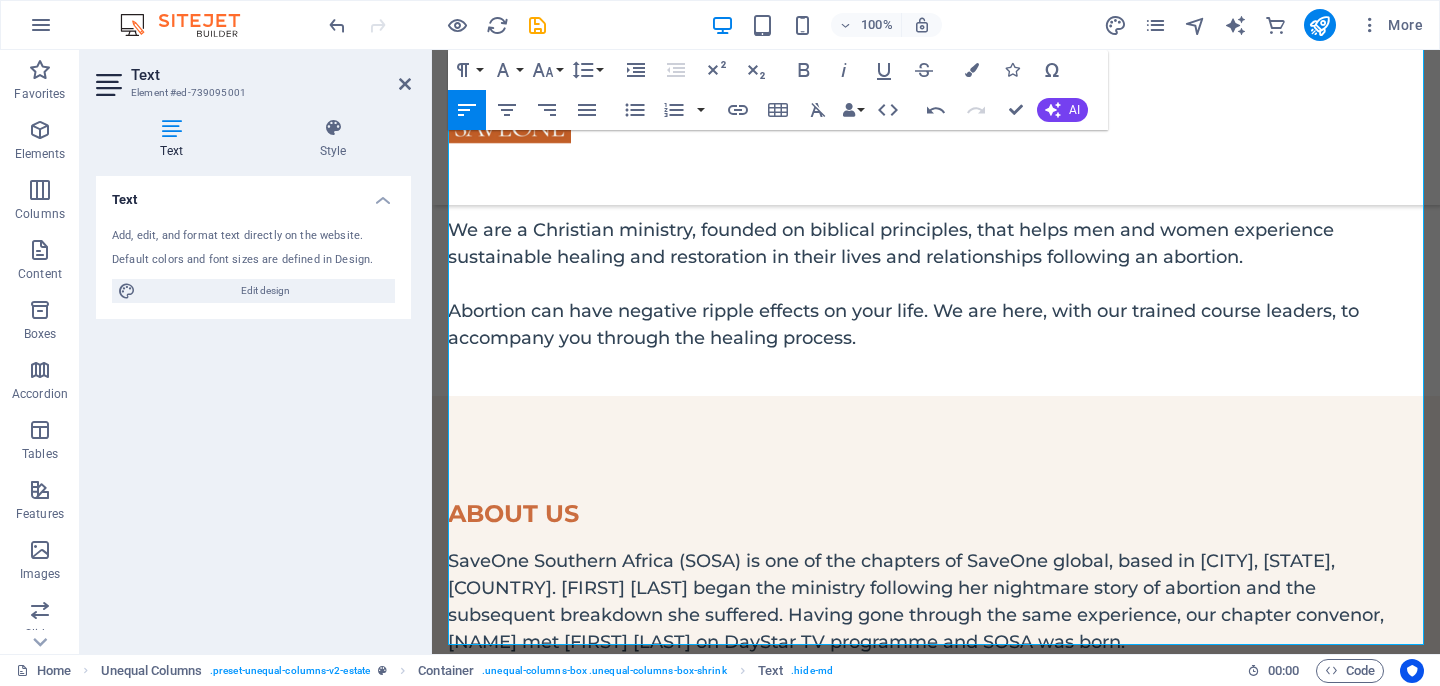 click on "Add a comma" 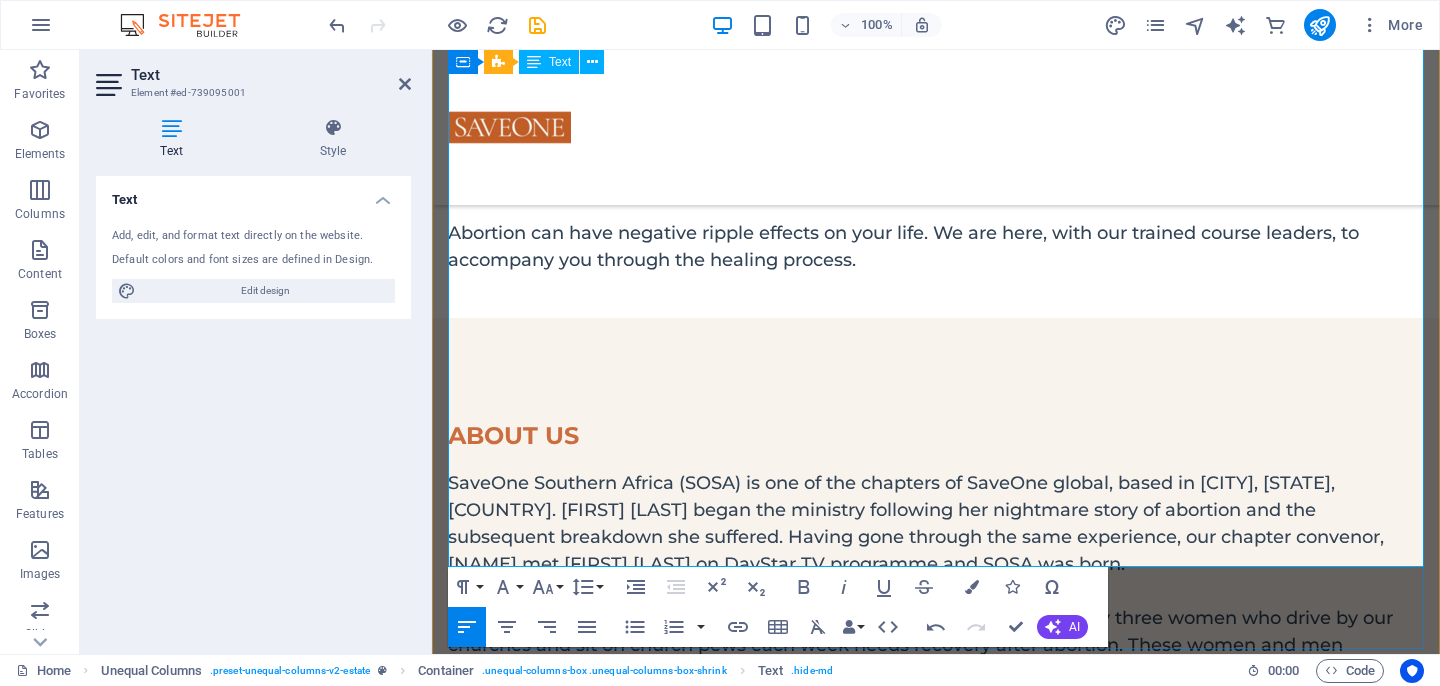 scroll, scrollTop: 1462, scrollLeft: 0, axis: vertical 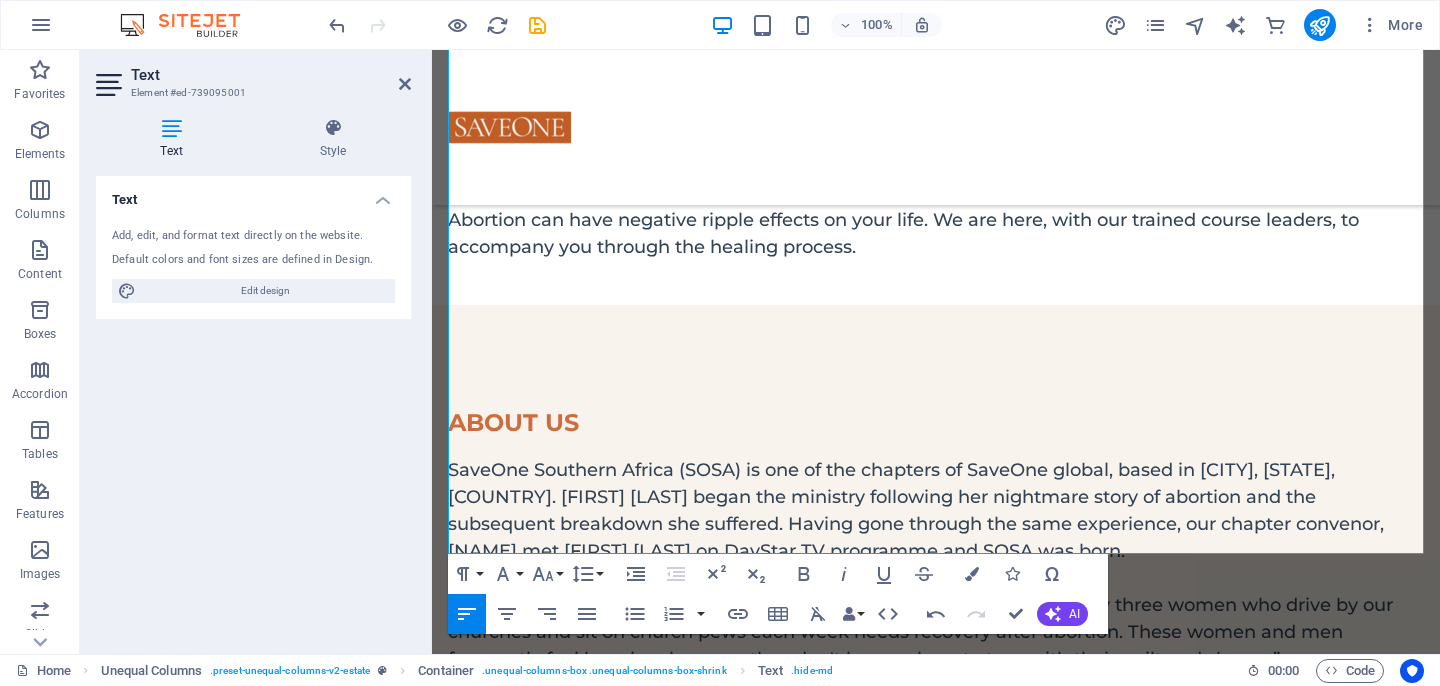 click on "Remove the comma" 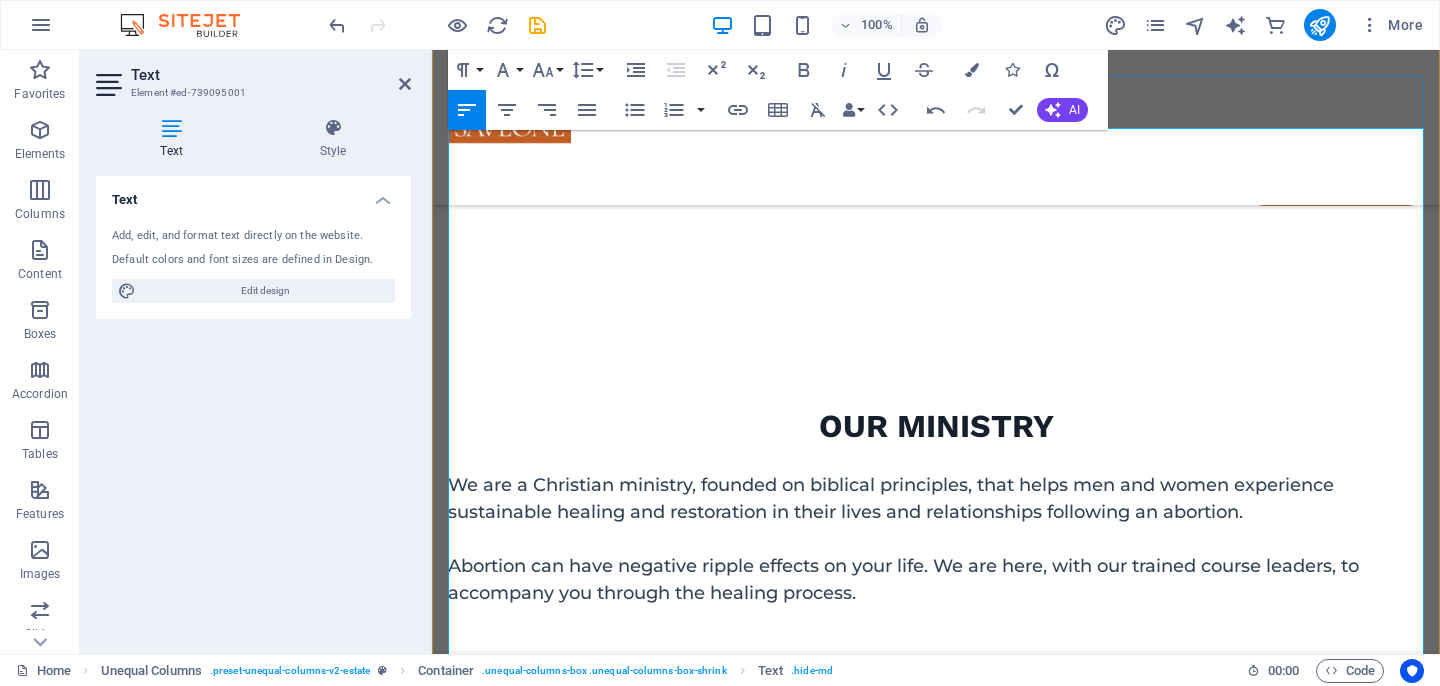 scroll, scrollTop: 1125, scrollLeft: 0, axis: vertical 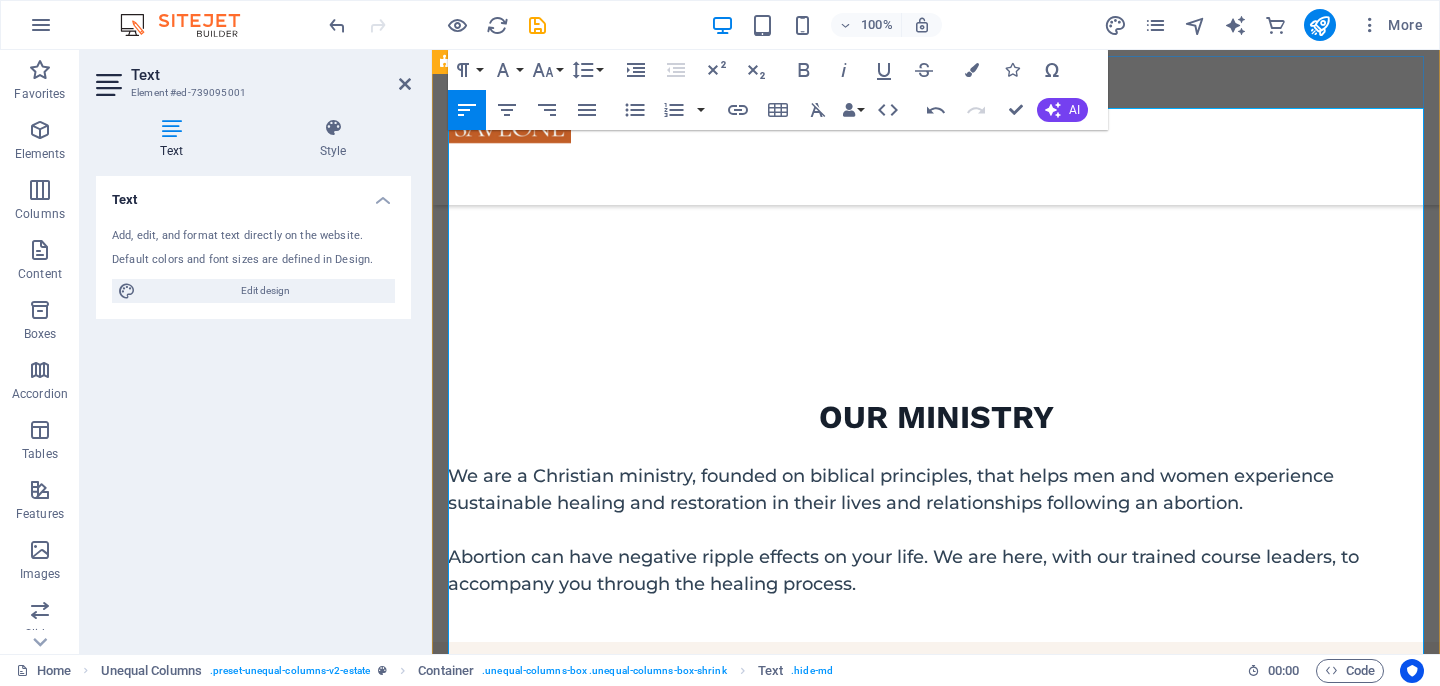 click on "SaveOne Southern Africa (SOSA) is one of the chapters of SaveOne Global, based in Nashville, [CITY], [STATE]. [FIRST] [LAST] began the ministry following her nightmare story of abortion and the subsequent breakdown she suffered. Having gone through the same experience, our chapter convenor, [FIRST] [LAST] met [FIRST] on DayStar TV programme, and SOSA was born." at bounding box center (936, 1307) 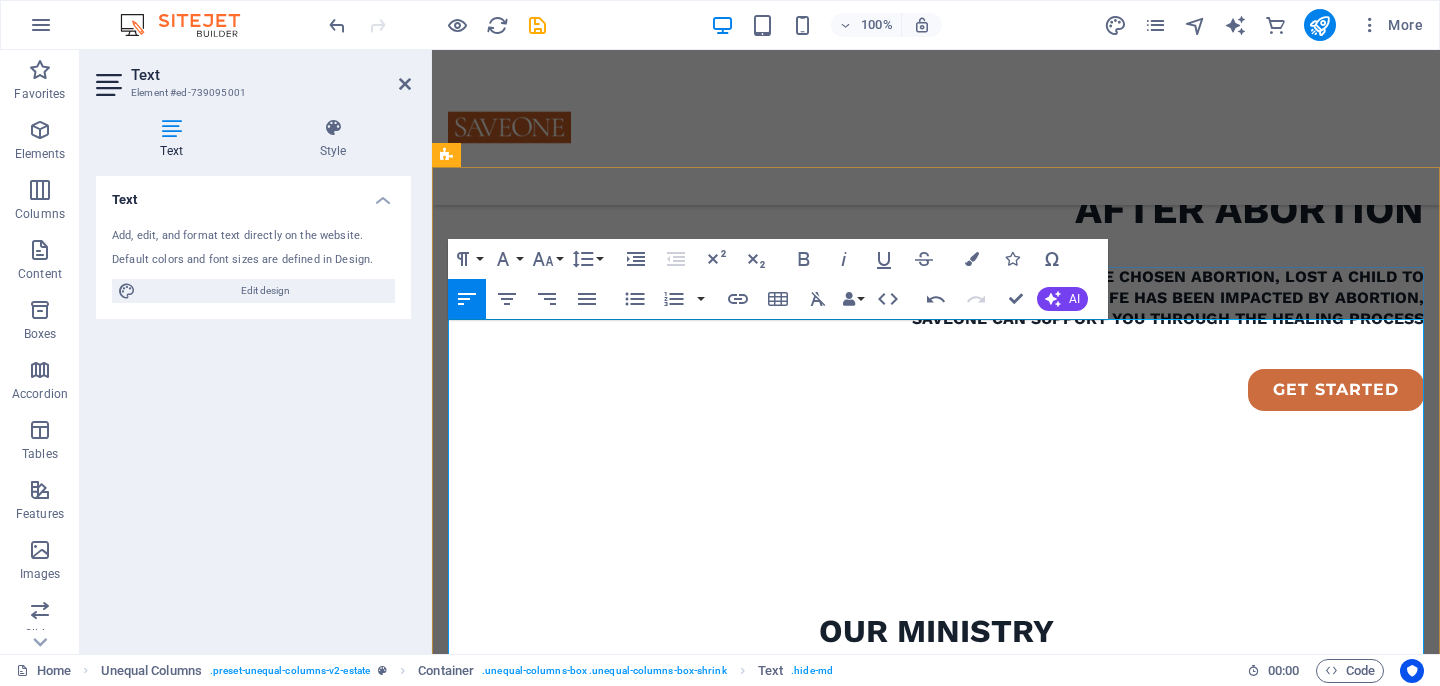 scroll, scrollTop: 914, scrollLeft: 0, axis: vertical 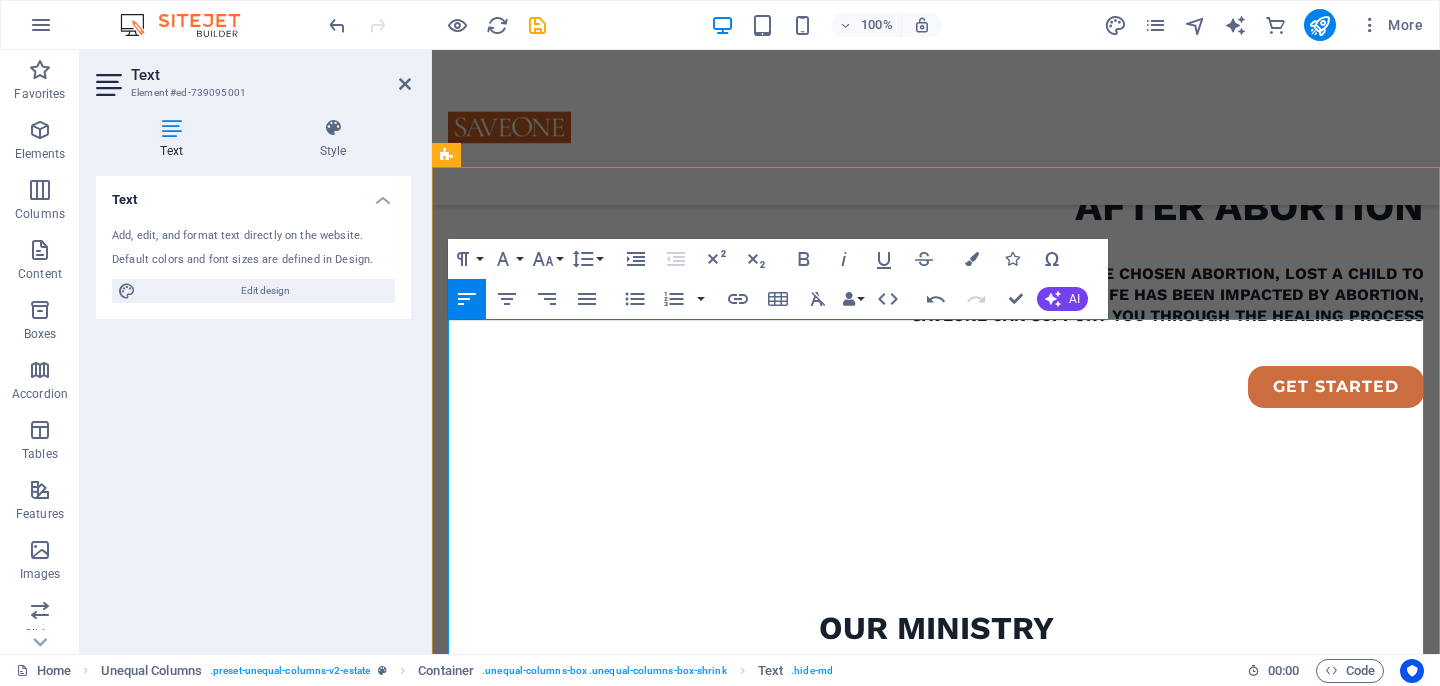 click on "SaveOne Southern Africa (SOSA) is one of the chapters of SaveOne Global, based in Nashville, [CITY], [STATE]. [FIRST] [LAST] began the ministry following her nightmare story of abortion and the subsequent breakdown she suffered. Having gone through the same experience, our chapter convenor, [FIRST] [LAST] met [FIRST] on DayStar TV programme, and SOSA was born." at bounding box center (936, 1086) 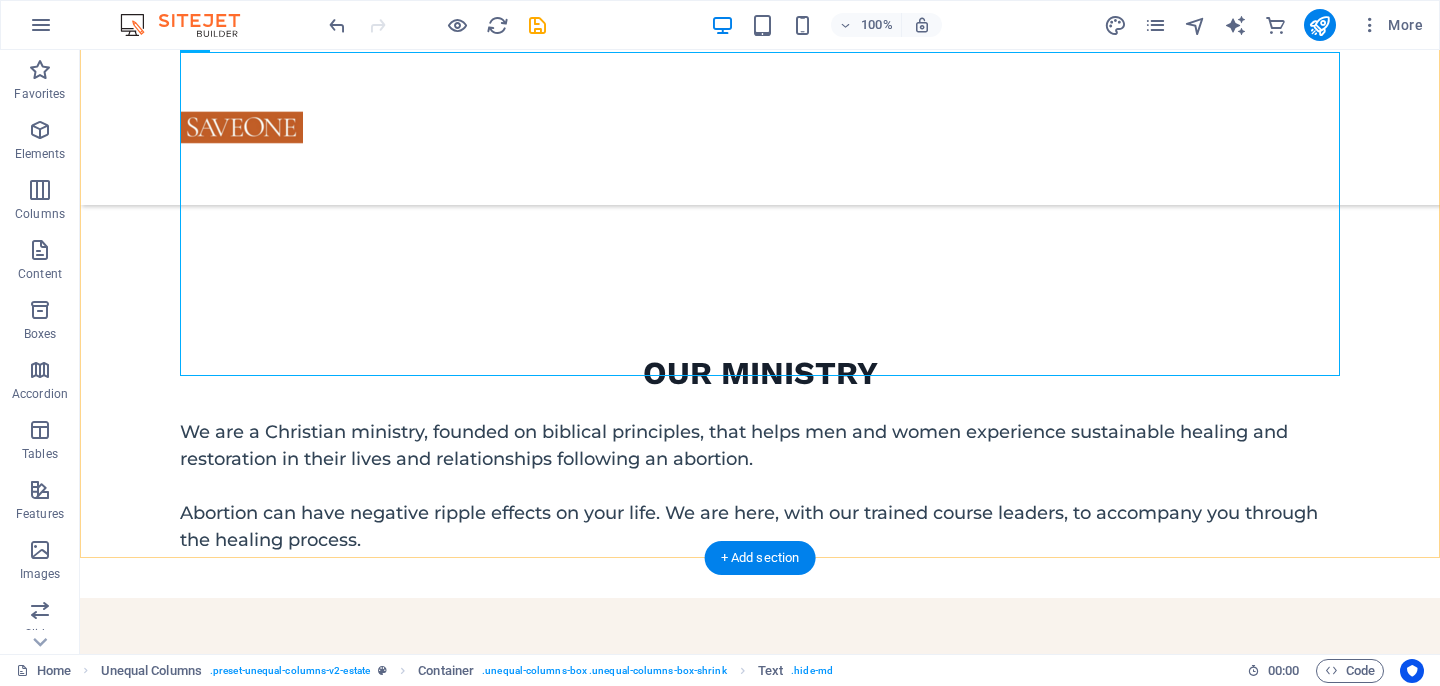 scroll, scrollTop: 1182, scrollLeft: 0, axis: vertical 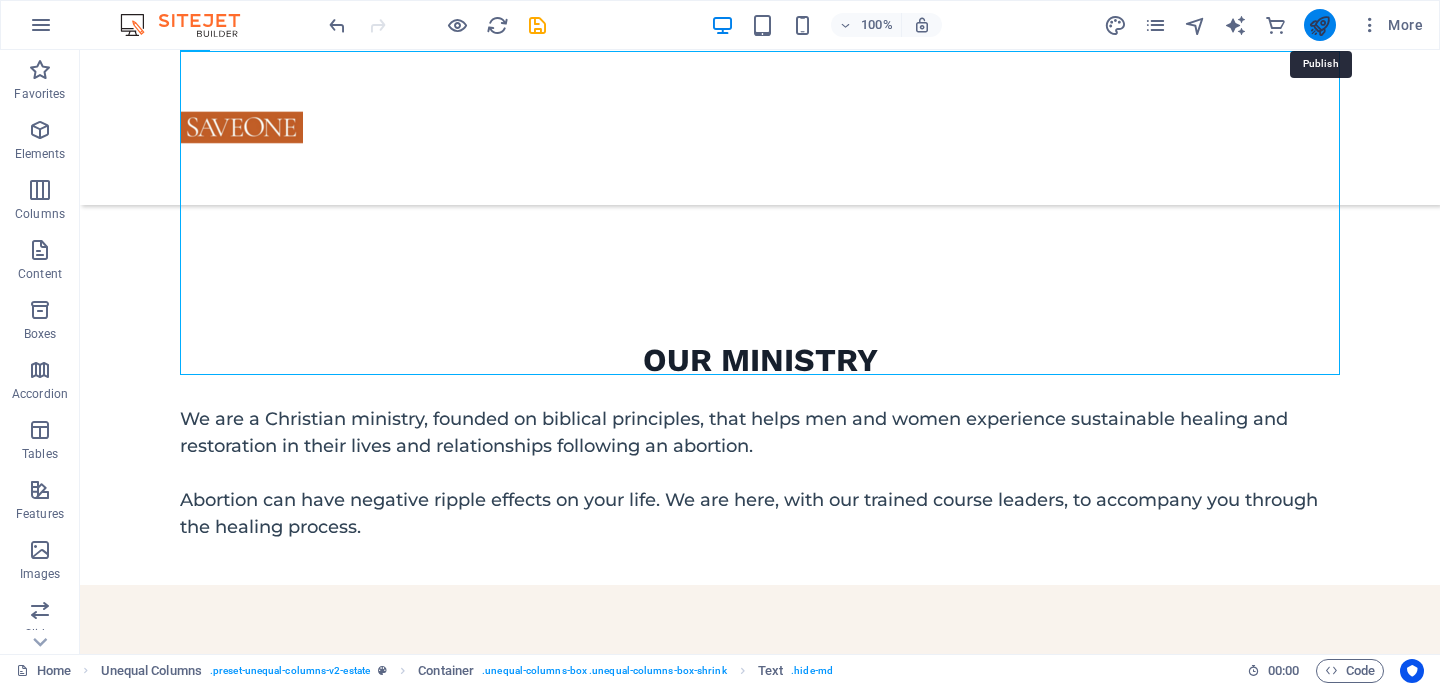 click at bounding box center (1319, 25) 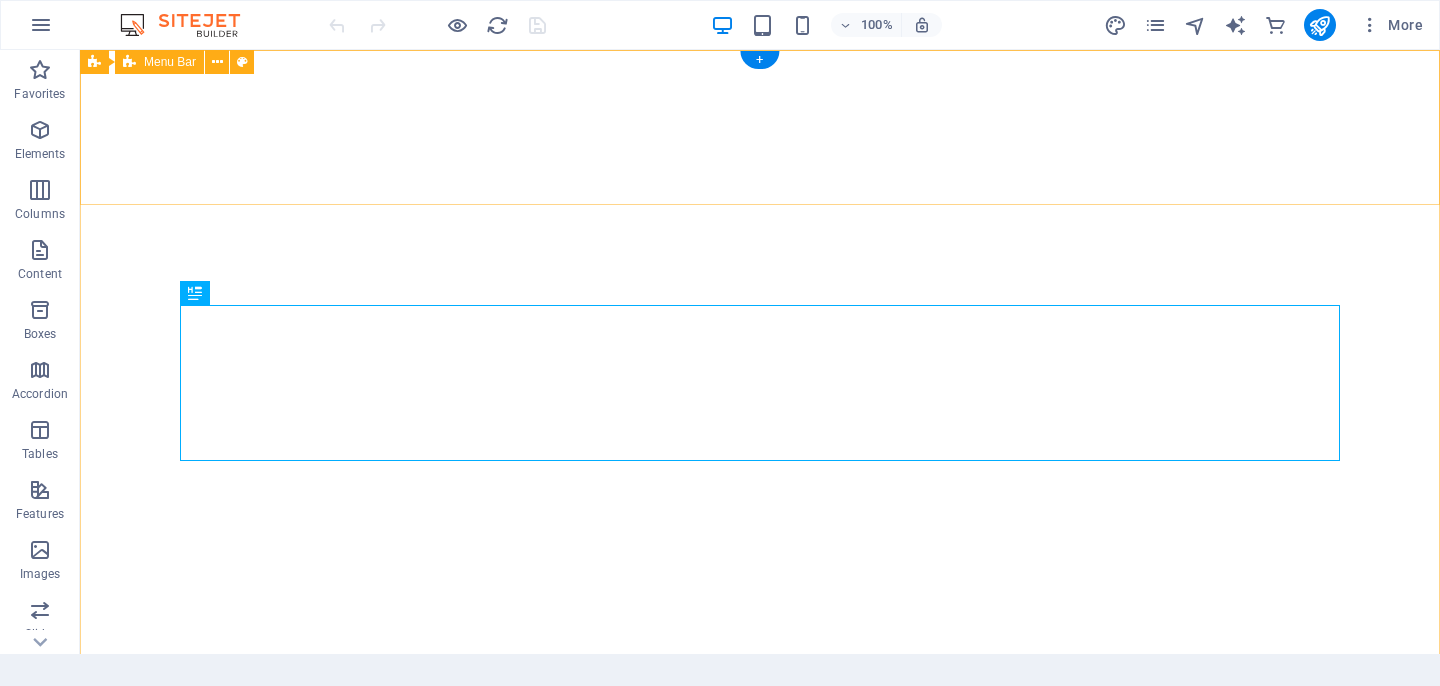 scroll, scrollTop: 0, scrollLeft: 0, axis: both 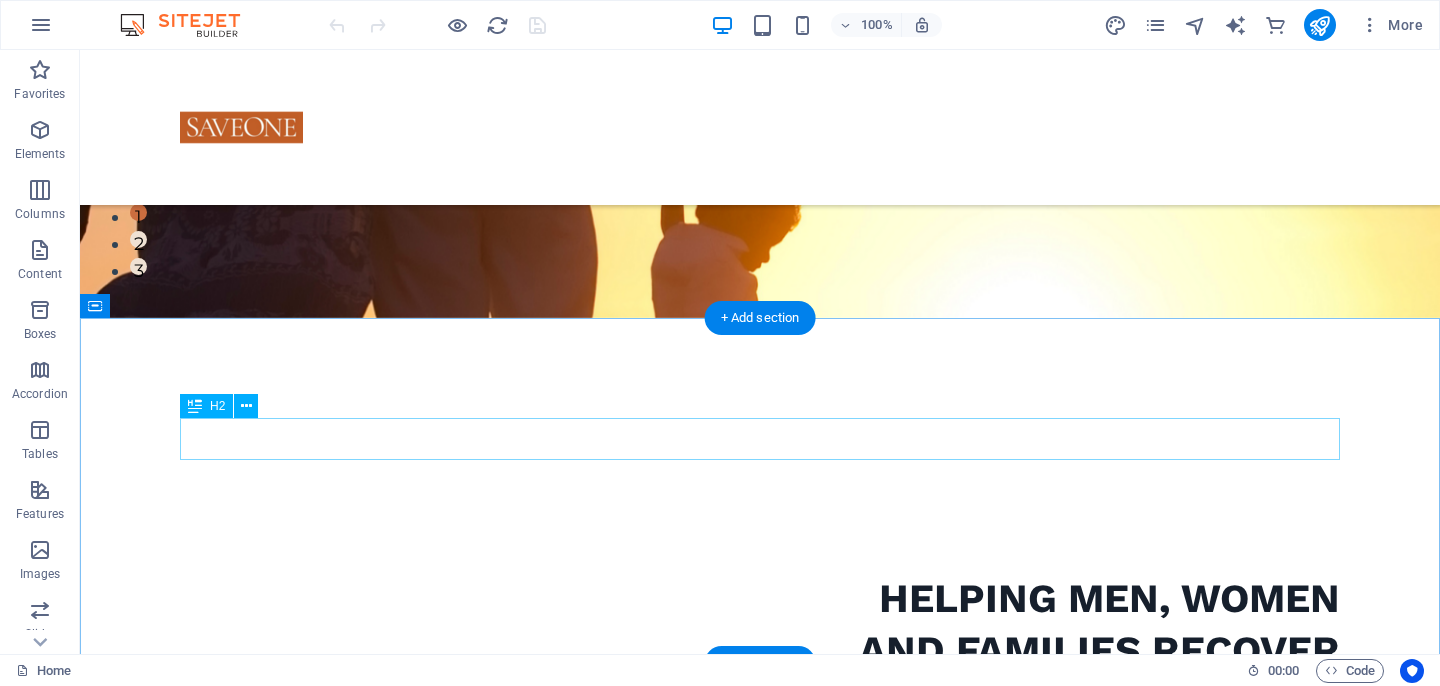 click on "OUR MINISTRY" at bounding box center [760, 1125] 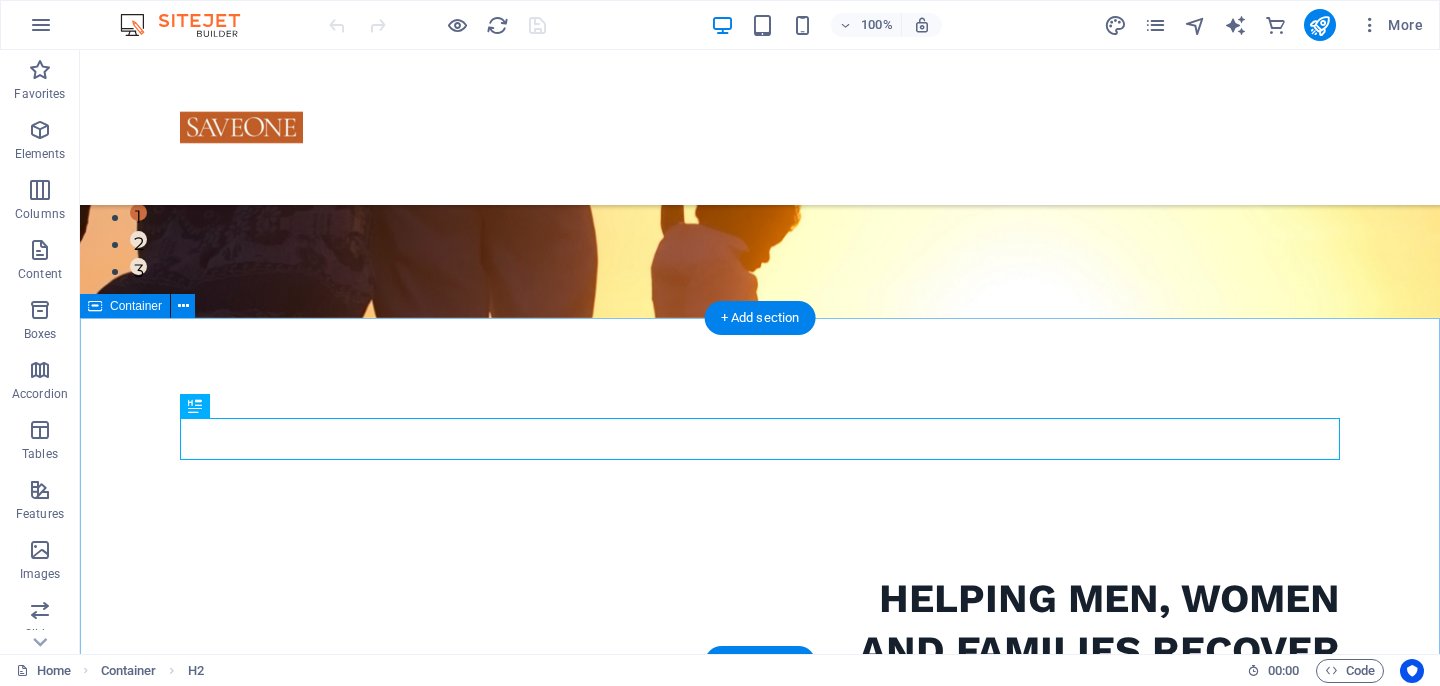 click on "OUR MINISTRY We are a Christian ministry, founded on biblical principles, that helps men and women experience sustainable healing and restoration in their lives and relationships following an abortion. Abortion can have negative ripple effects on your life. We are here, with our trained course leaders, to accompany you through the healing process." at bounding box center [760, 1176] 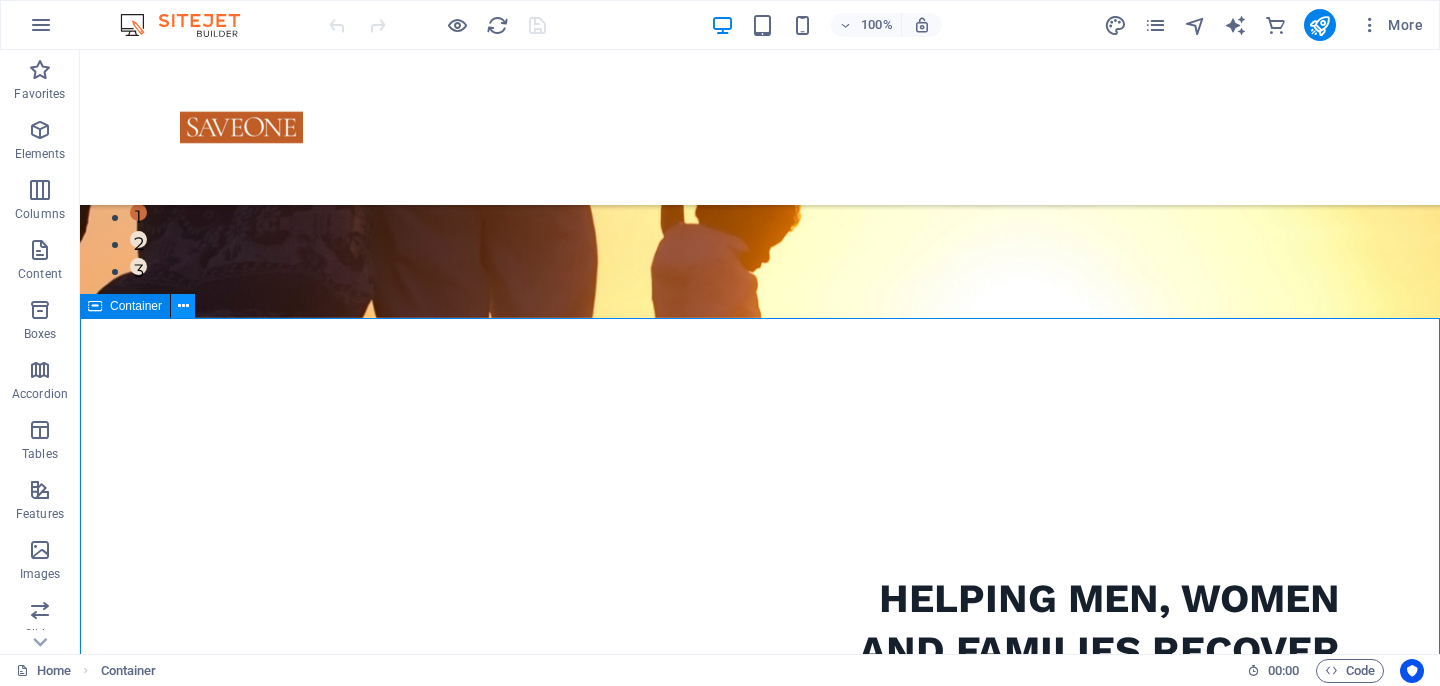 click at bounding box center (183, 306) 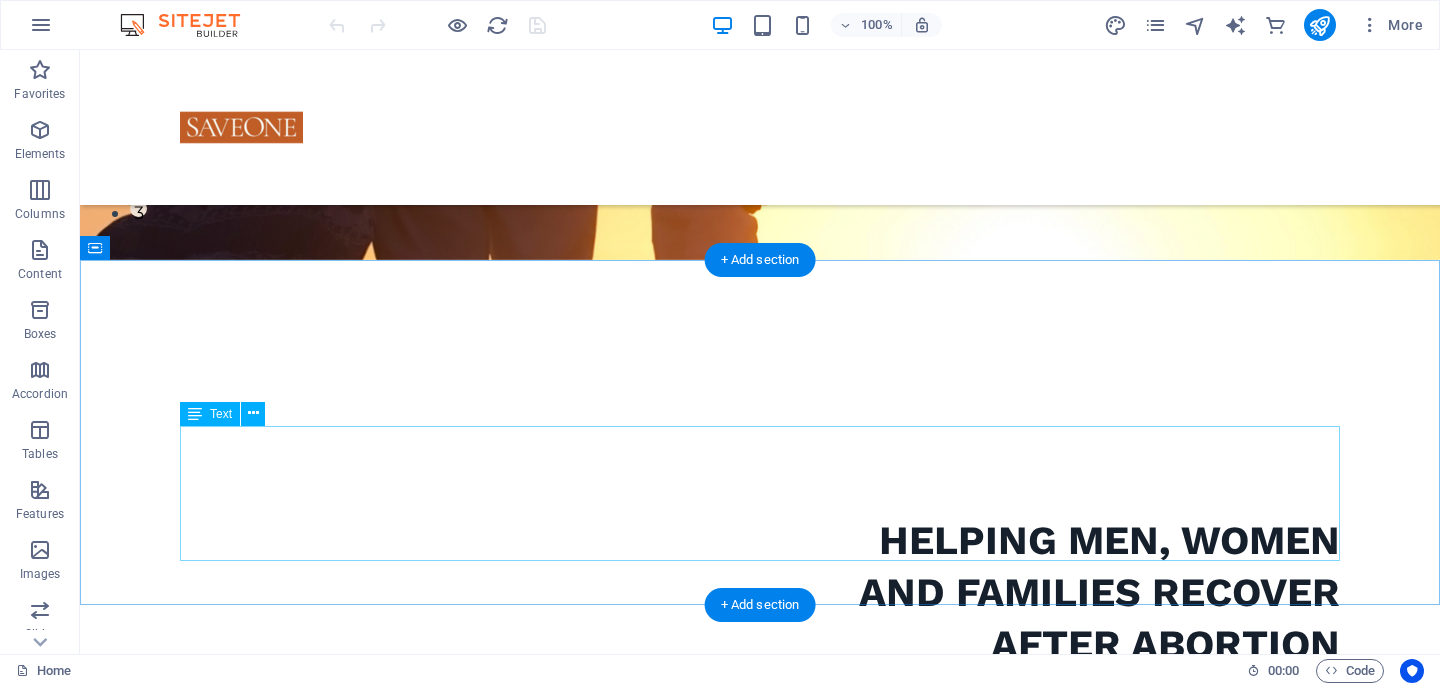 scroll, scrollTop: 464, scrollLeft: 0, axis: vertical 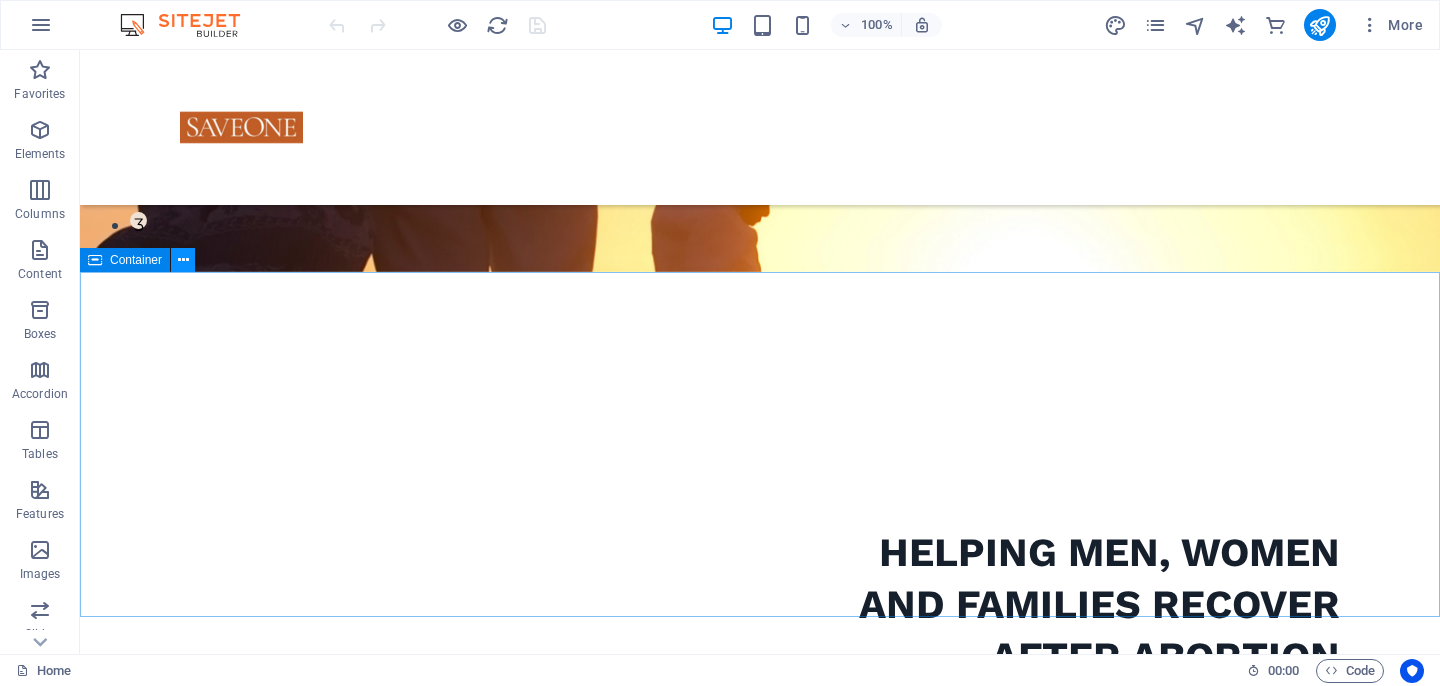 click at bounding box center (183, 260) 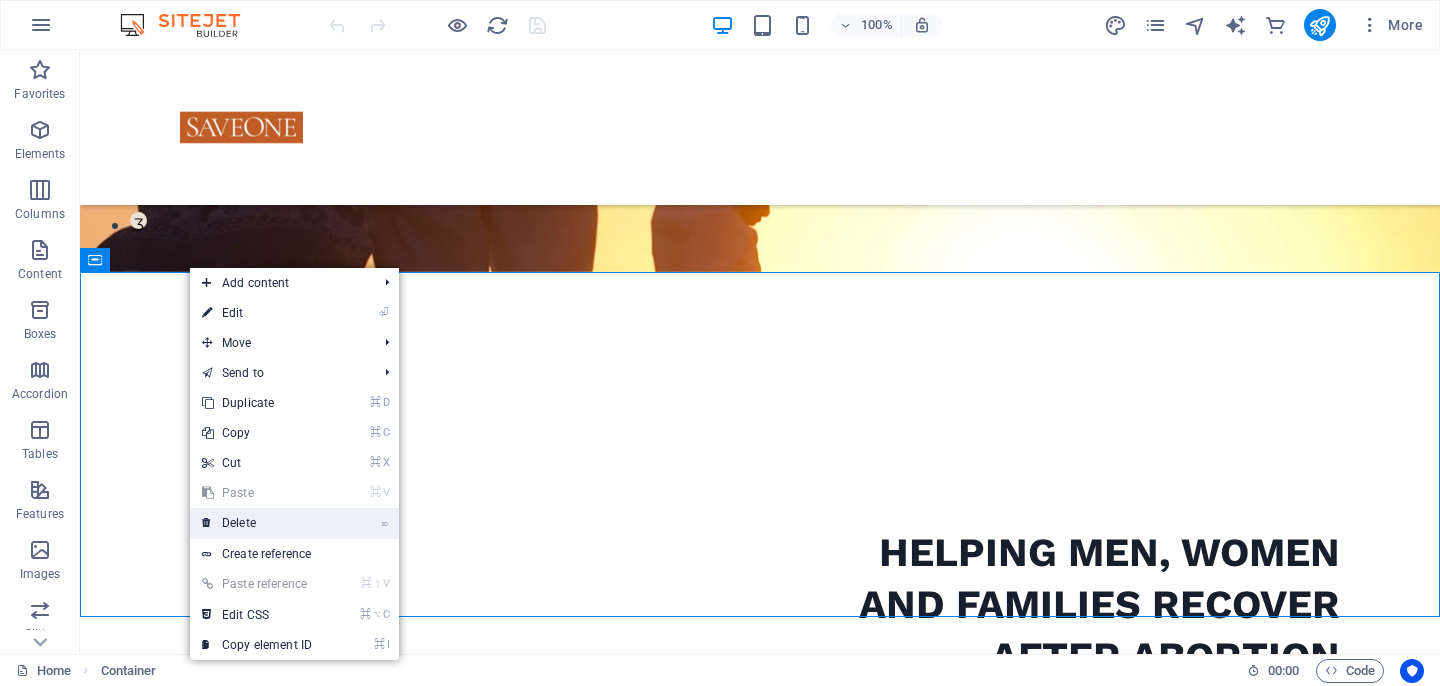 click on "⌦  Delete" at bounding box center (257, 523) 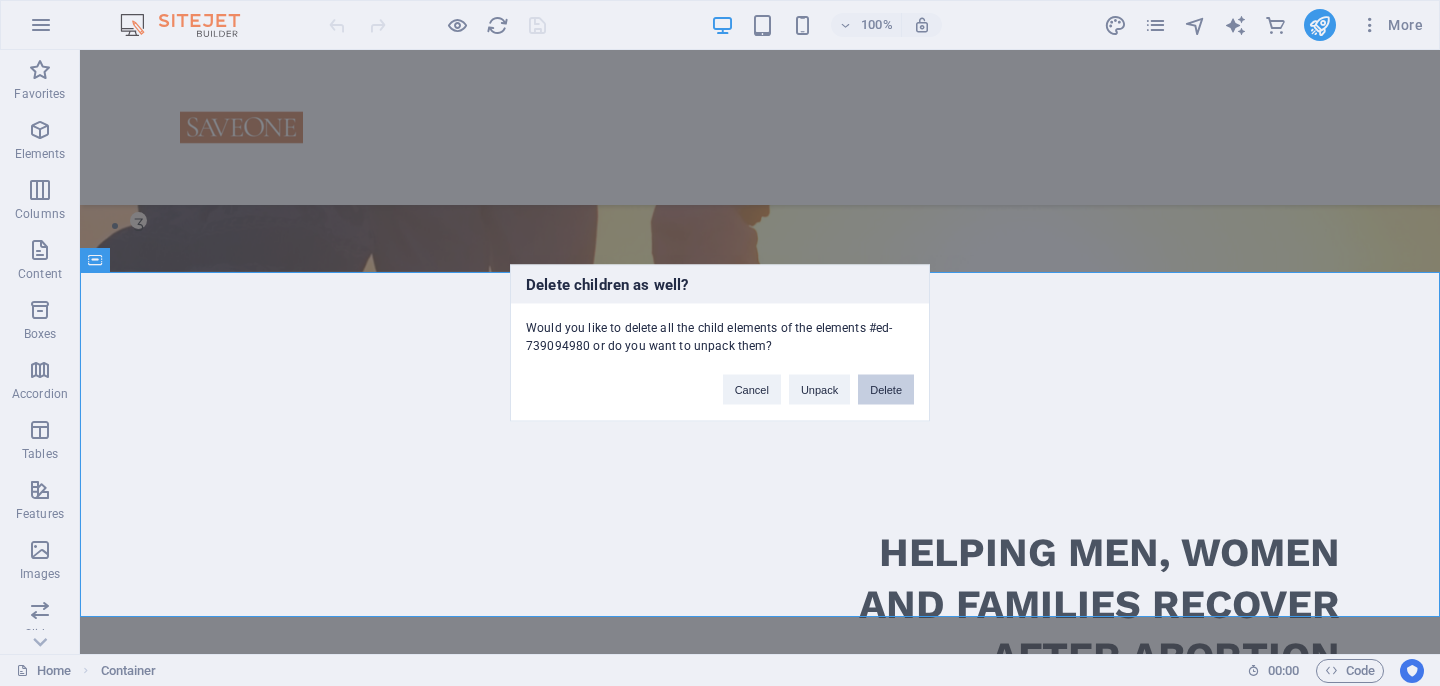 click on "Delete" at bounding box center (886, 390) 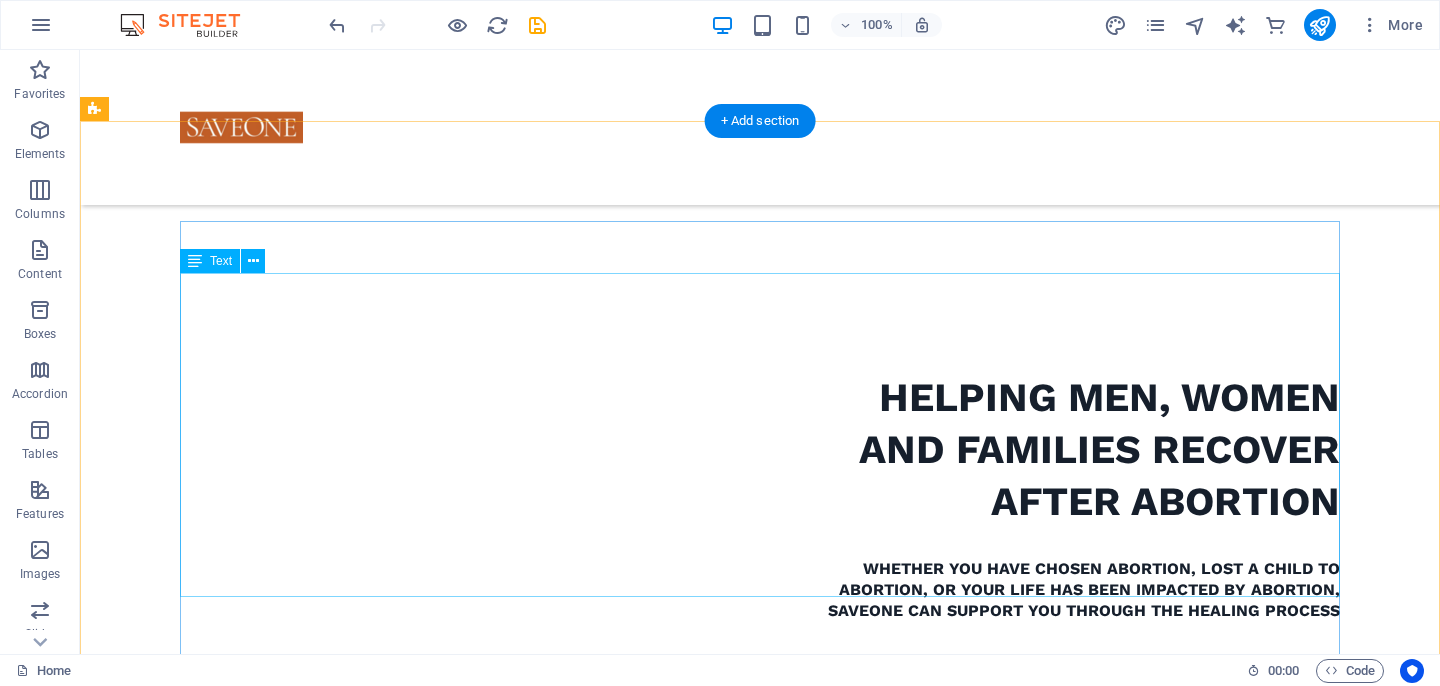 scroll, scrollTop: 649, scrollLeft: 0, axis: vertical 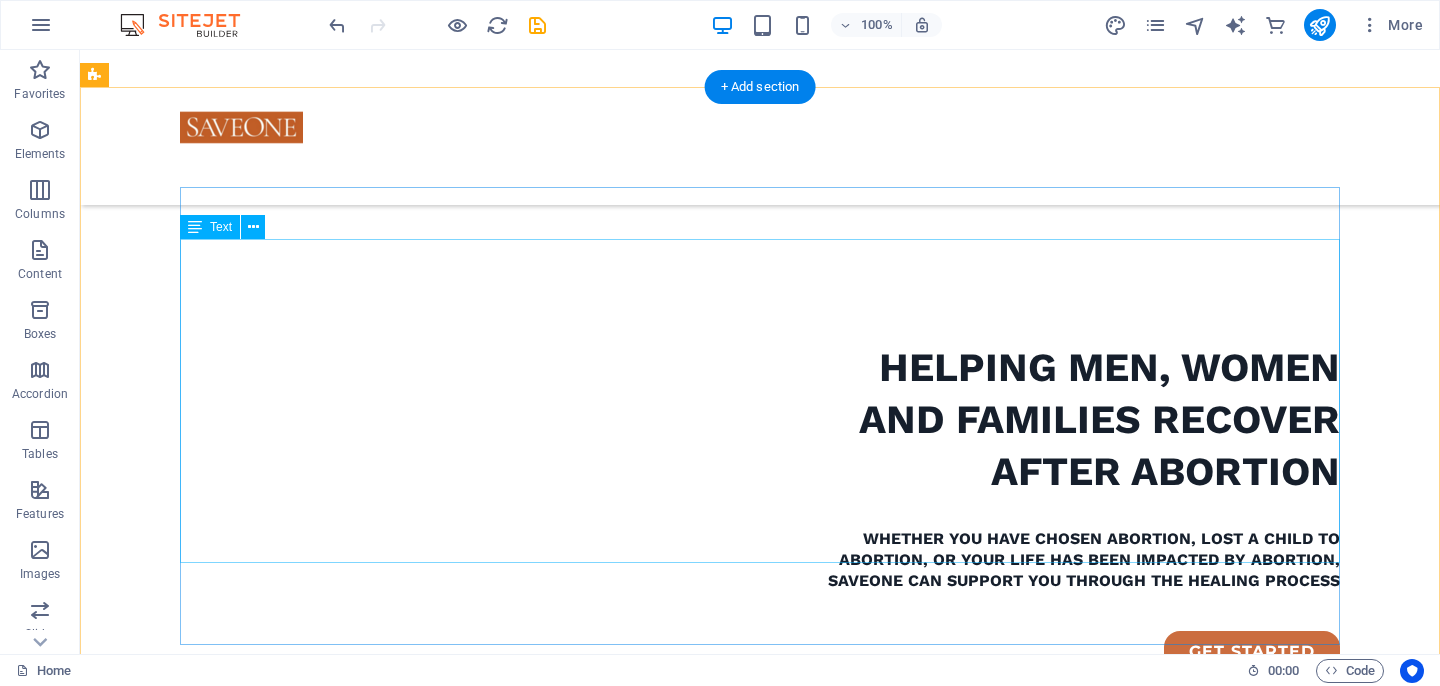 click on "SaveOne Southern Africa (SOSA) is one of the chapters of SaveOne Global, based in Nashville, Tennessee, USA. [PERSON] began the ministry following her nightmare story of abortion and the subsequent breakdown she suffered. Having gone through the same experience, our chapter convenor, [PERSON] met [PERSON] on DayStar TV programme, and SOSA was born. To quote Sheila Harper, “One out of every three men and one out of every three women who drive by our churches and sit on church pews each week need recovery after abortion. These women and men frequently feel hopeless because they don't know where to turn with their guilt and shame.” SaveOne is here to end that hopelessness, replacing it with healing, freedom, and complete restoration. We believe that all communities (corporate, social, or otherwise), regardless of their religious affiliation, would benefit greatly from the SOSA intervention." at bounding box center [676, 1073] 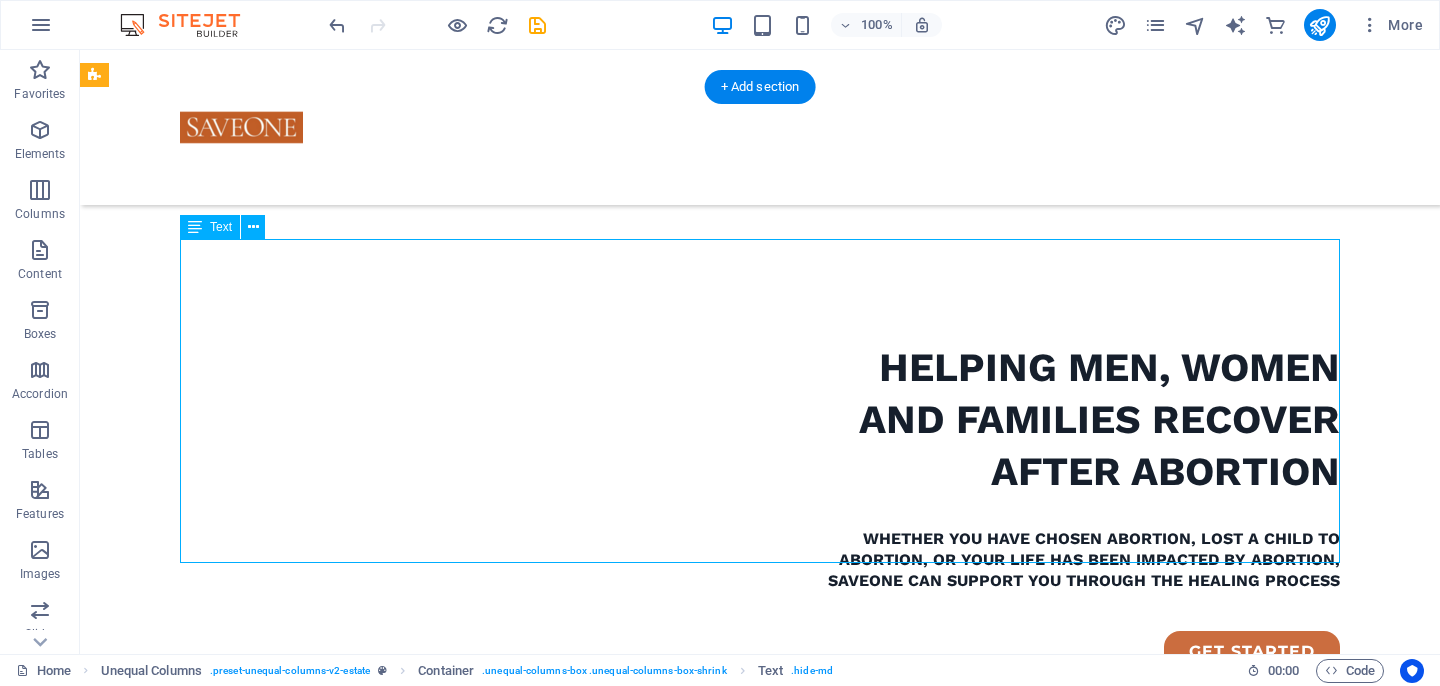 click on "SaveOne Southern Africa (SOSA) is one of the chapters of SaveOne Global, based in Nashville, Tennessee, USA. [PERSON] began the ministry following her nightmare story of abortion and the subsequent breakdown she suffered. Having gone through the same experience, our chapter convenor, [PERSON] met [PERSON] on DayStar TV programme, and SOSA was born. To quote Sheila Harper, “One out of every three men and one out of every three women who drive by our churches and sit on church pews each week need recovery after abortion. These women and men frequently feel hopeless because they don't know where to turn with their guilt and shame.” SaveOne is here to end that hopelessness, replacing it with healing, freedom, and complete restoration. We believe that all communities (corporate, social, or otherwise), regardless of their religious affiliation, would benefit greatly from the SOSA intervention." at bounding box center [676, 1073] 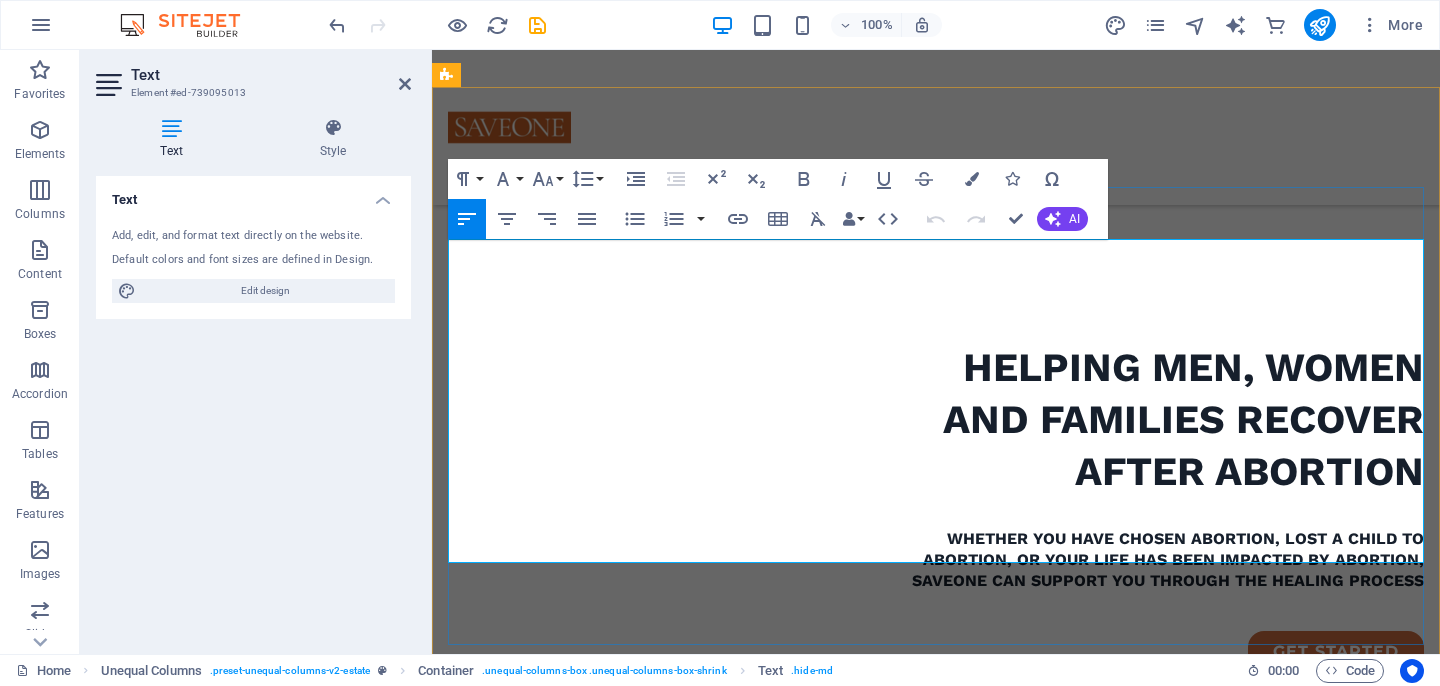 click at bounding box center (936, 1154) 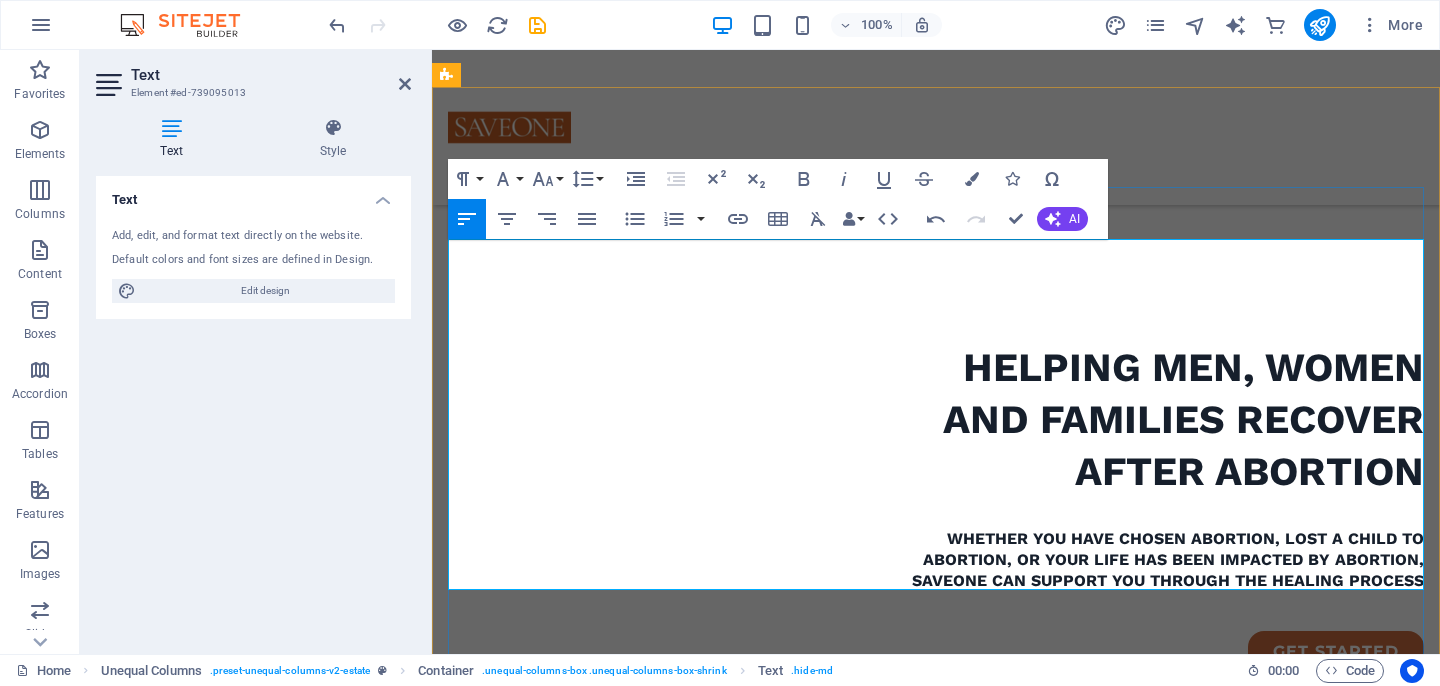 click on "SaveOne is passionate about ending  hopelessness, replacing it with healing, freedom, and complete restoration." at bounding box center [936, 1195] 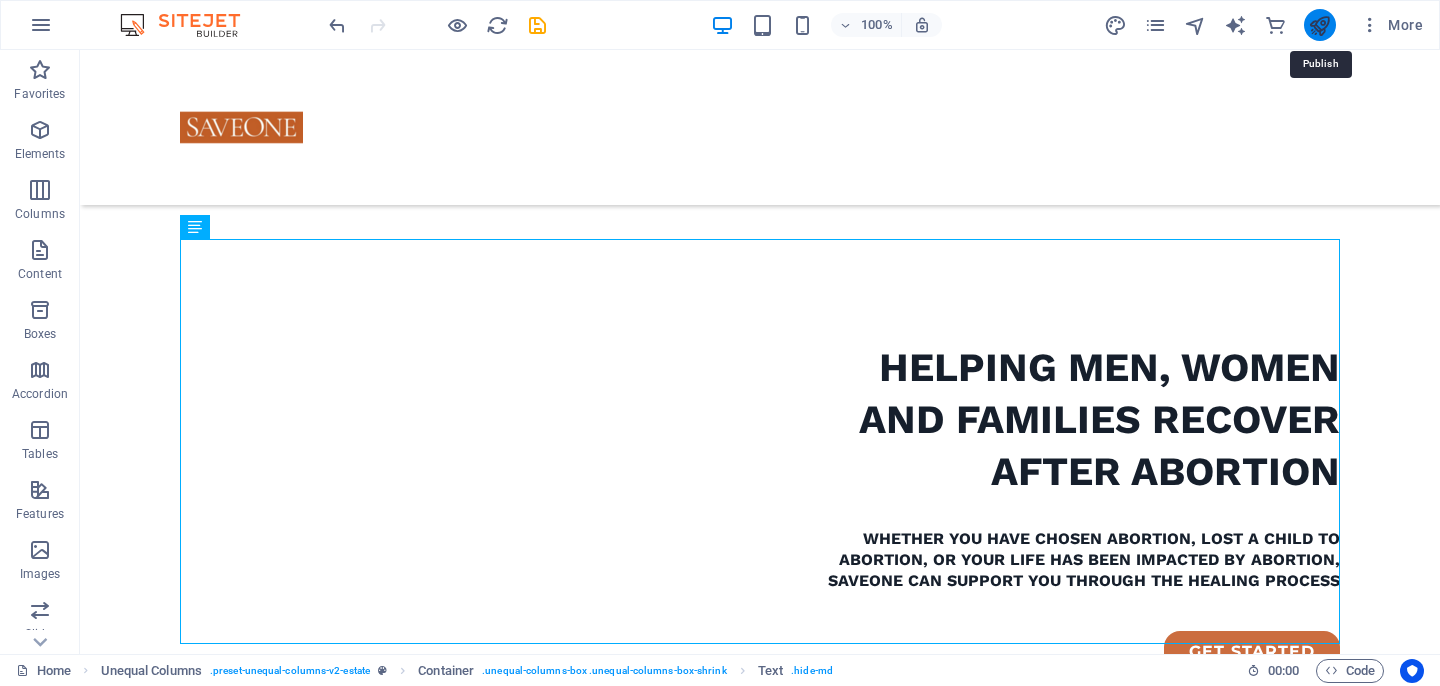 click at bounding box center [1319, 25] 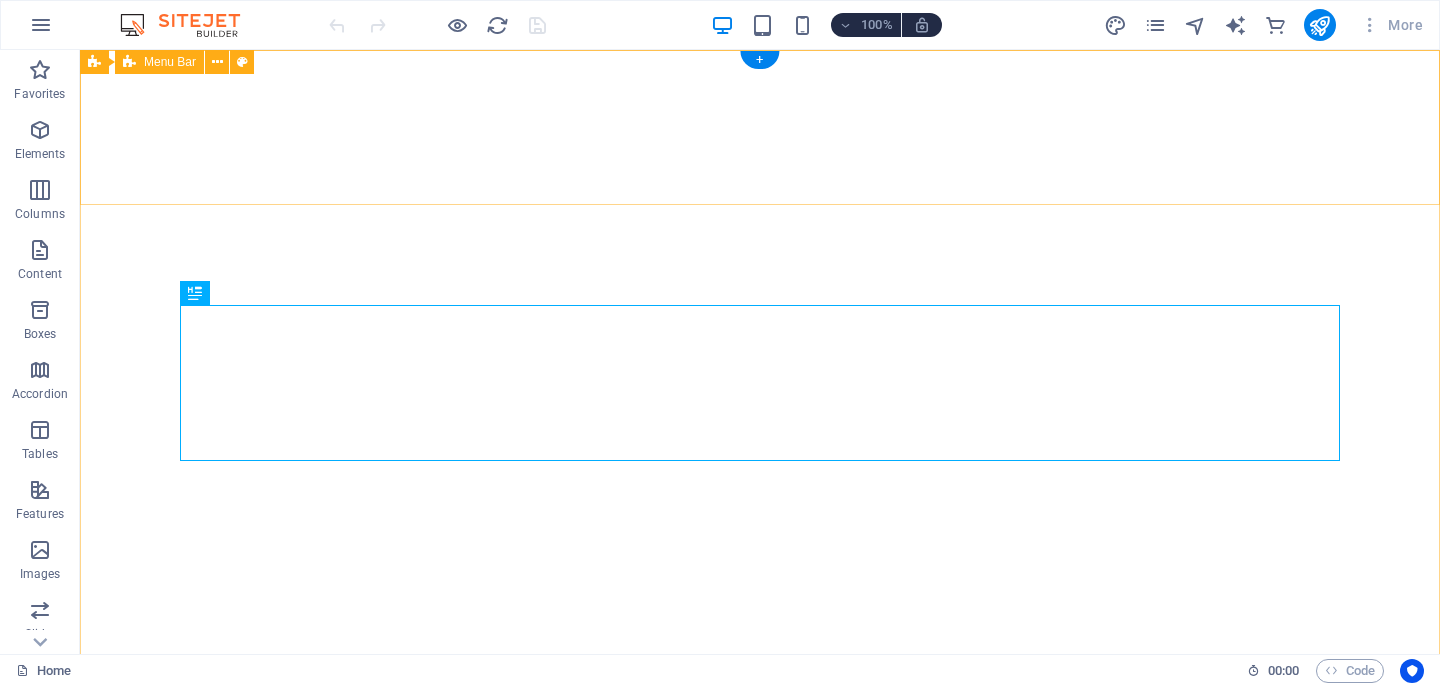 scroll, scrollTop: 0, scrollLeft: 0, axis: both 